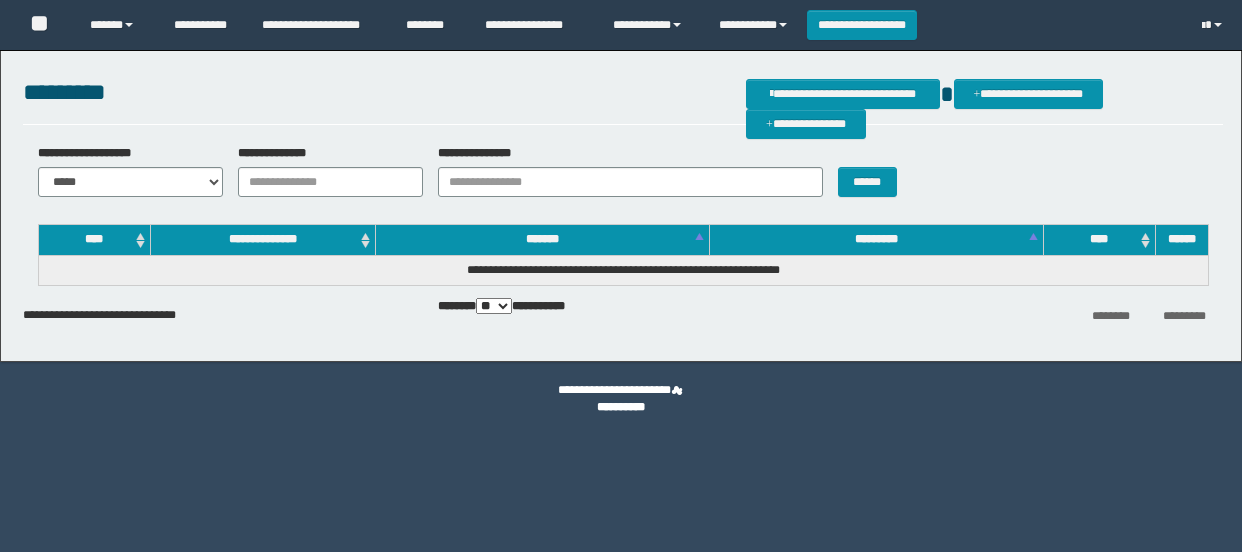 scroll, scrollTop: 0, scrollLeft: 0, axis: both 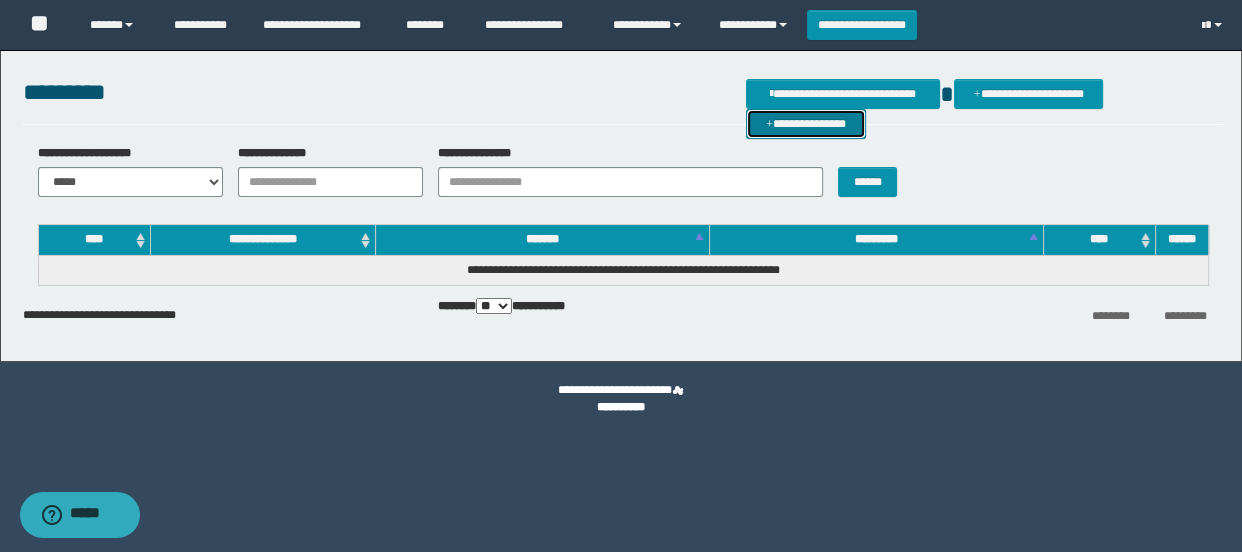 click on "**********" at bounding box center (806, 124) 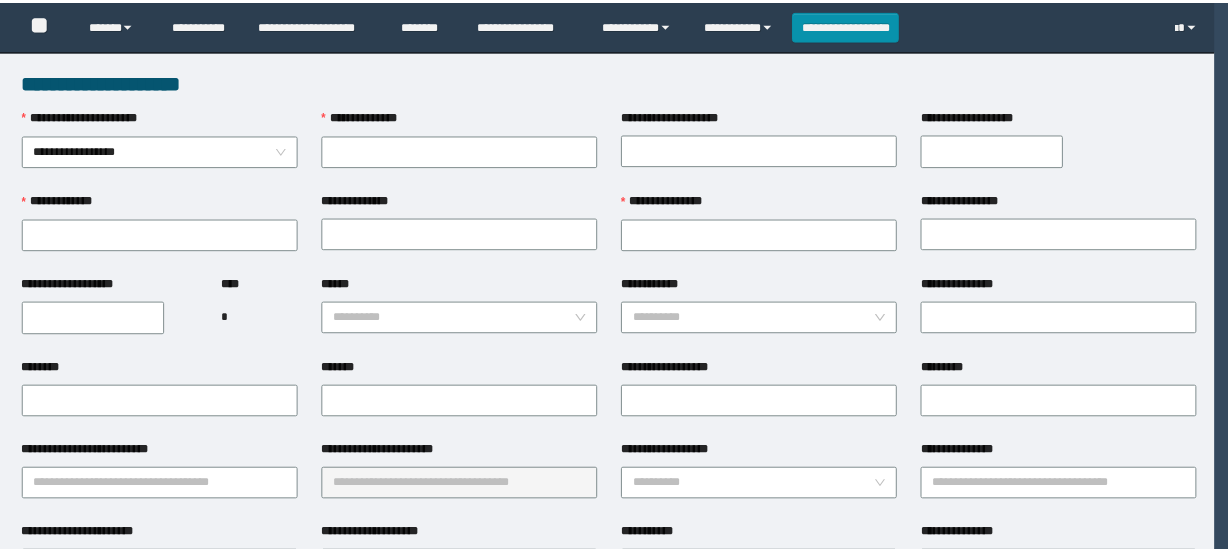 scroll, scrollTop: 0, scrollLeft: 0, axis: both 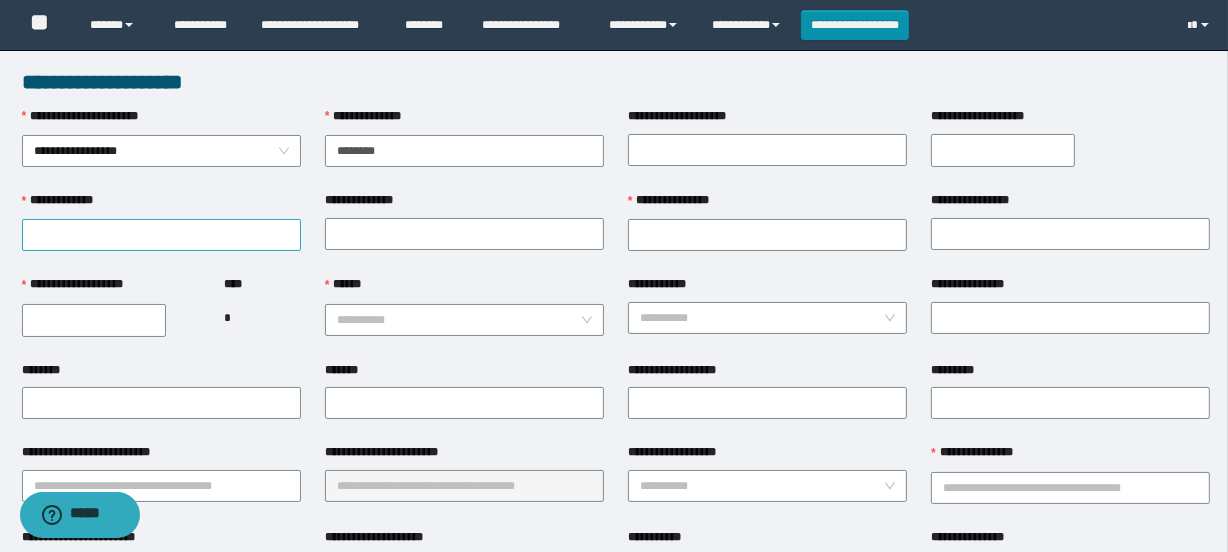 type on "********" 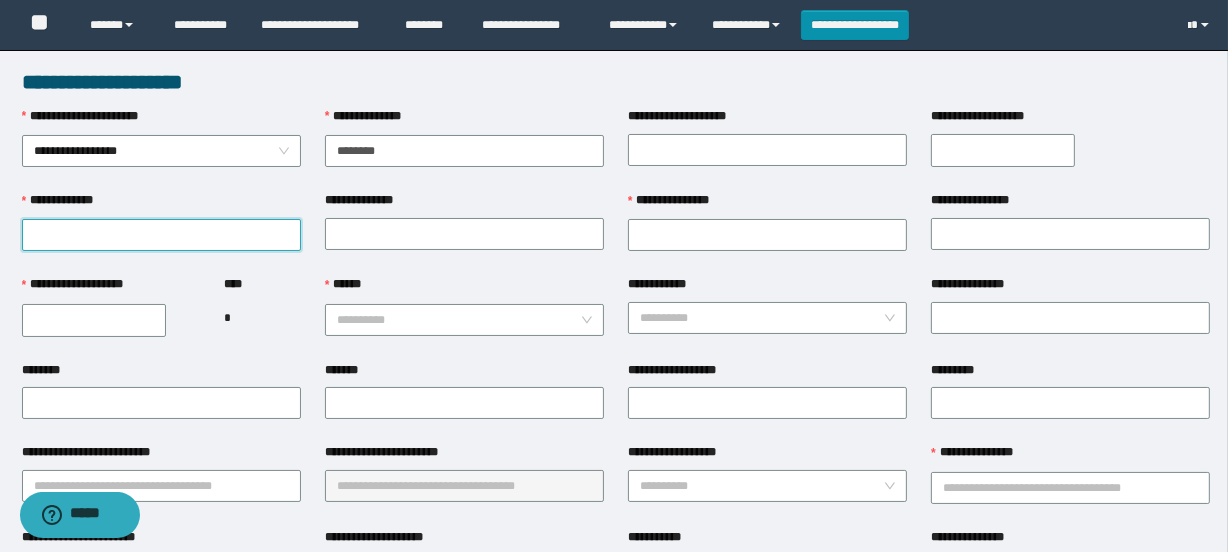 click on "**********" at bounding box center (161, 235) 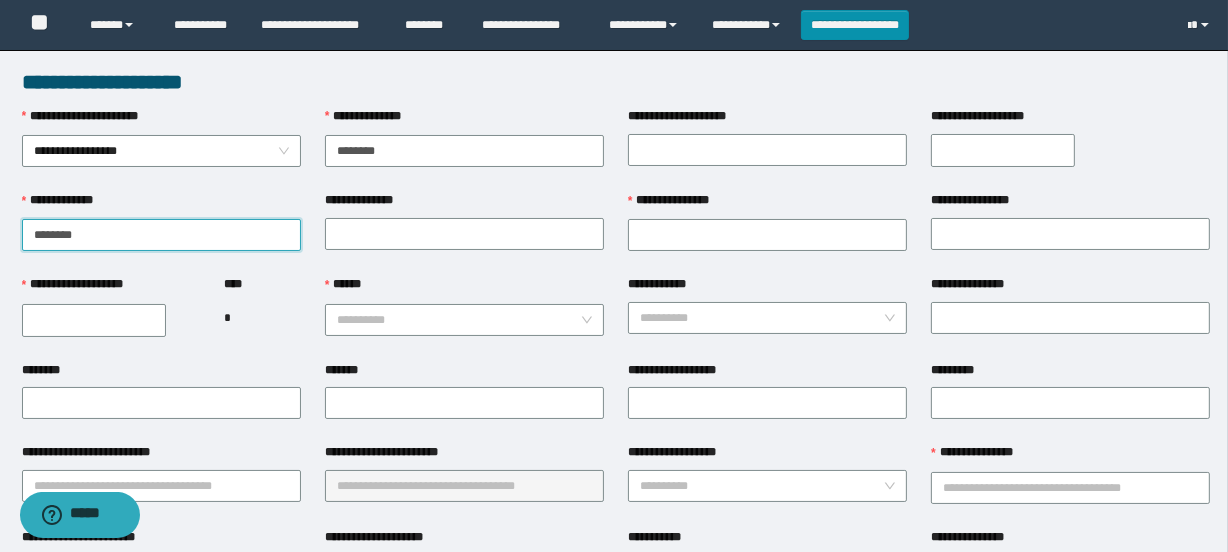 type on "*******" 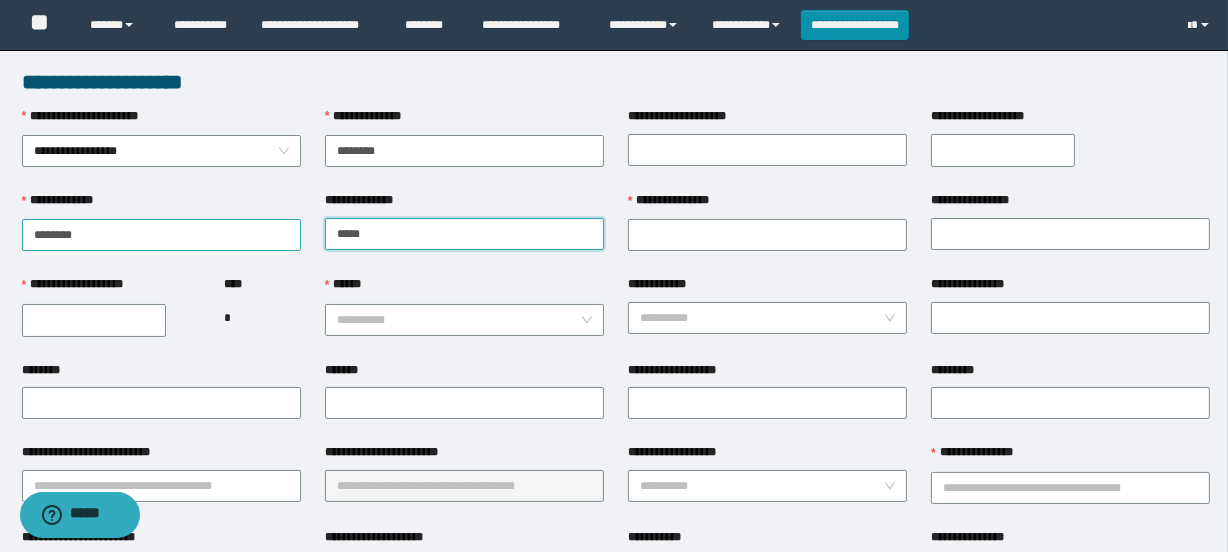 type on "*****" 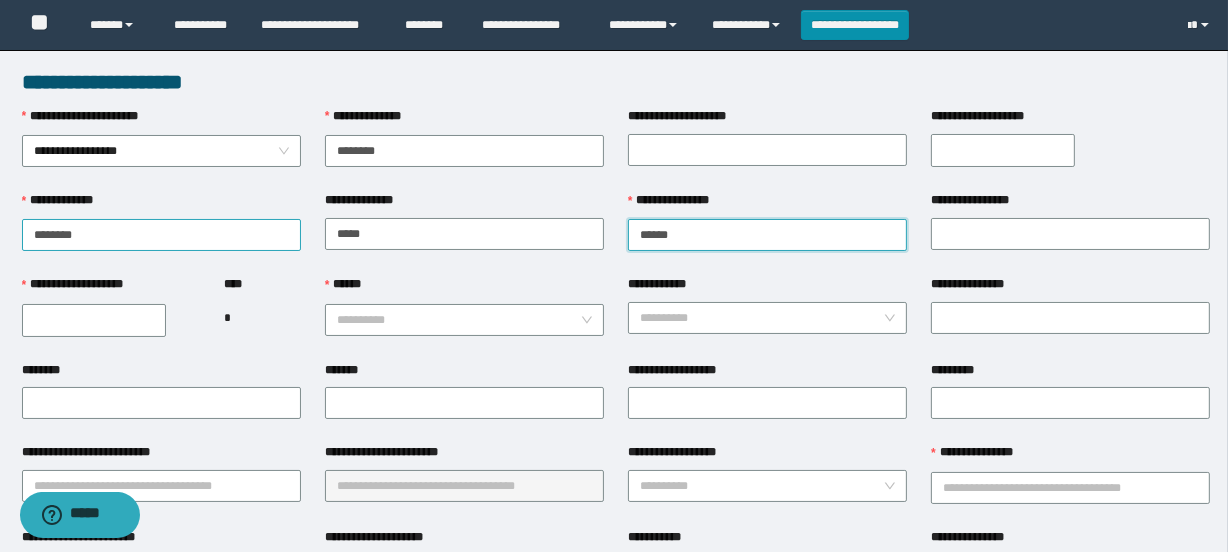 type on "*****" 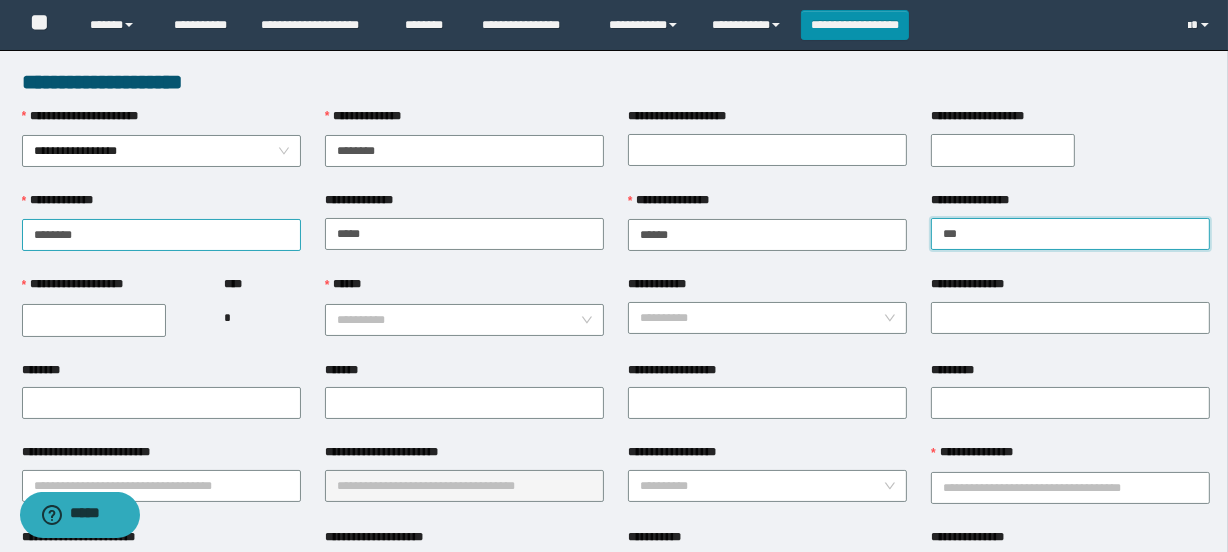 type on "***" 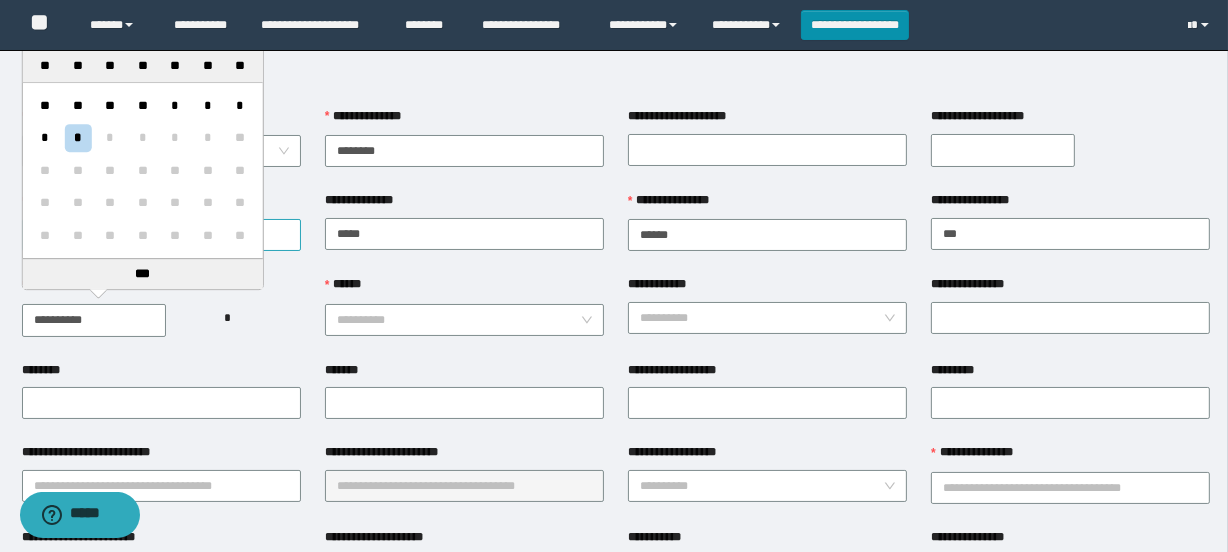 type on "**********" 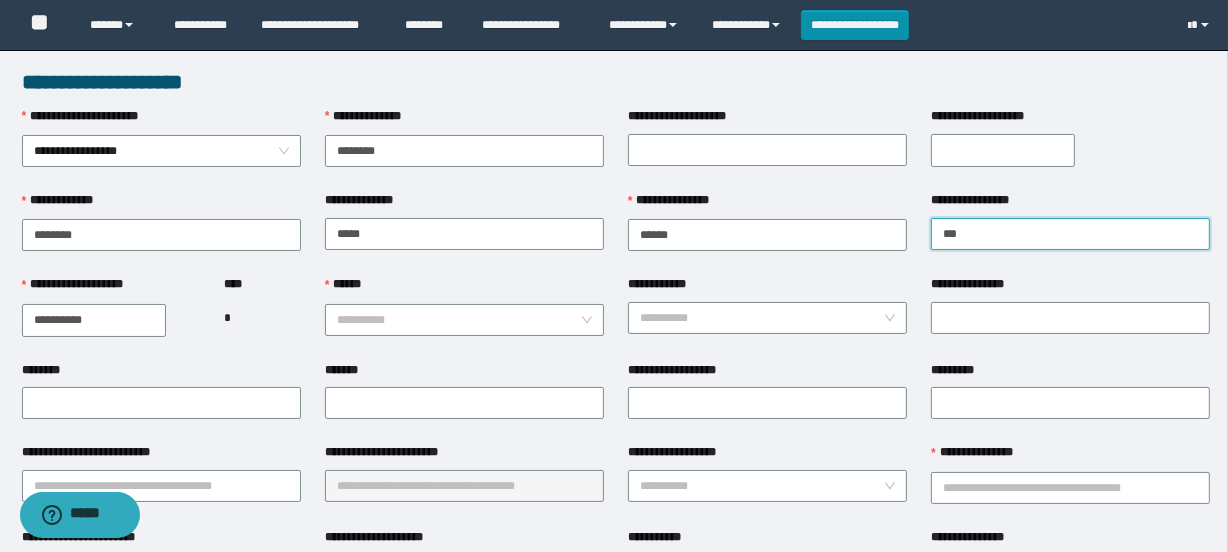 click on "***" at bounding box center (1070, 234) 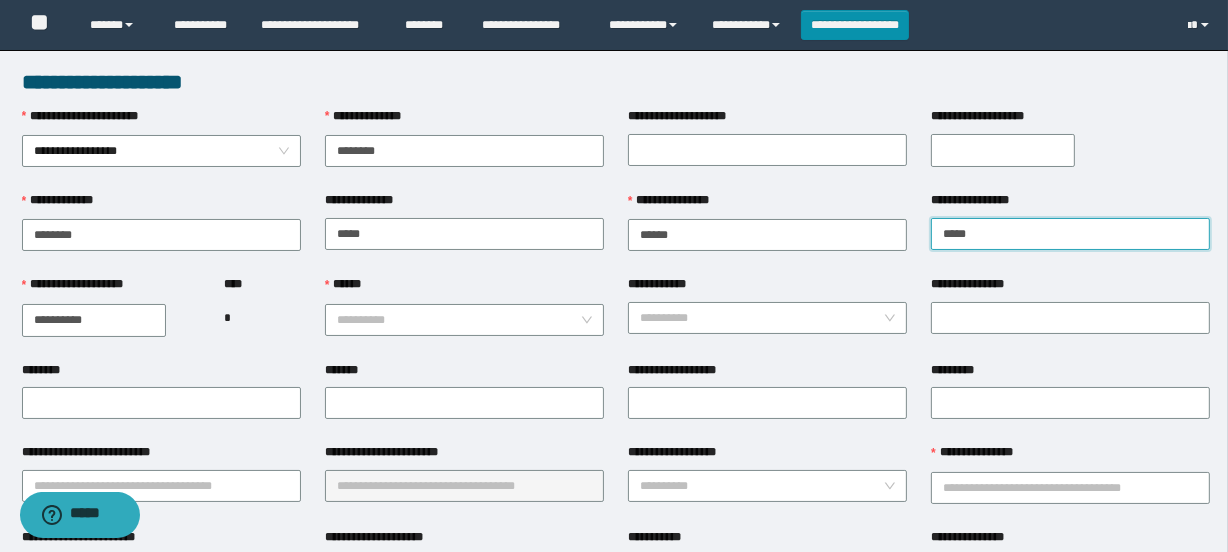 type on "*****" 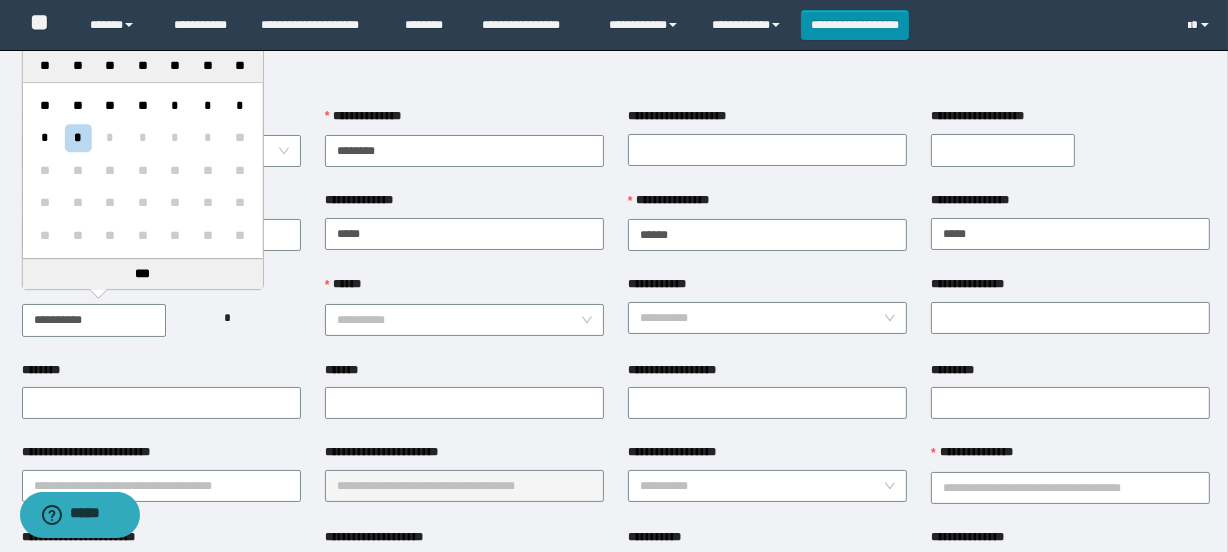 click on "**********" at bounding box center (94, 320) 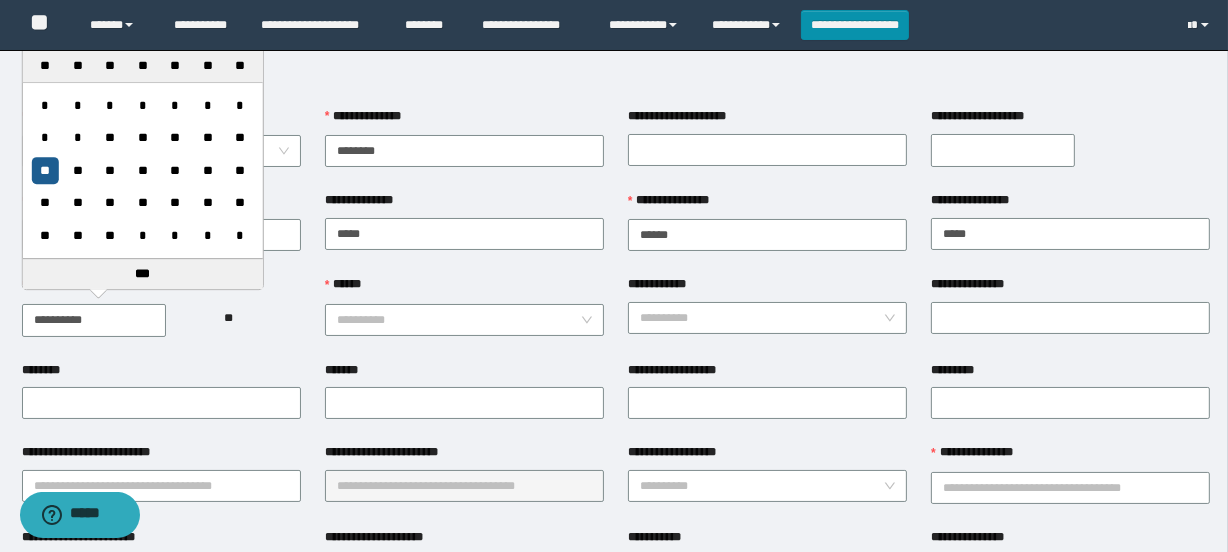 type on "**********" 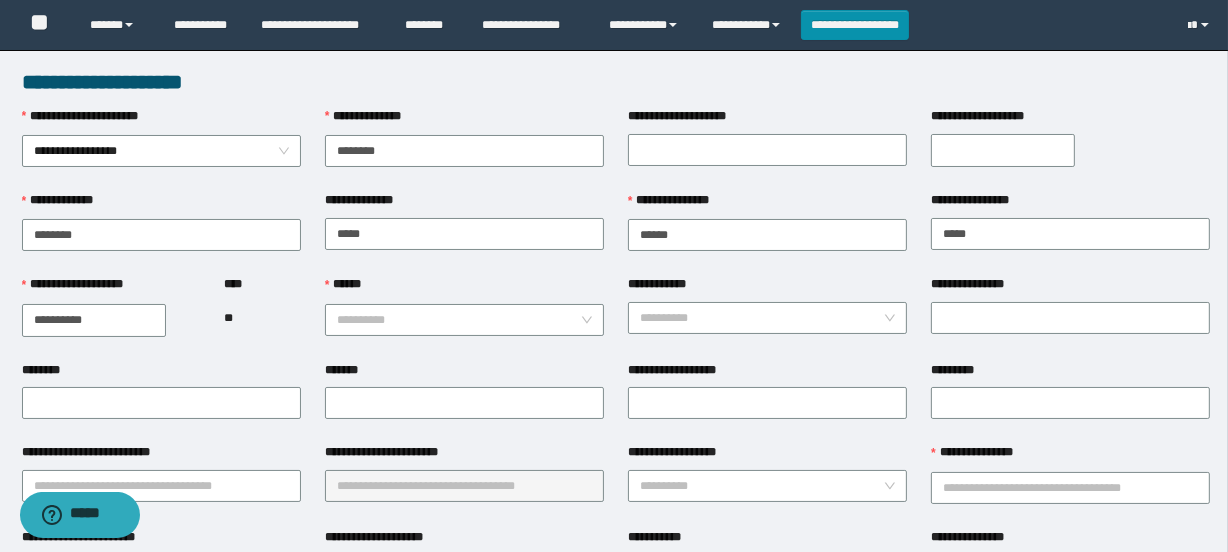 click on "**********" at bounding box center (161, 149) 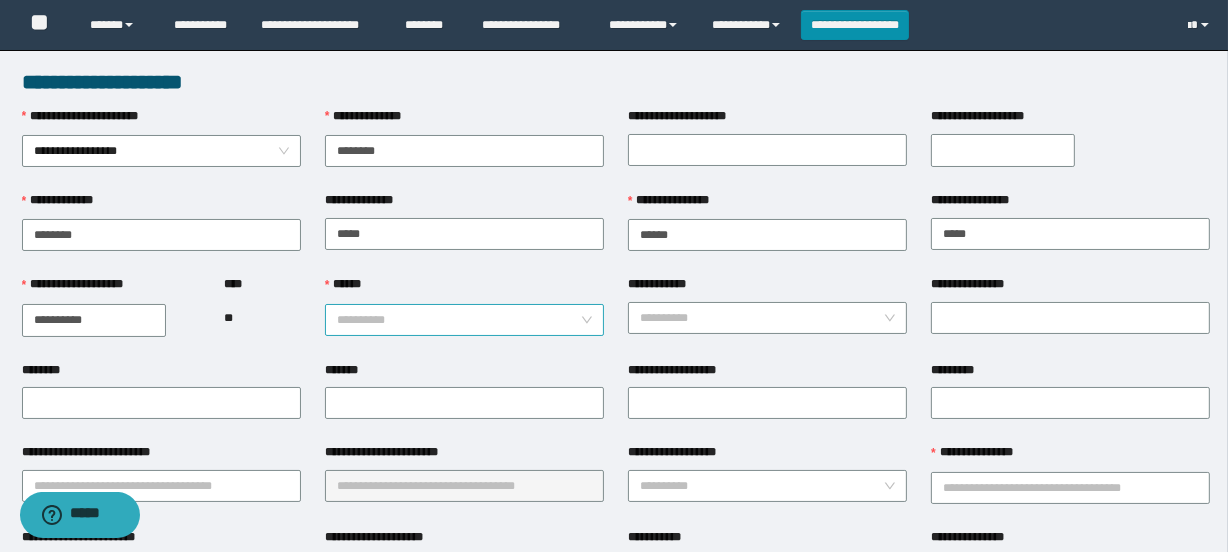 click on "******" at bounding box center (458, 320) 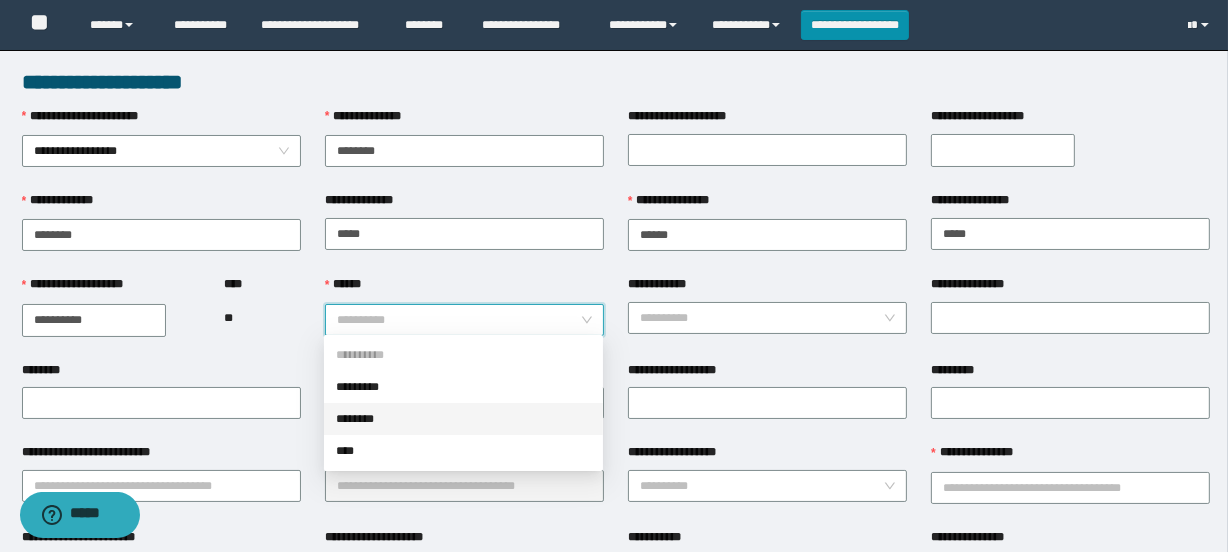 click on "********" at bounding box center [463, 419] 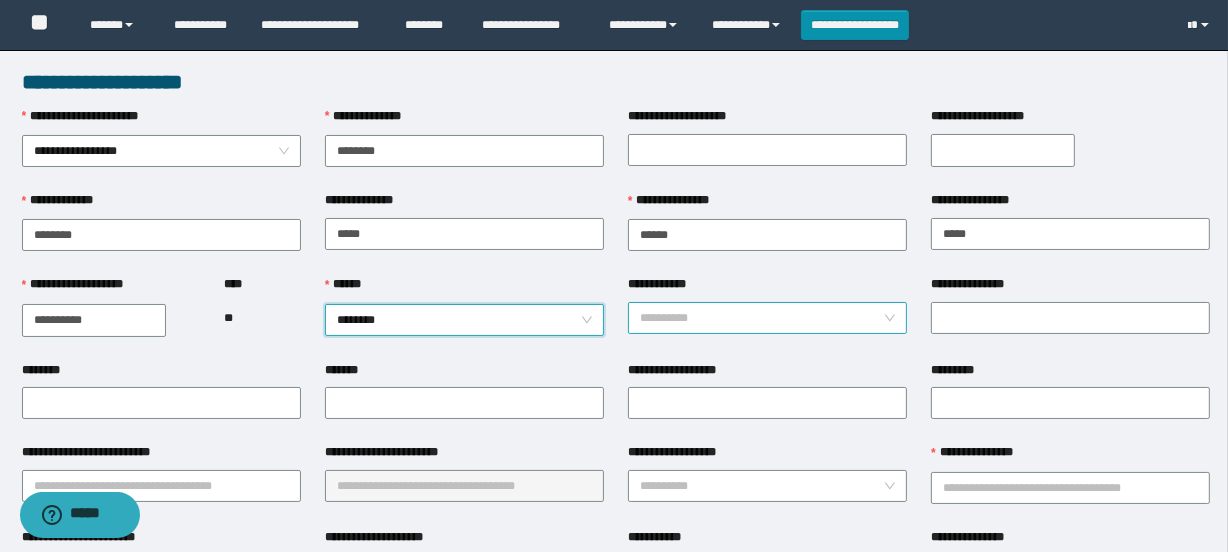 click on "**********" at bounding box center [761, 318] 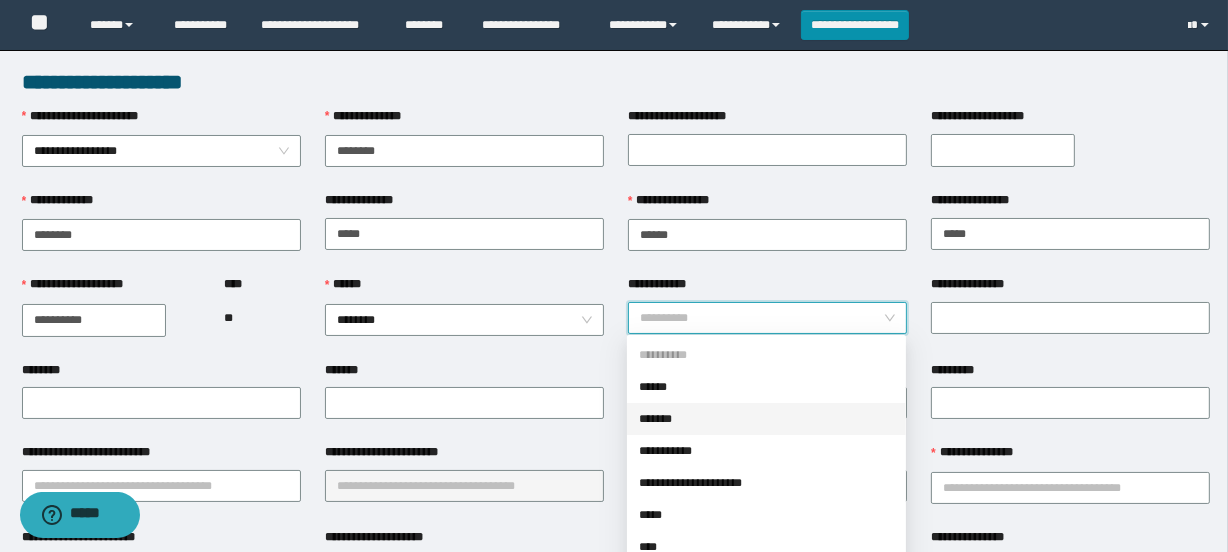 click on "*******" at bounding box center [766, 419] 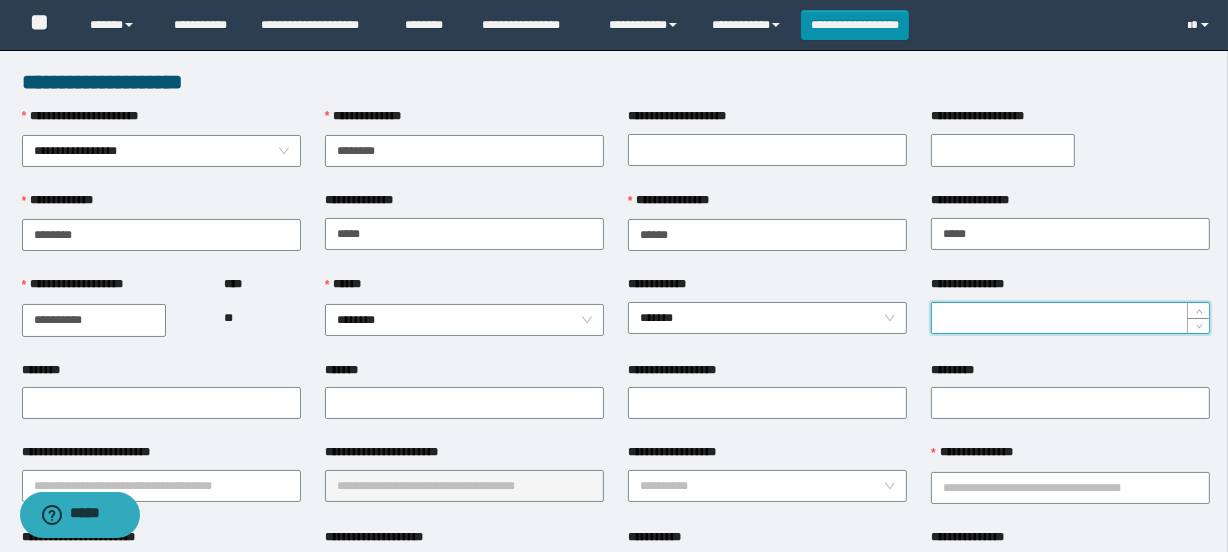 click on "**********" at bounding box center (1070, 318) 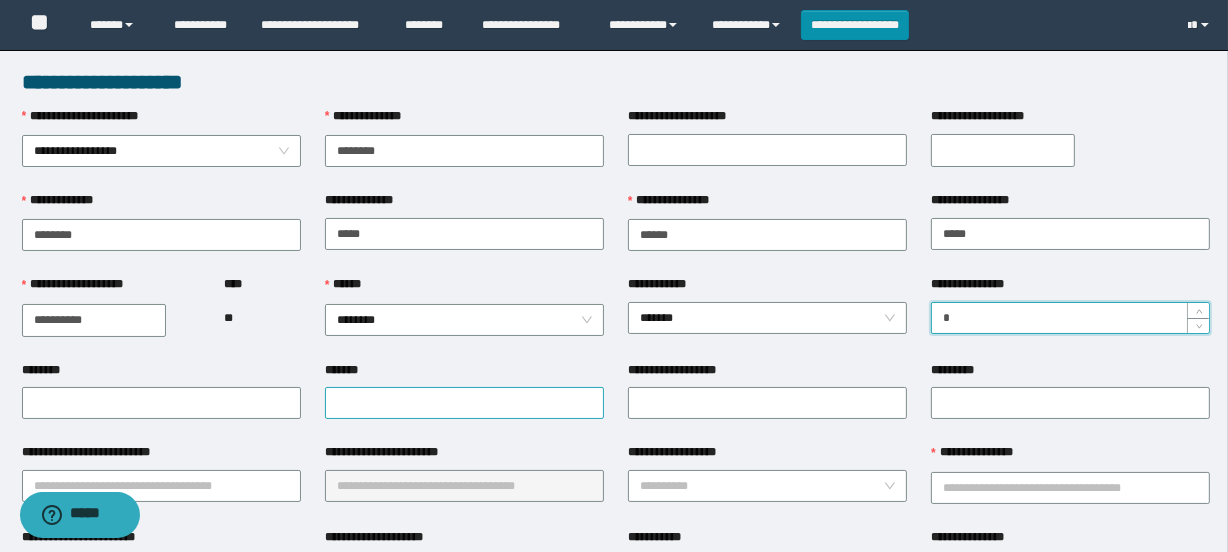 type on "*" 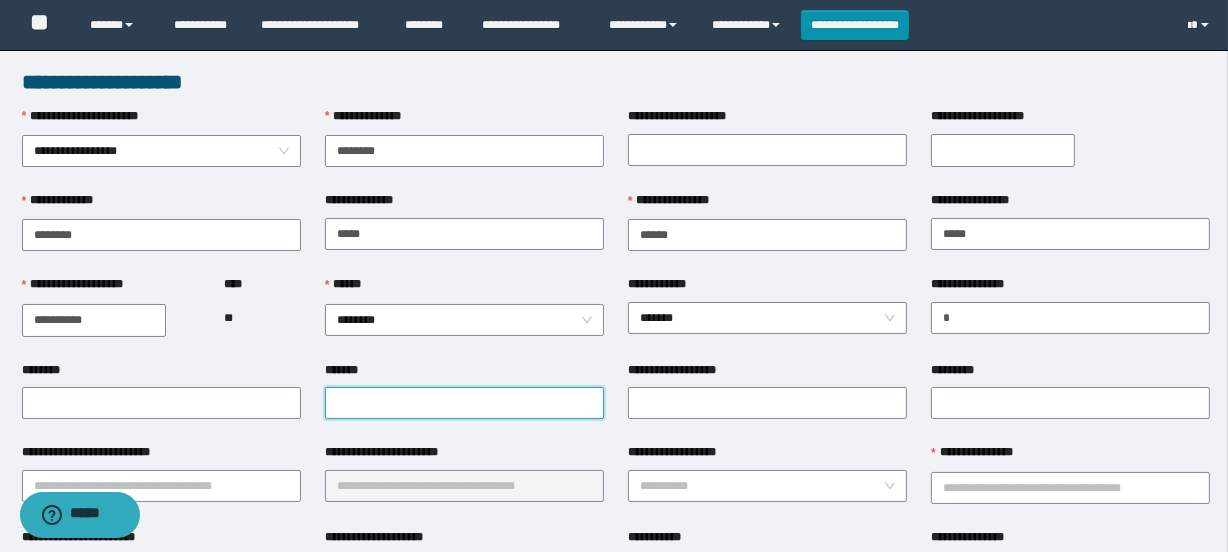 click on "*******" at bounding box center (464, 403) 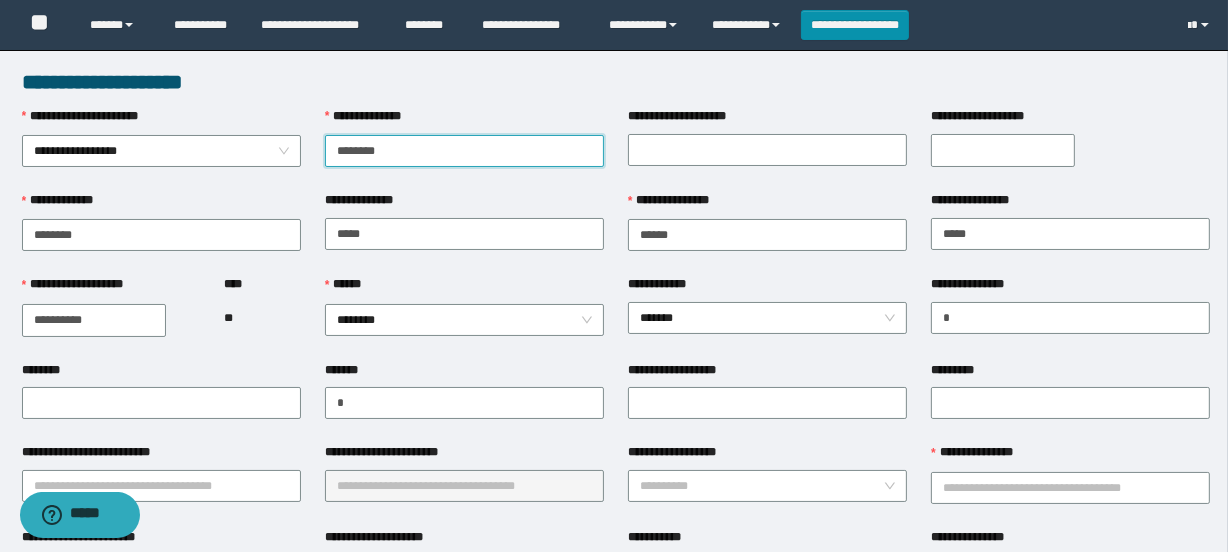 drag, startPoint x: 391, startPoint y: 145, endPoint x: 336, endPoint y: 149, distance: 55.145264 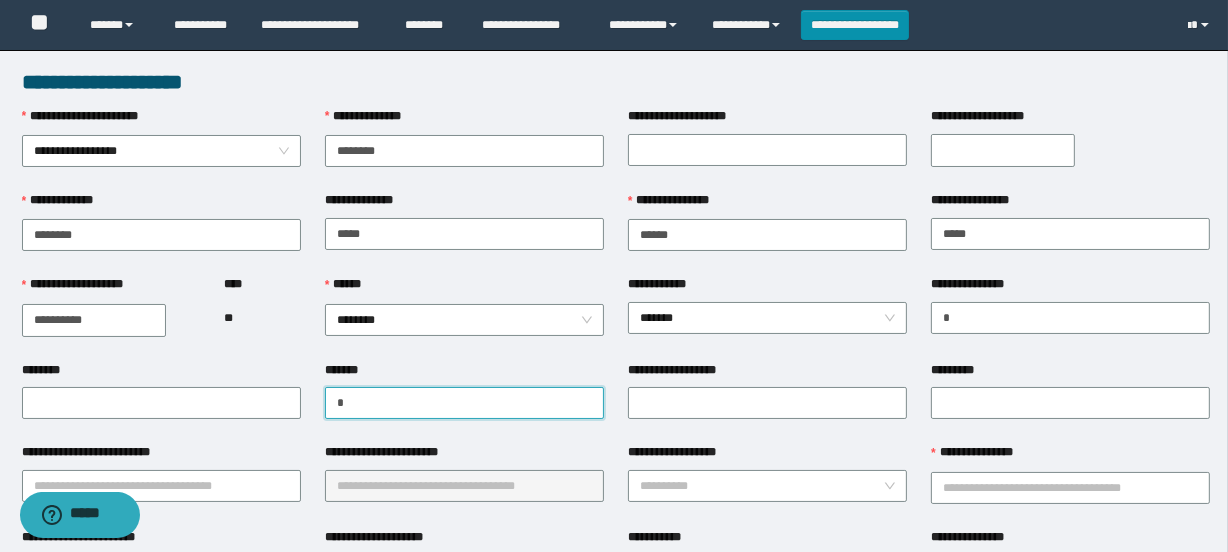 click on "*" at bounding box center (464, 403) 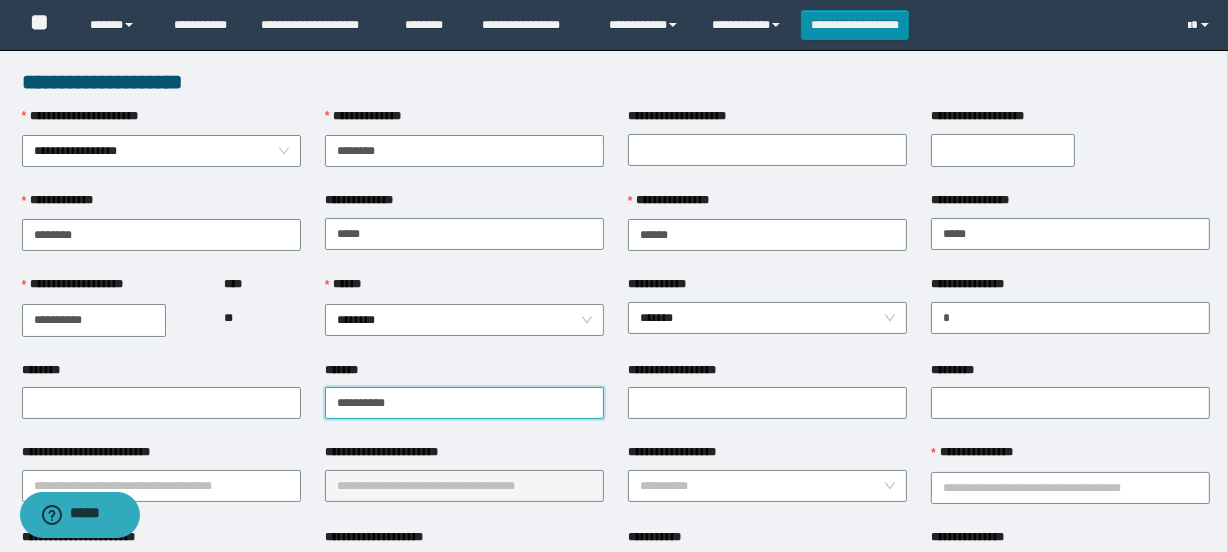 type on "**********" 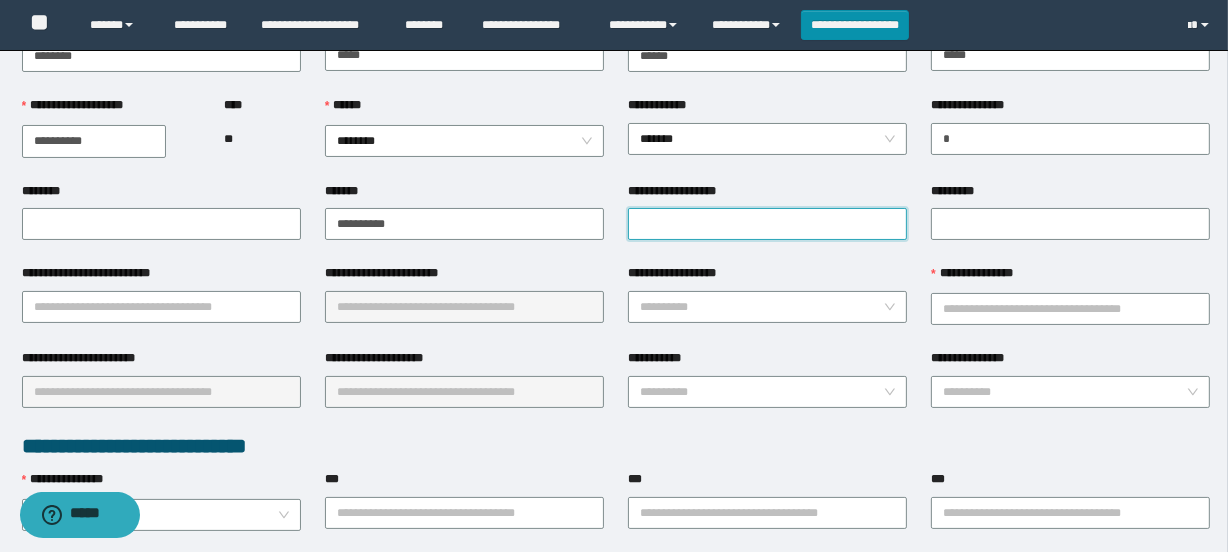 scroll, scrollTop: 192, scrollLeft: 0, axis: vertical 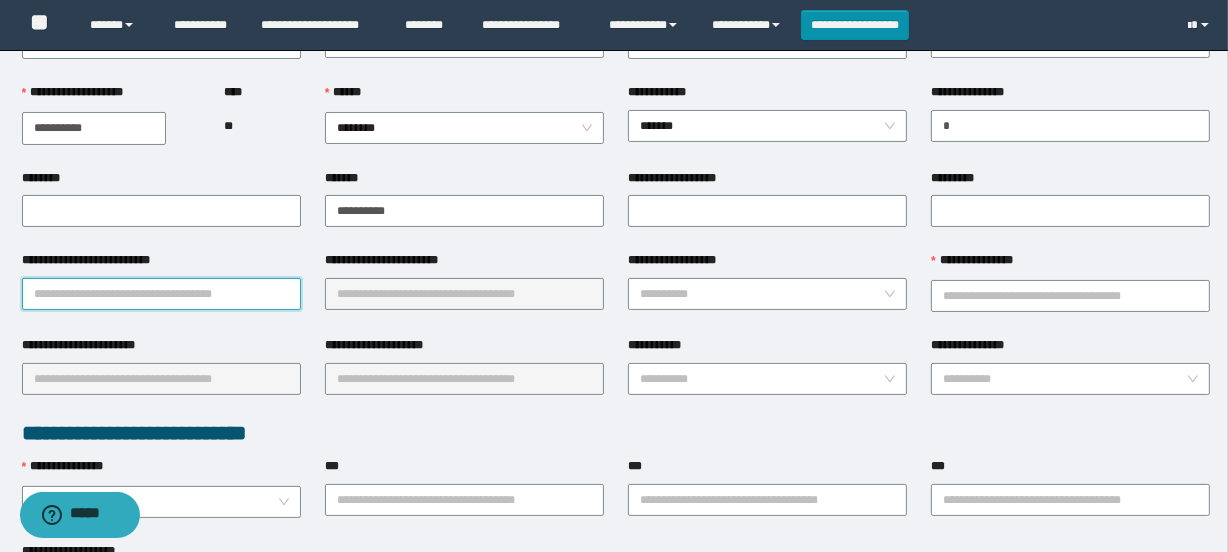 click on "**********" at bounding box center [161, 294] 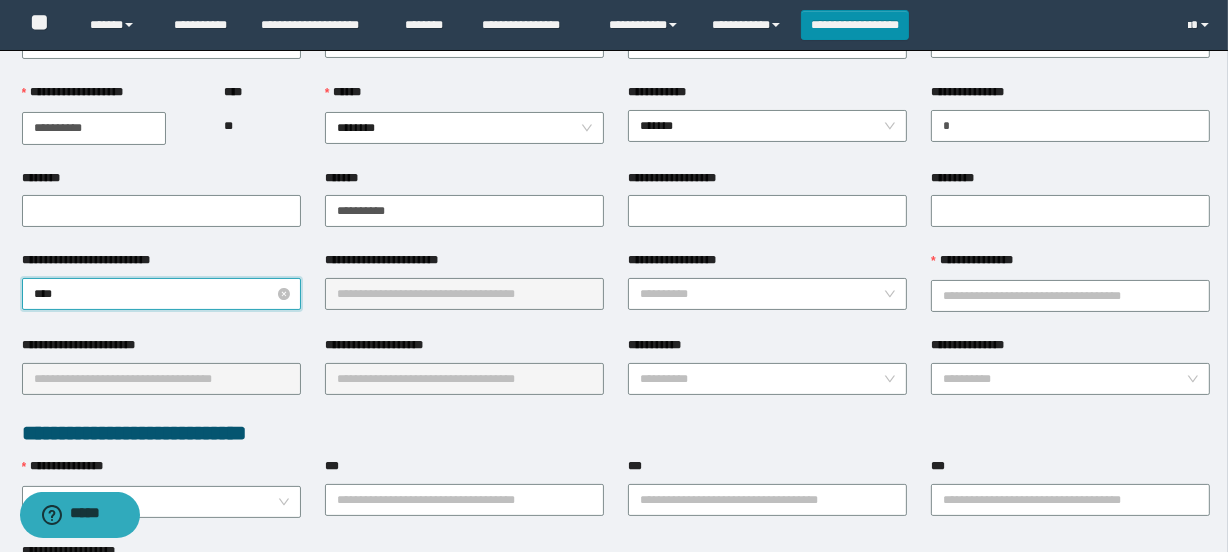 type on "*****" 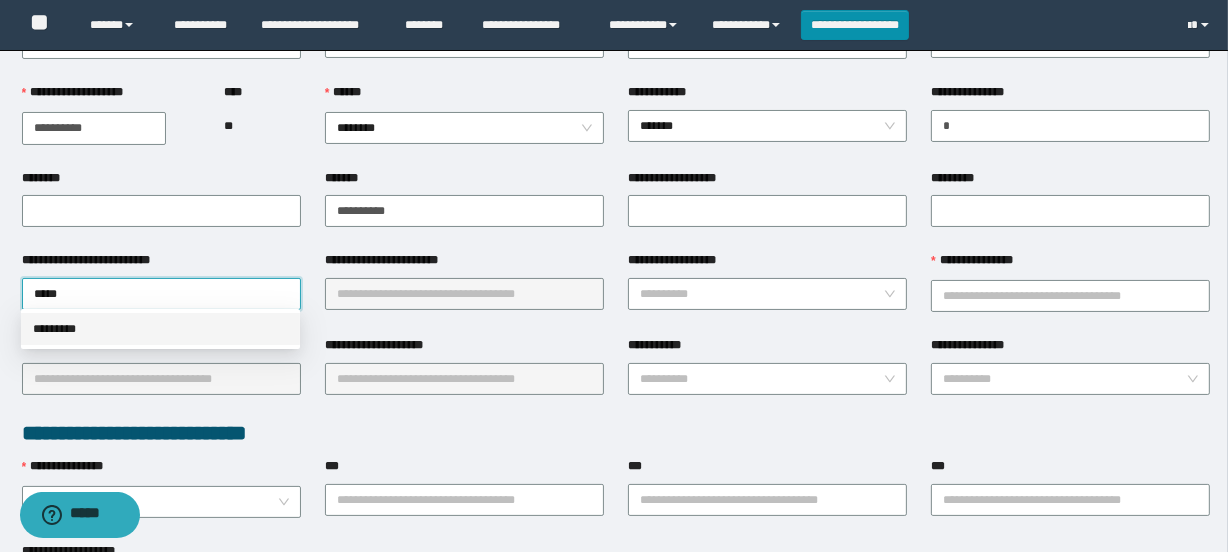 click on "*********" at bounding box center [160, 329] 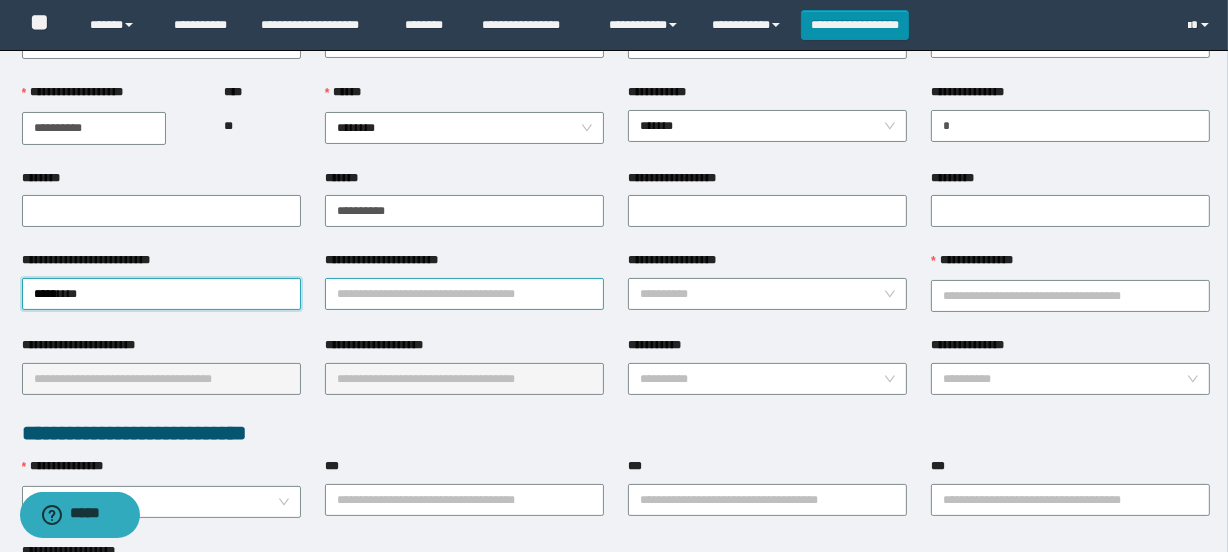 click on "**********" at bounding box center (464, 294) 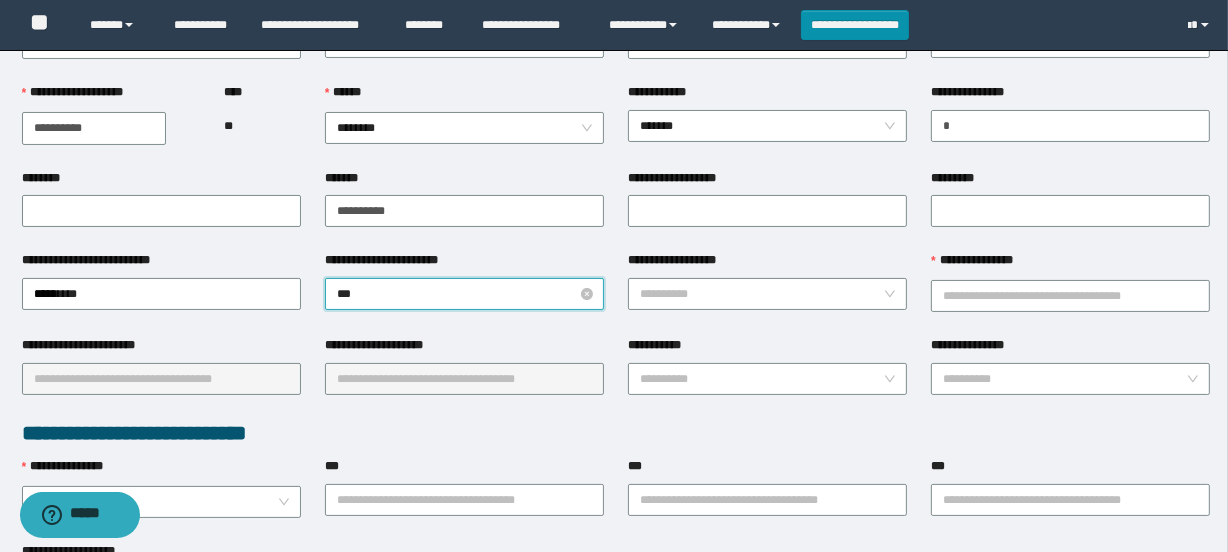 type on "****" 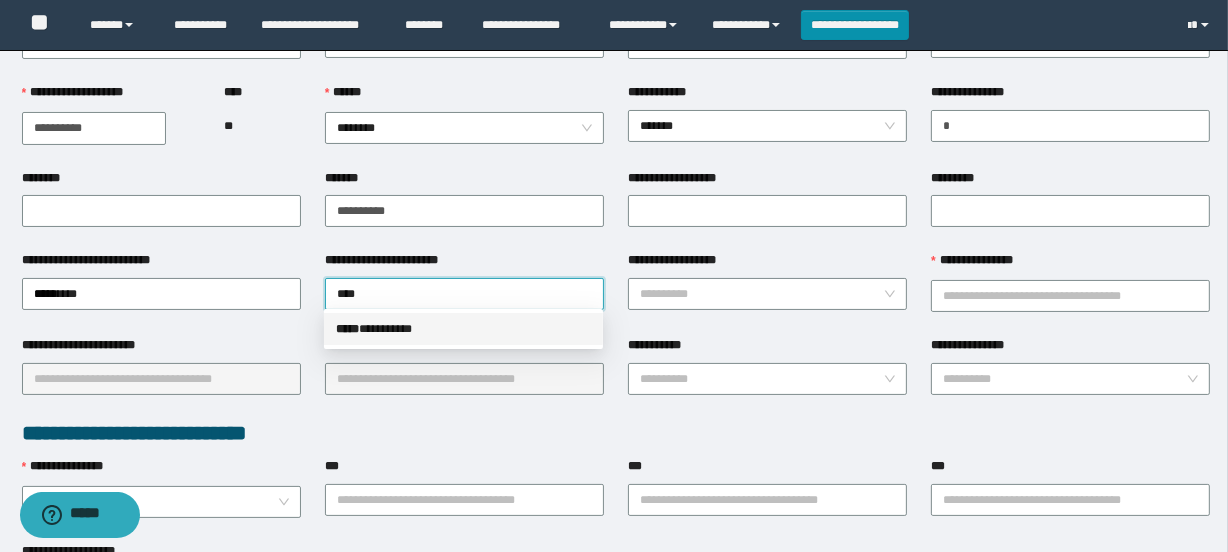 click on "***** * ********" at bounding box center [463, 329] 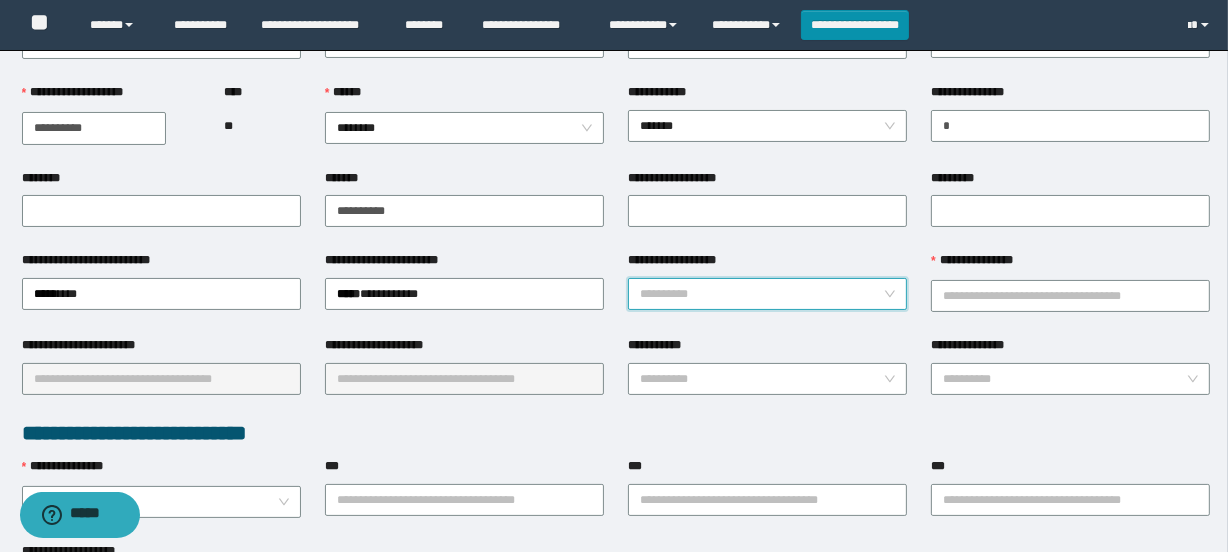 click on "**********" at bounding box center (761, 294) 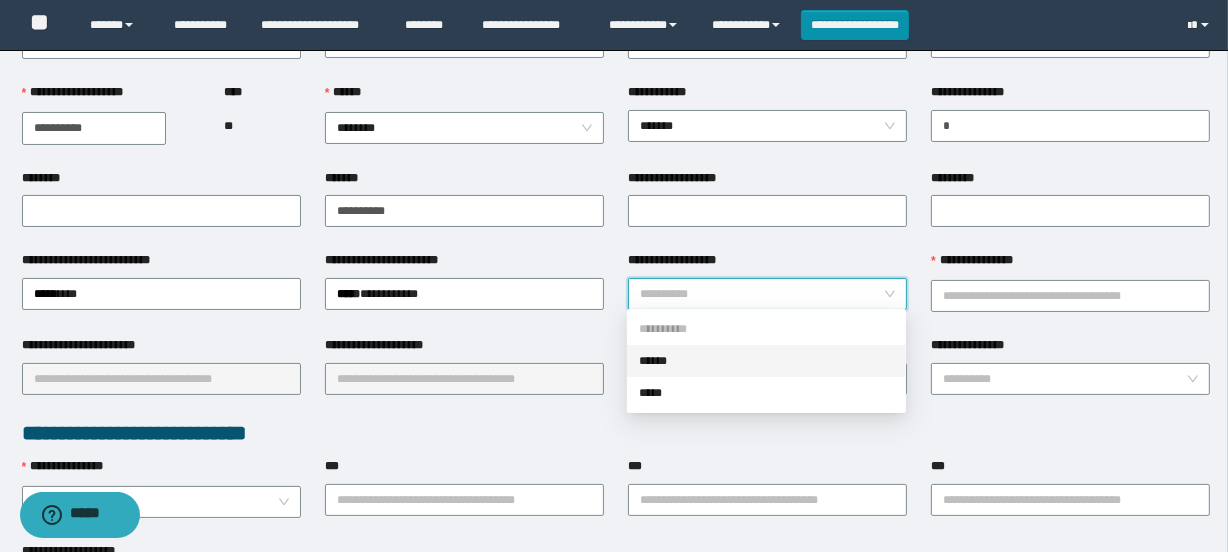 click on "******" at bounding box center [766, 361] 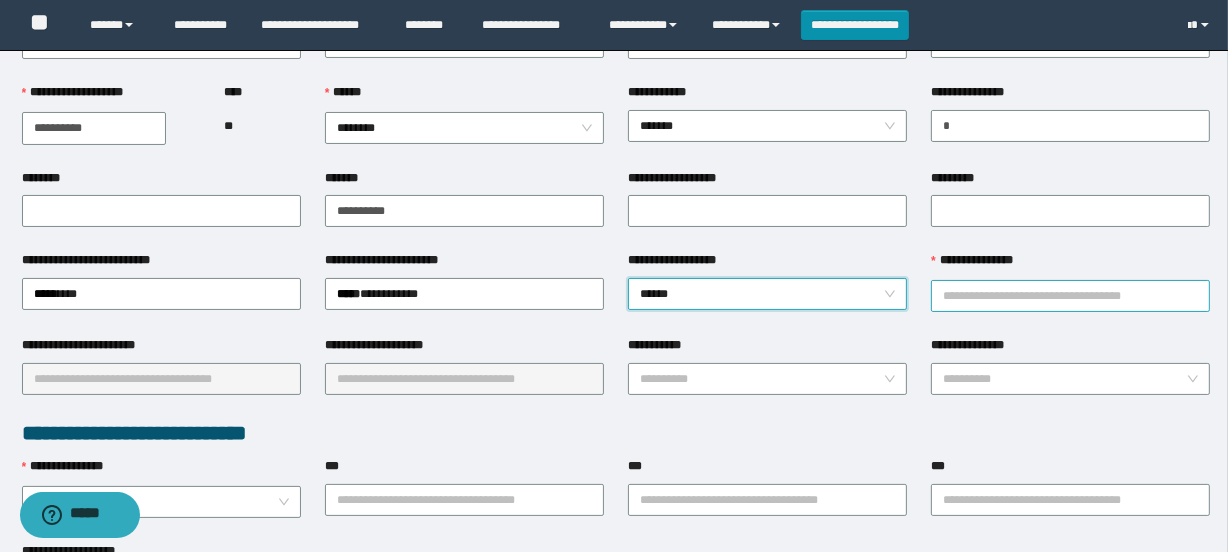 click on "**********" at bounding box center (1070, 296) 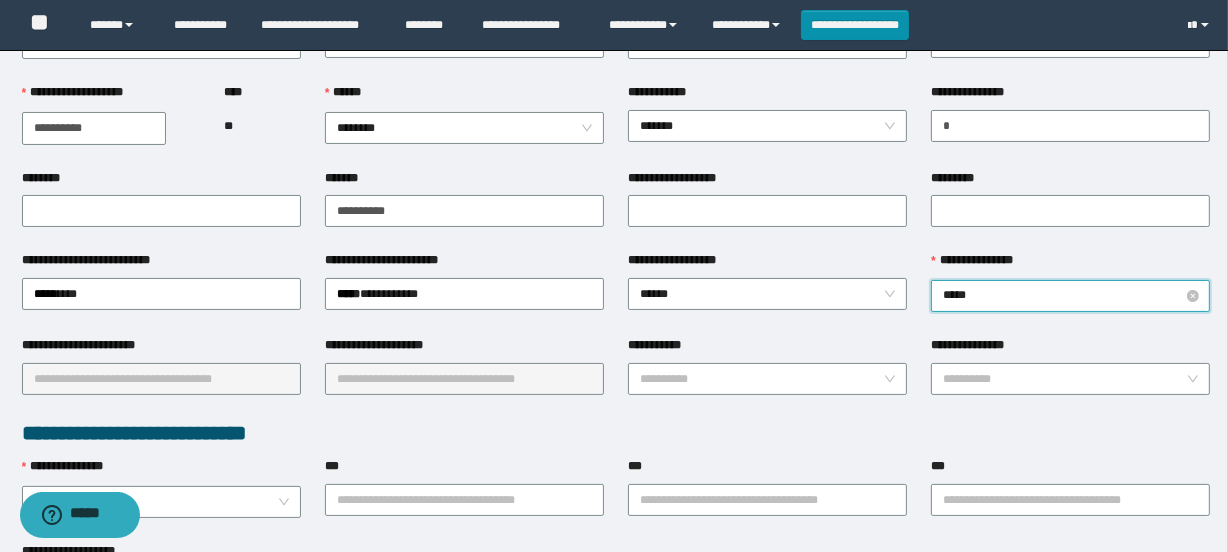 type on "******" 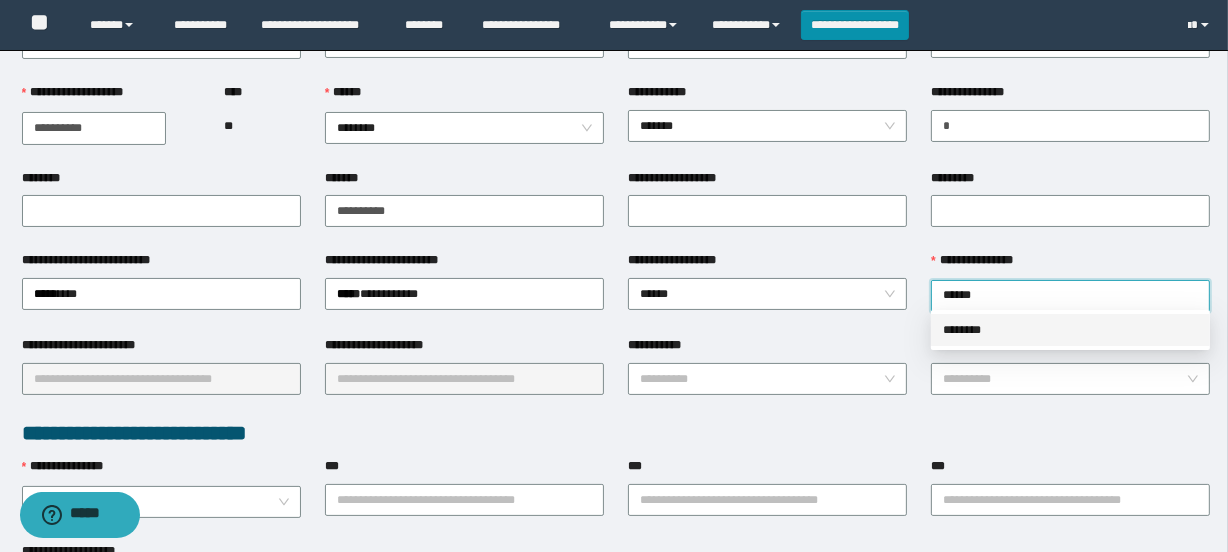 click on "********" at bounding box center (1070, 330) 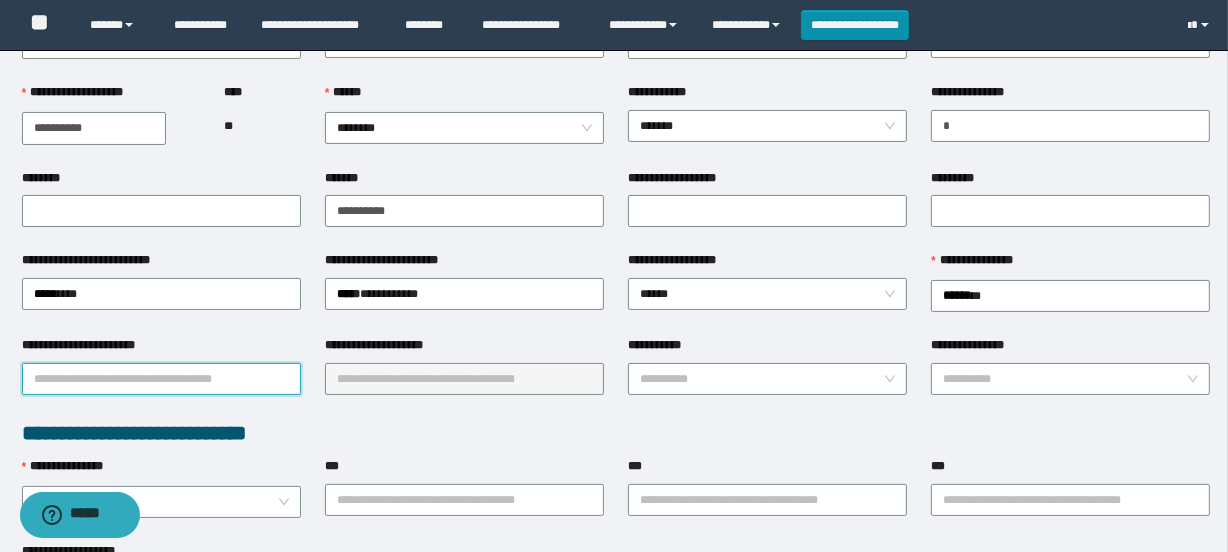 click on "**********" at bounding box center [161, 379] 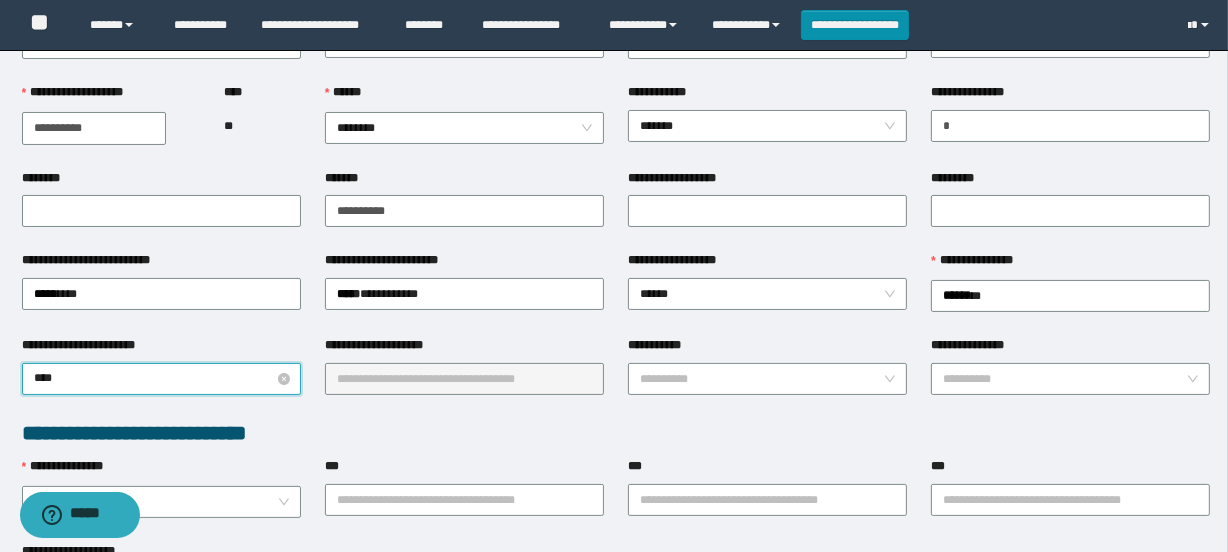 type on "*****" 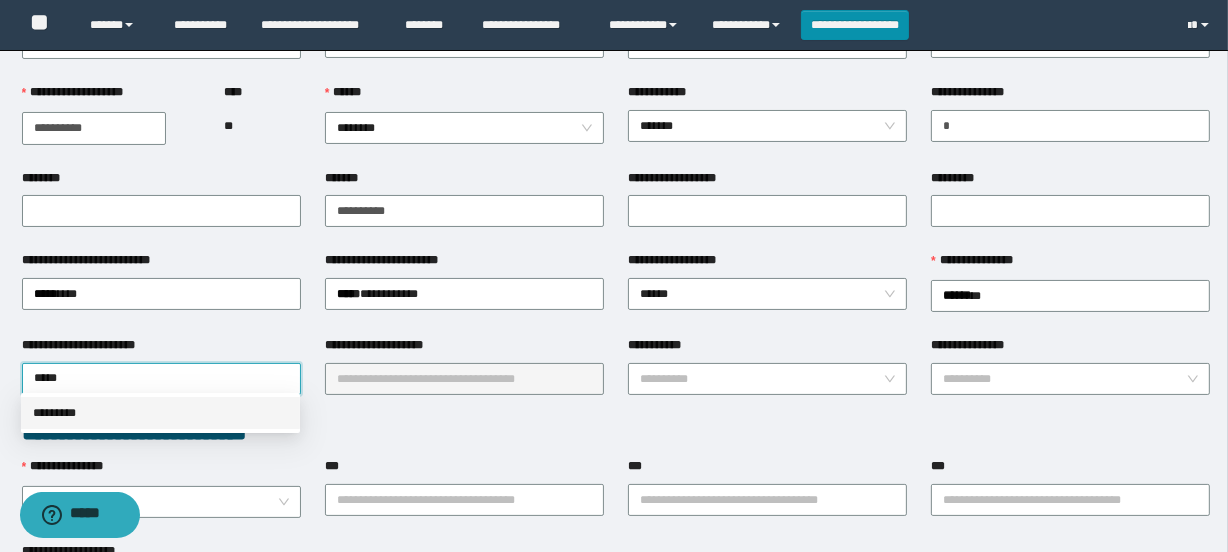 click on "*********" at bounding box center (160, 413) 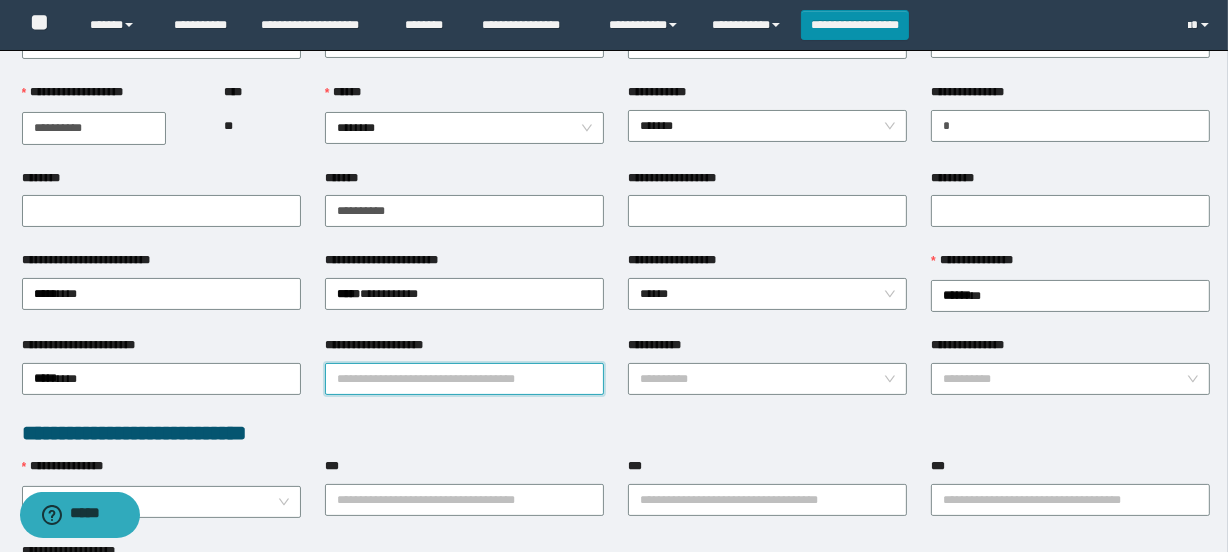 click on "**********" at bounding box center (464, 379) 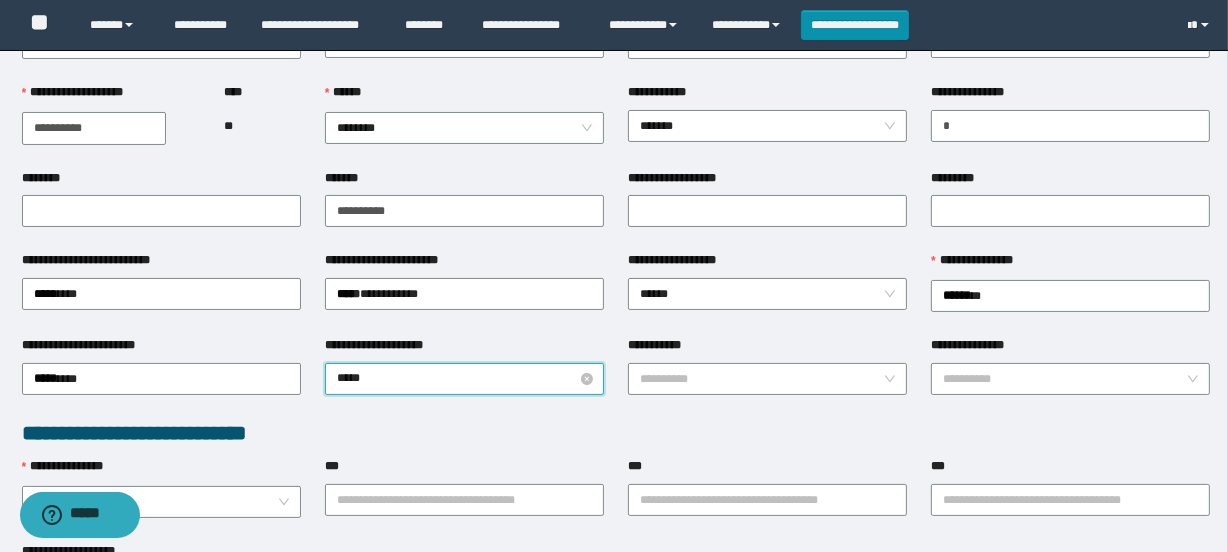 type on "******" 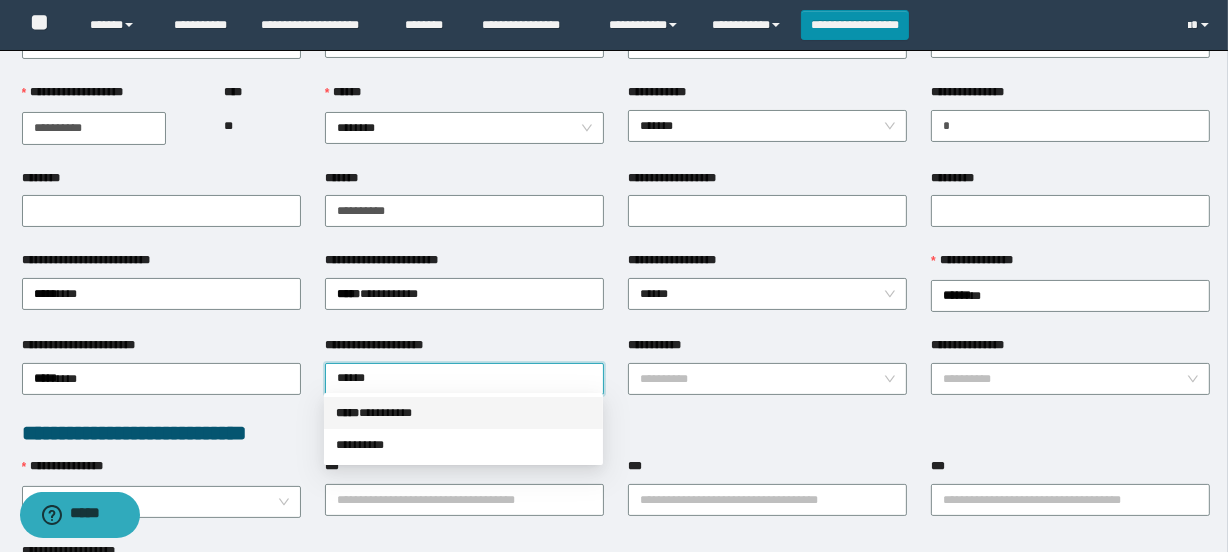 click on "***** * ********" at bounding box center [463, 413] 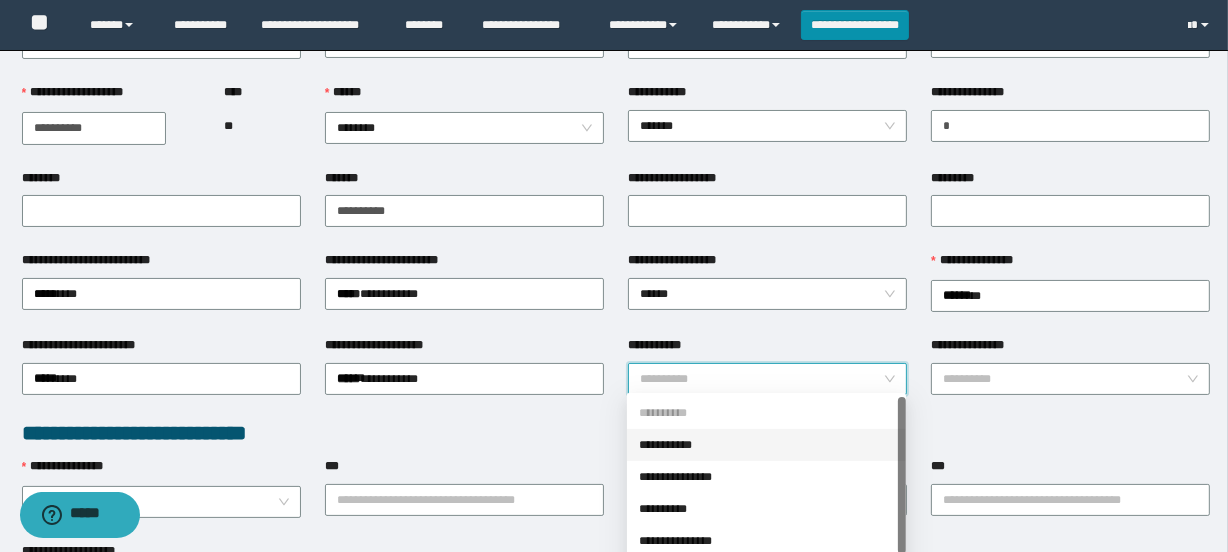 click on "**********" at bounding box center (761, 379) 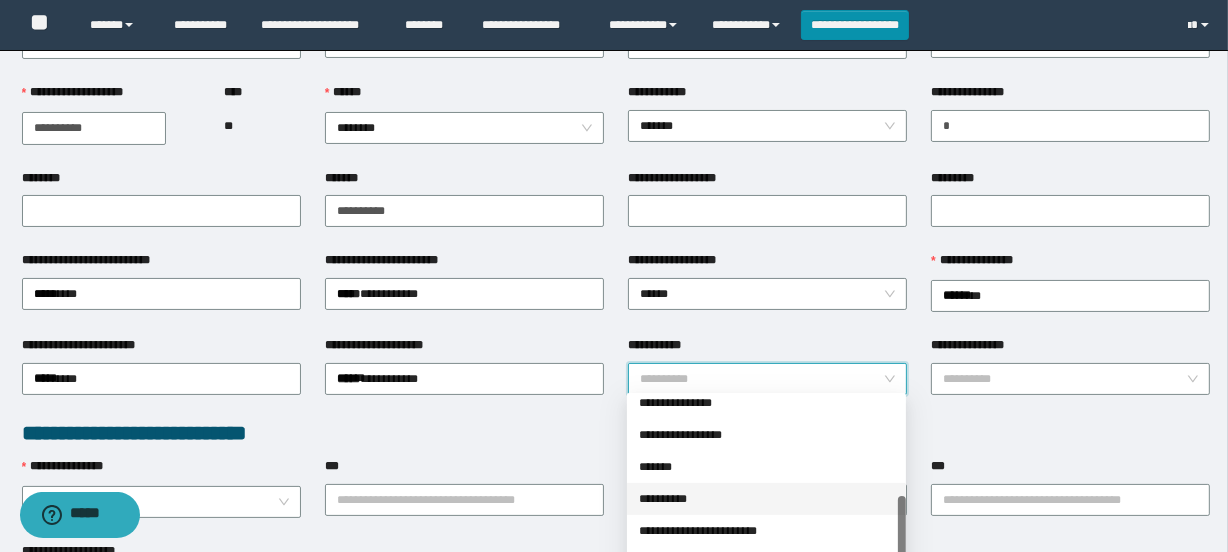 scroll, scrollTop: 160, scrollLeft: 0, axis: vertical 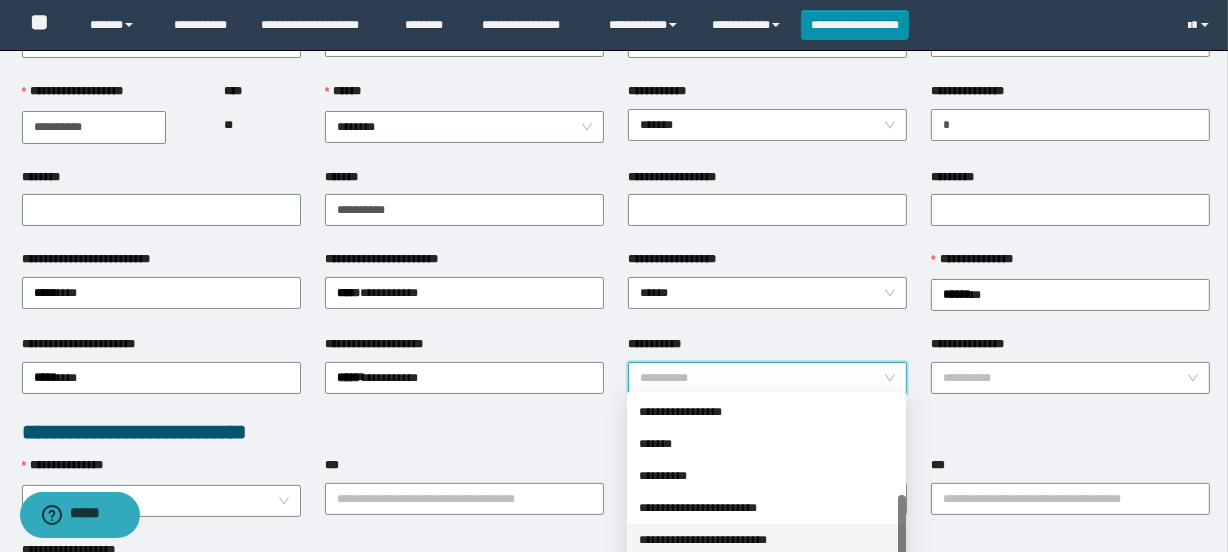 click on "**********" at bounding box center (766, 540) 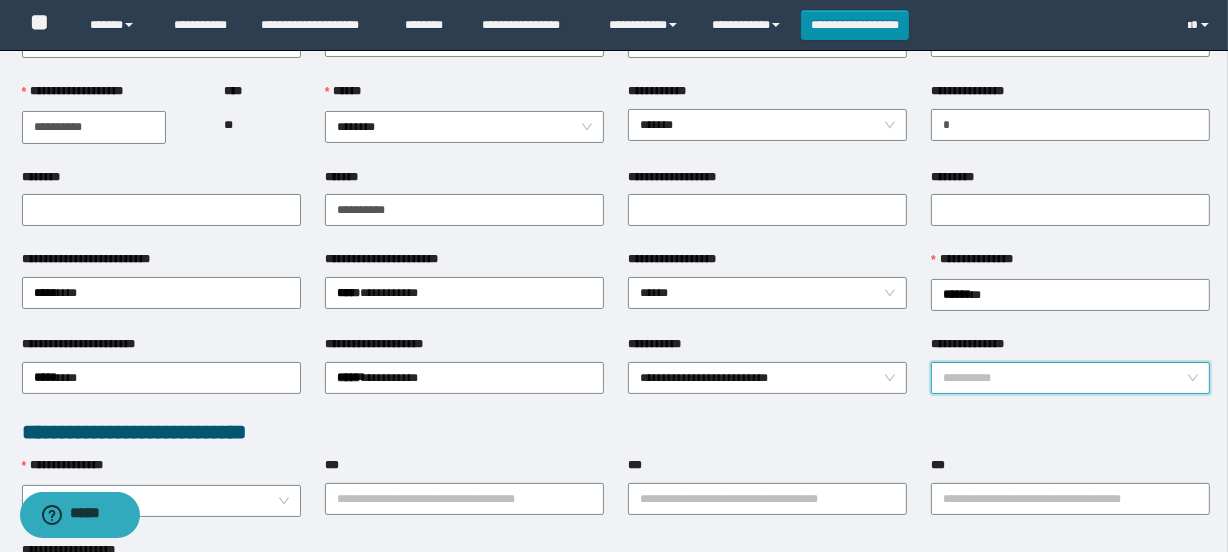 click on "**********" at bounding box center (1064, 378) 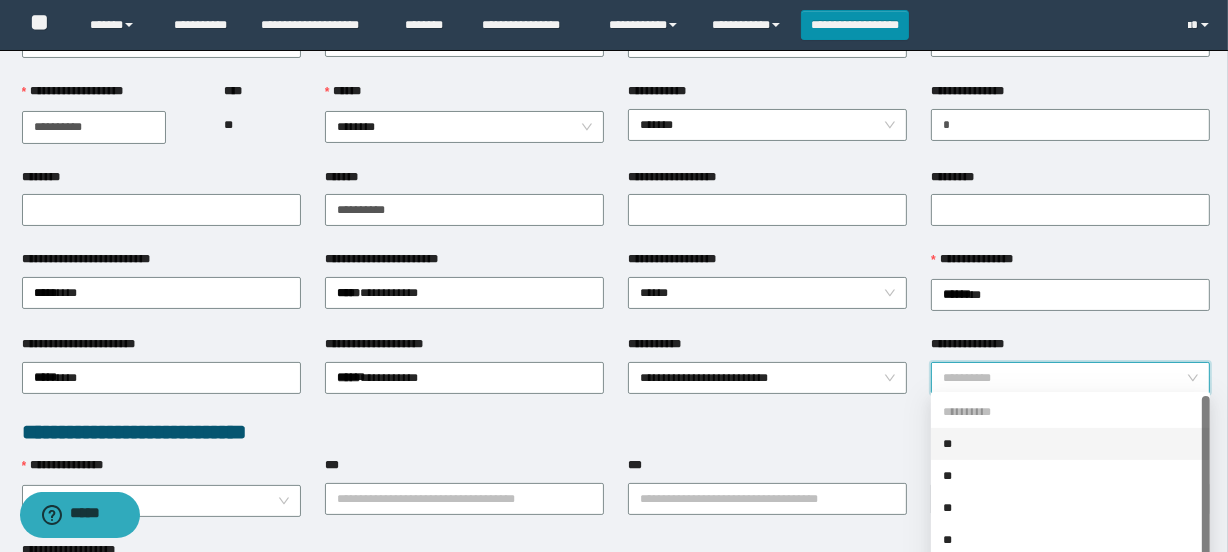click on "**********" at bounding box center (767, 376) 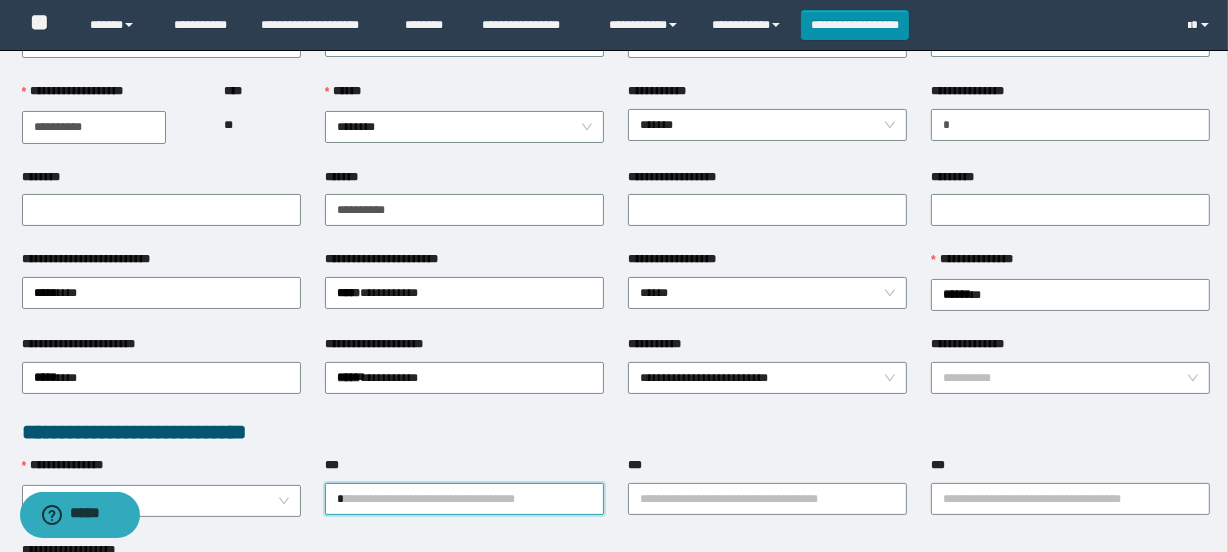 click on "*" at bounding box center (464, 499) 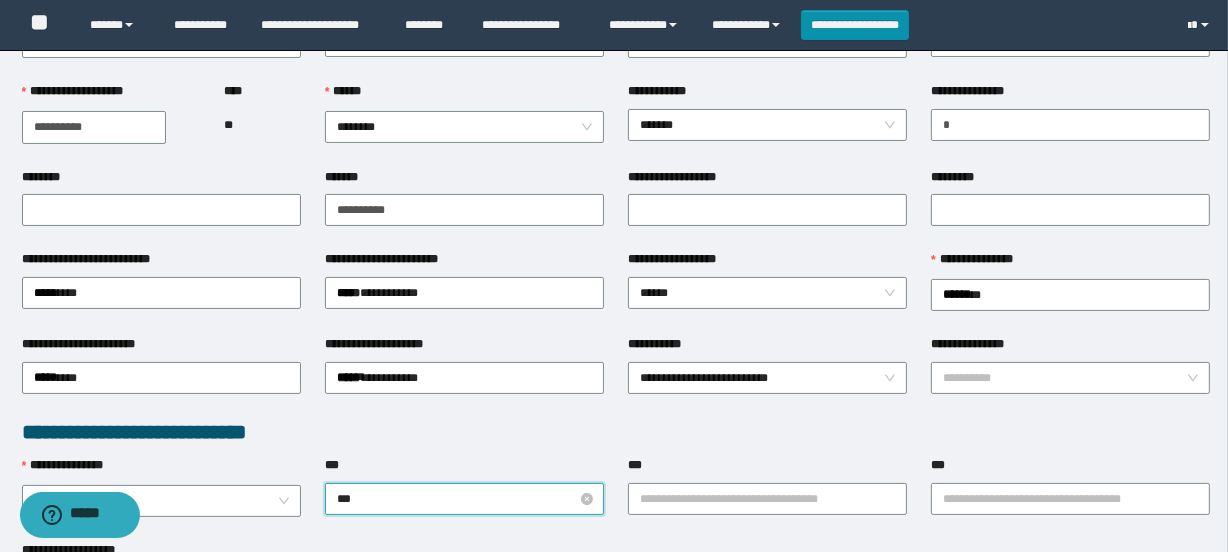 type on "****" 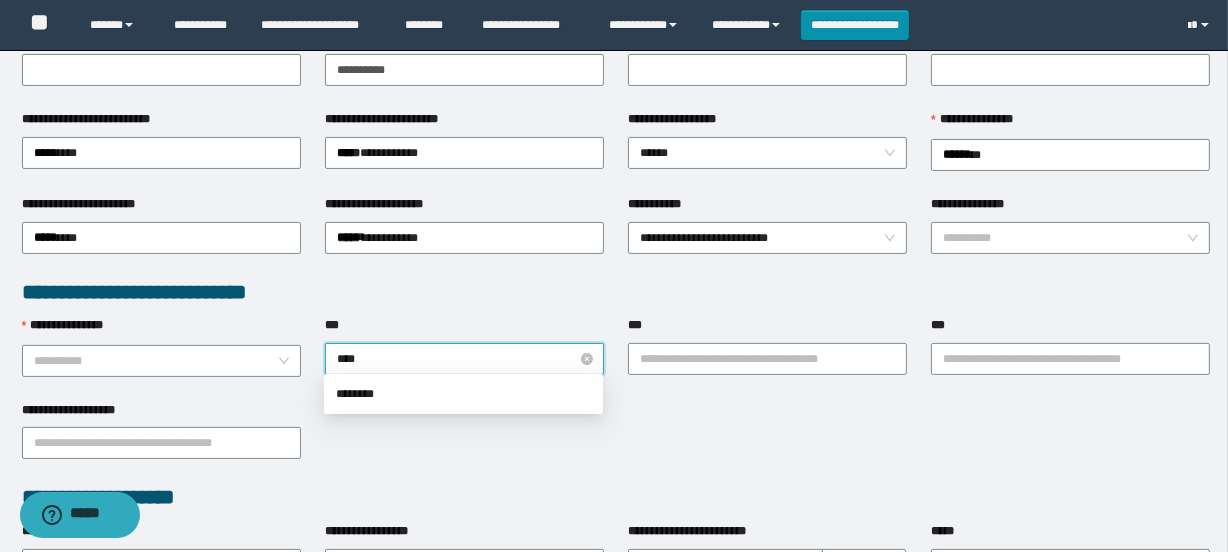 scroll, scrollTop: 336, scrollLeft: 0, axis: vertical 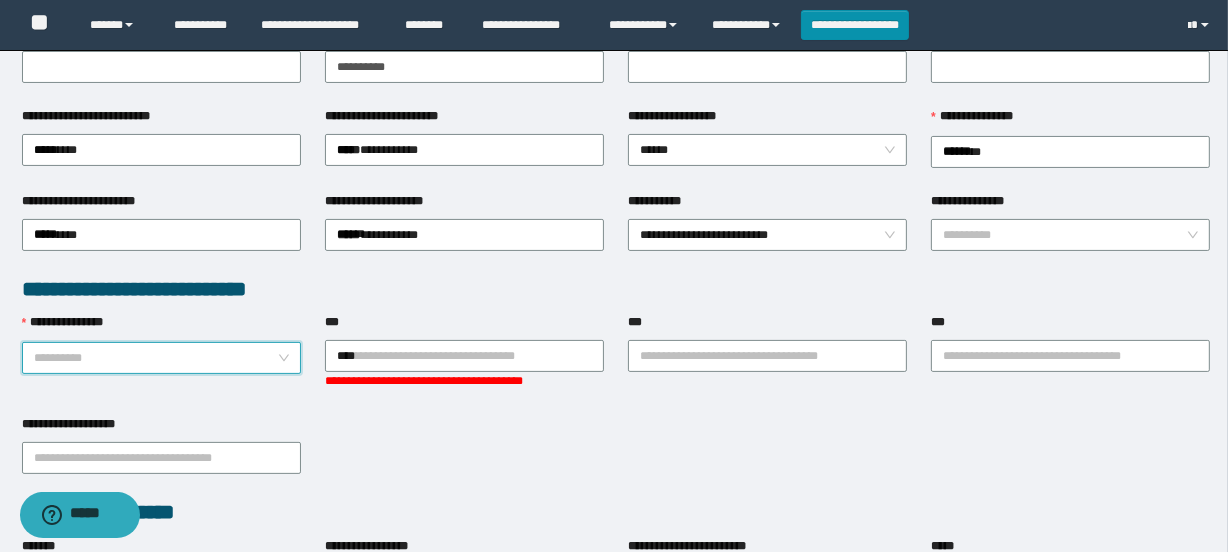 click on "**********" at bounding box center [155, 358] 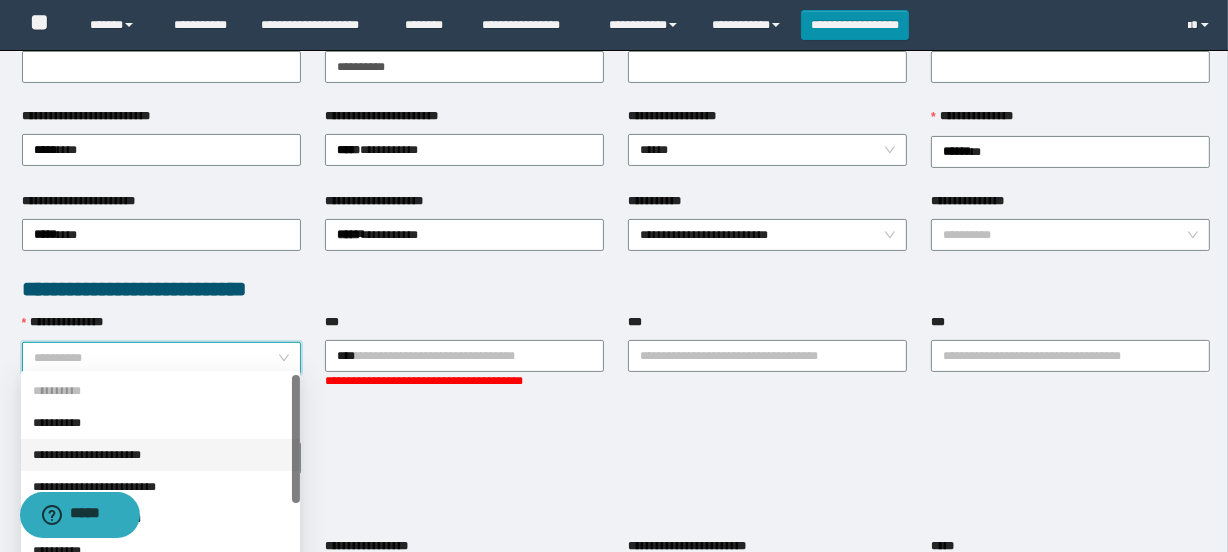 click on "**********" at bounding box center (160, 455) 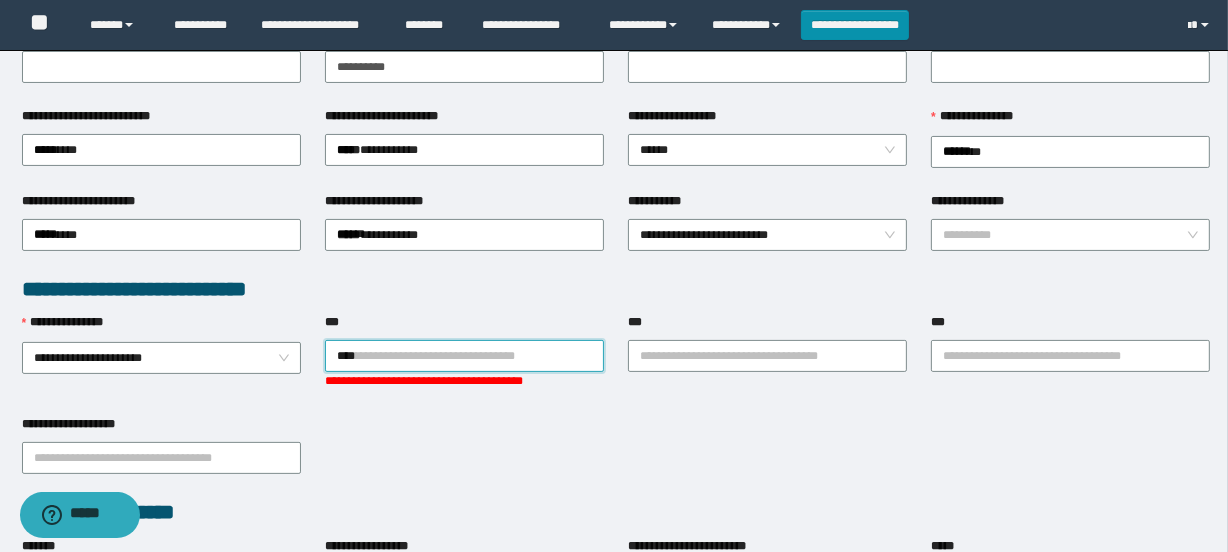 click on "****" at bounding box center [464, 356] 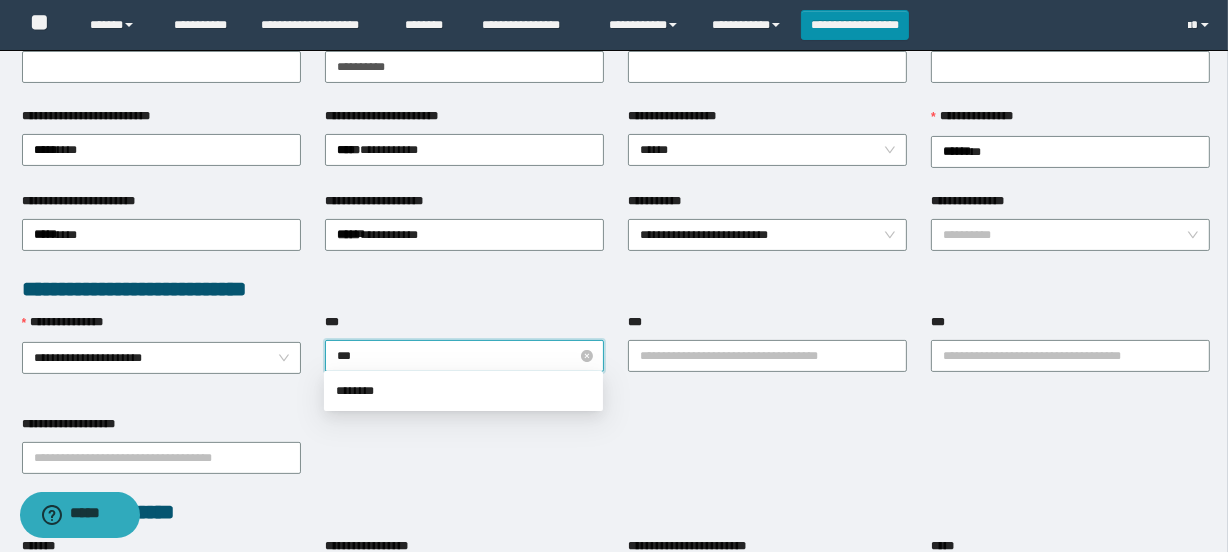 type on "****" 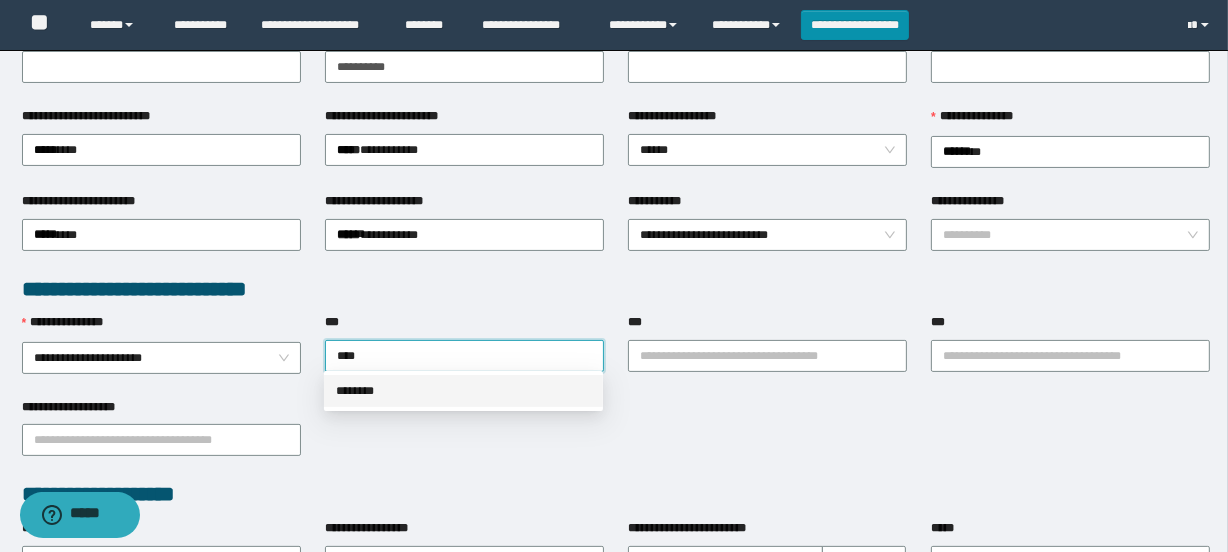 click on "********" at bounding box center [463, 391] 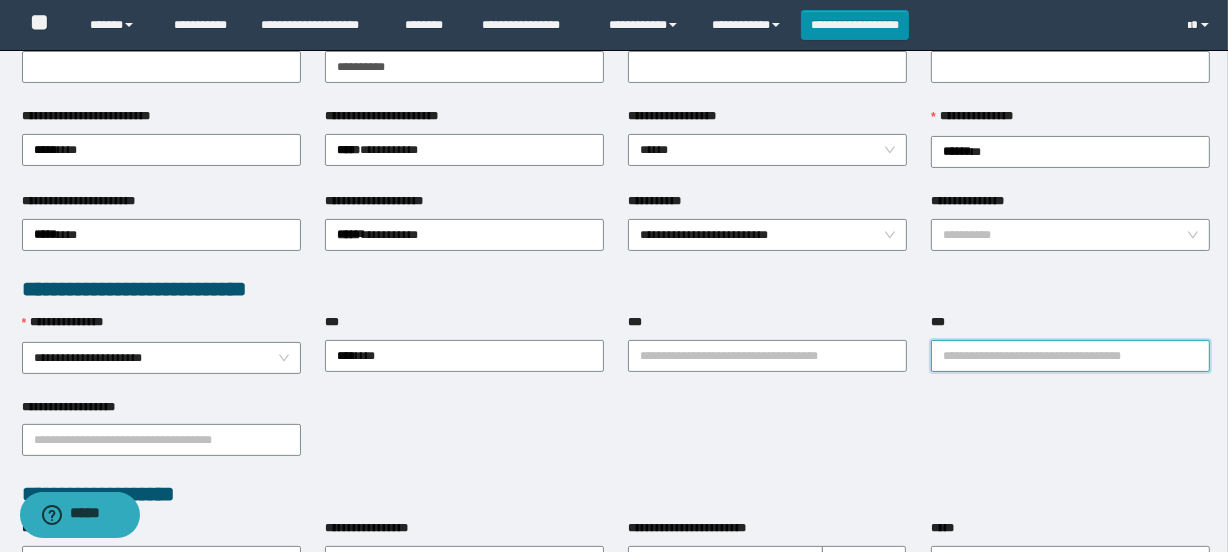 click on "***" at bounding box center [1070, 356] 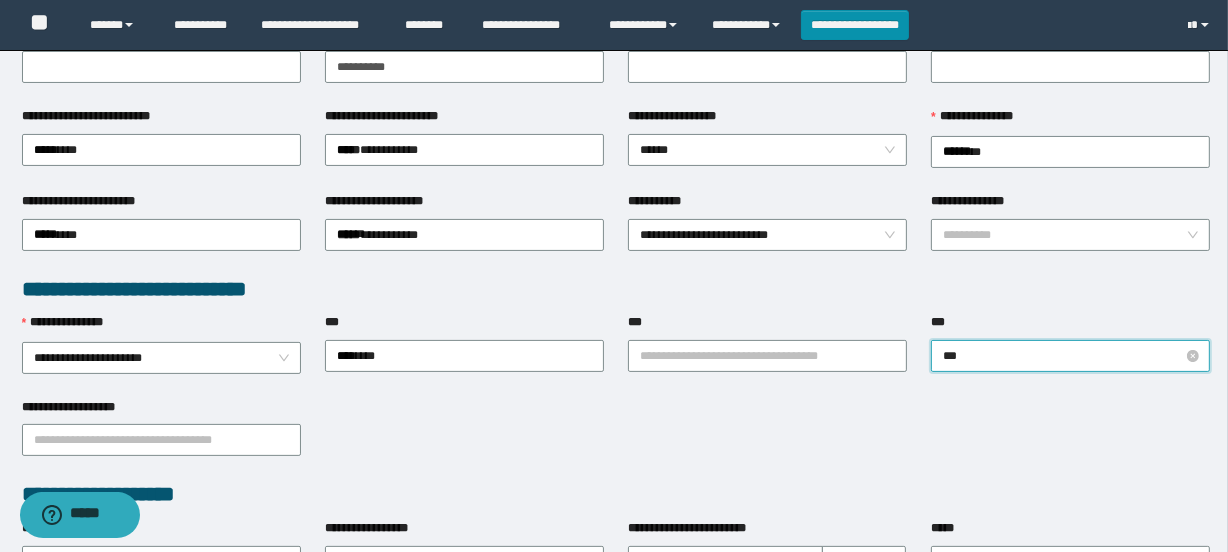type on "****" 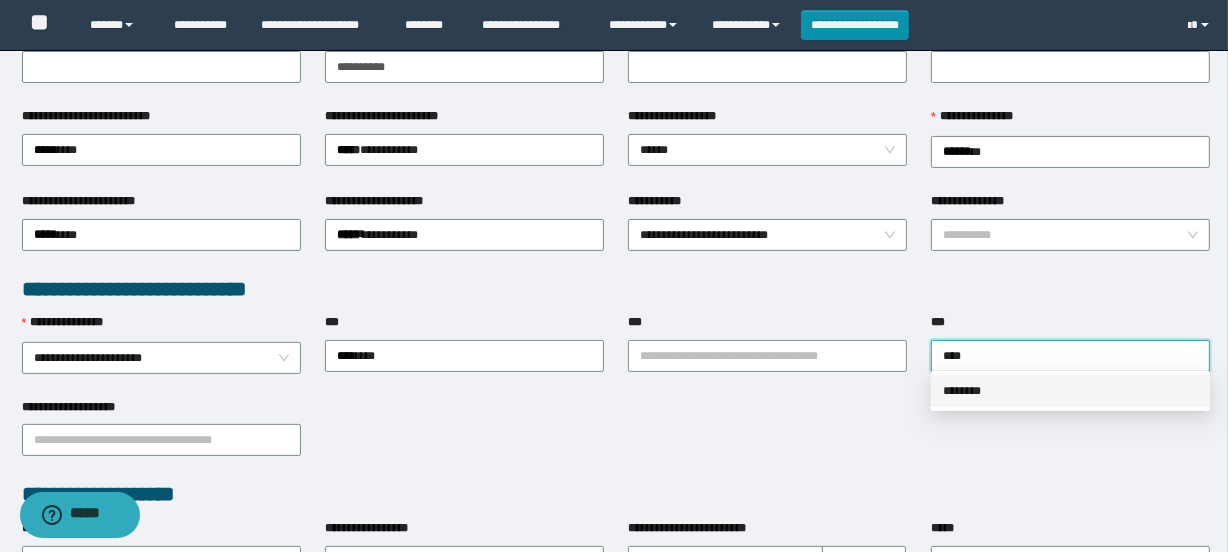 click on "********" at bounding box center [1070, 391] 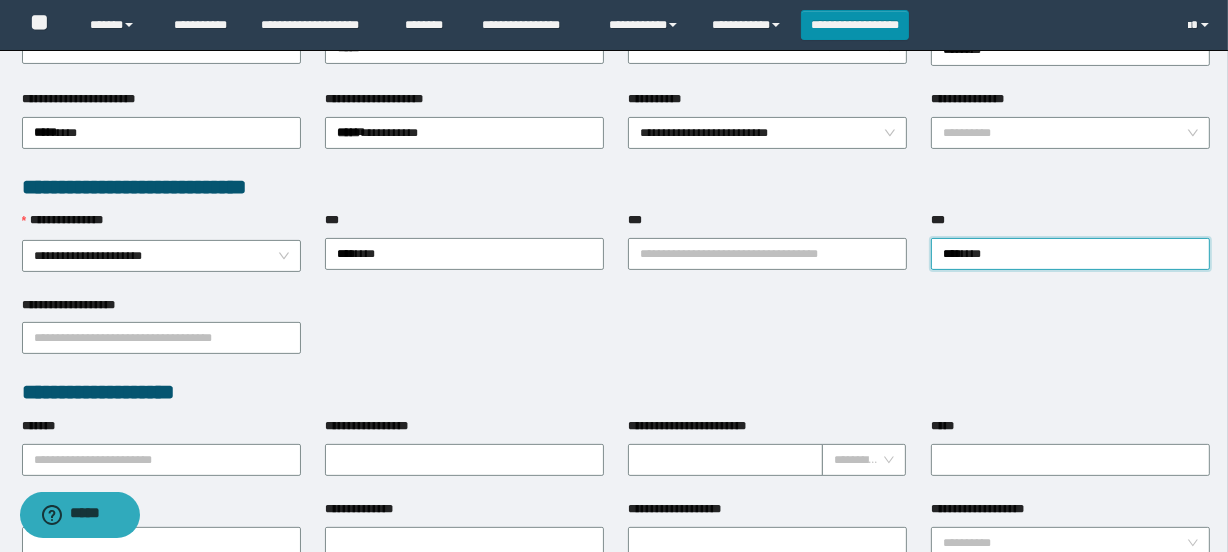 scroll, scrollTop: 443, scrollLeft: 0, axis: vertical 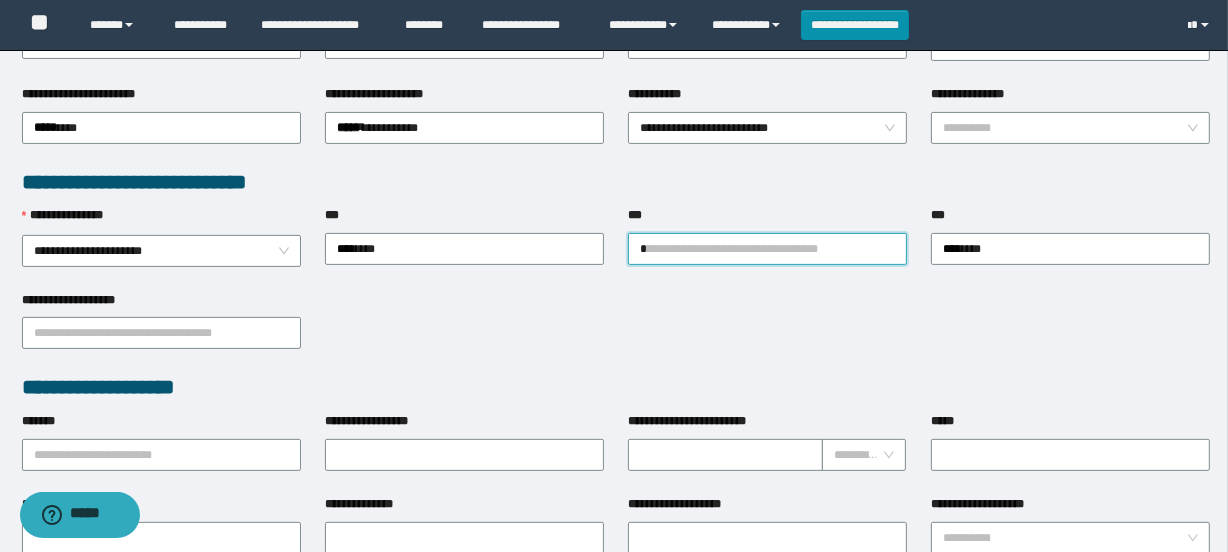 click on "*" at bounding box center (767, 249) 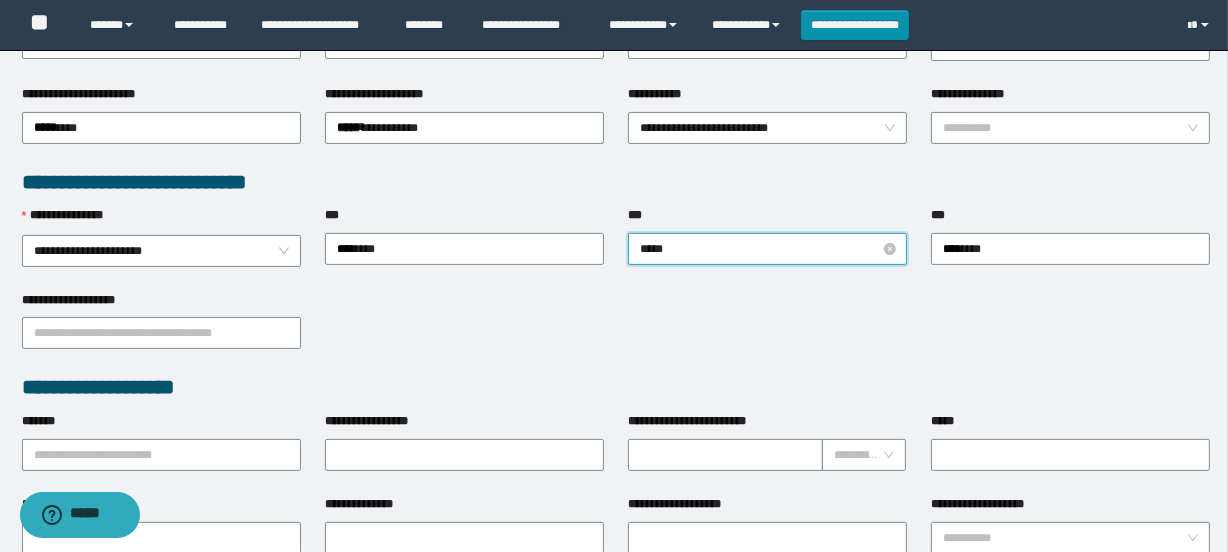 type on "******" 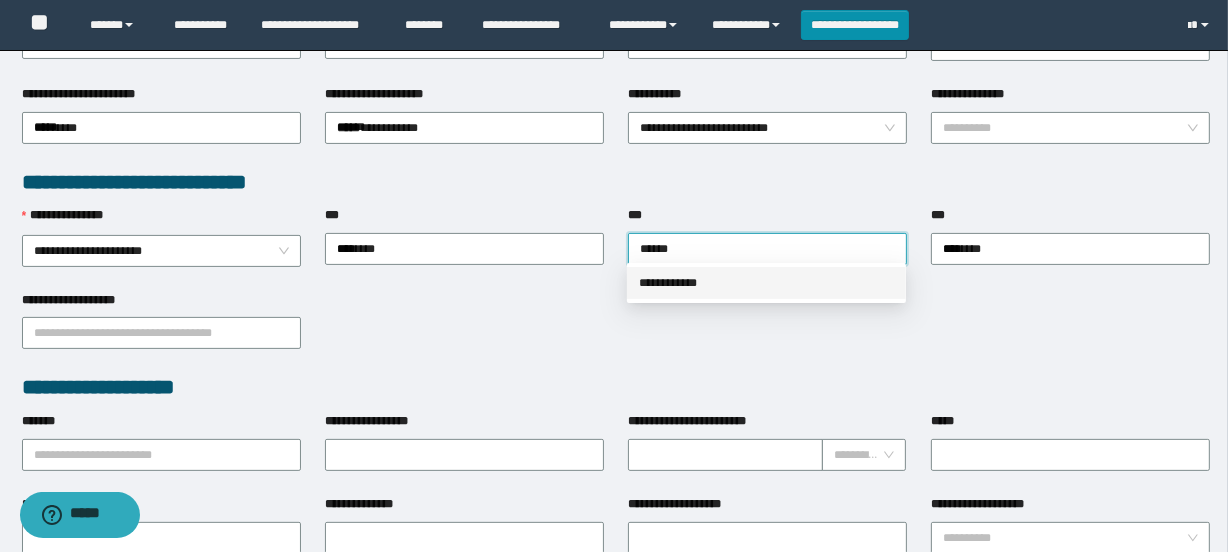 click on "**********" at bounding box center (766, 283) 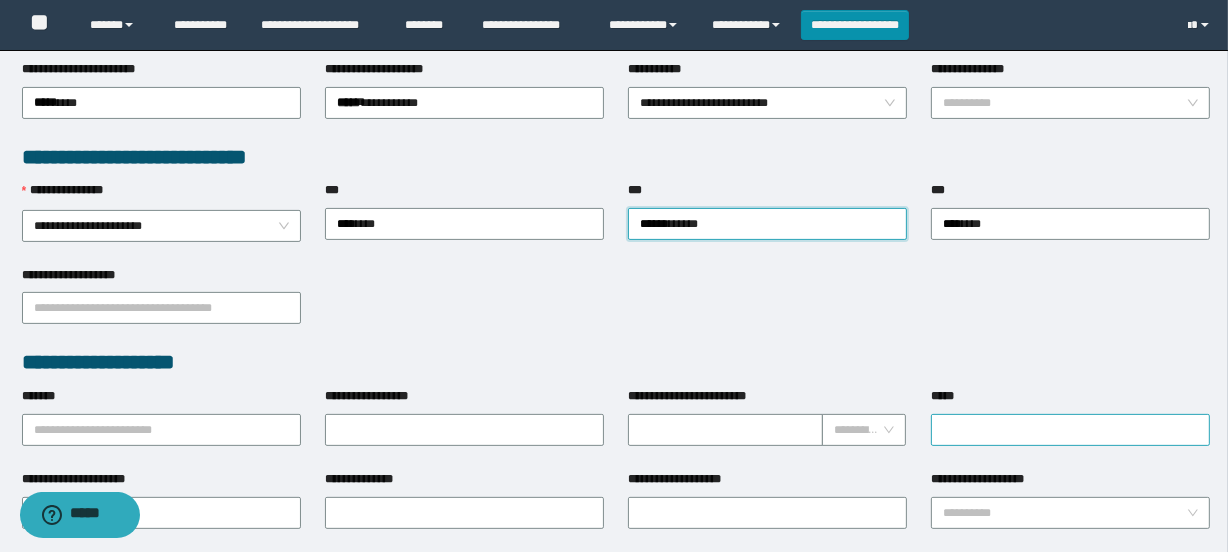 scroll, scrollTop: 467, scrollLeft: 0, axis: vertical 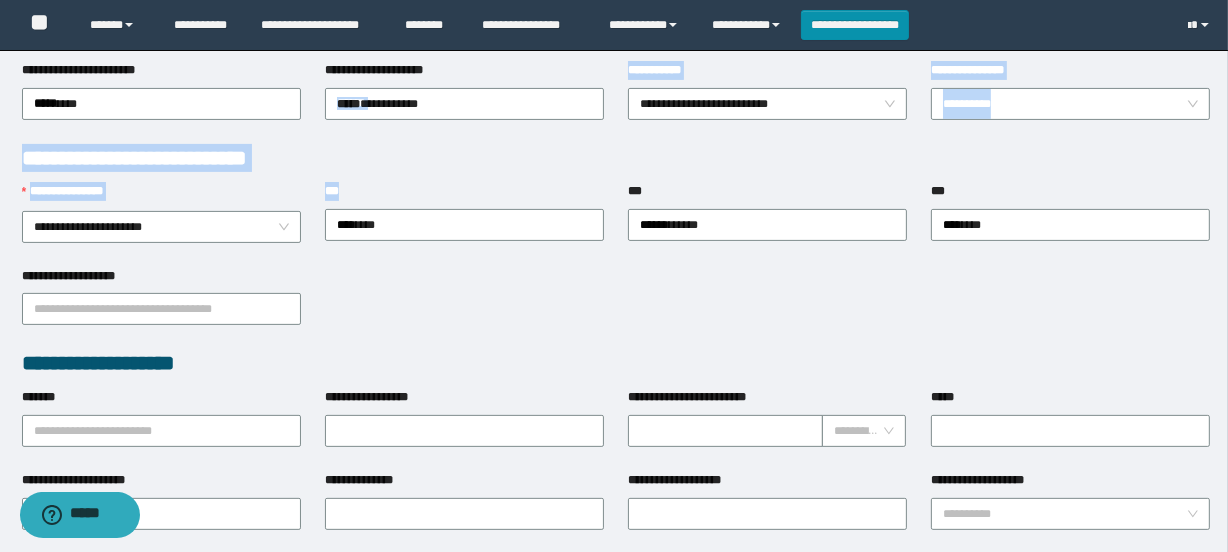 drag, startPoint x: 456, startPoint y: 116, endPoint x: 472, endPoint y: 182, distance: 67.911705 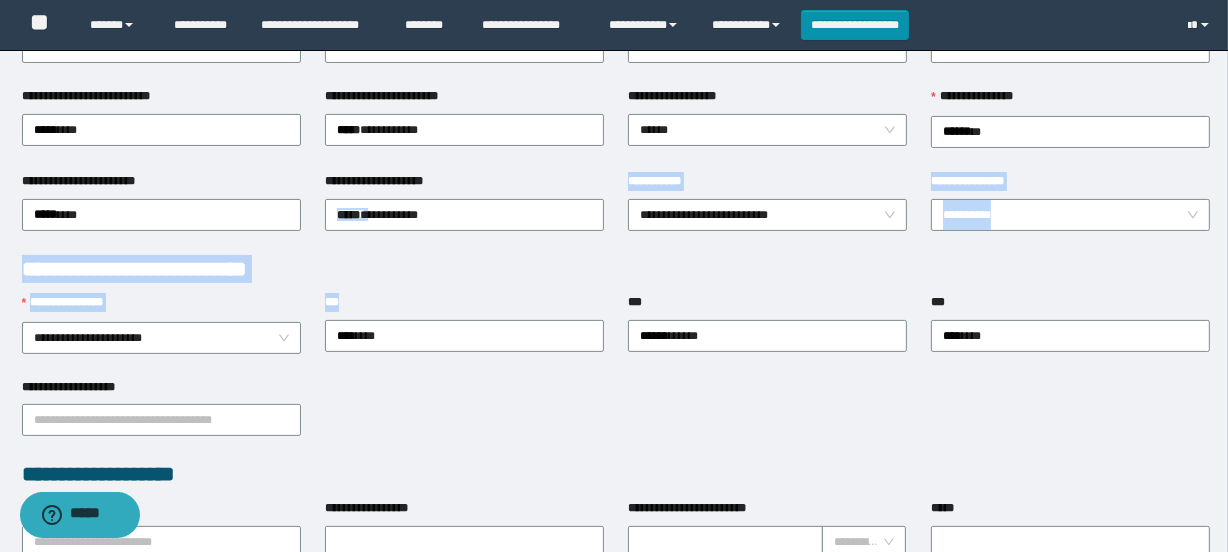 scroll, scrollTop: 351, scrollLeft: 0, axis: vertical 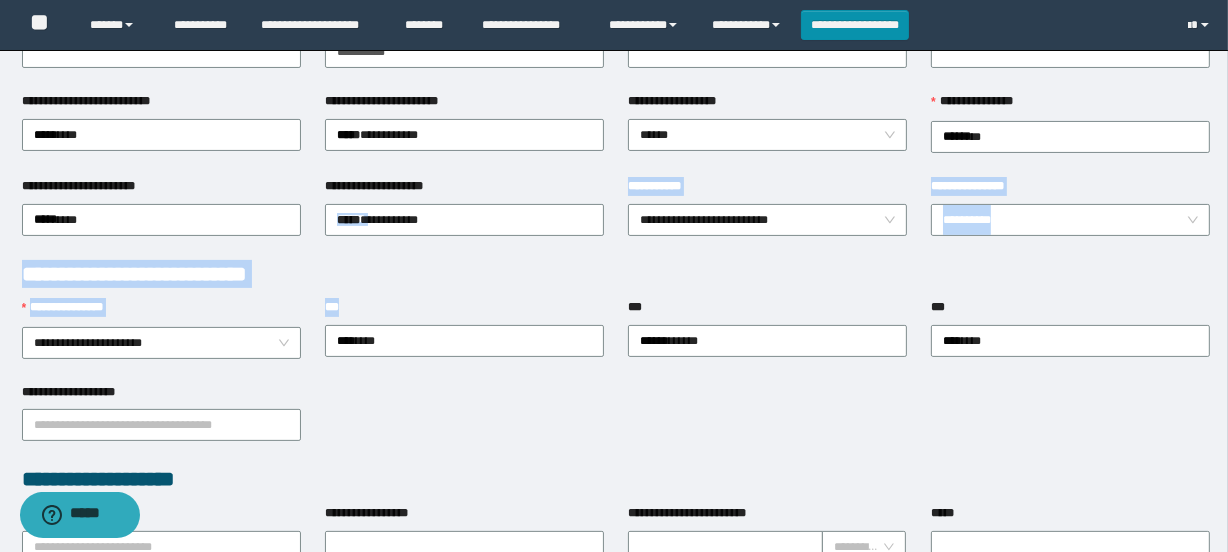 click on "**********" at bounding box center (464, 218) 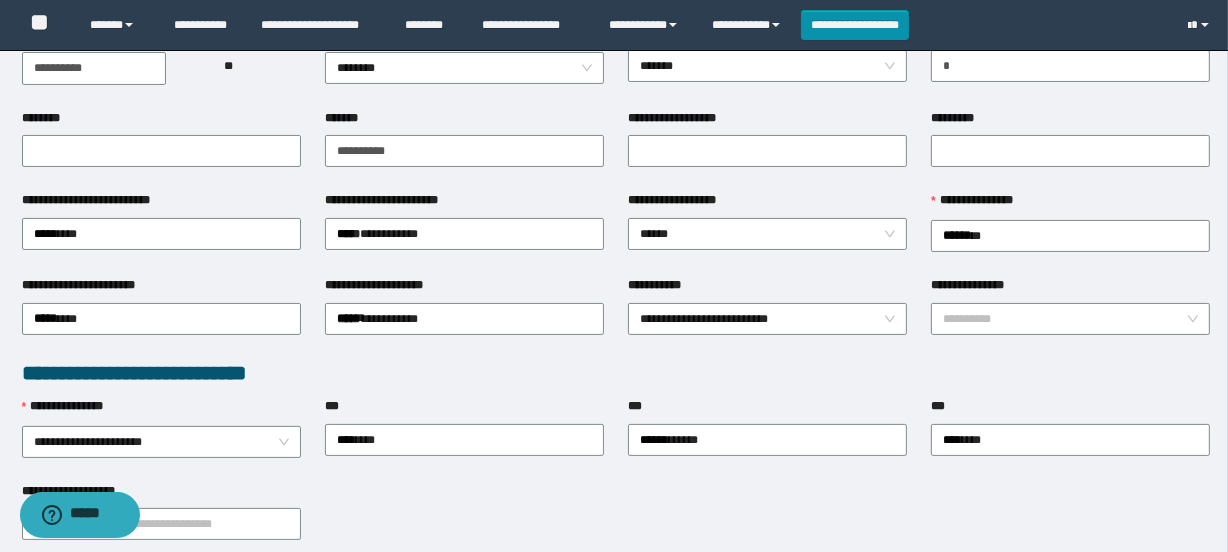 scroll, scrollTop: 218, scrollLeft: 0, axis: vertical 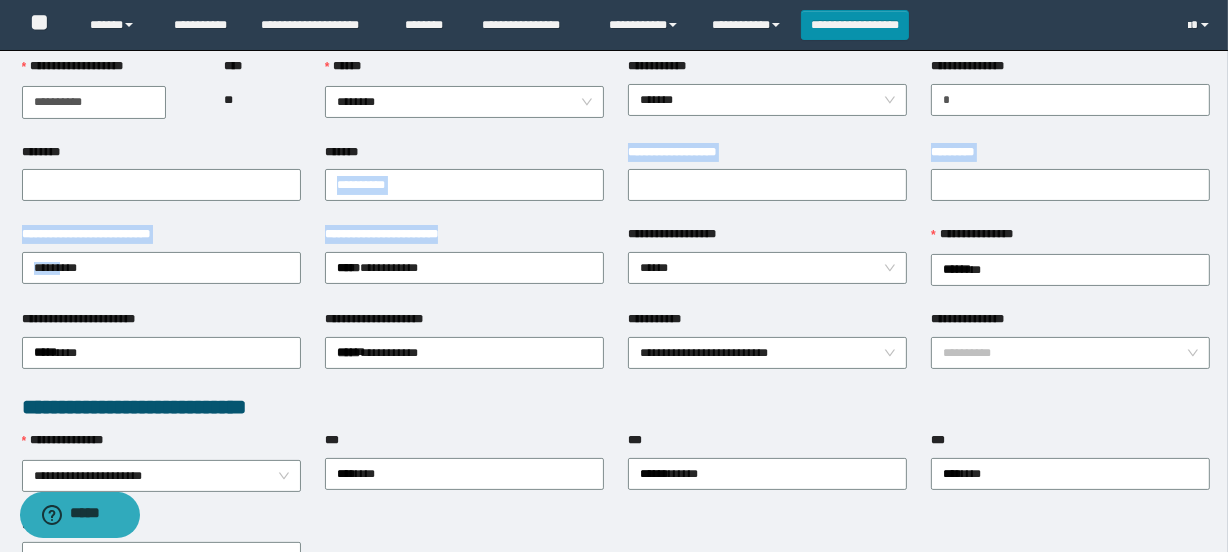 drag, startPoint x: 514, startPoint y: 244, endPoint x: 606, endPoint y: 178, distance: 113.22544 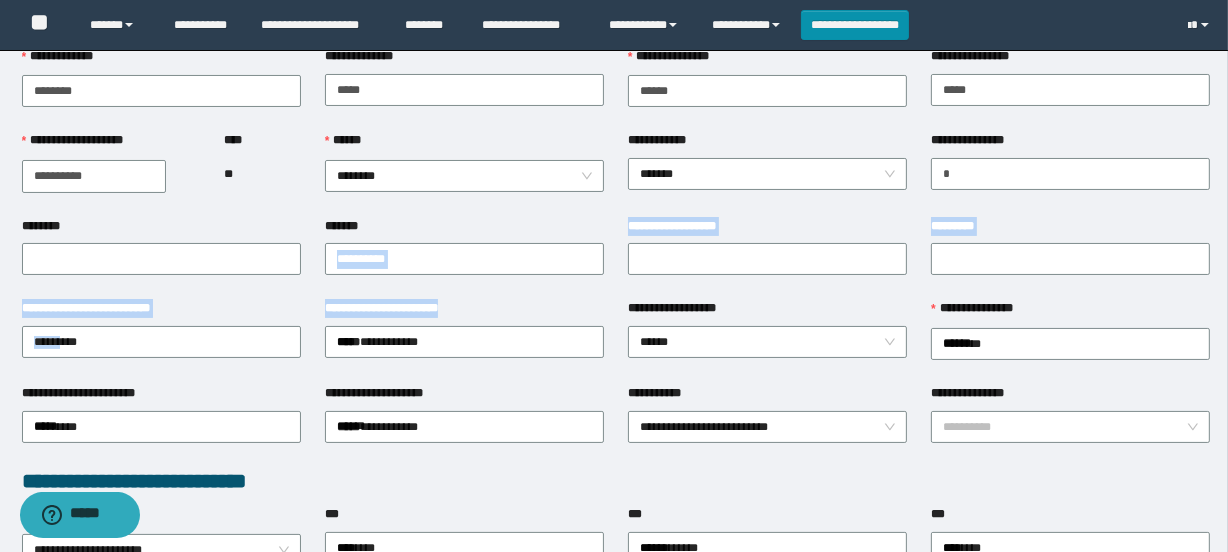 scroll, scrollTop: 140, scrollLeft: 0, axis: vertical 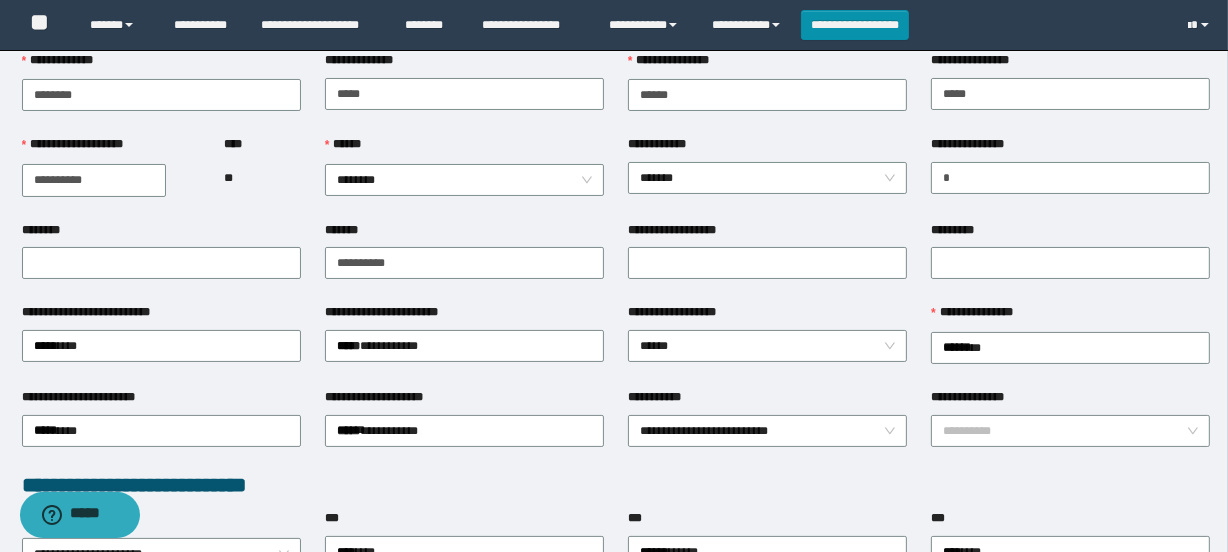 click on "****** ********" at bounding box center (464, 177) 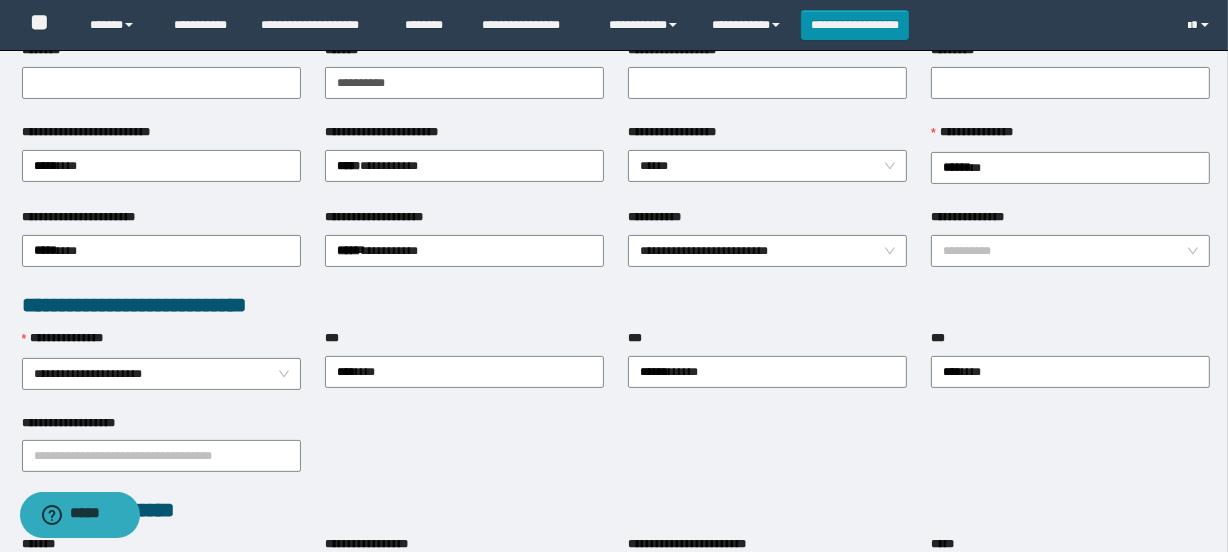 scroll, scrollTop: 321, scrollLeft: 0, axis: vertical 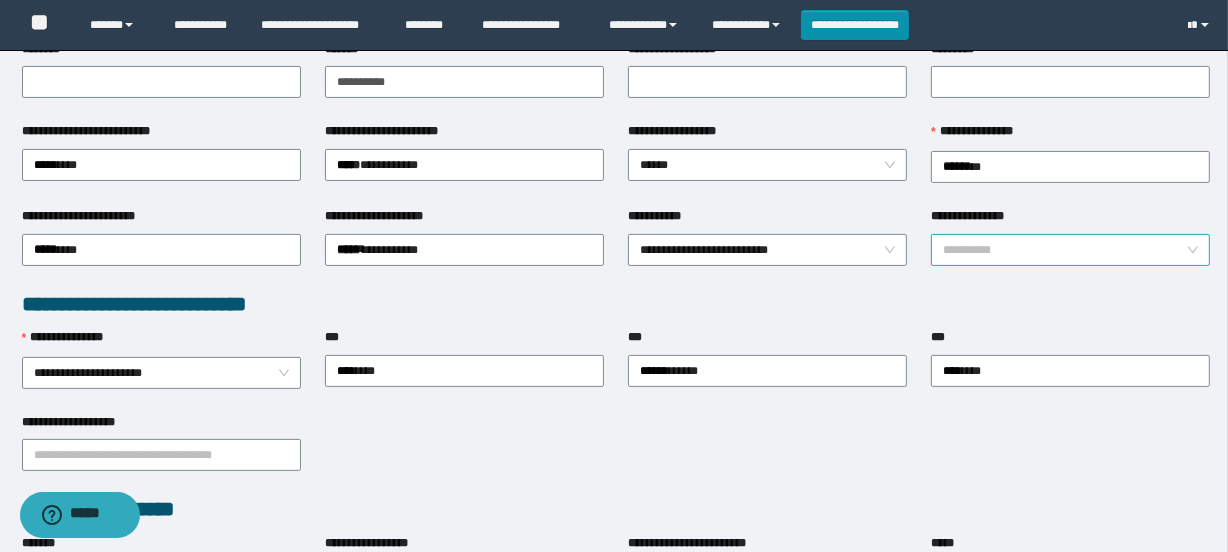 click on "**********" at bounding box center (1064, 250) 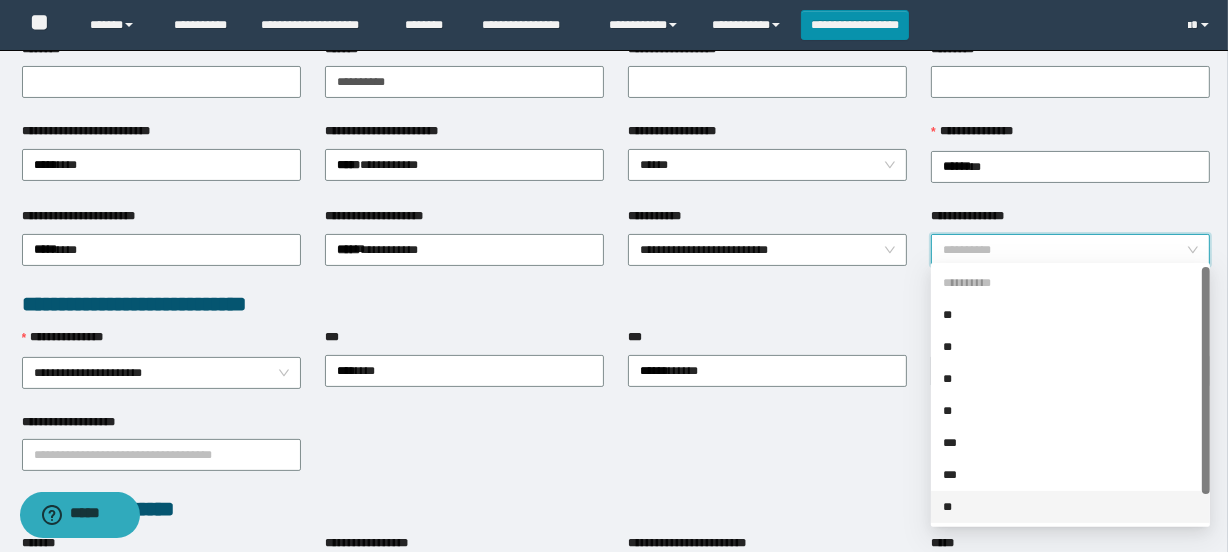 scroll, scrollTop: 31, scrollLeft: 0, axis: vertical 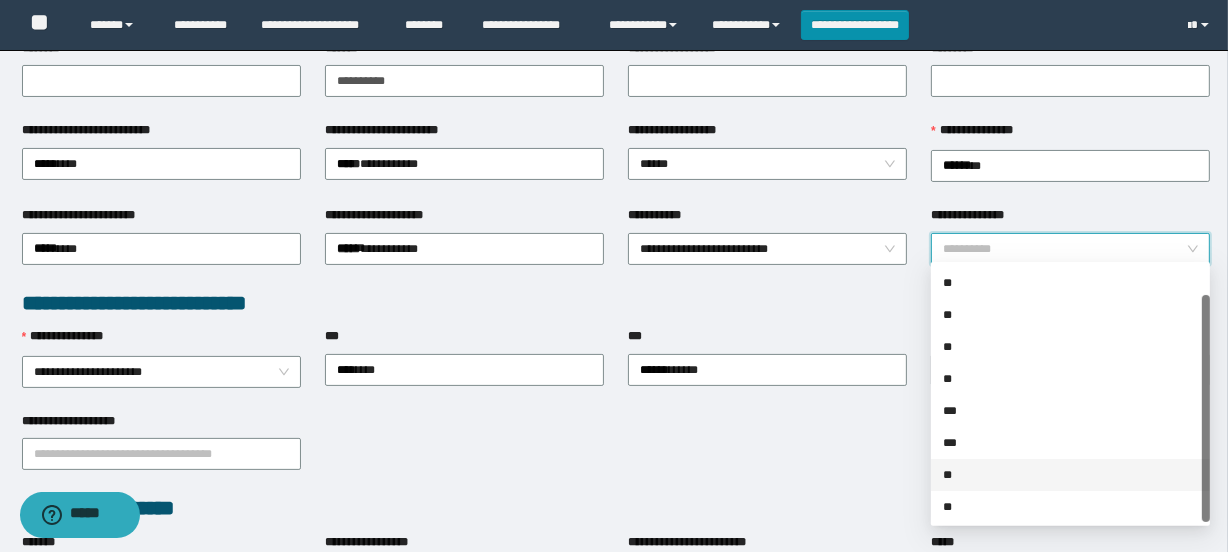 click on "**" at bounding box center [1070, 507] 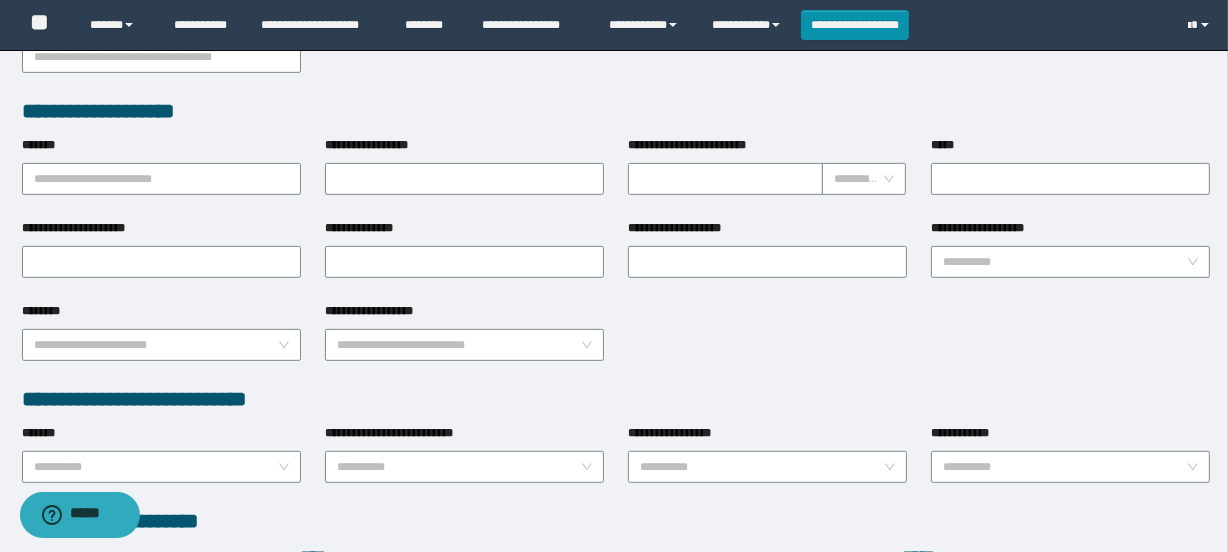 scroll, scrollTop: 740, scrollLeft: 0, axis: vertical 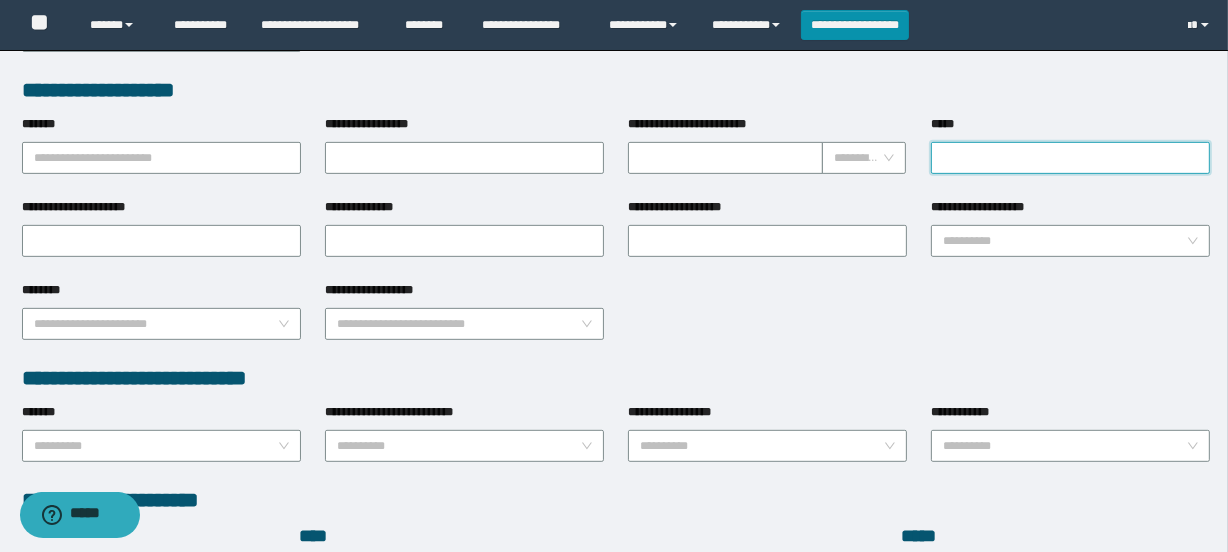 click on "*****" at bounding box center (1070, 158) 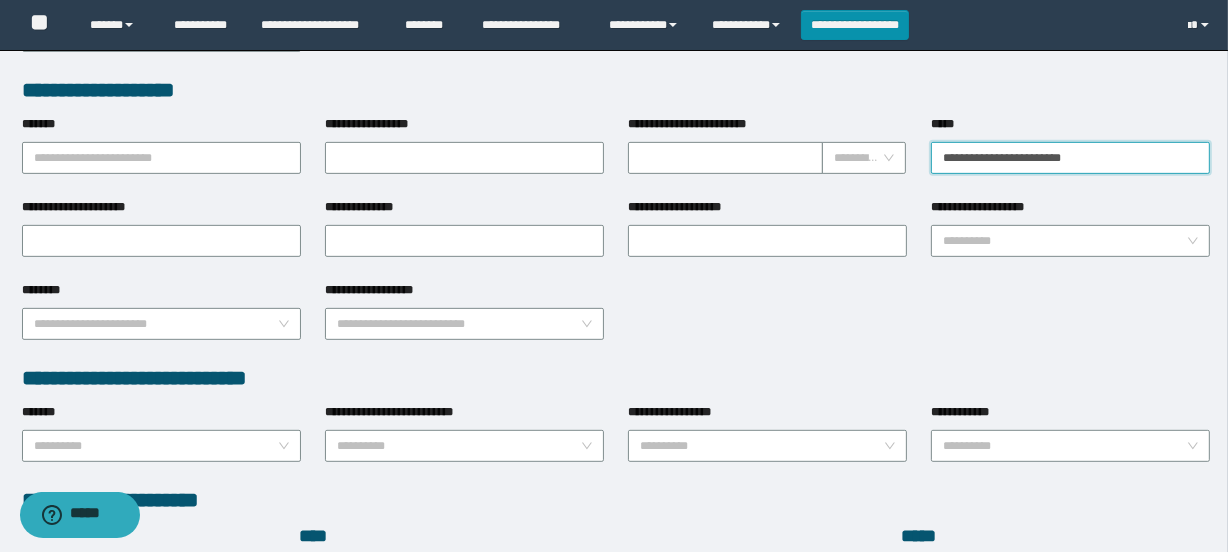 click on "**********" at bounding box center [1070, 158] 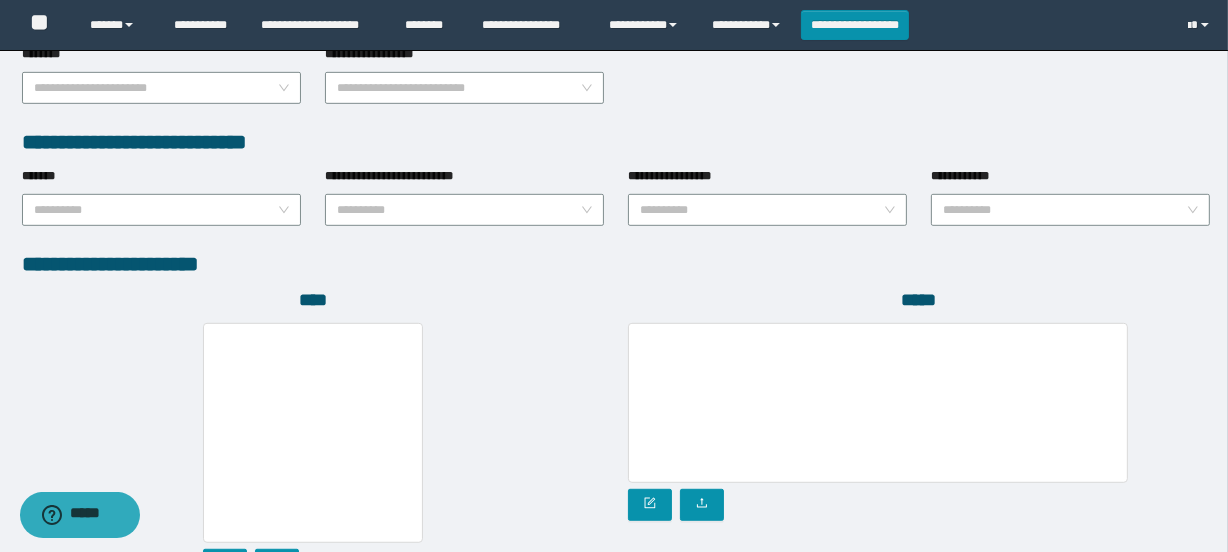 scroll, scrollTop: 977, scrollLeft: 0, axis: vertical 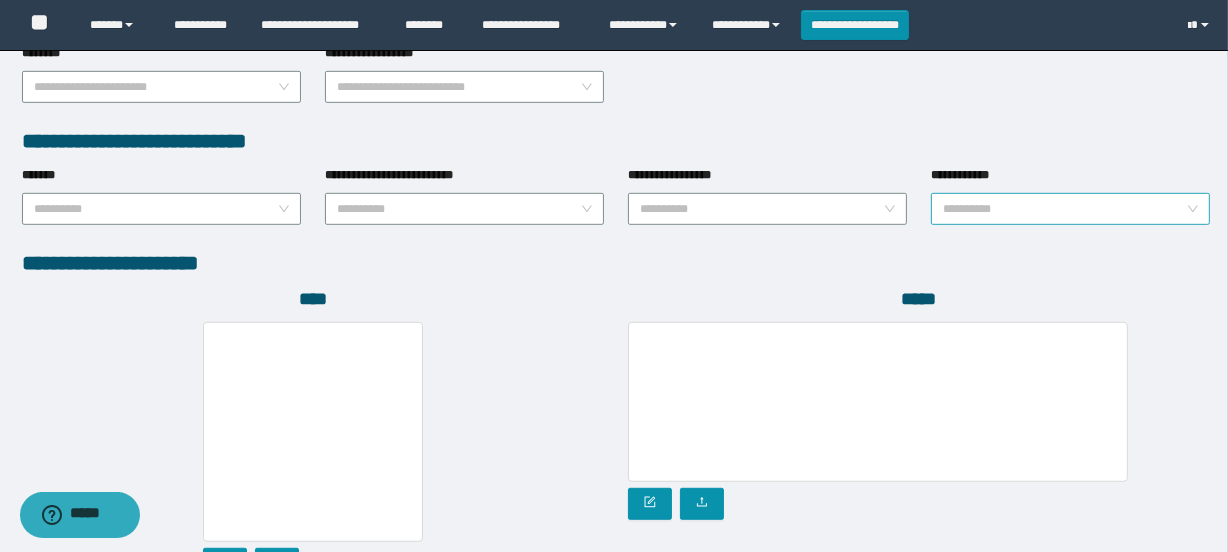 type on "**********" 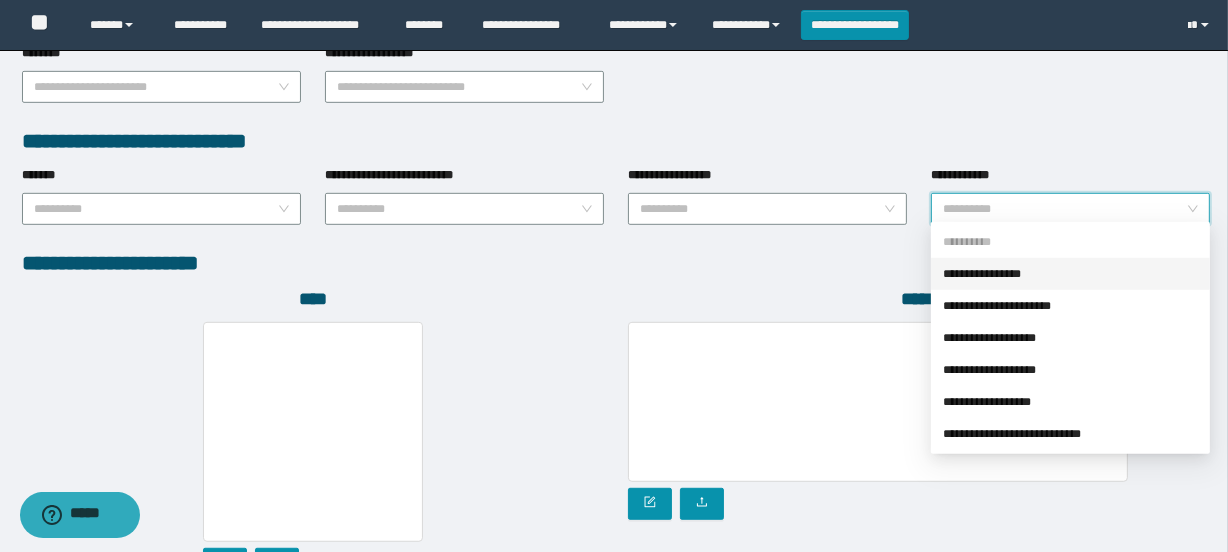 click on "**********" at bounding box center [1064, 209] 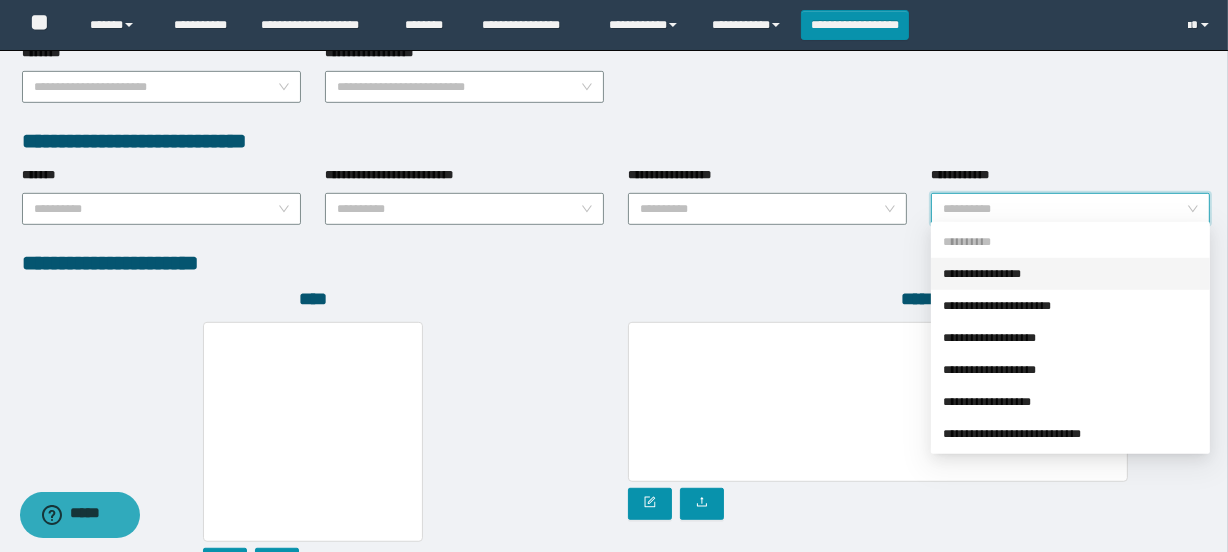 click on "**********" at bounding box center [1070, 274] 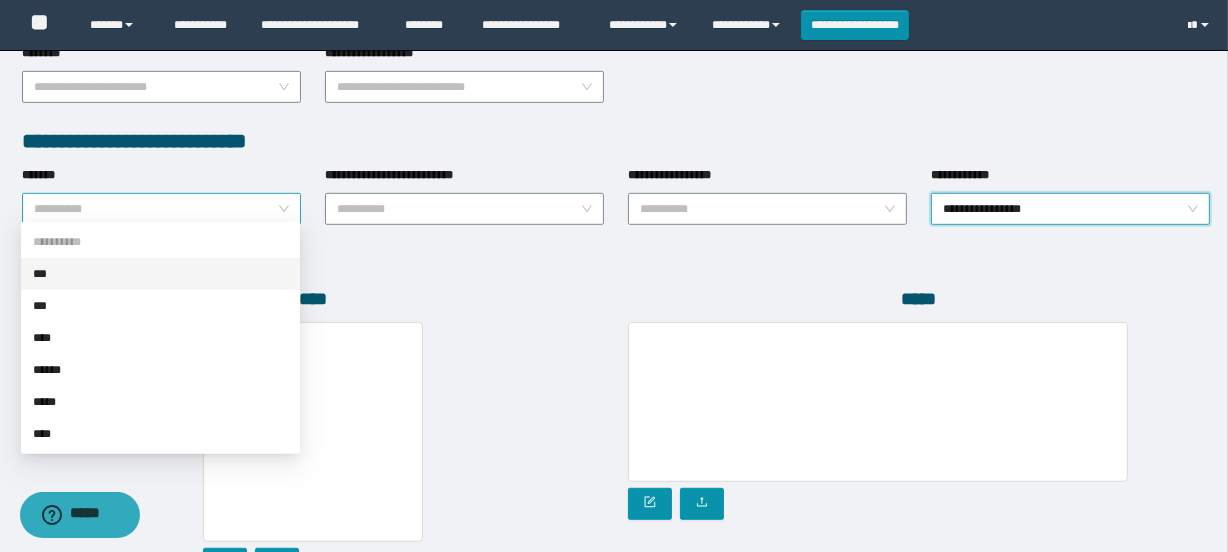 click on "**********" at bounding box center [161, 209] 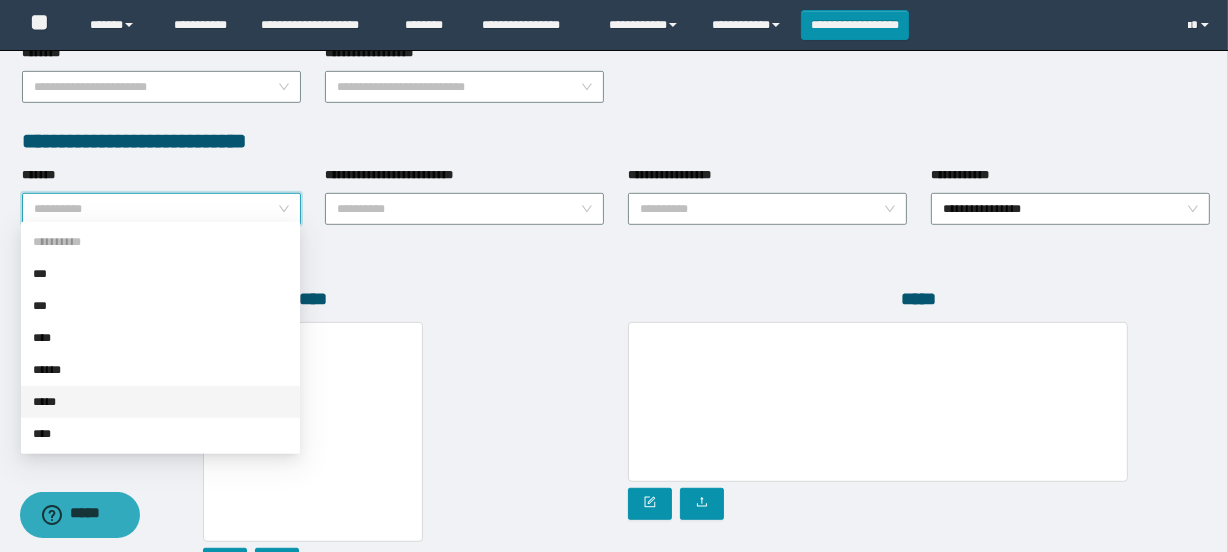 click on "*****" at bounding box center (160, 402) 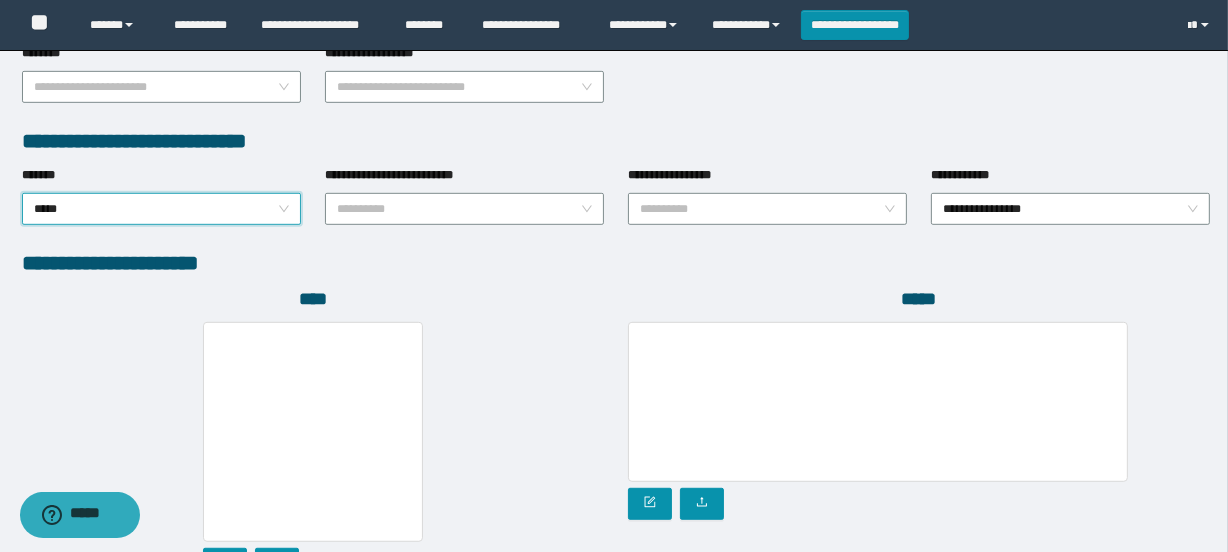 scroll, scrollTop: 1150, scrollLeft: 0, axis: vertical 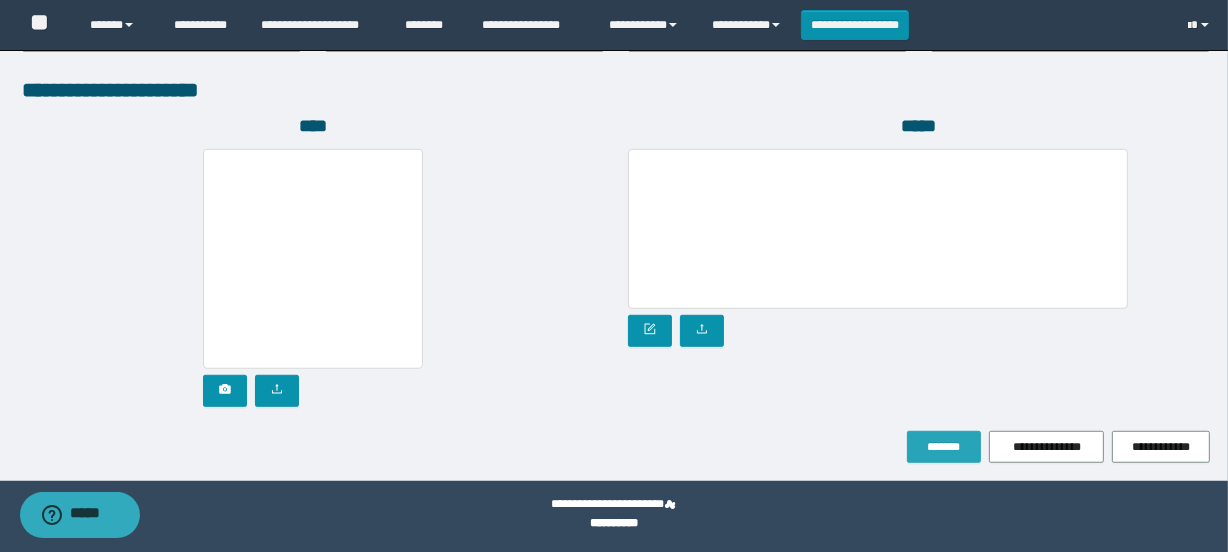 click on "*******" at bounding box center (944, 447) 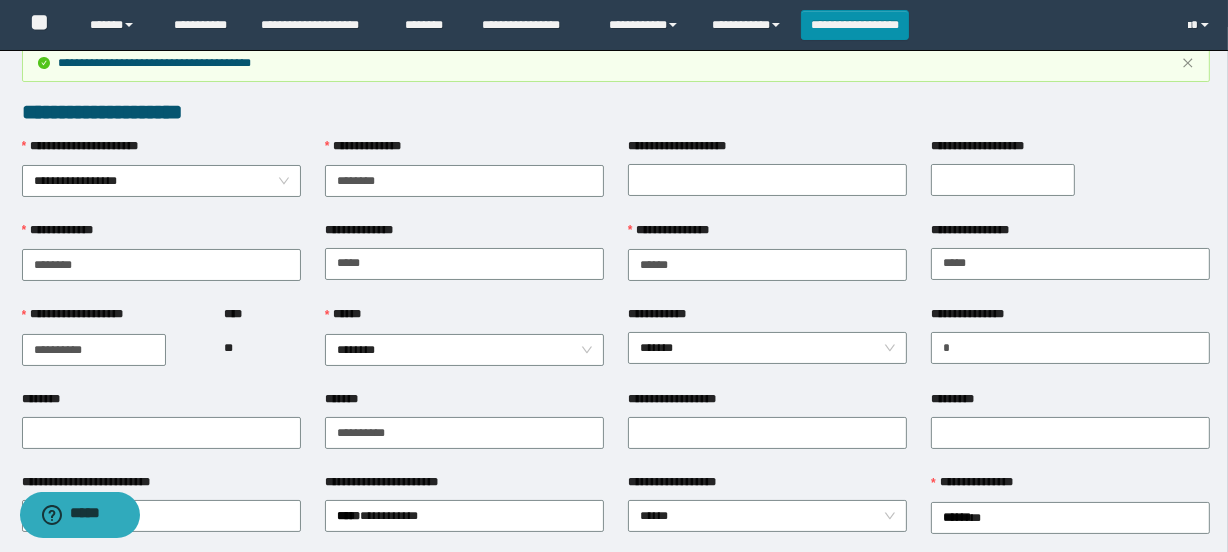 scroll, scrollTop: 22, scrollLeft: 0, axis: vertical 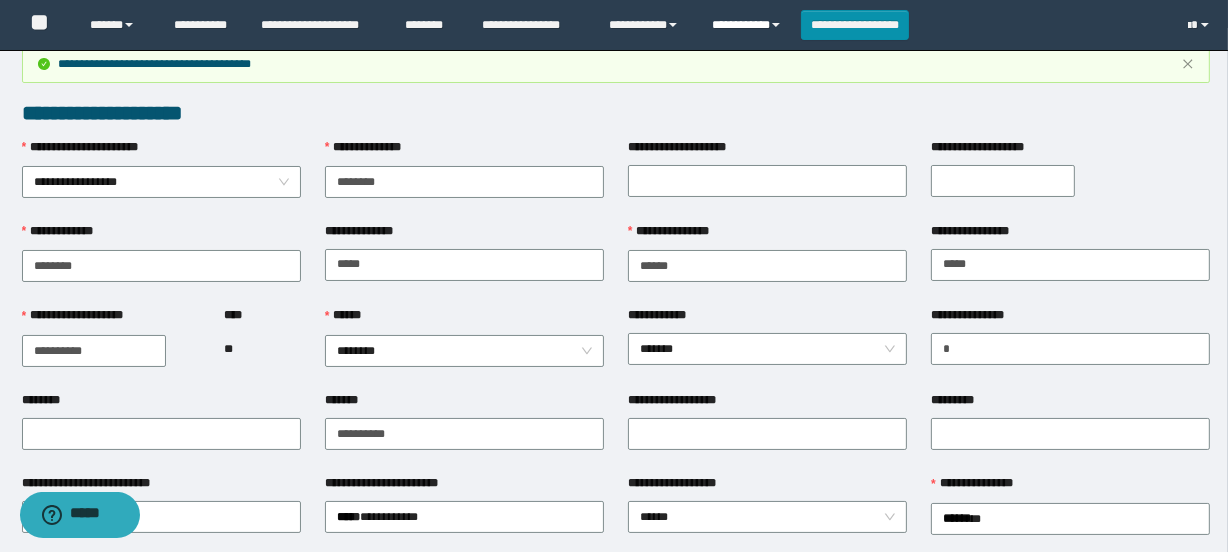 click on "**********" at bounding box center [749, 25] 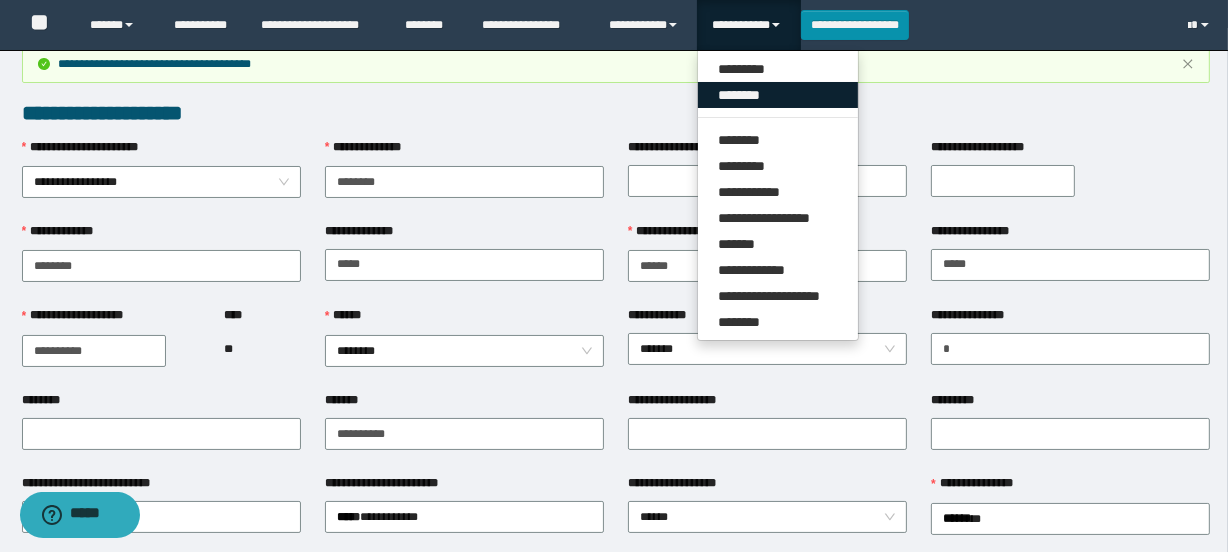 click on "********" at bounding box center [778, 95] 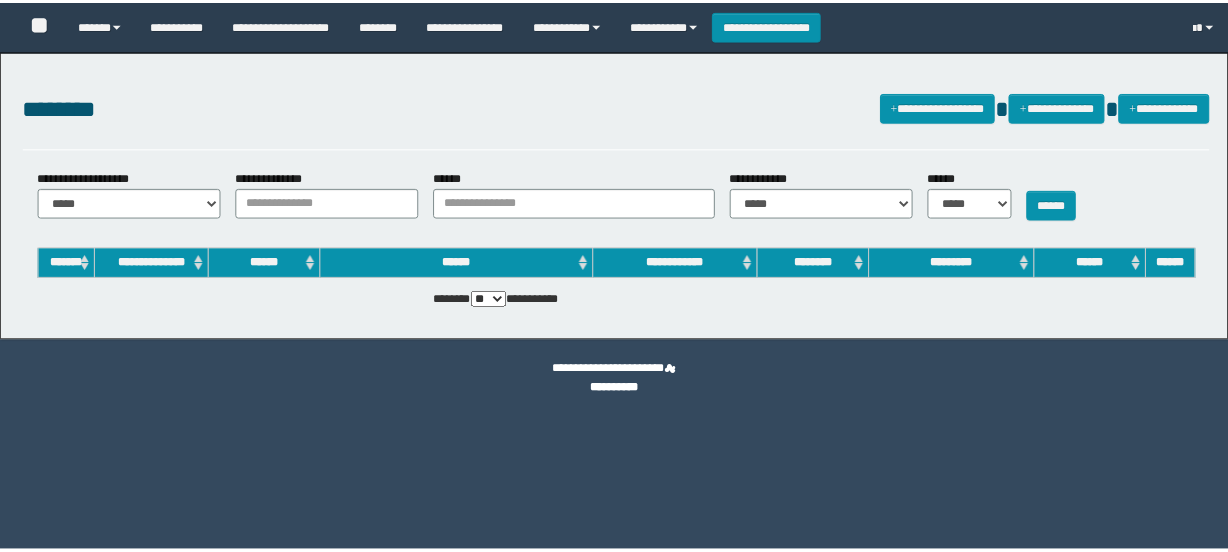 scroll, scrollTop: 0, scrollLeft: 0, axis: both 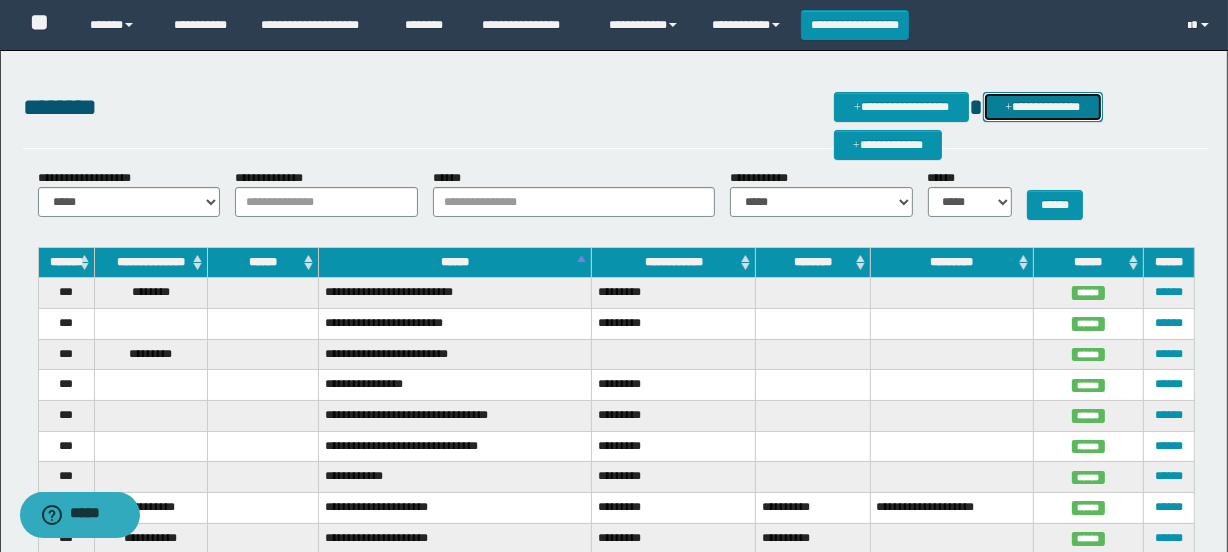 click on "**********" at bounding box center [1043, 107] 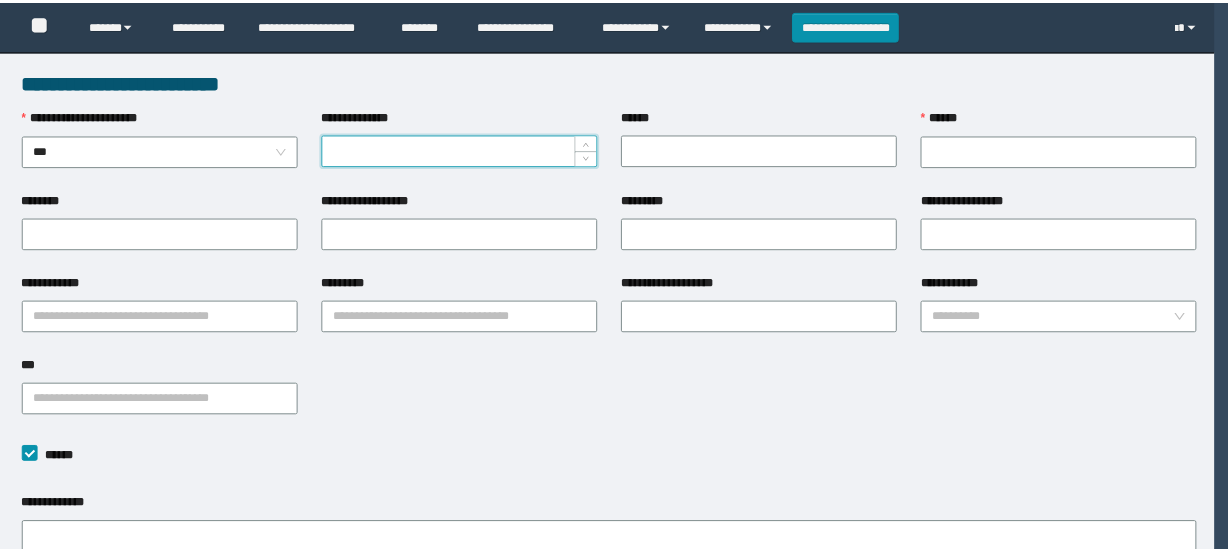 scroll, scrollTop: 0, scrollLeft: 0, axis: both 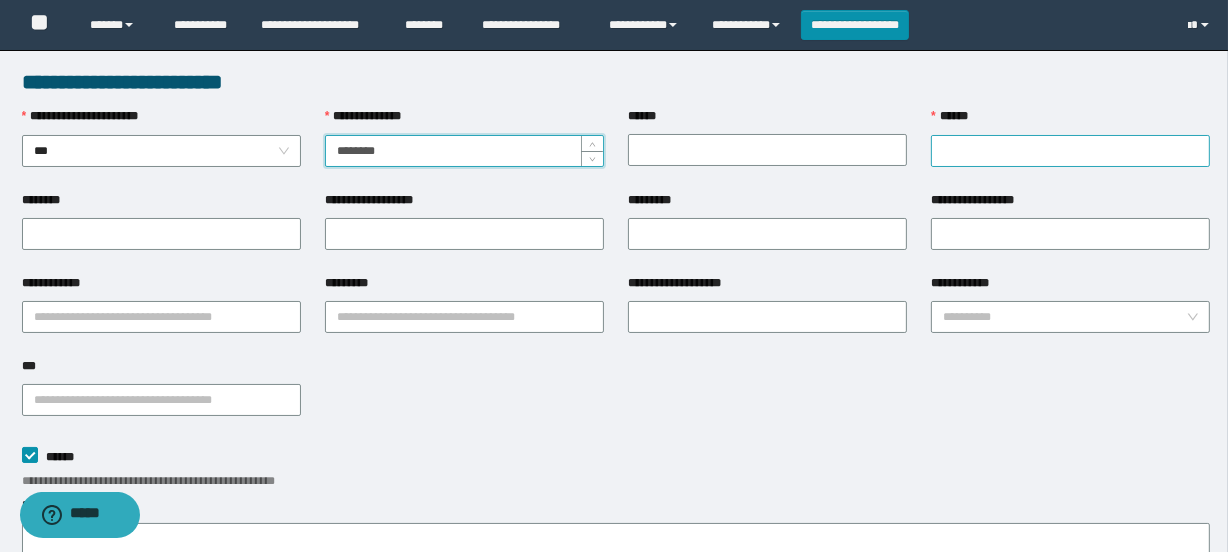type on "********" 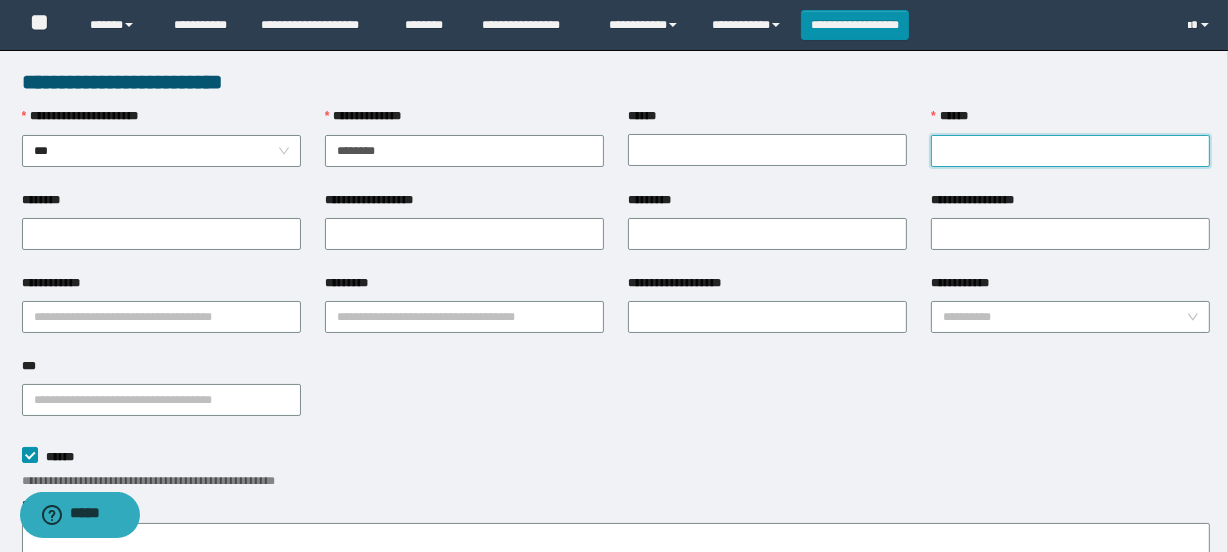 click on "******" at bounding box center [1070, 151] 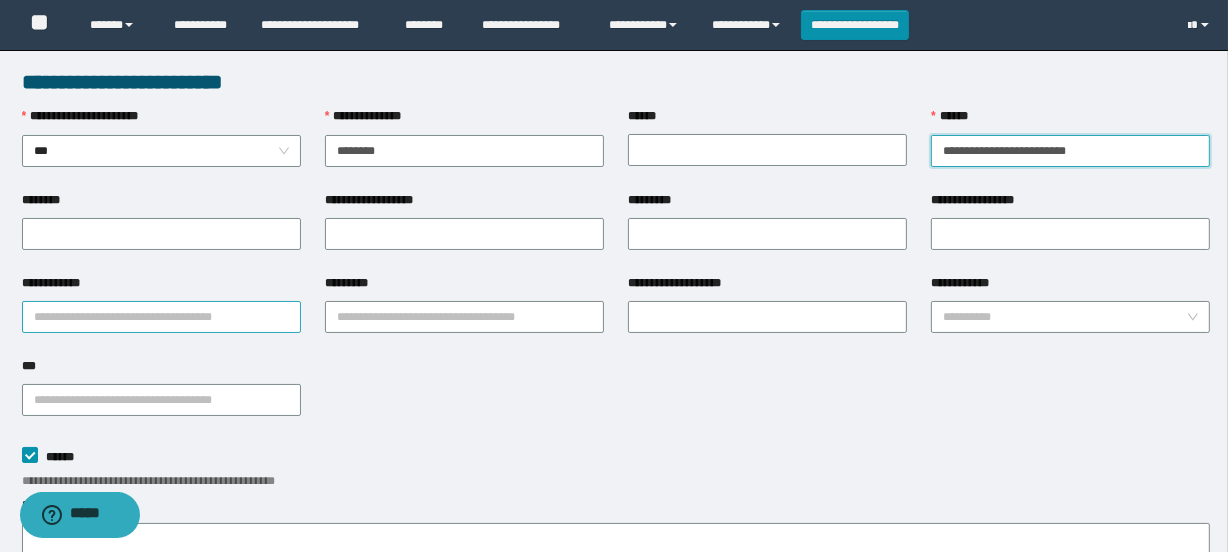 type on "**********" 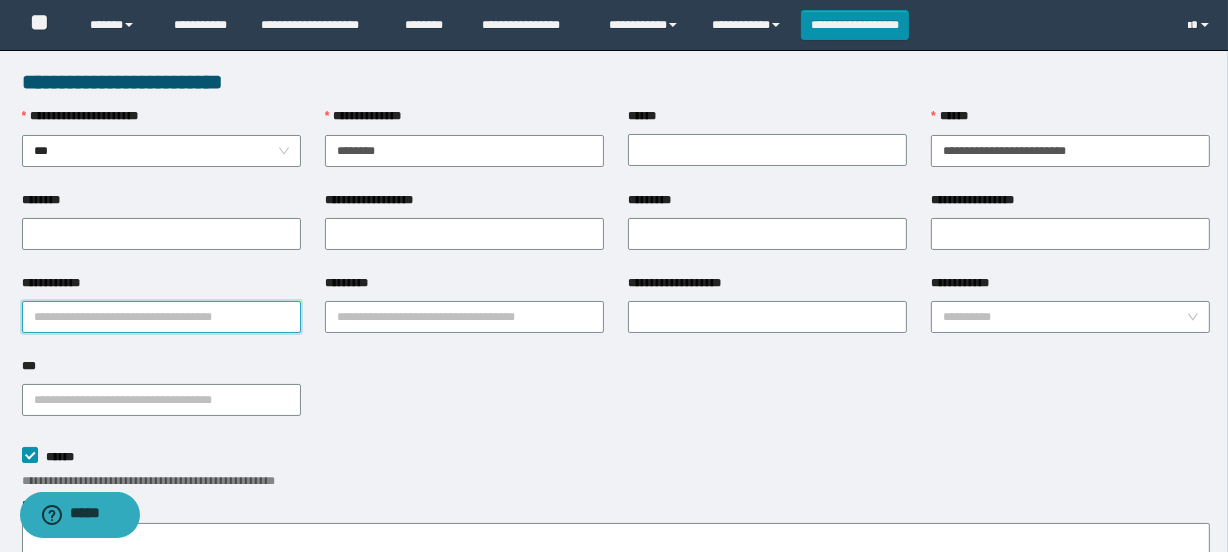 click on "**********" at bounding box center [161, 317] 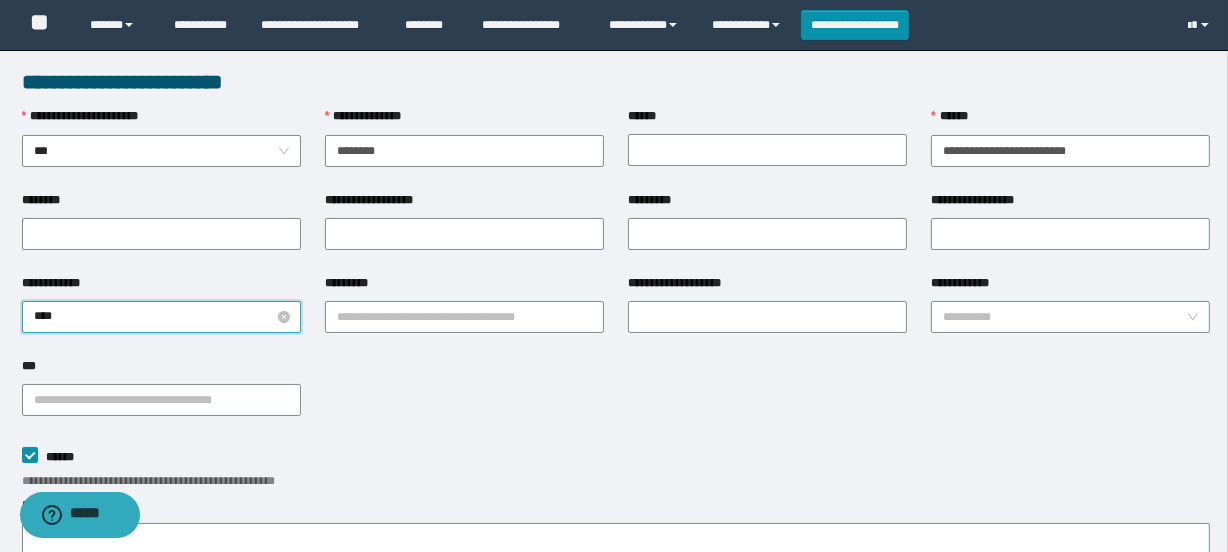type on "*****" 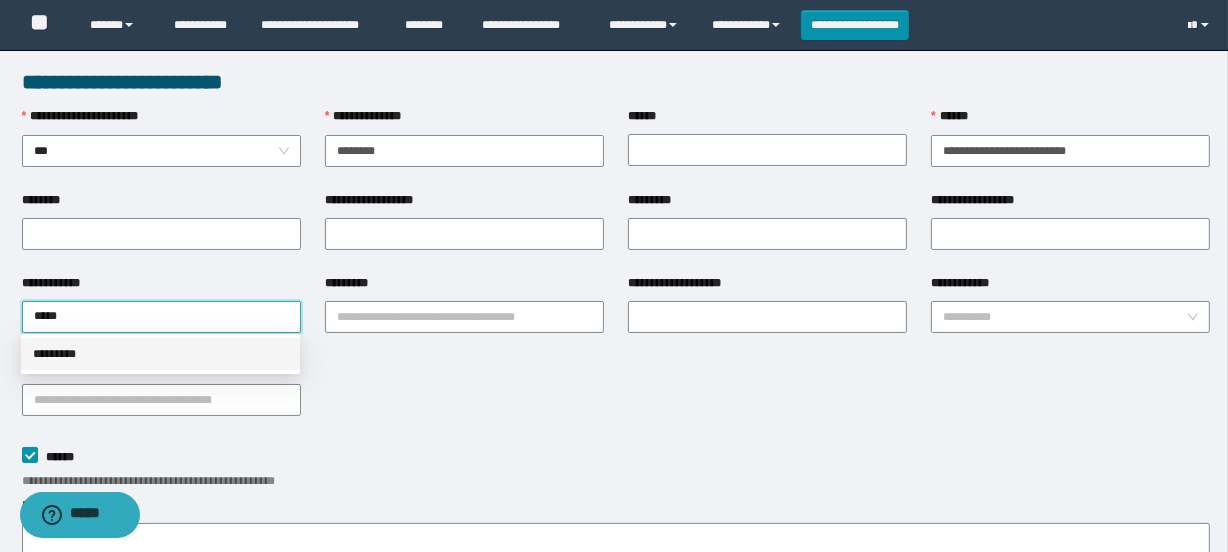 click on "*********" at bounding box center [160, 354] 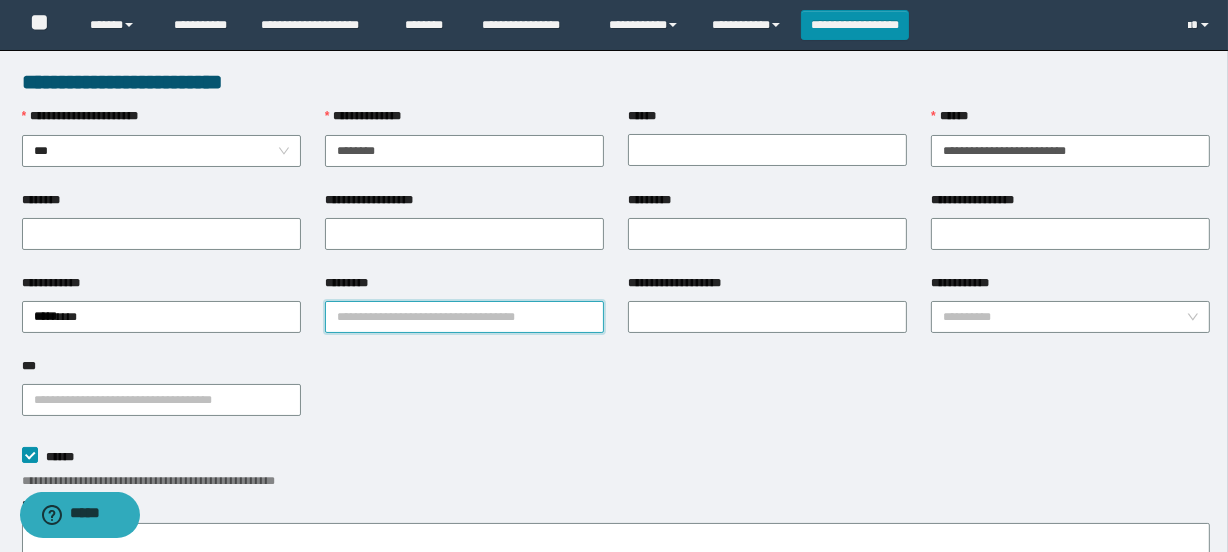 click on "*********" at bounding box center (464, 317) 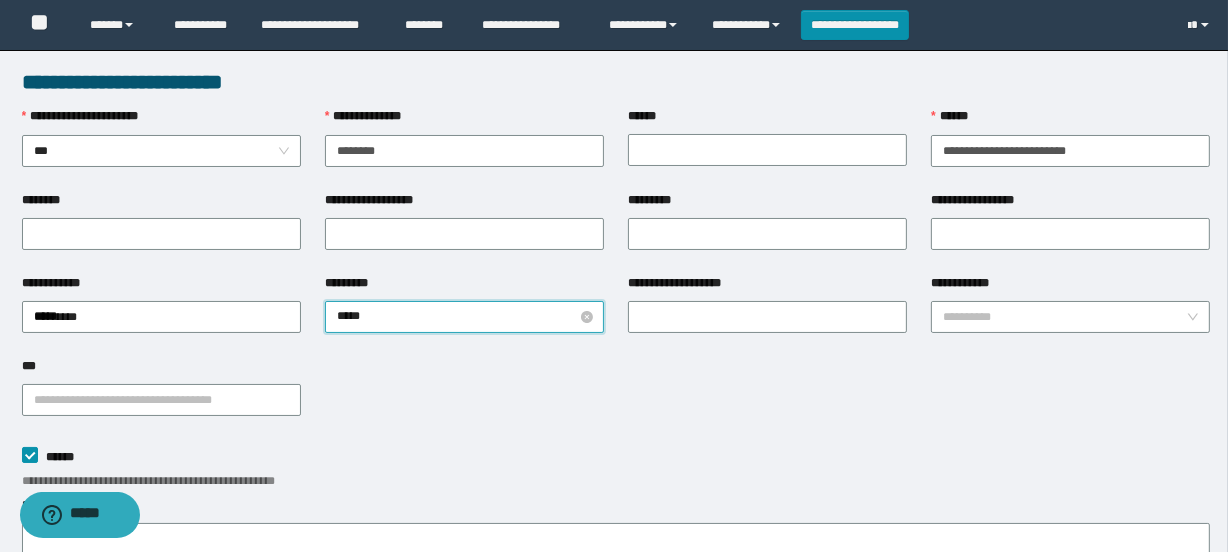 type on "******" 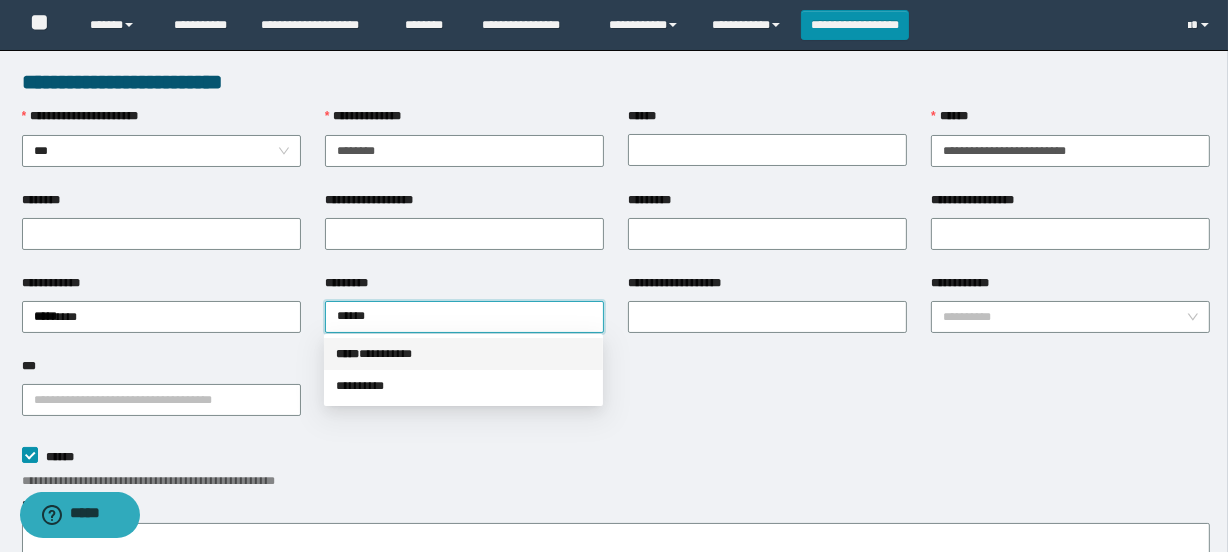 click on "***** * ********" at bounding box center (463, 354) 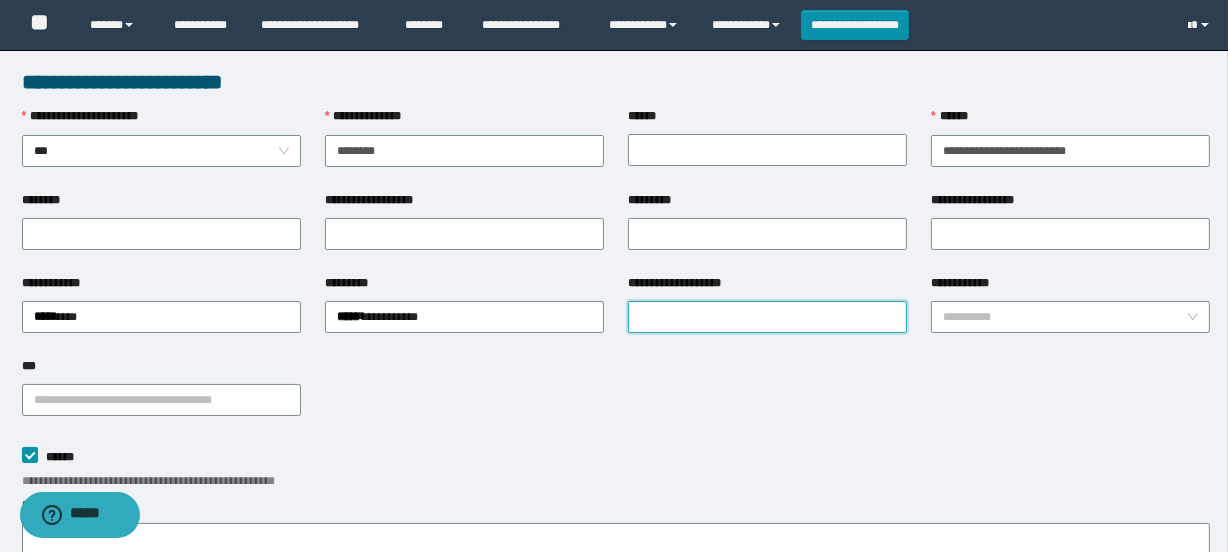click on "**********" at bounding box center (767, 317) 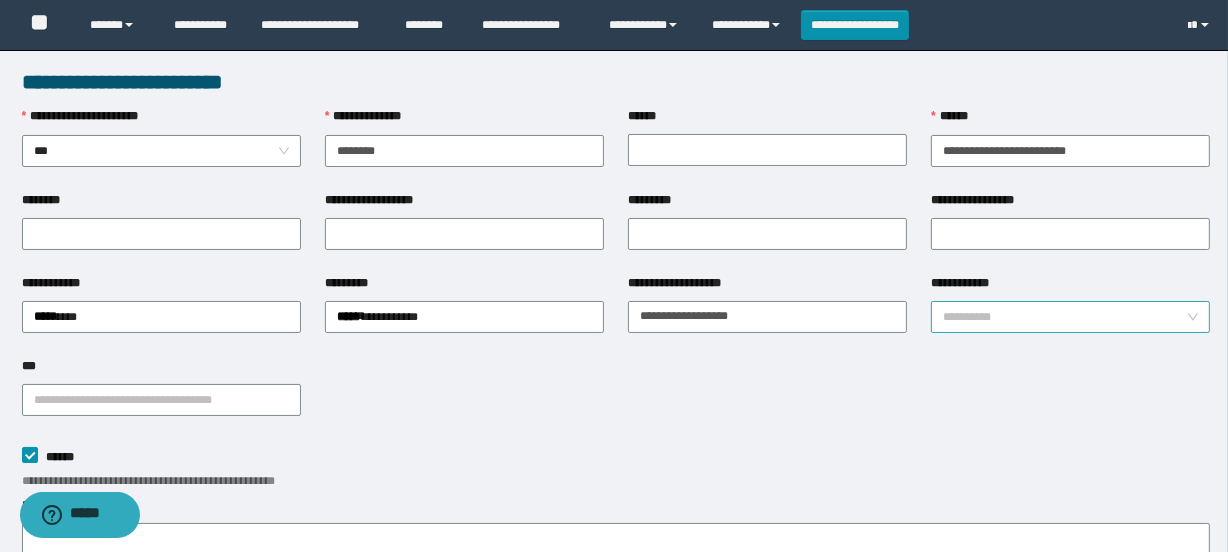 click on "**********" at bounding box center [1064, 317] 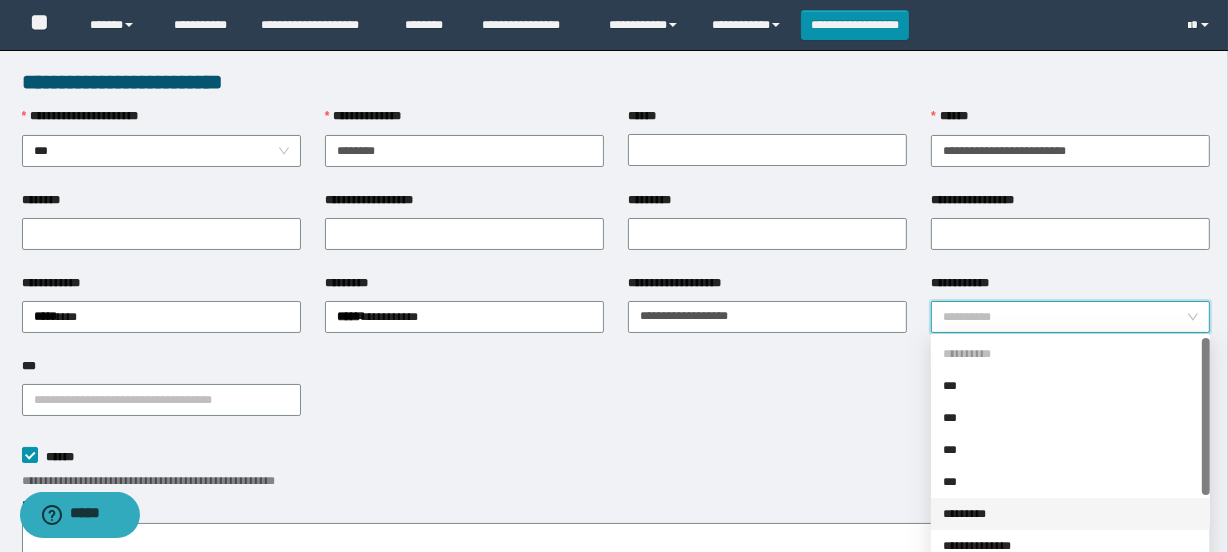 click on "*********" at bounding box center [1070, 514] 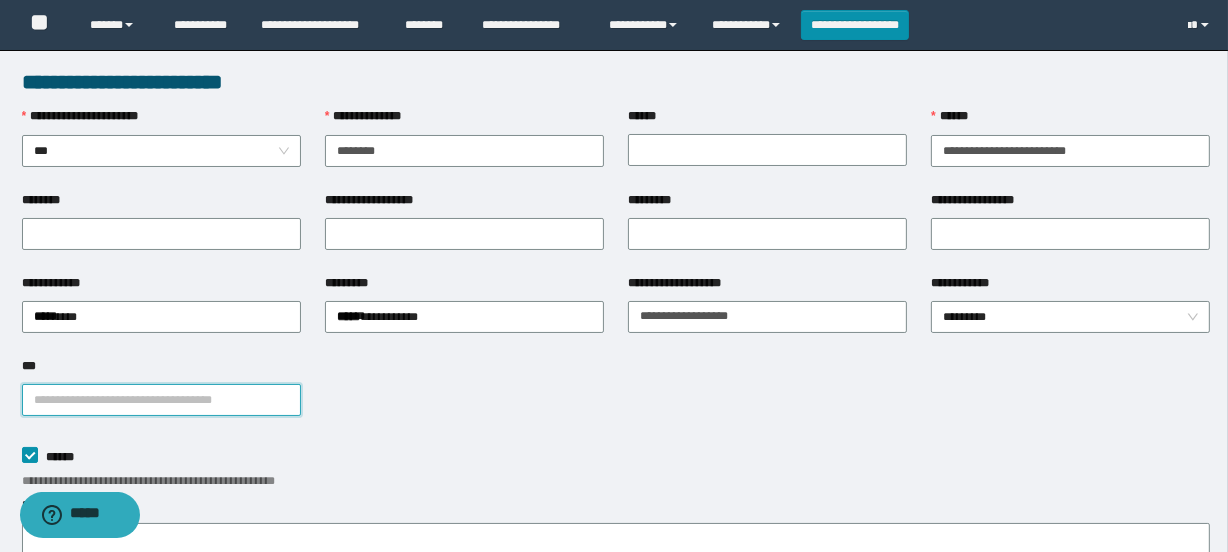 click on "***" at bounding box center [161, 400] 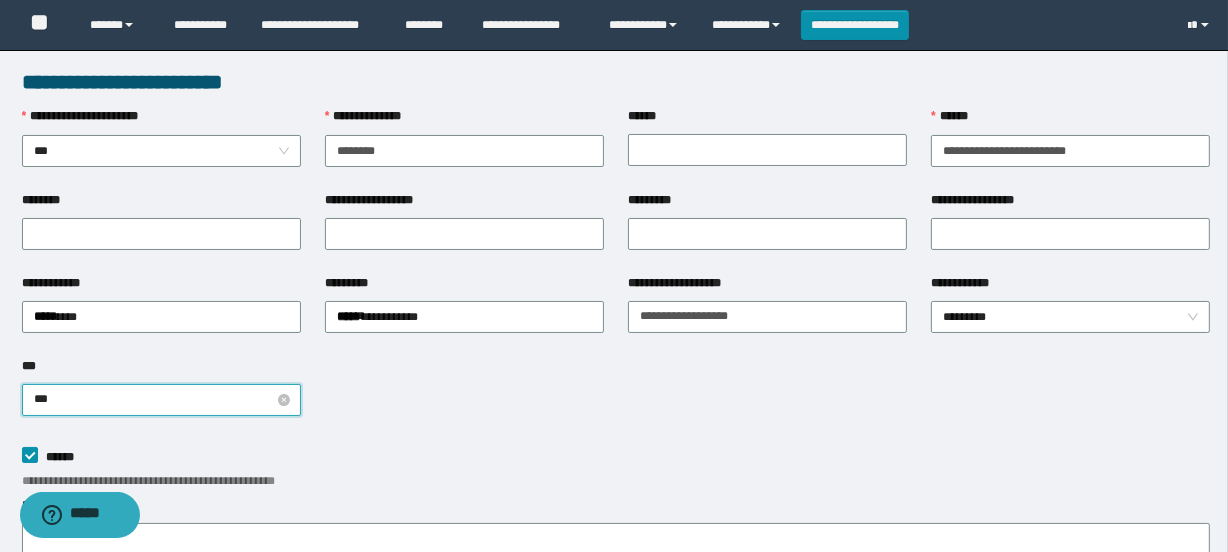 type on "****" 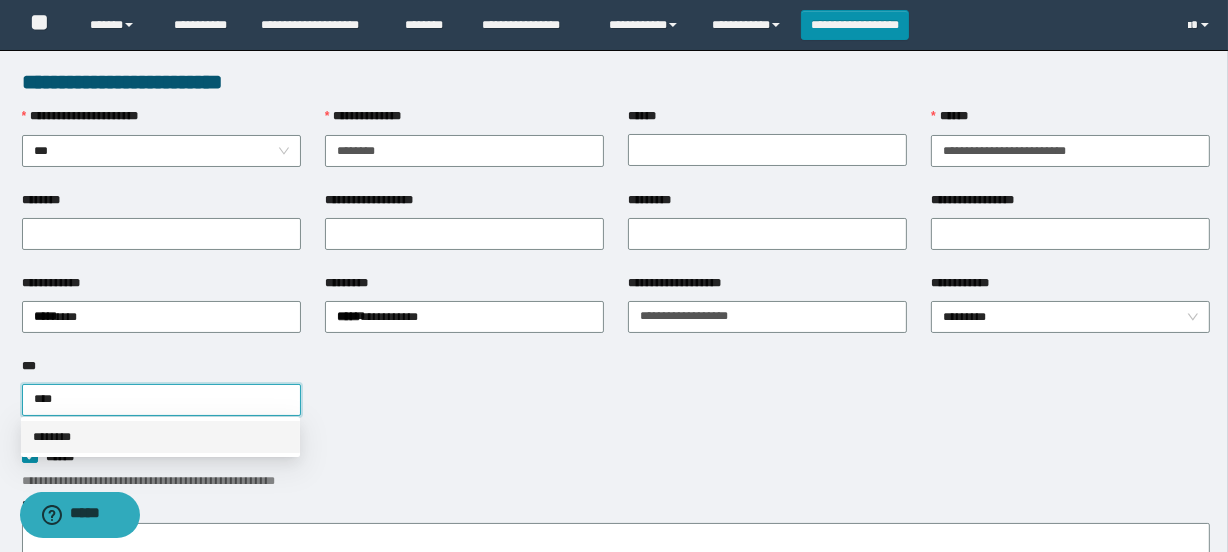 click on "********" at bounding box center (160, 437) 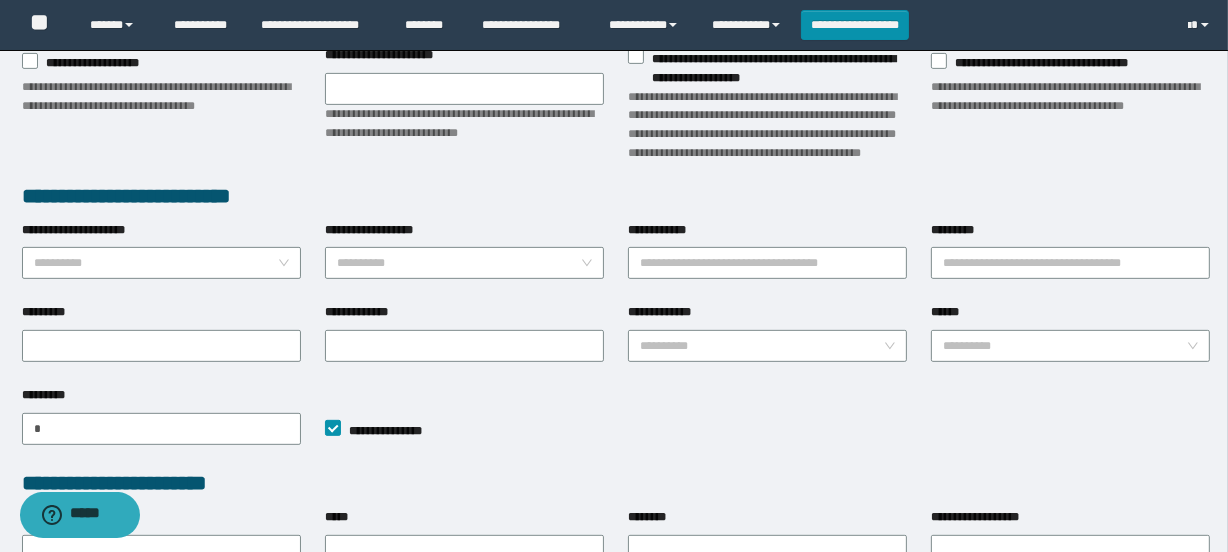 scroll, scrollTop: 926, scrollLeft: 0, axis: vertical 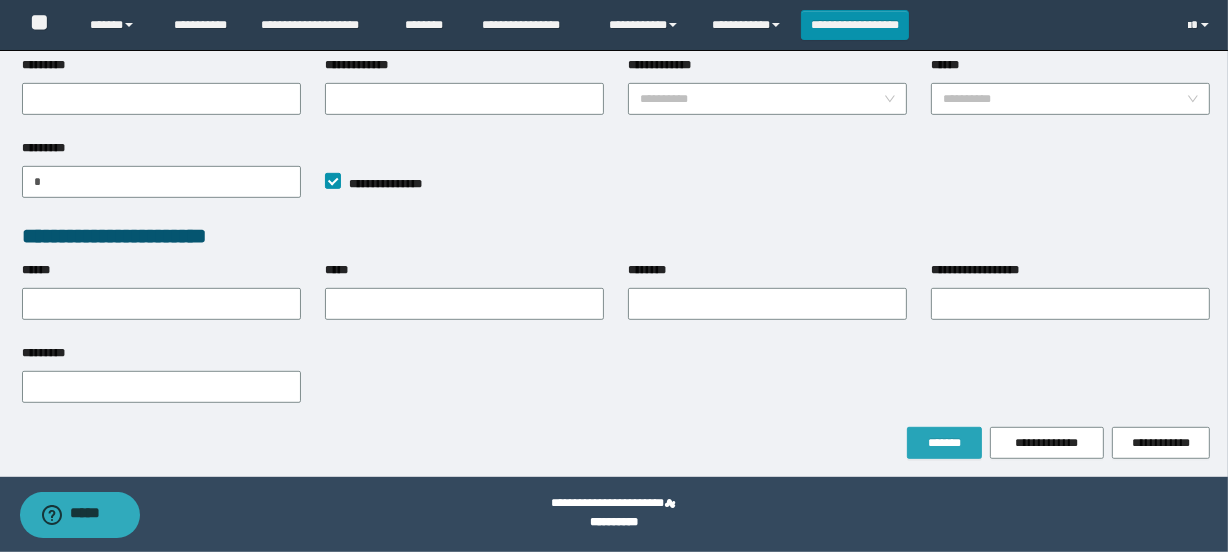 click on "*******" at bounding box center (944, 443) 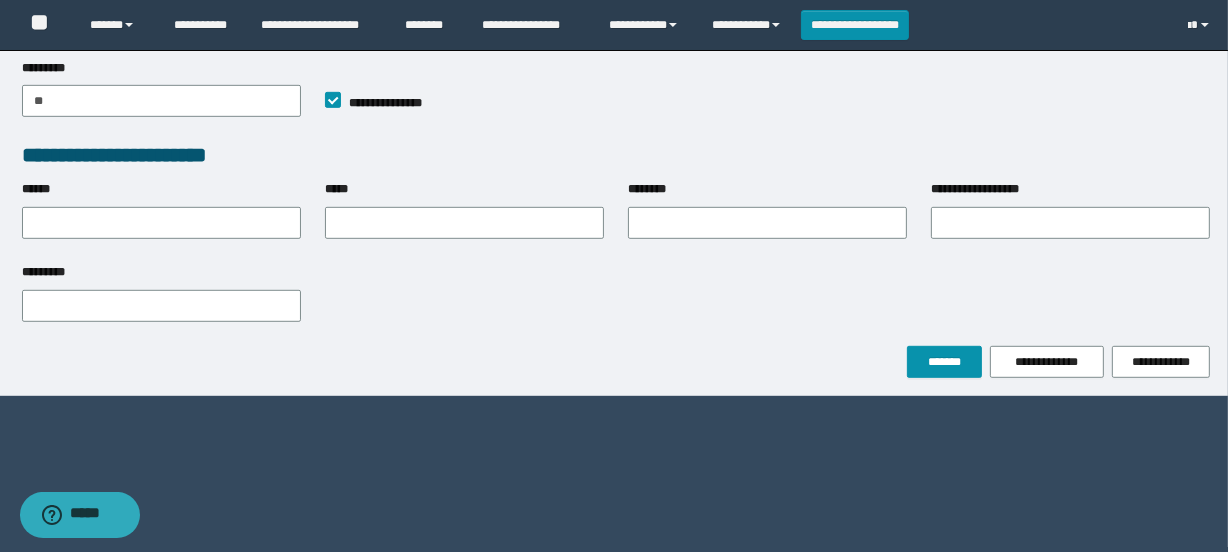 scroll, scrollTop: 0, scrollLeft: 0, axis: both 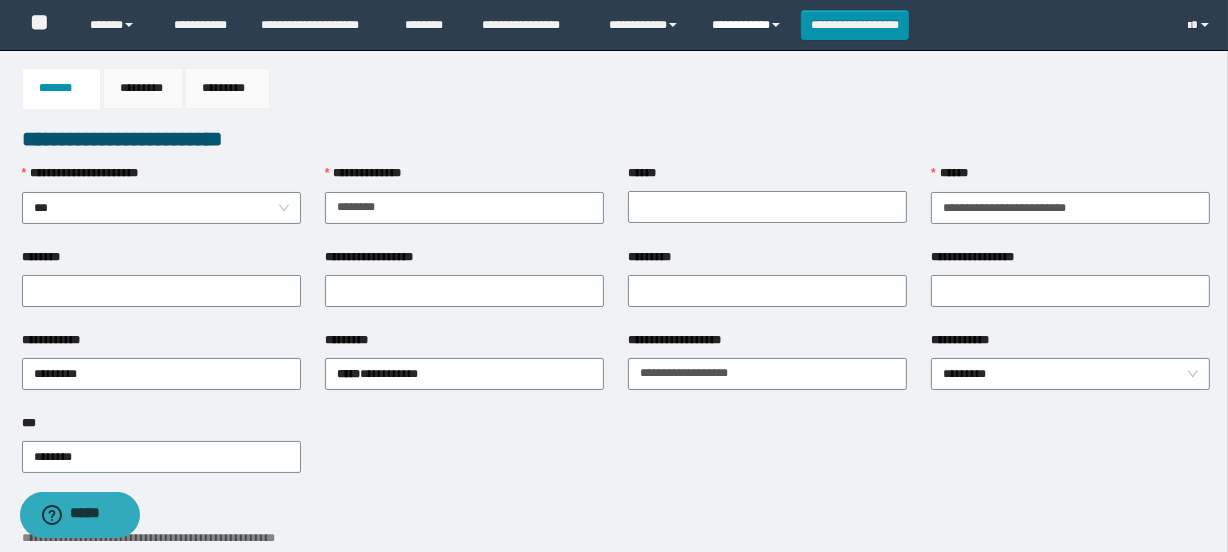 click at bounding box center [776, 25] 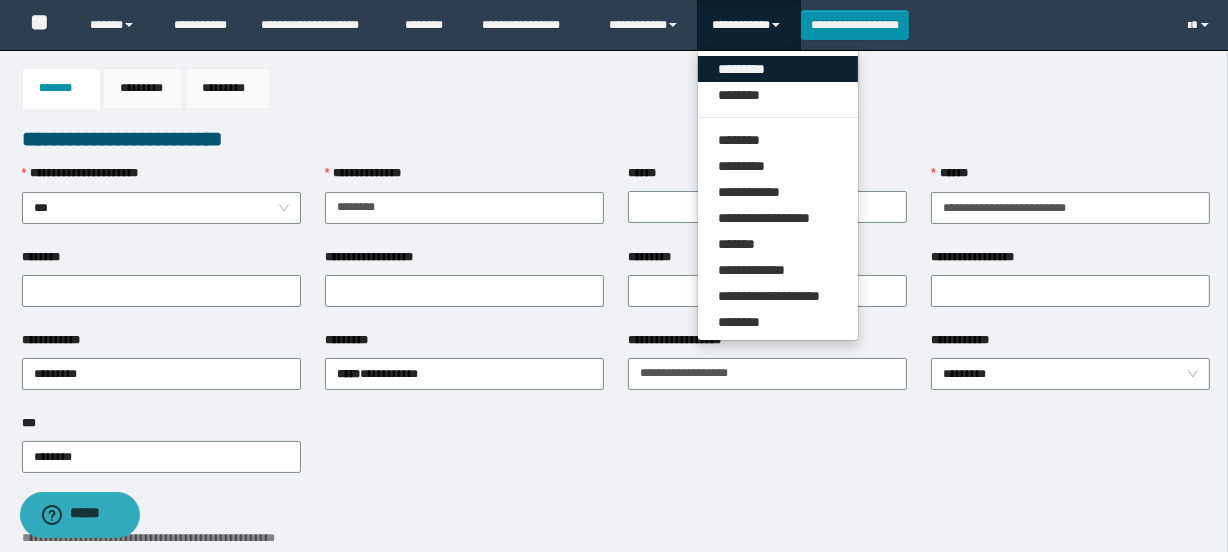 click on "*********" at bounding box center [778, 69] 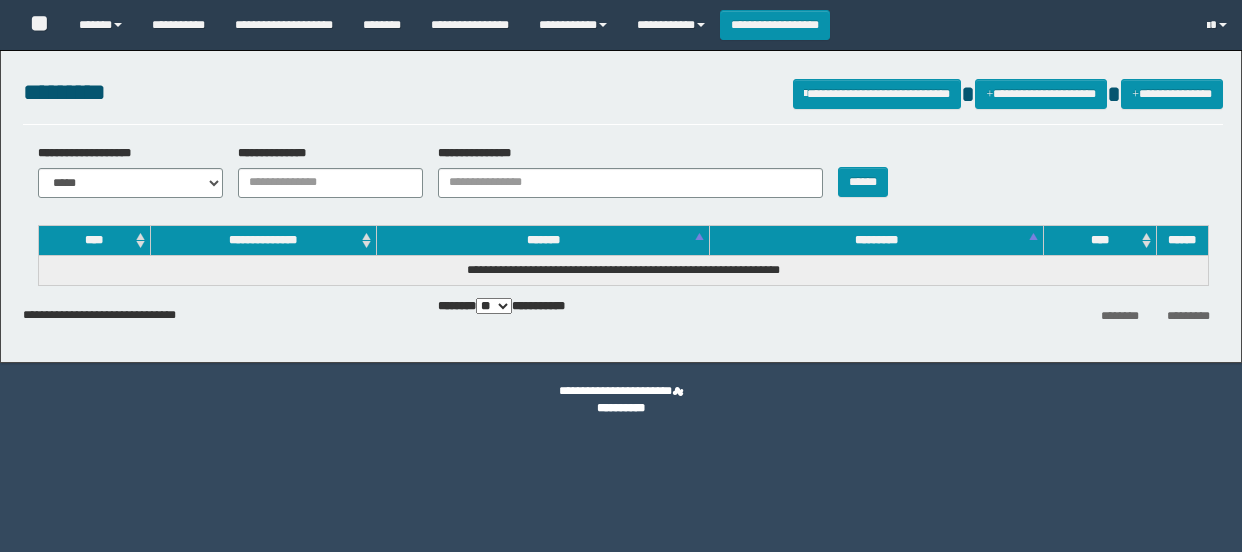 scroll, scrollTop: 0, scrollLeft: 0, axis: both 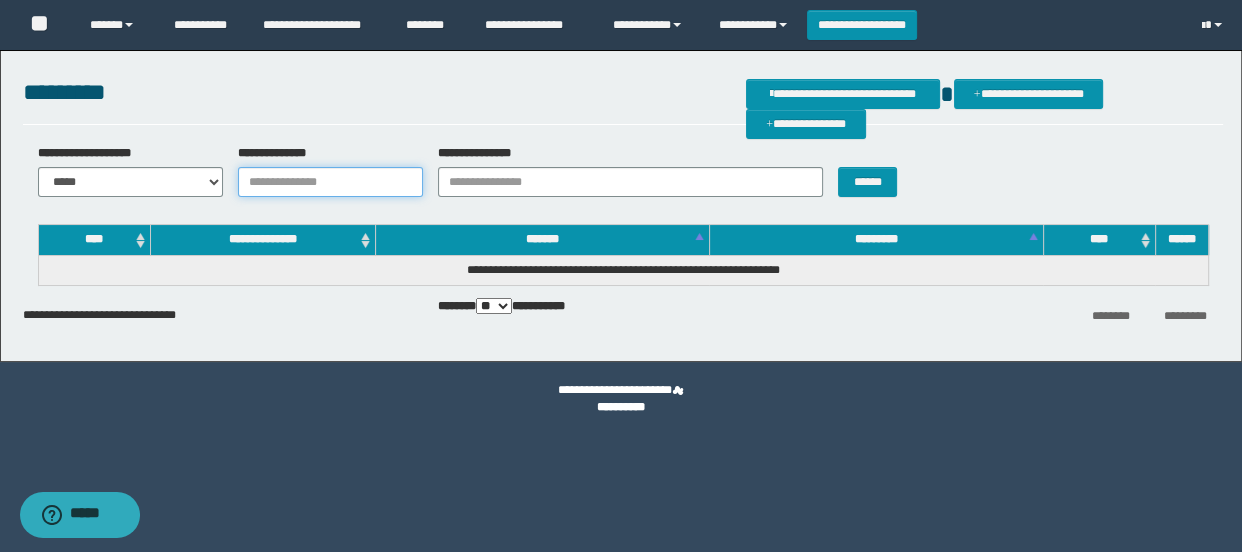 click on "**********" at bounding box center (330, 182) 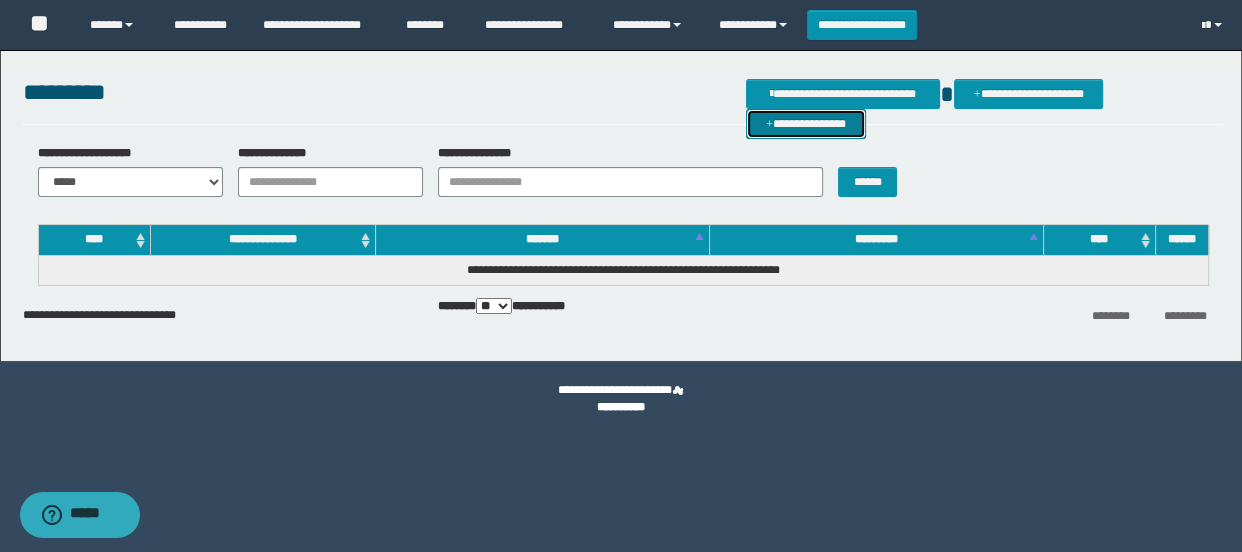 click on "**********" at bounding box center (806, 124) 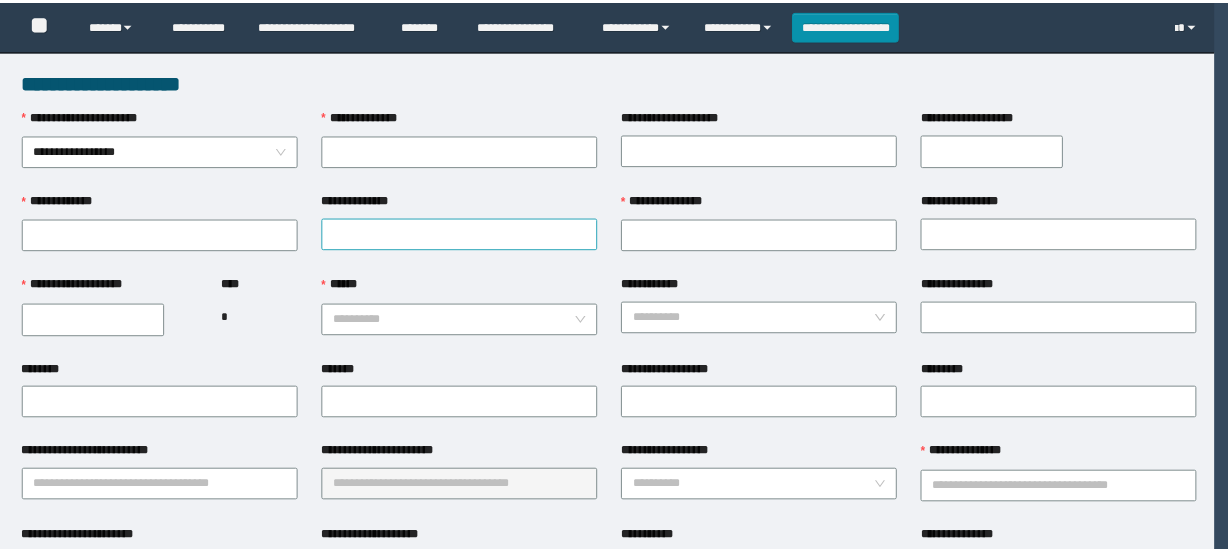 scroll, scrollTop: 0, scrollLeft: 0, axis: both 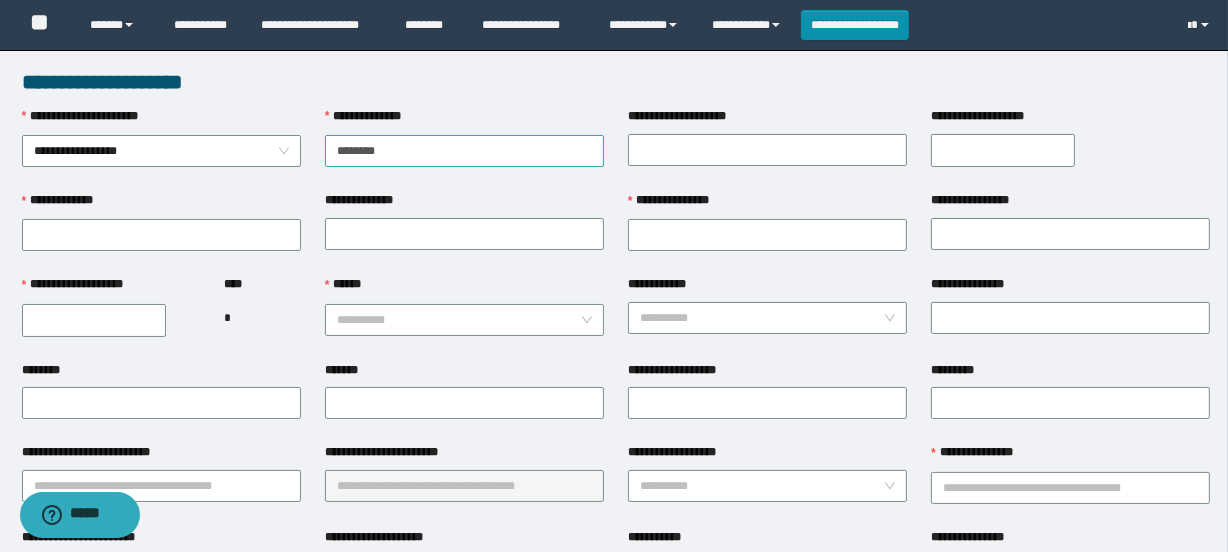 type on "********" 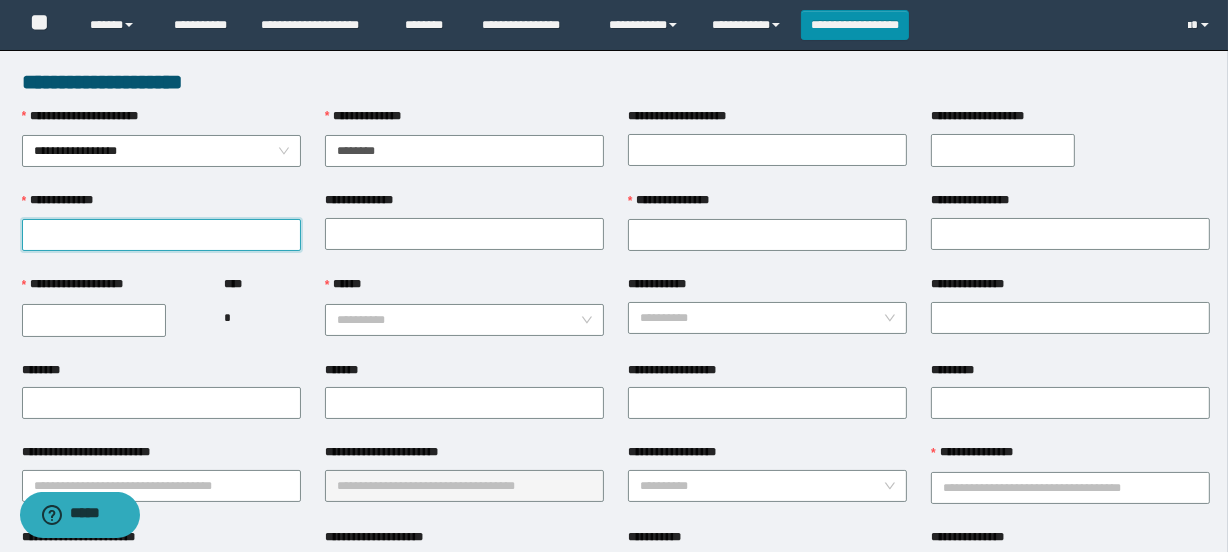 click on "**********" at bounding box center [161, 235] 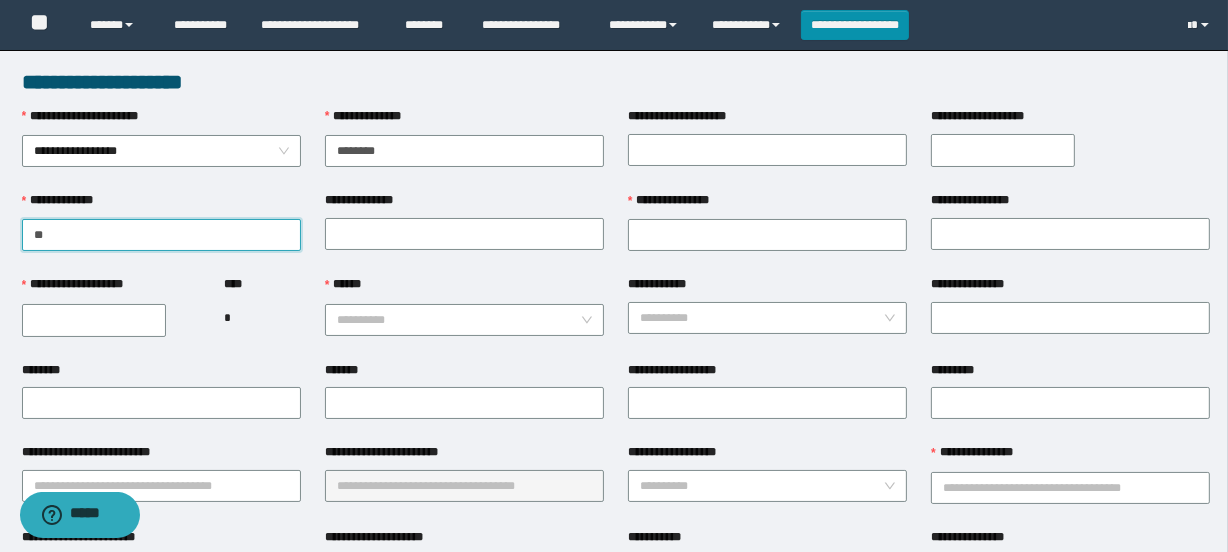 type on "*" 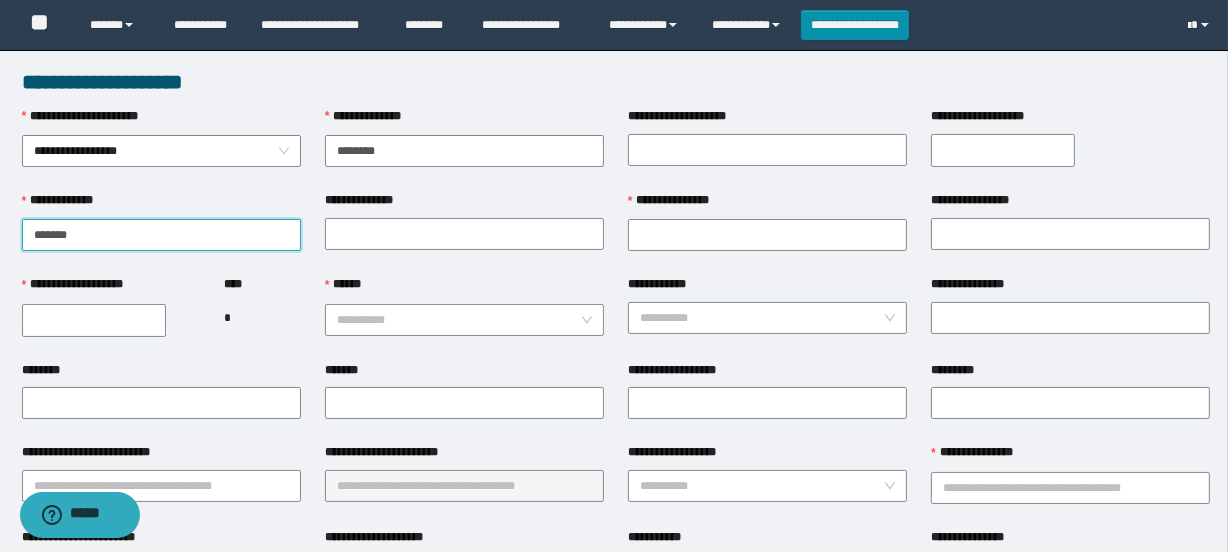 type on "*******" 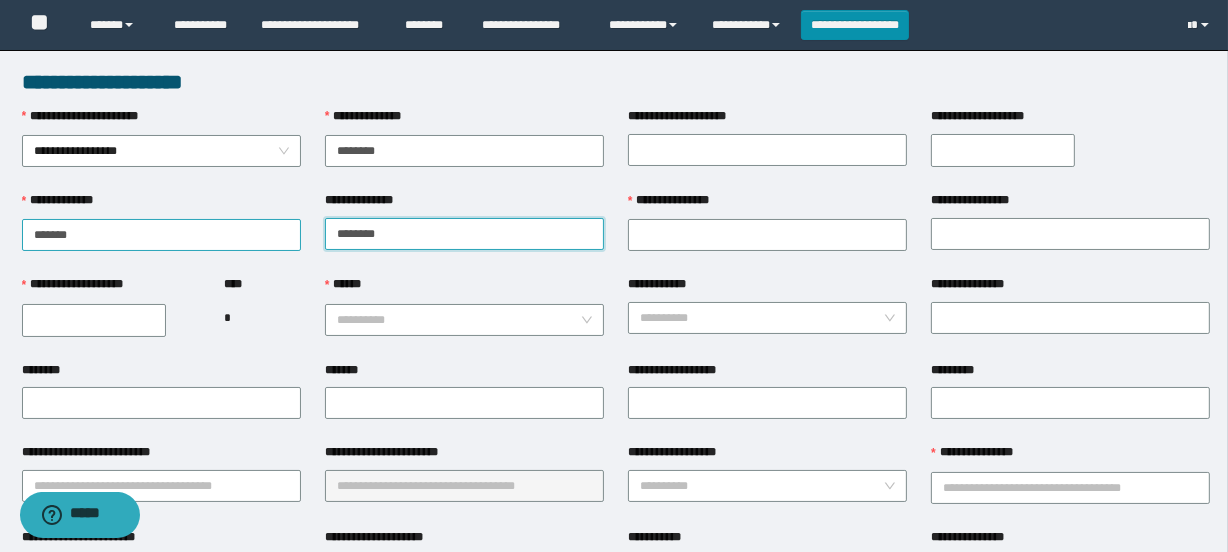 type on "********" 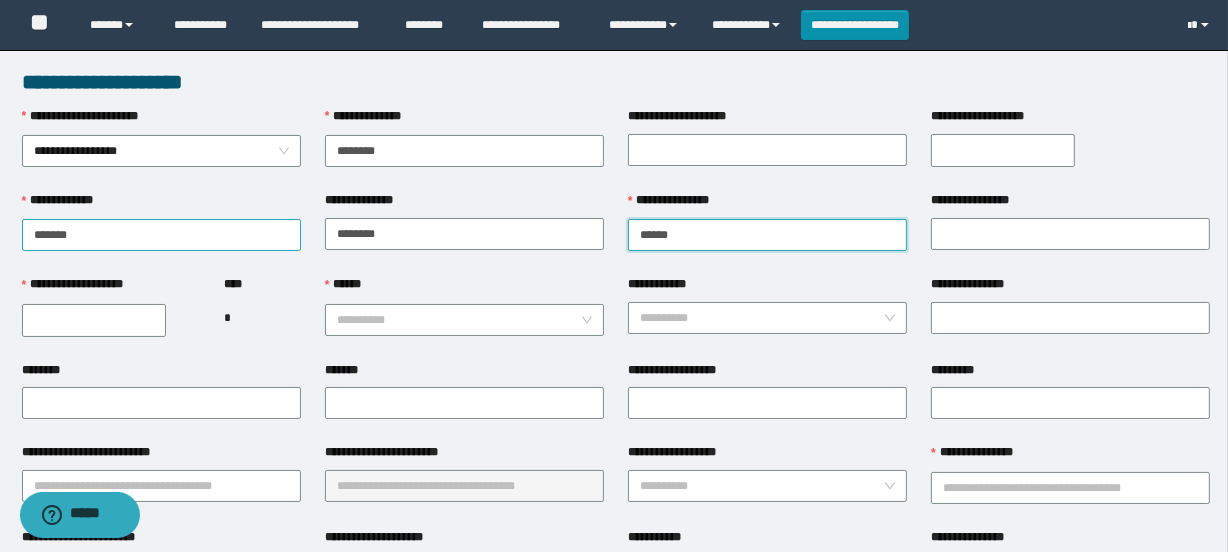 type on "*****" 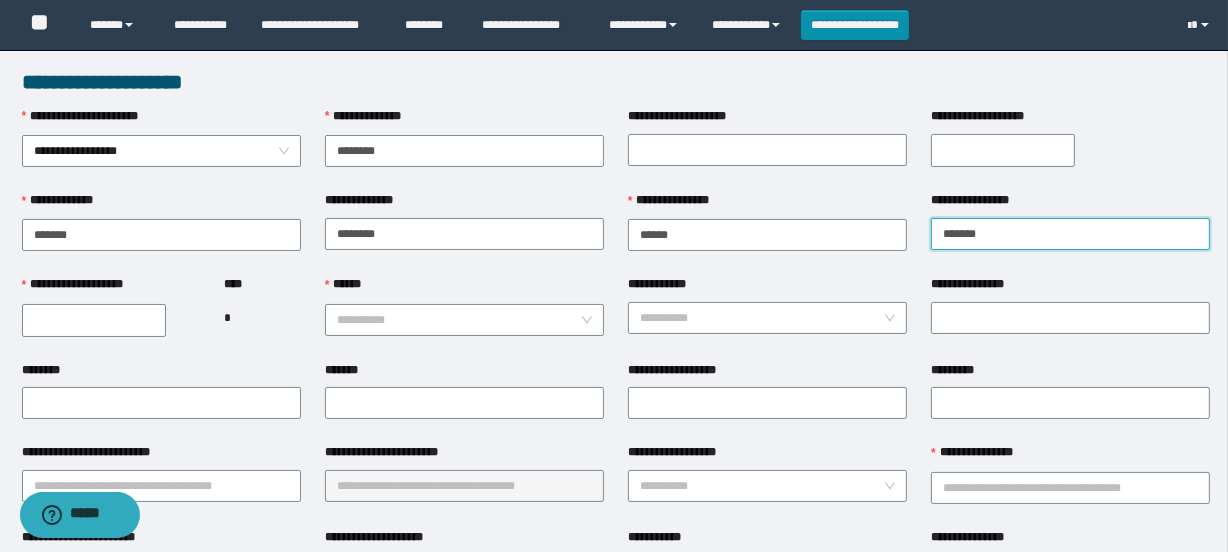 type on "*******" 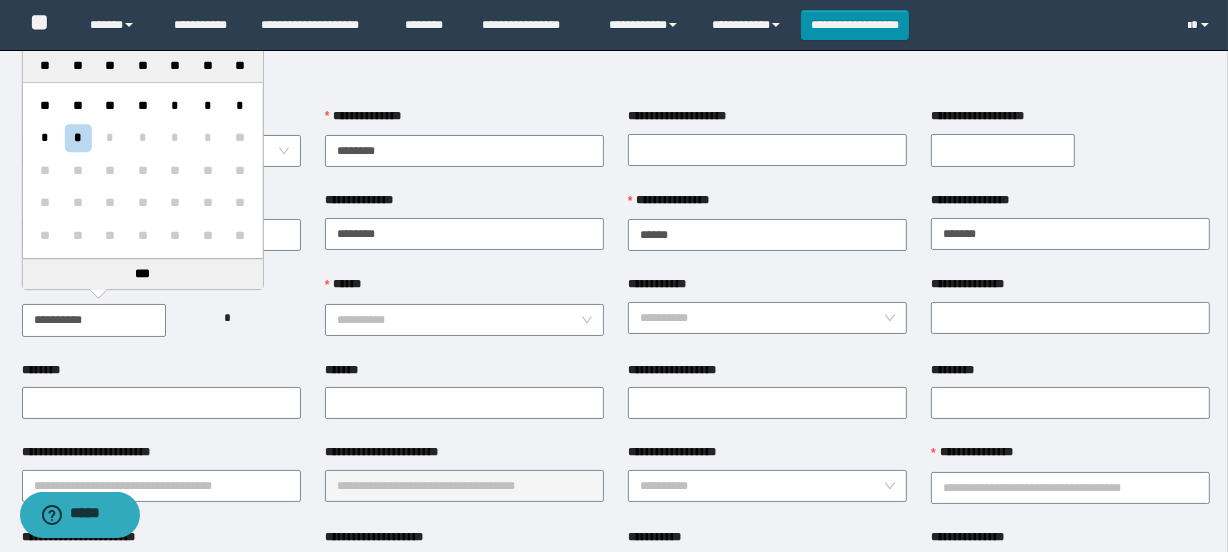 click on "**********" at bounding box center (94, 320) 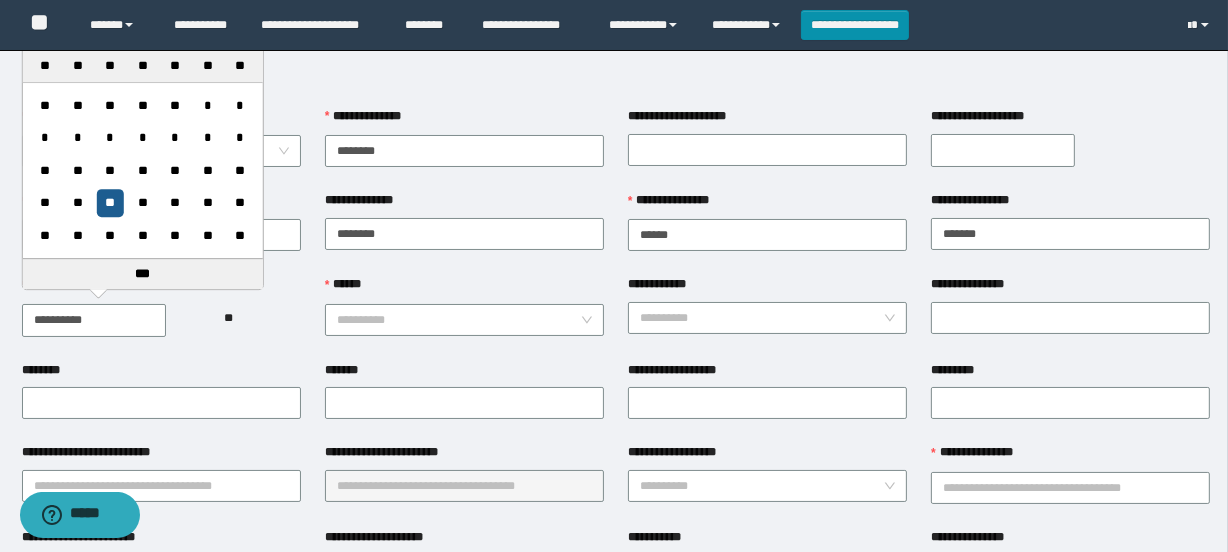type on "**********" 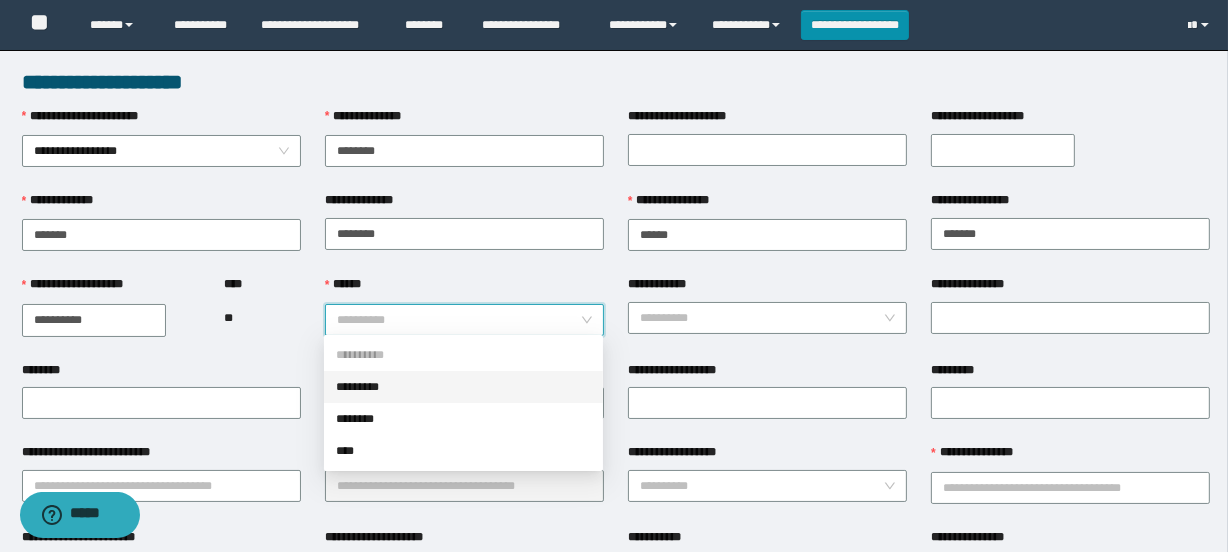 click on "******" at bounding box center (458, 320) 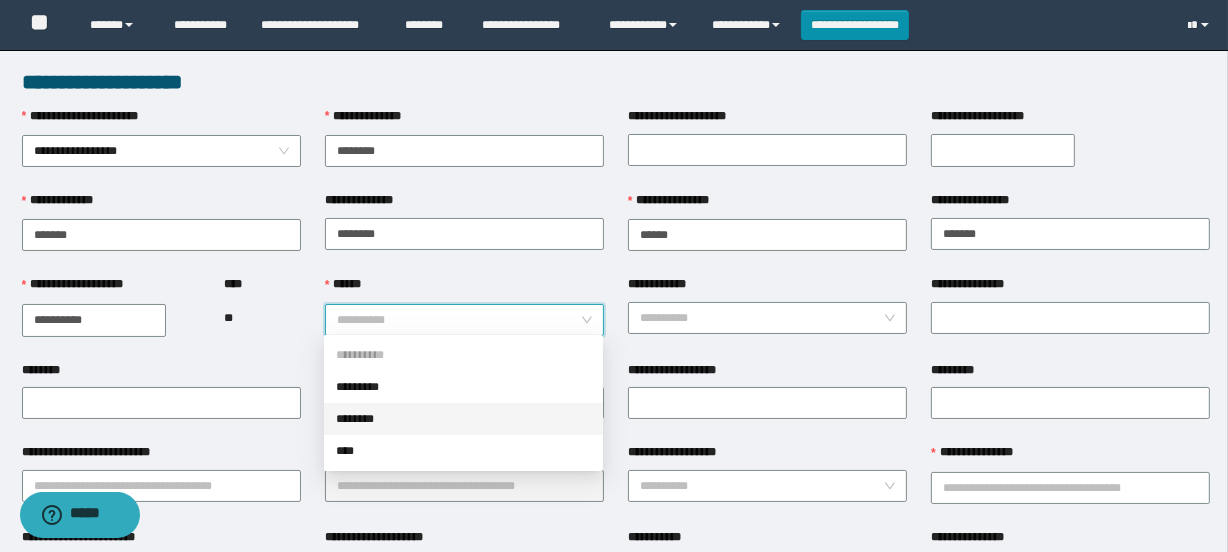 click on "********" at bounding box center (463, 419) 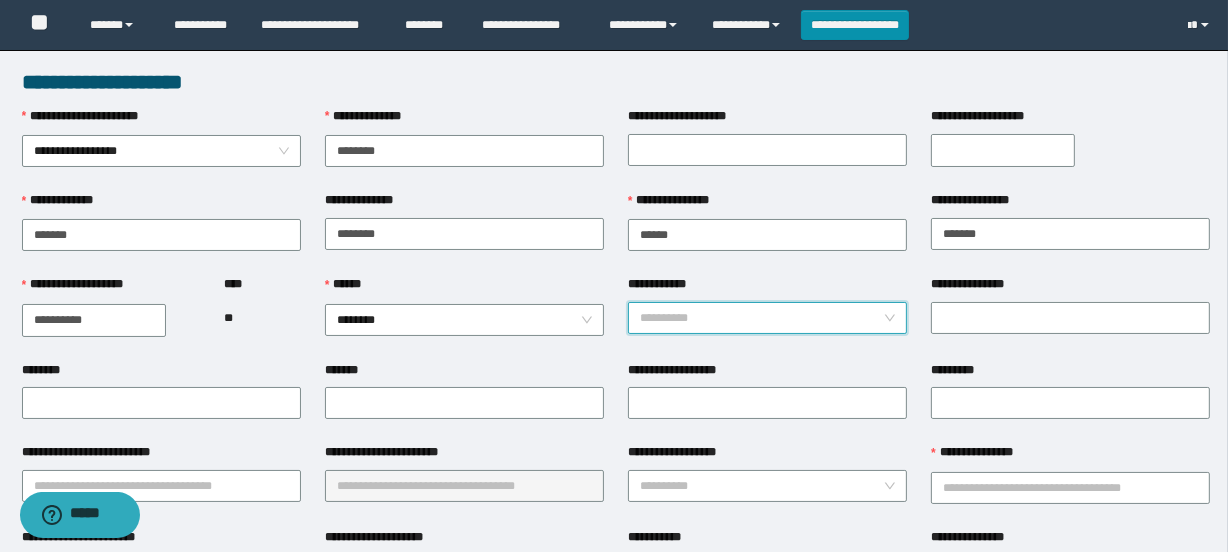 click on "**********" at bounding box center [761, 318] 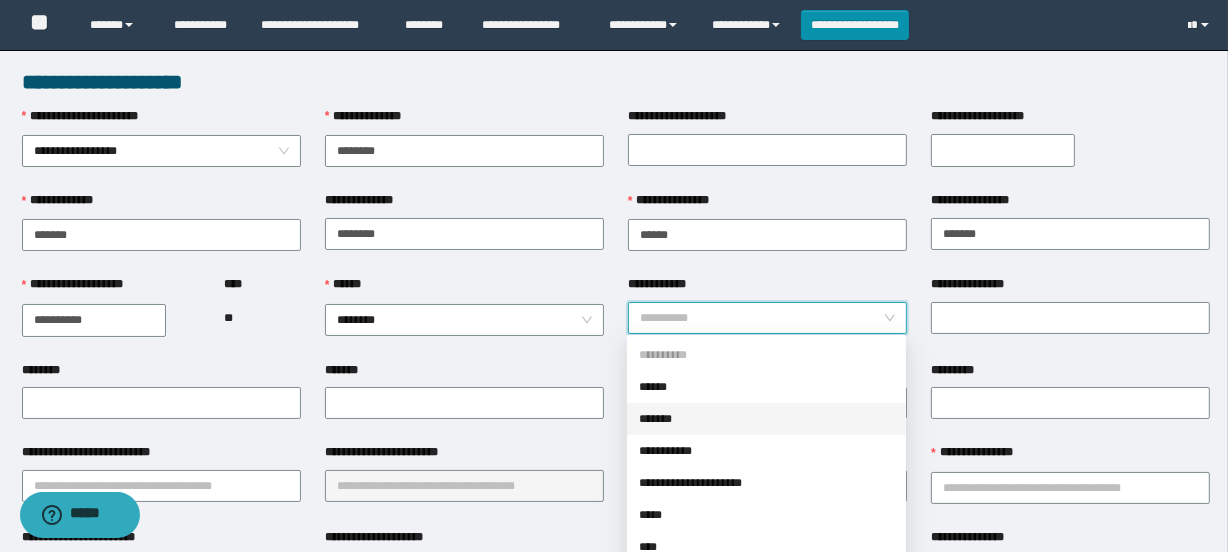 click on "*******" at bounding box center [766, 419] 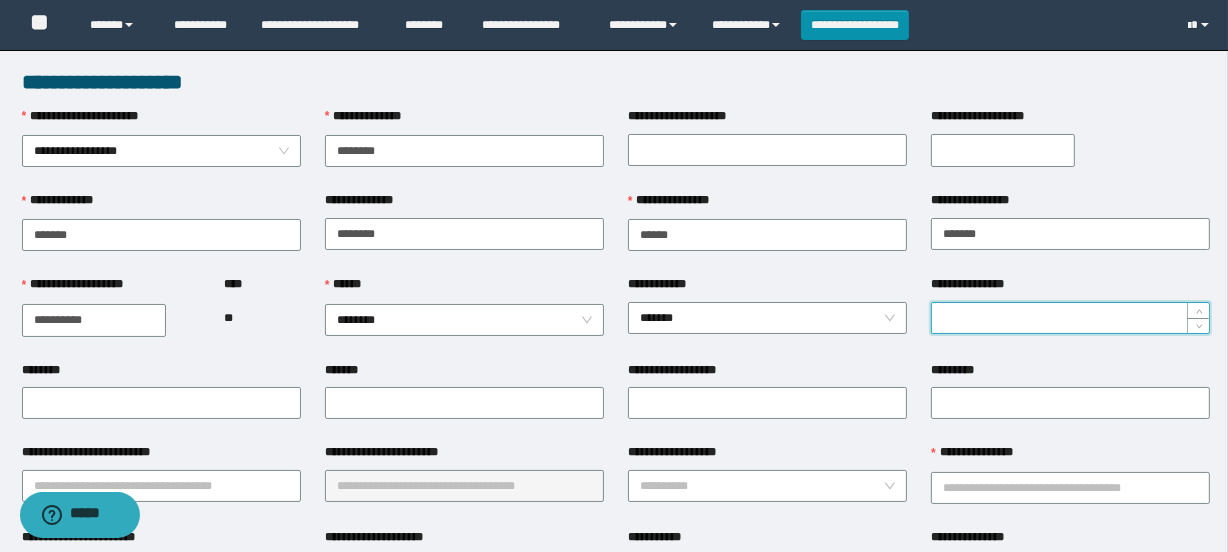 click on "**********" at bounding box center [1070, 318] 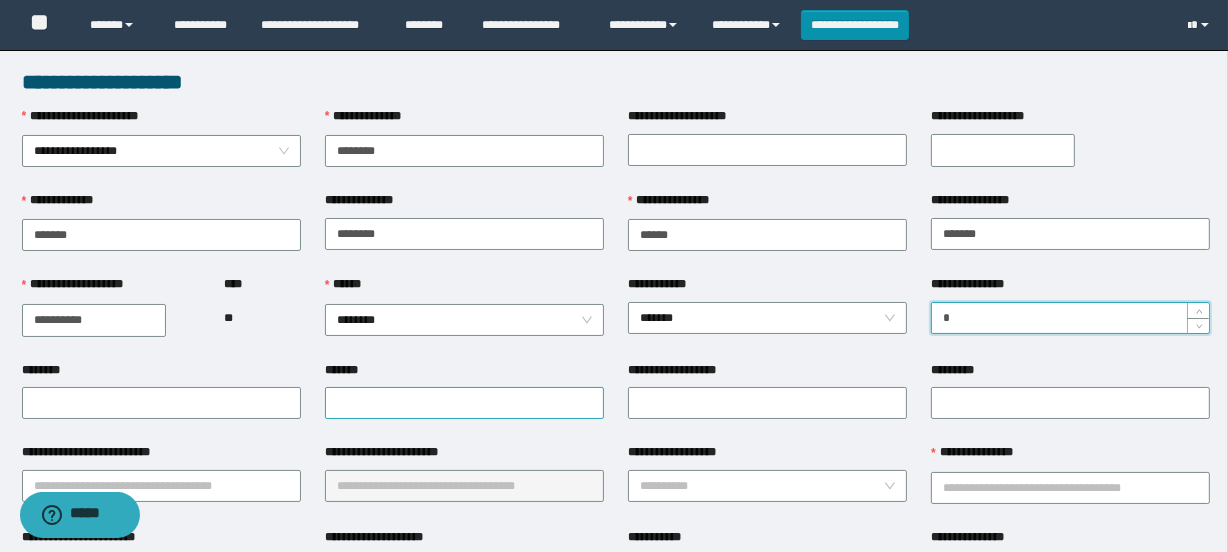 type on "*" 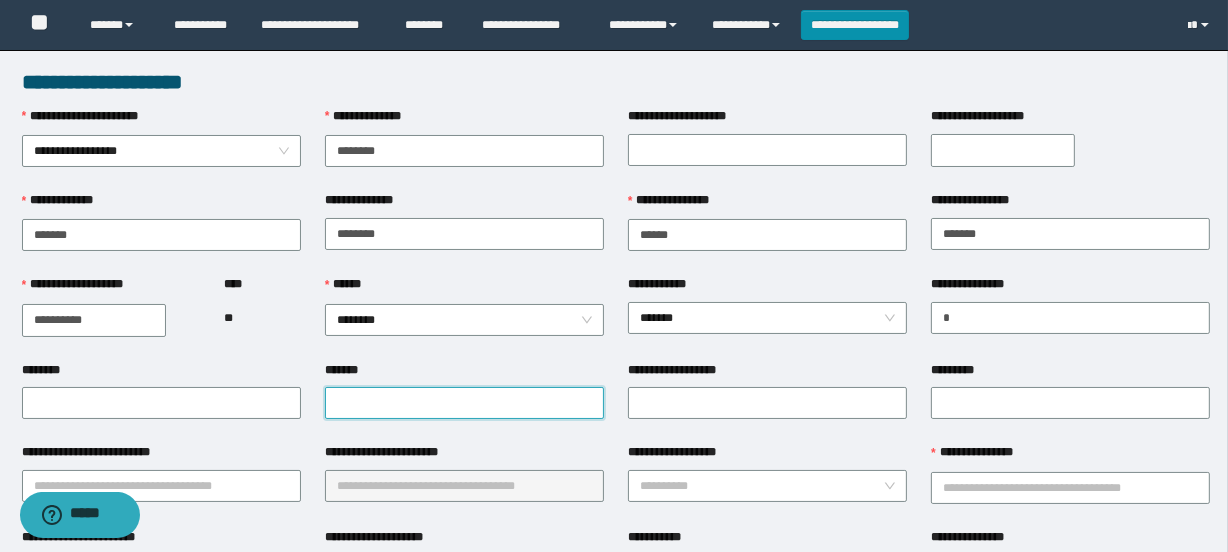 click on "*******" at bounding box center [464, 403] 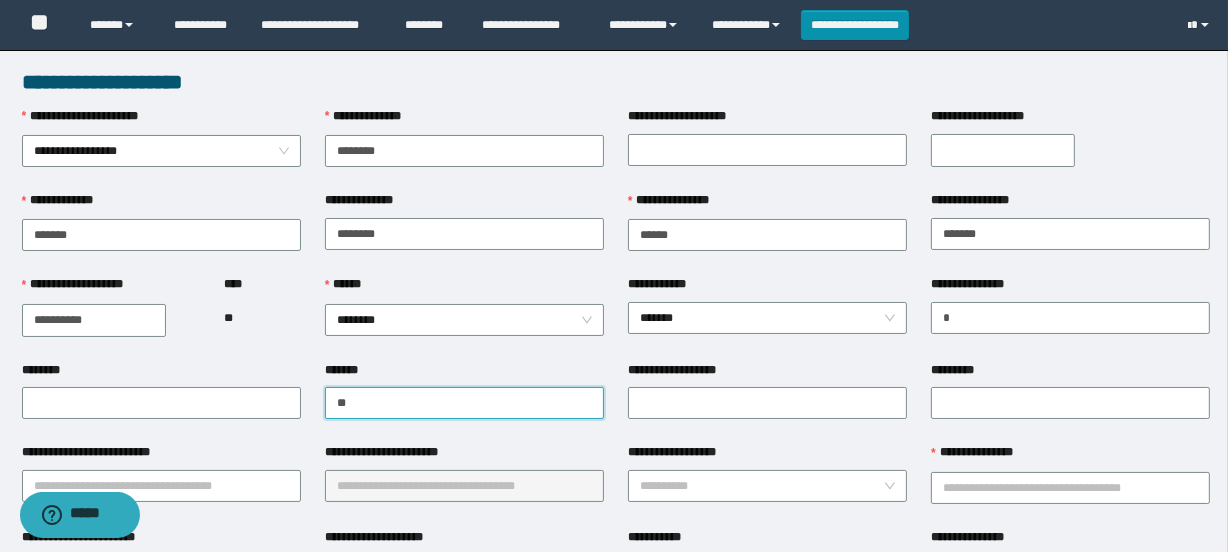 type on "*" 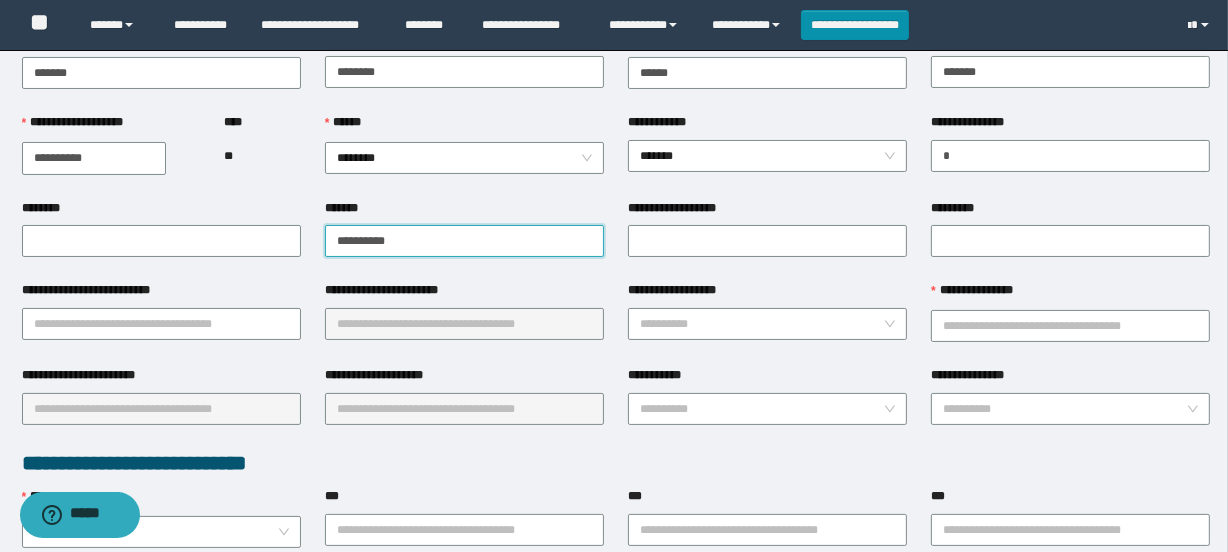 scroll, scrollTop: 165, scrollLeft: 0, axis: vertical 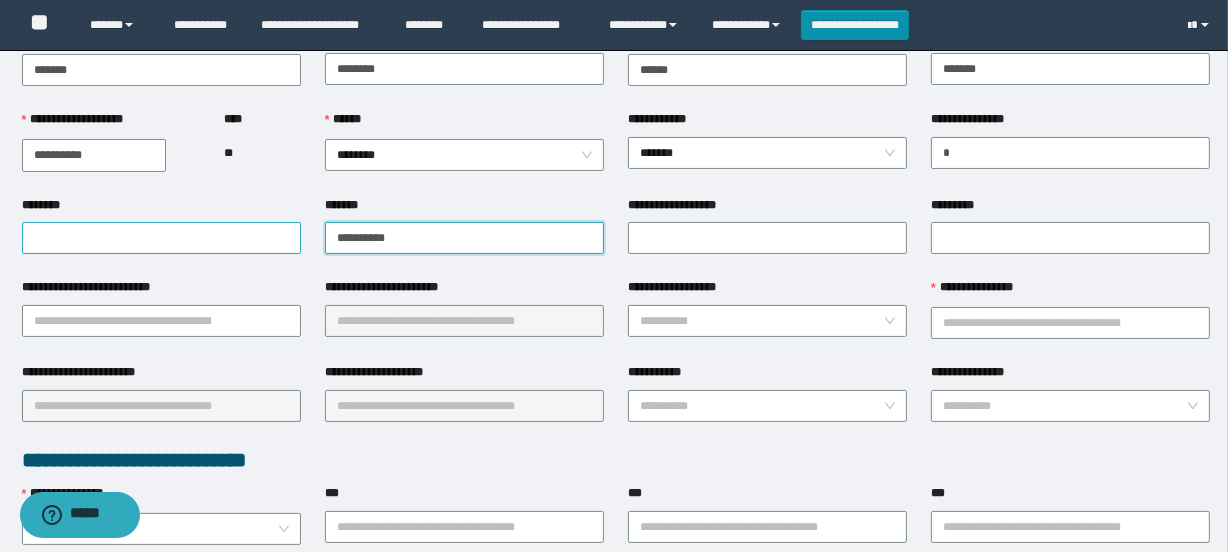 type on "**********" 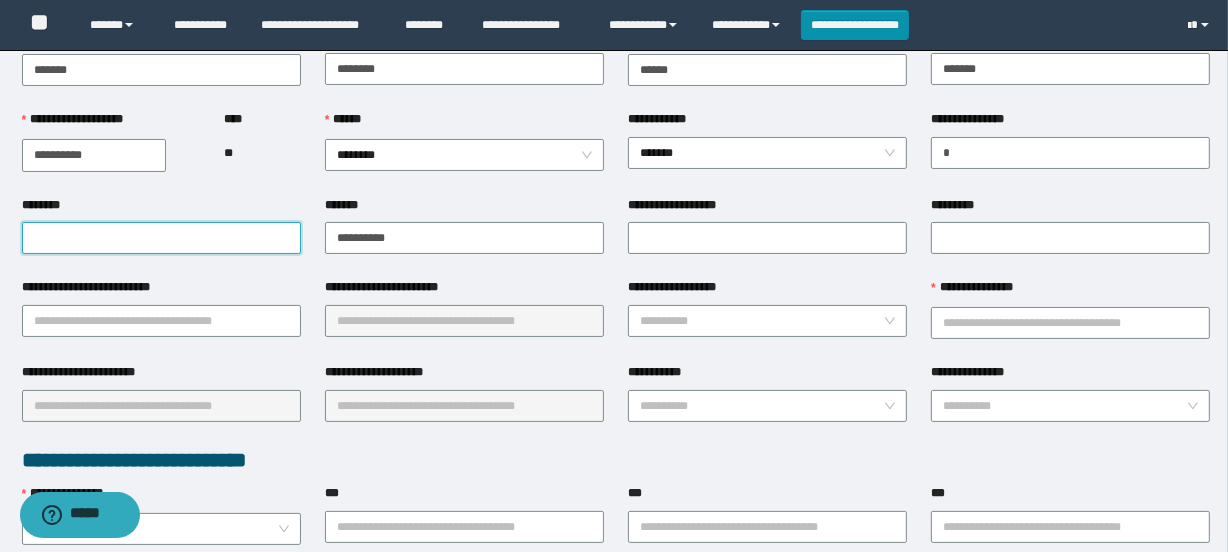click on "********" at bounding box center (161, 238) 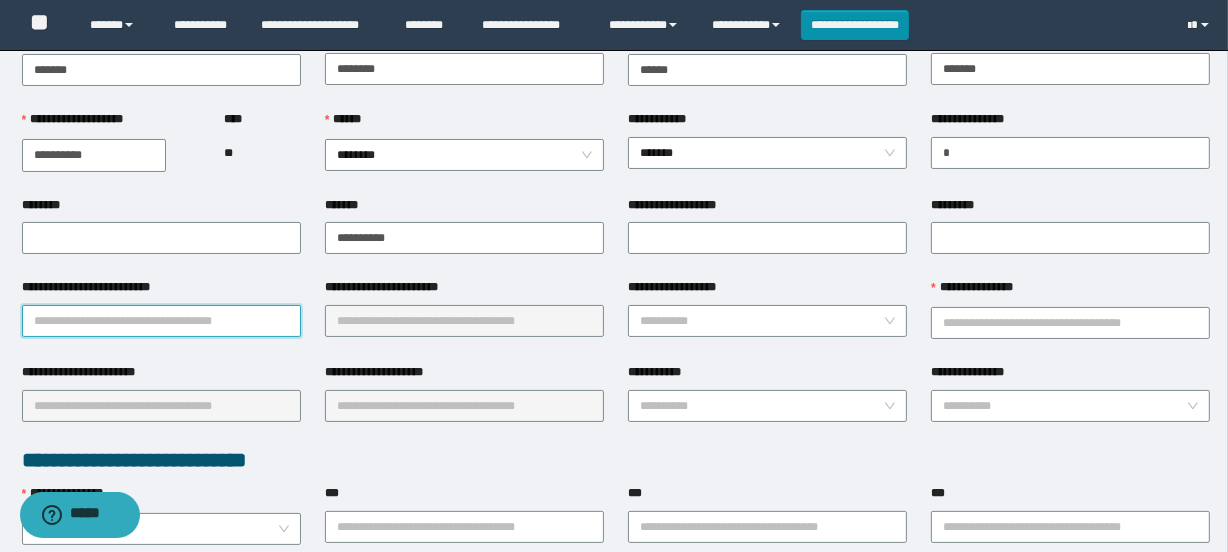 click on "**********" at bounding box center (161, 321) 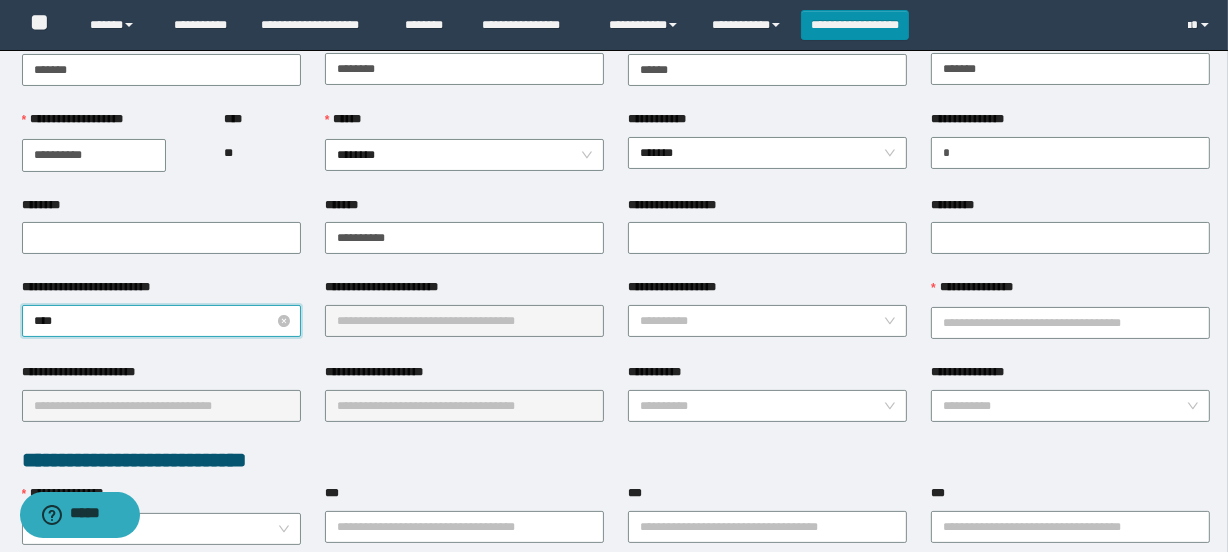 type on "*****" 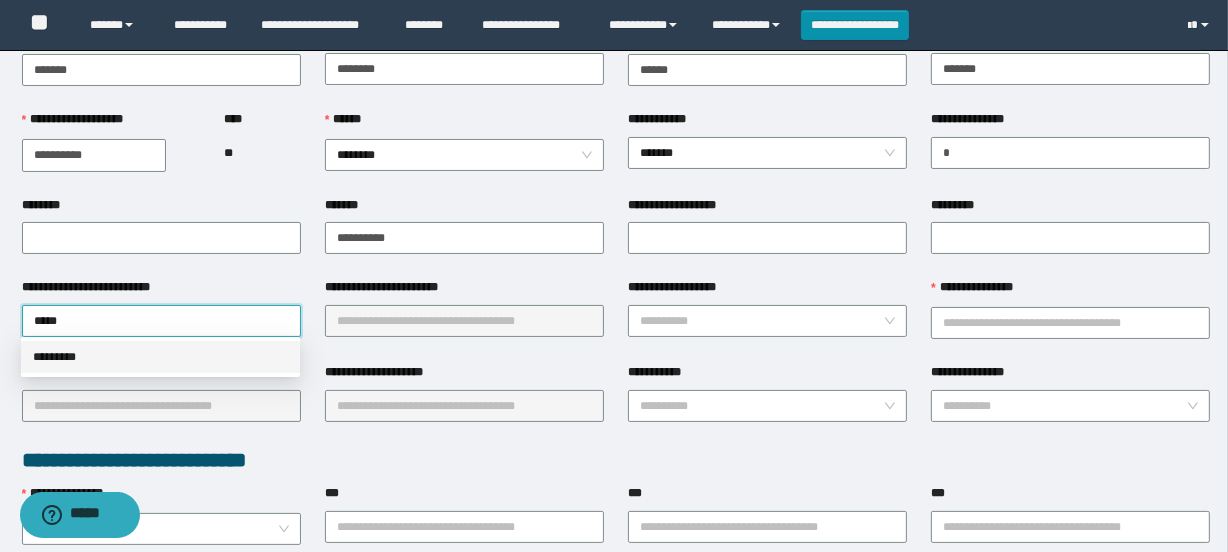click on "*********" at bounding box center (160, 357) 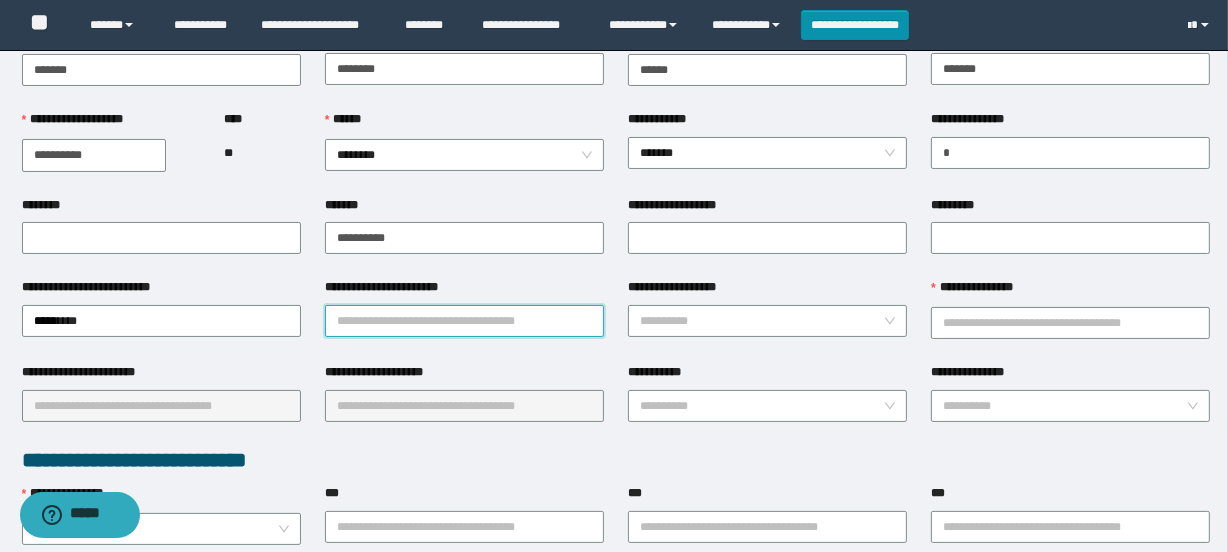click on "**********" at bounding box center (464, 321) 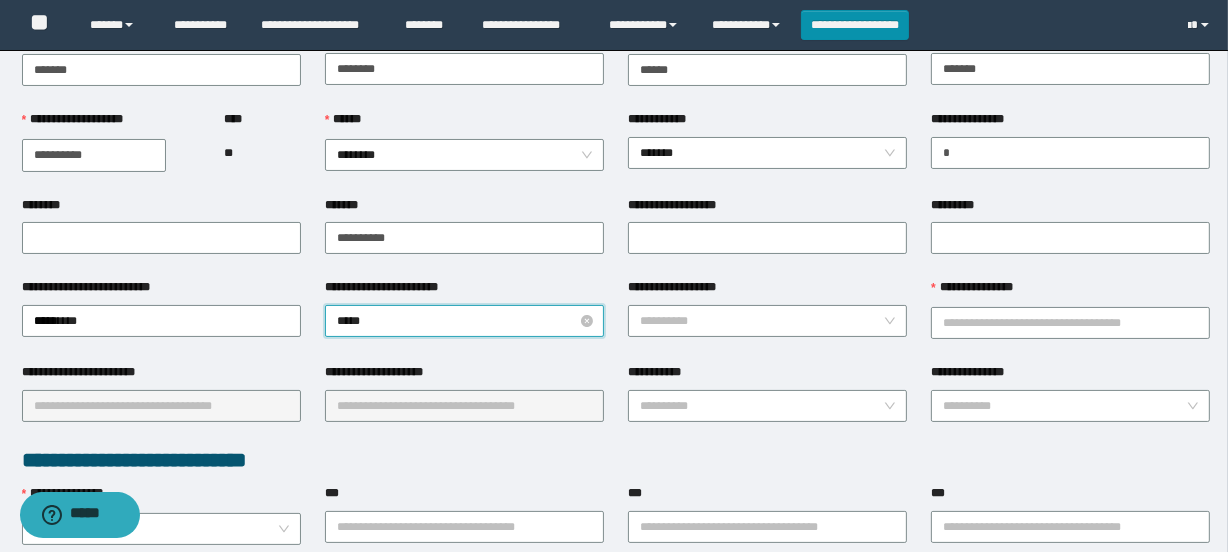 type on "******" 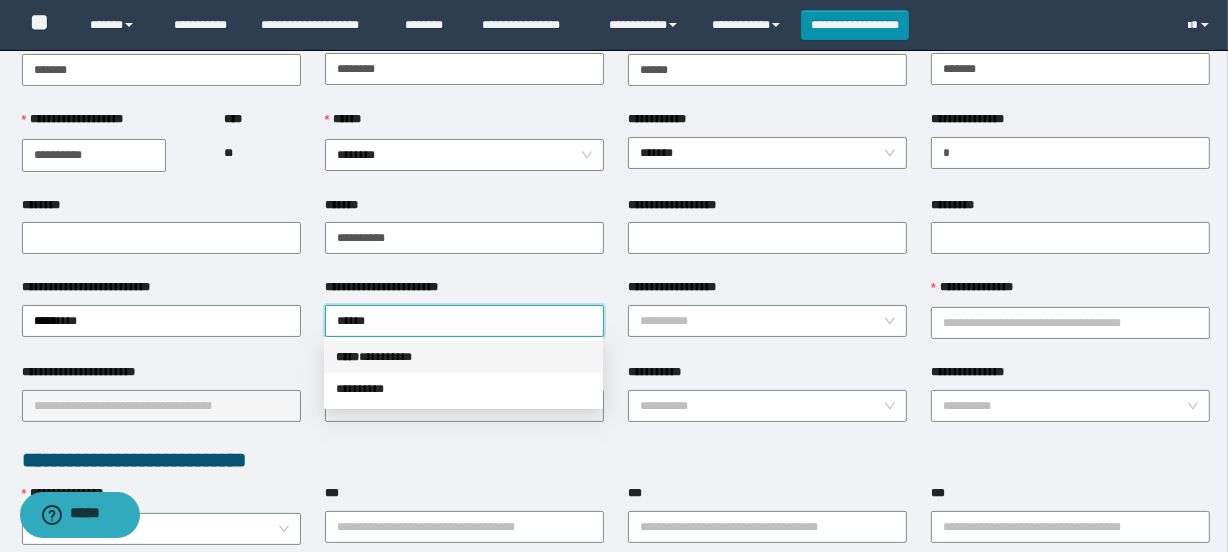 click on "***** * ********" at bounding box center (463, 357) 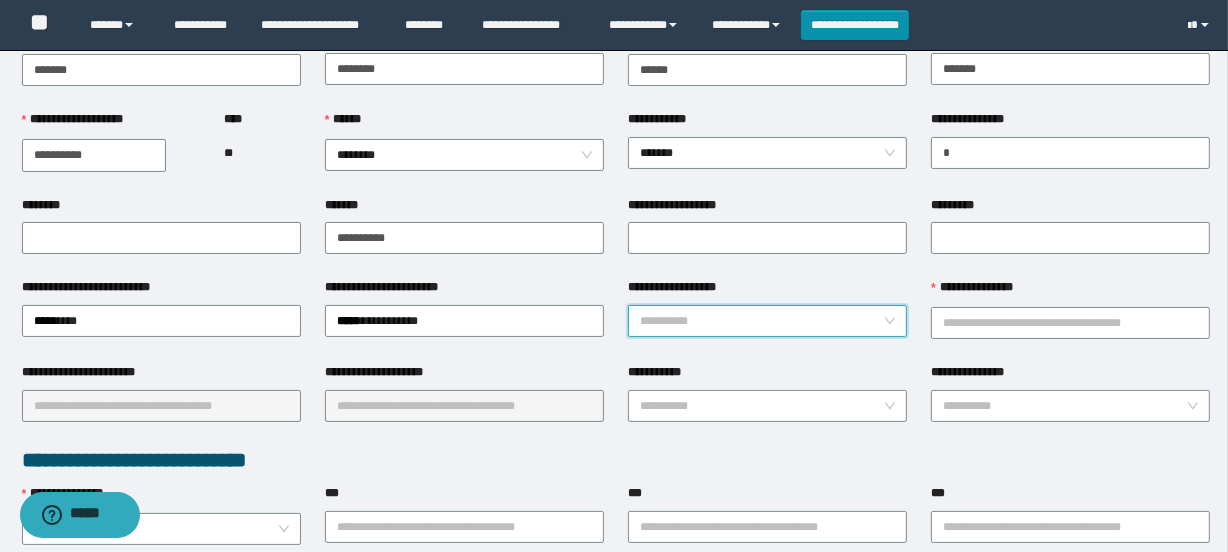 click on "**********" at bounding box center [761, 321] 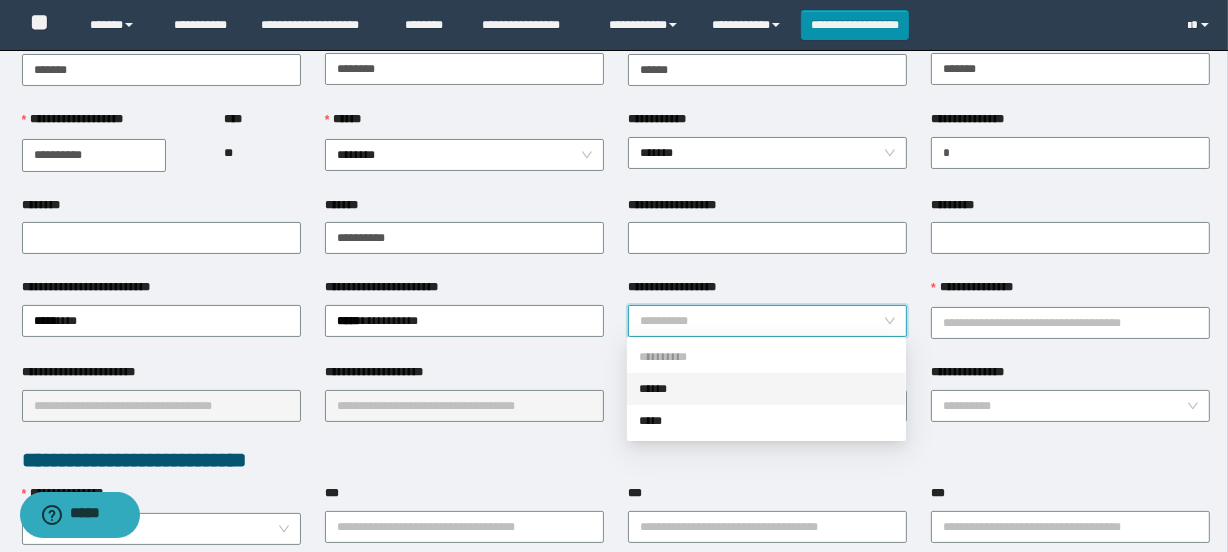 click on "******" at bounding box center (766, 389) 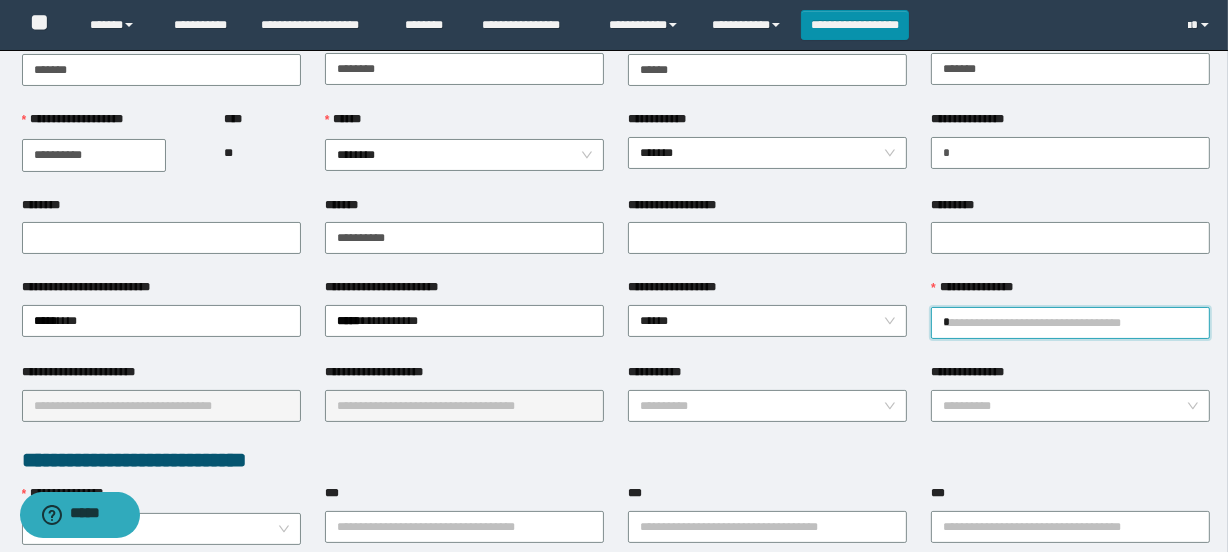 click on "*" at bounding box center (1070, 323) 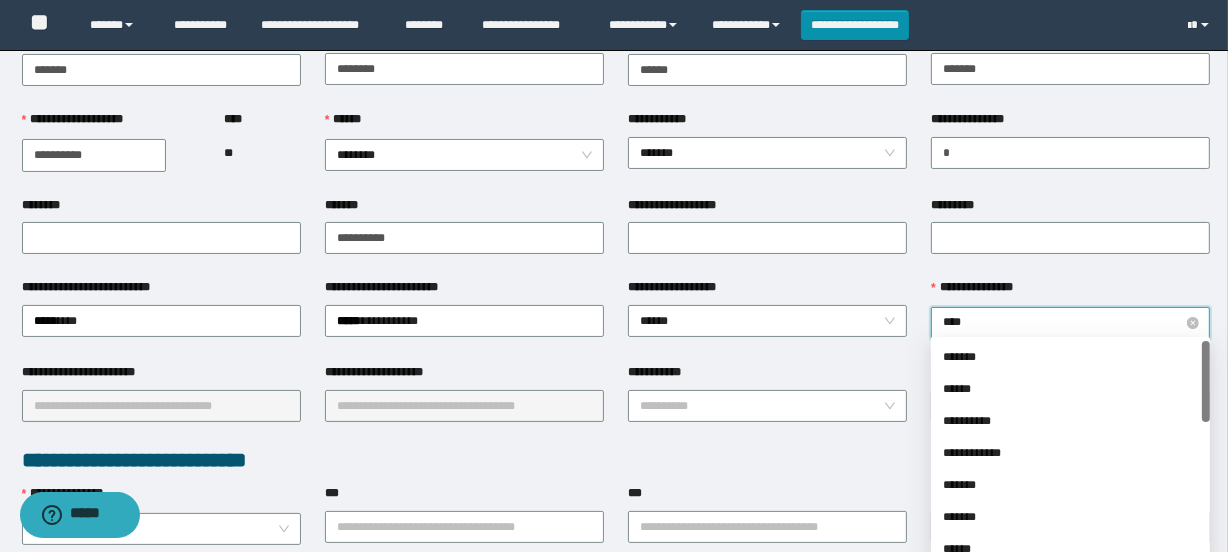 type on "*****" 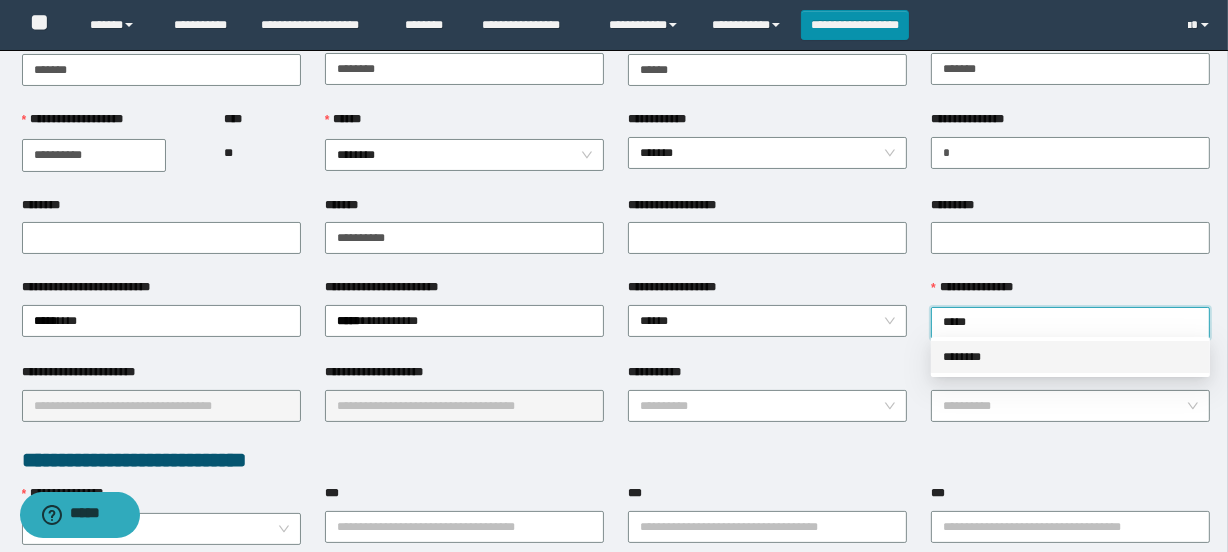 click on "********" at bounding box center (1070, 357) 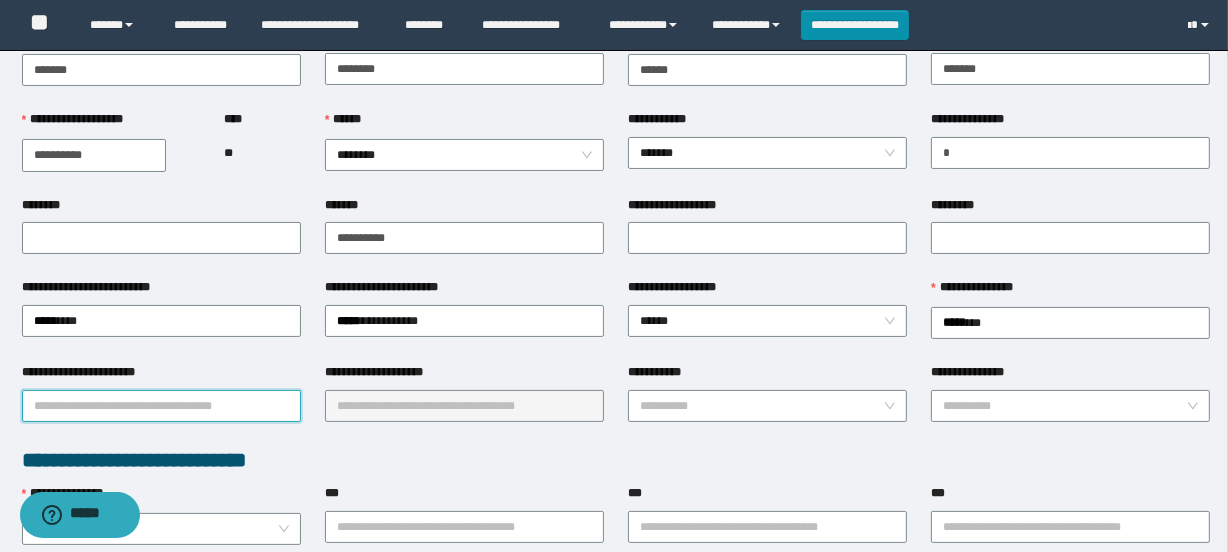 click on "**********" at bounding box center [161, 406] 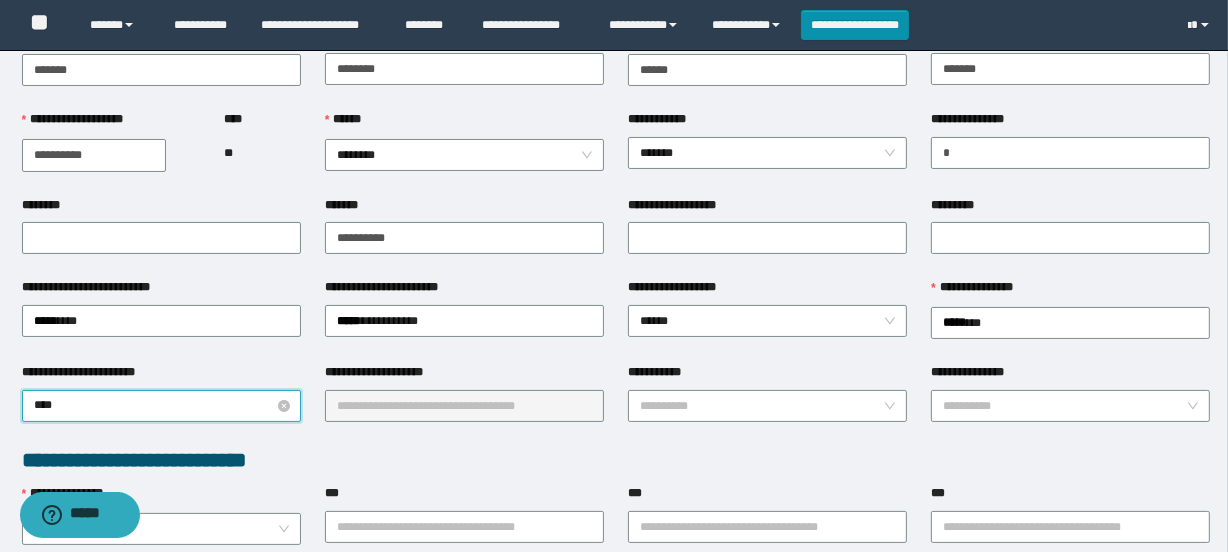 type on "*****" 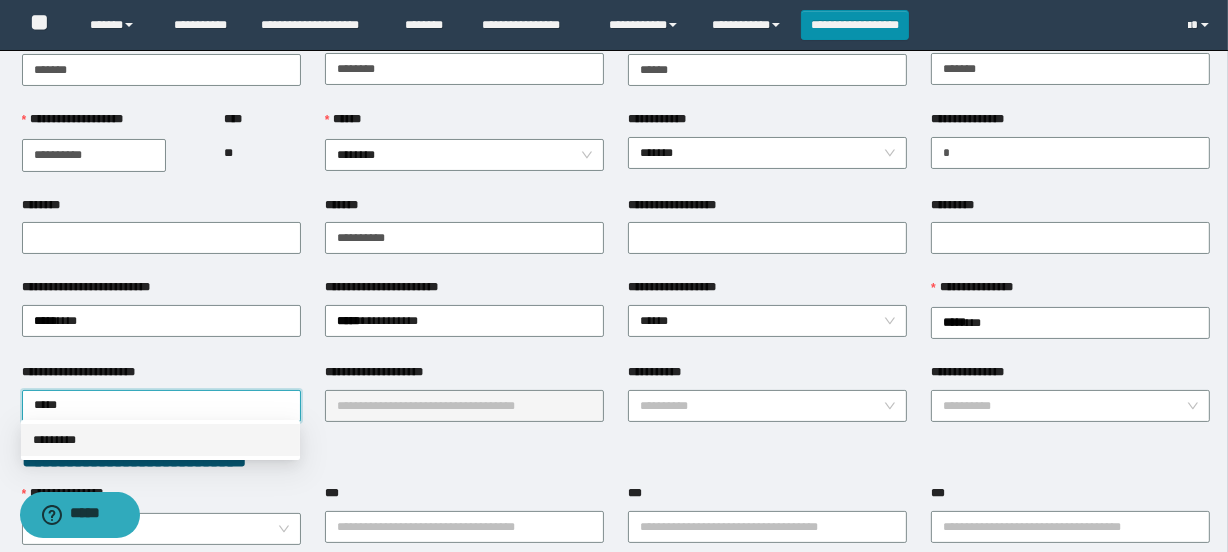 click on "*********" at bounding box center (160, 440) 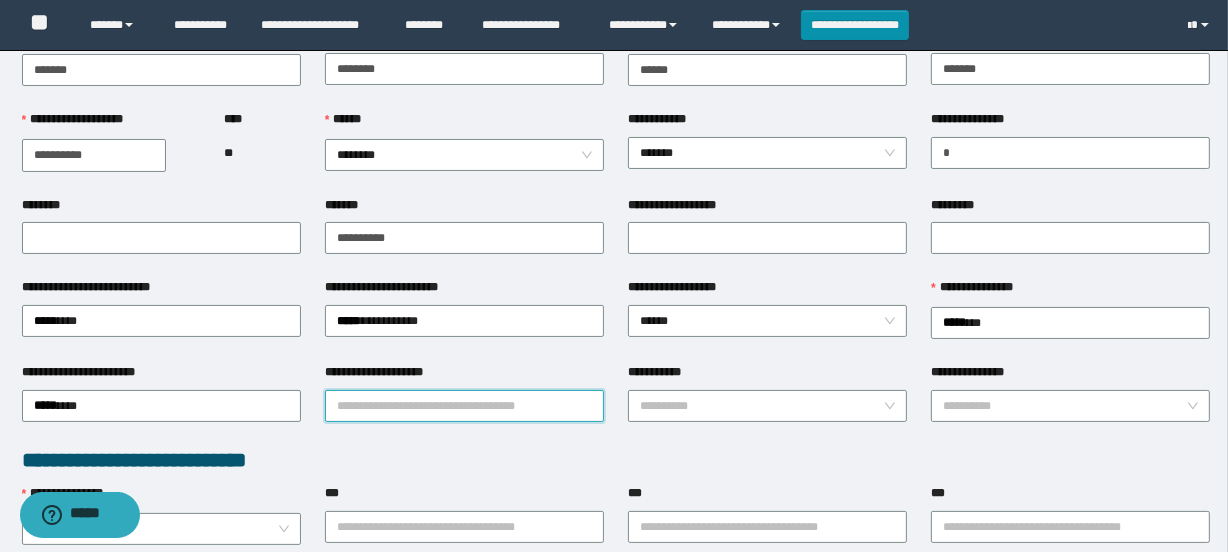 click on "**********" at bounding box center (464, 406) 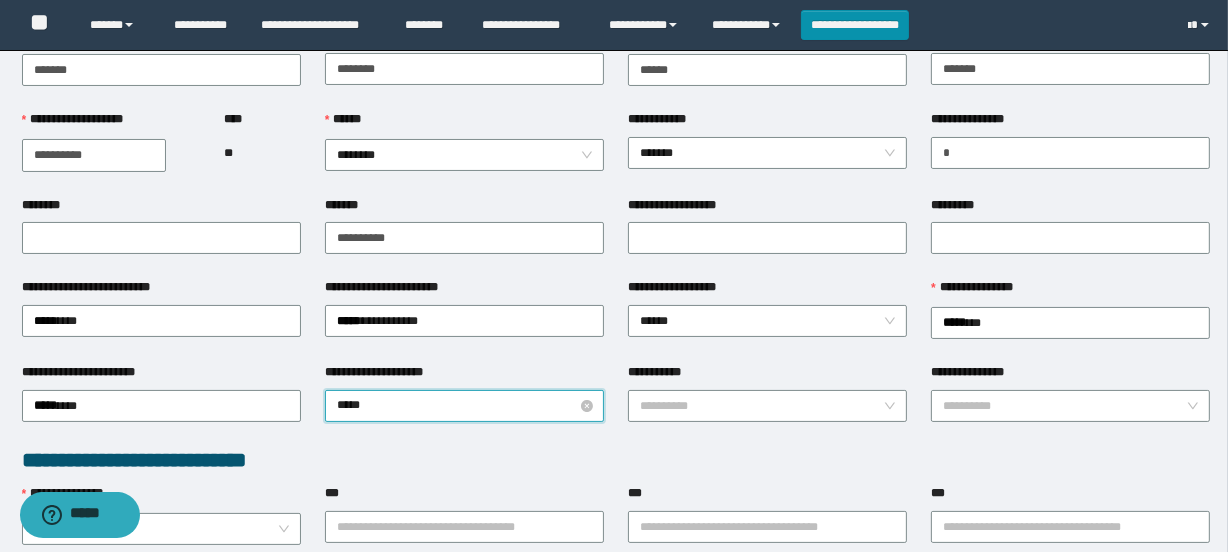 type on "******" 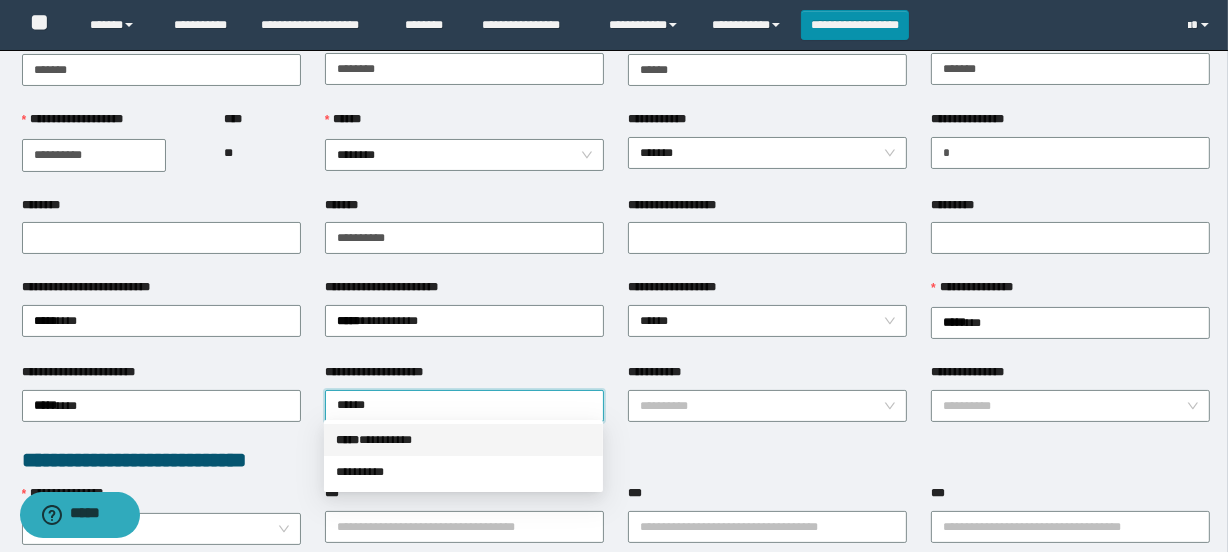 click on "***** * ********" at bounding box center [463, 440] 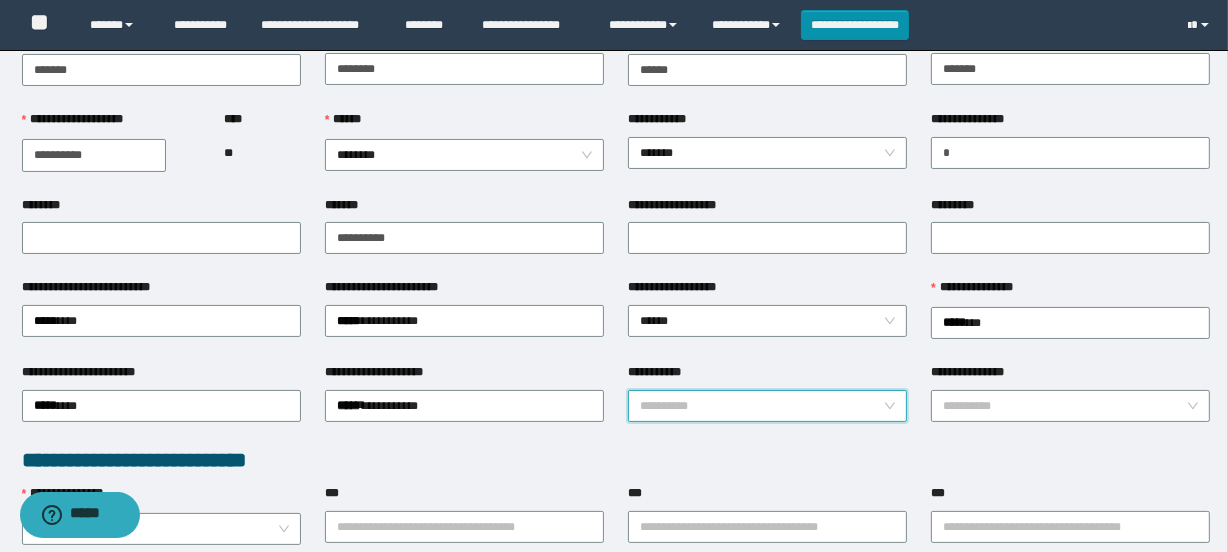 click on "**********" at bounding box center [761, 406] 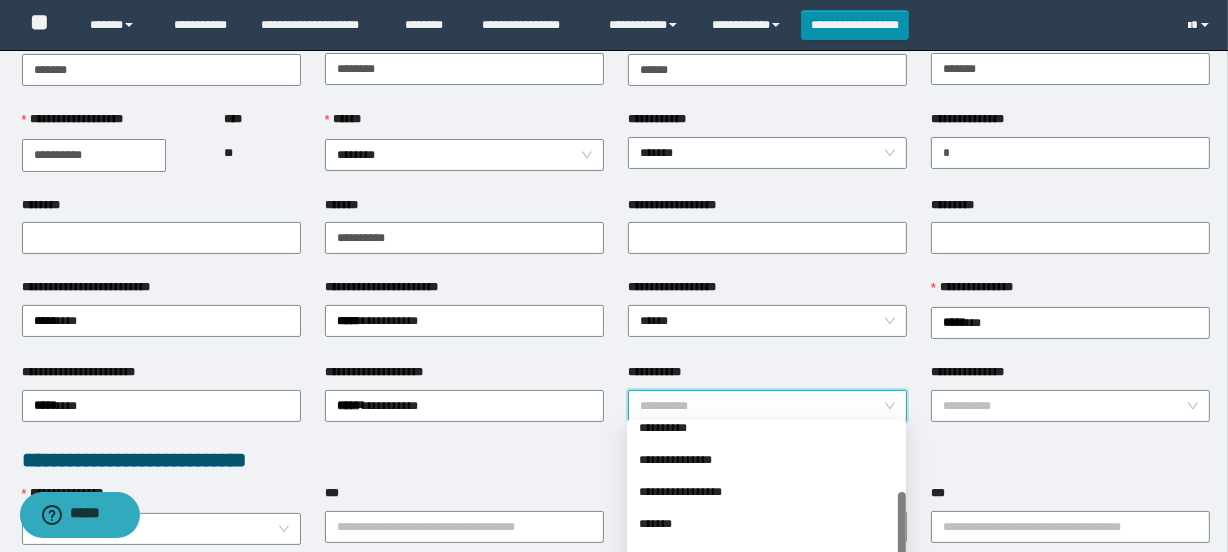 scroll, scrollTop: 111, scrollLeft: 0, axis: vertical 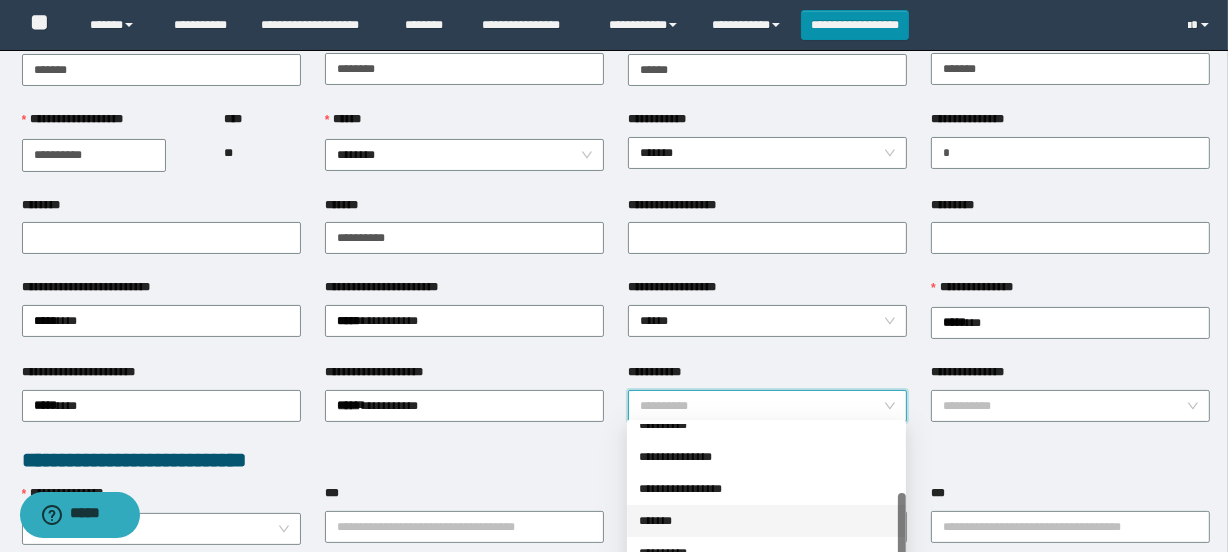click on "*******" at bounding box center [766, 521] 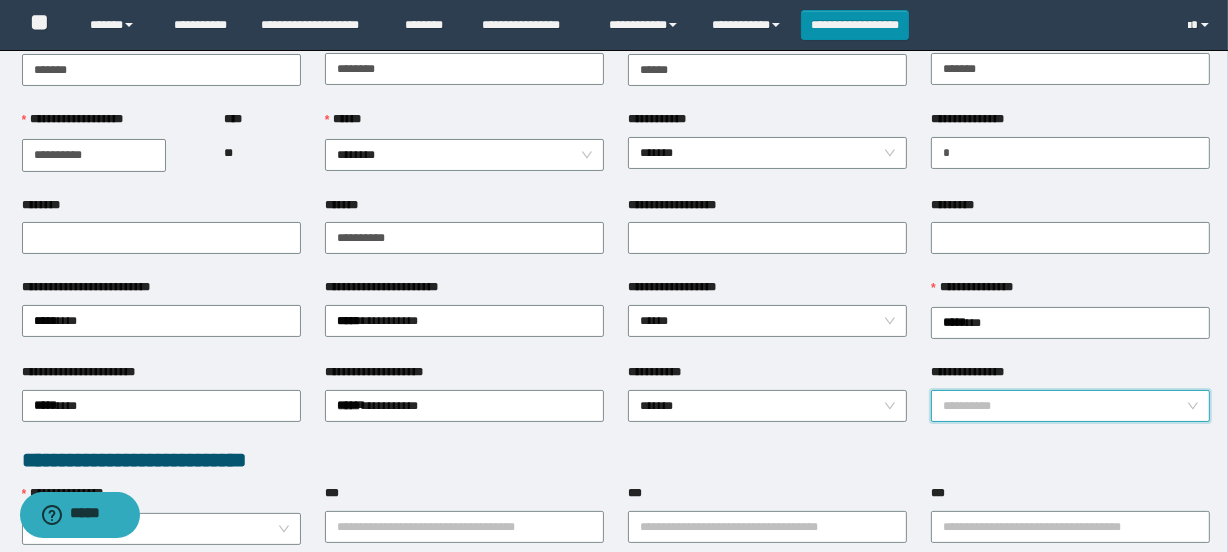 click on "**********" at bounding box center [1064, 406] 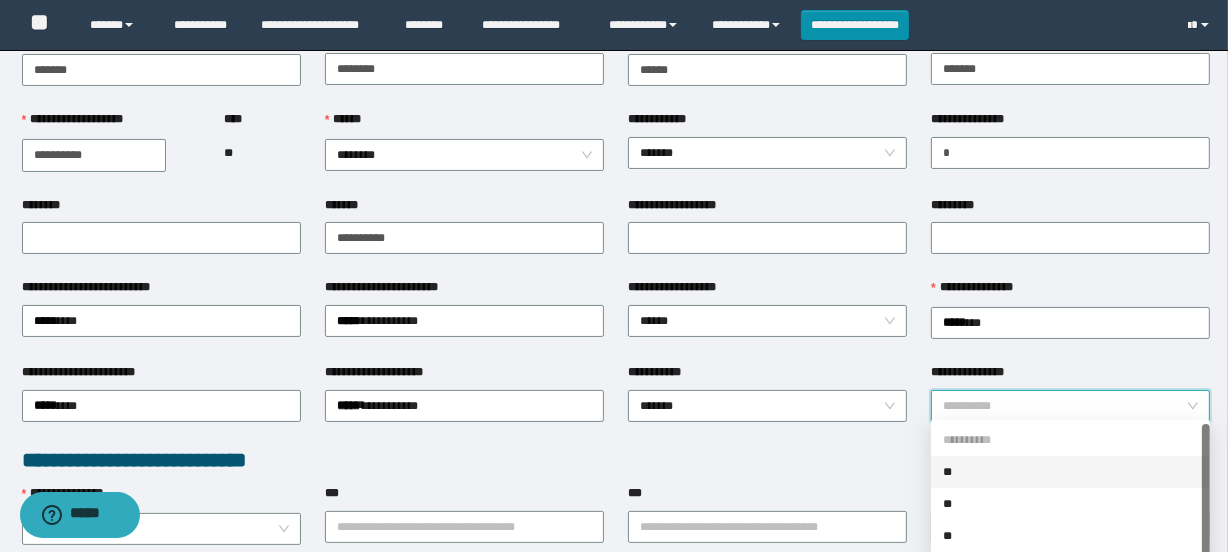 scroll, scrollTop: 31, scrollLeft: 0, axis: vertical 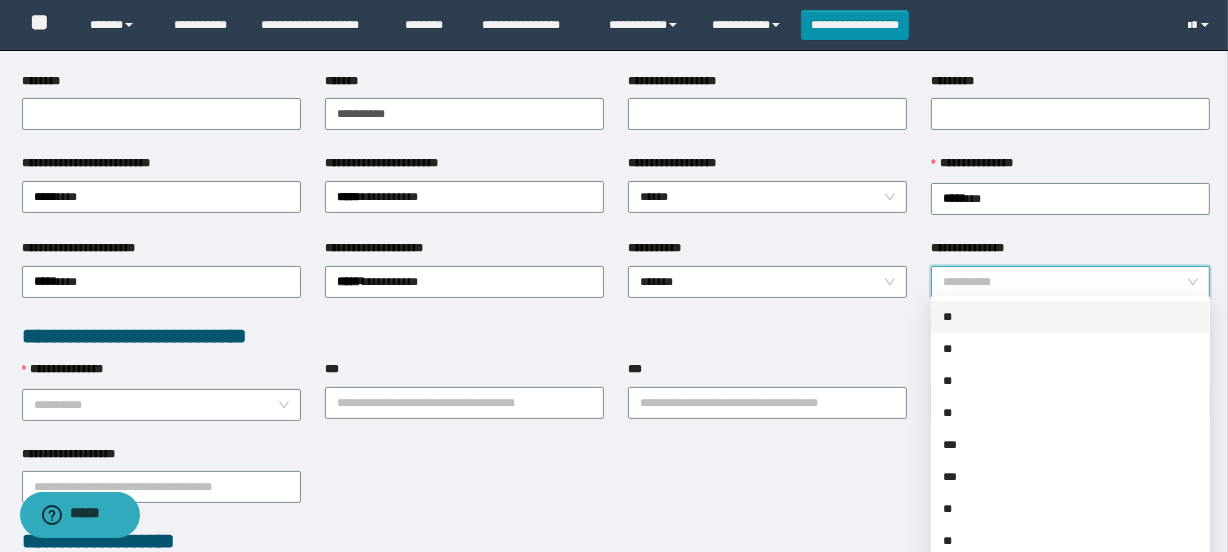 click on "**" at bounding box center (1070, 317) 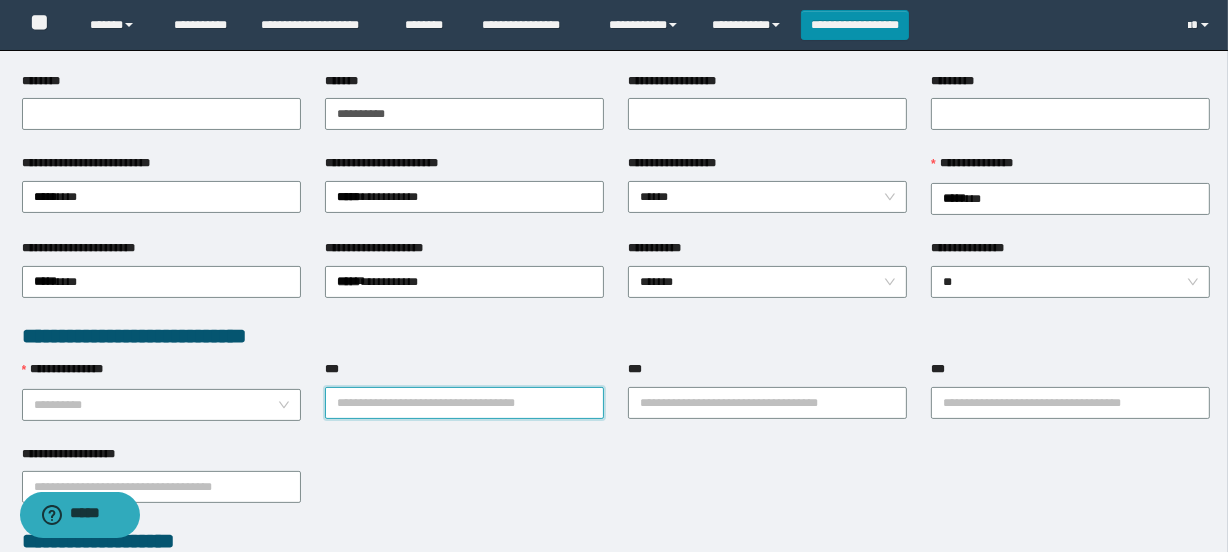click on "***" at bounding box center (464, 403) 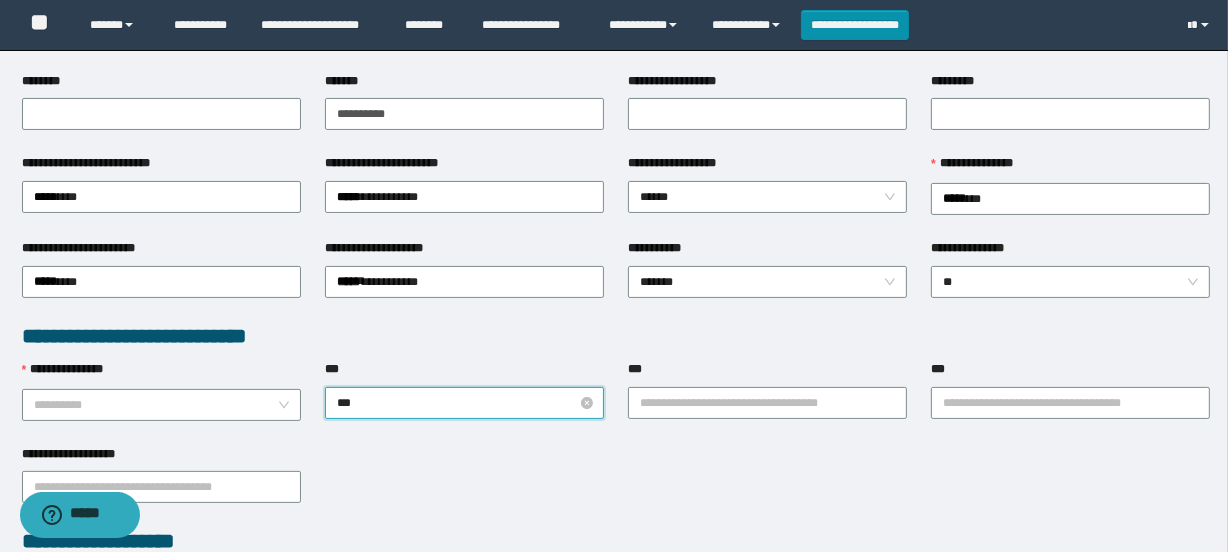 type on "****" 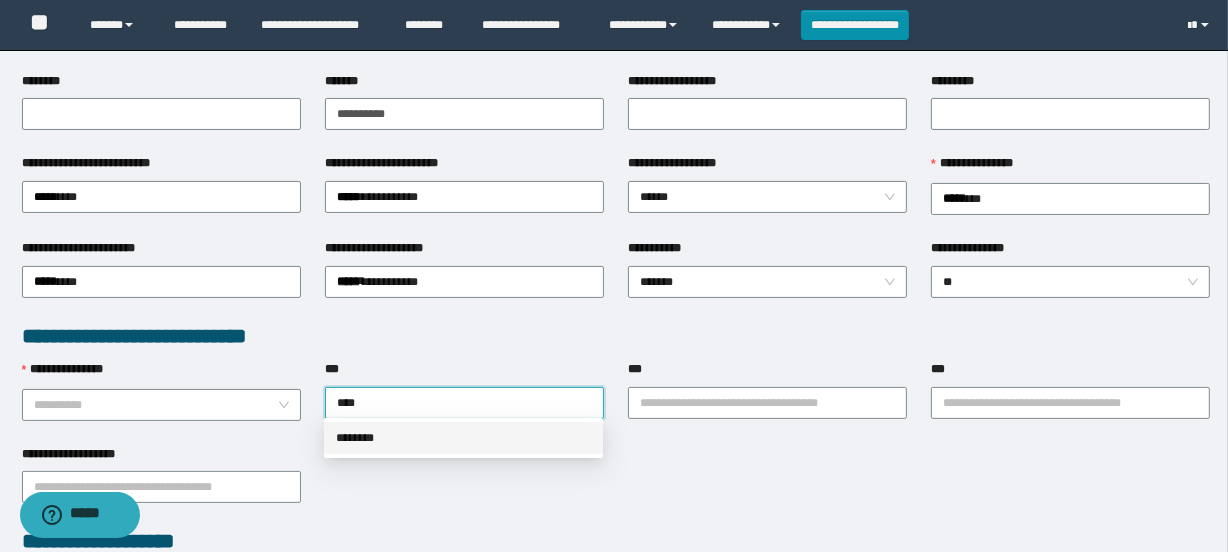 click on "********" at bounding box center (463, 438) 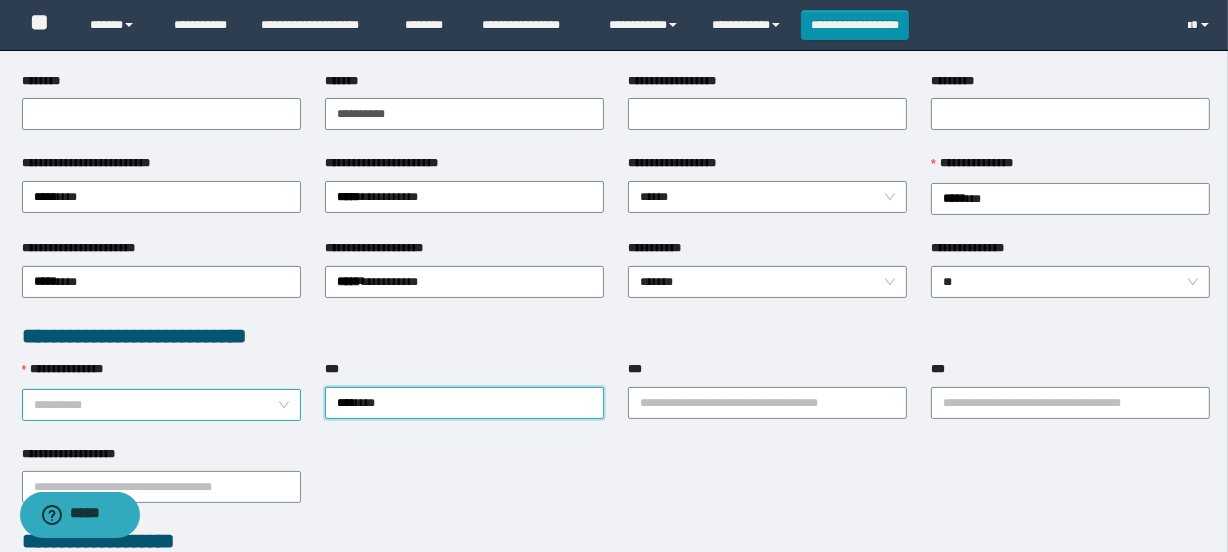 click on "**********" at bounding box center [155, 405] 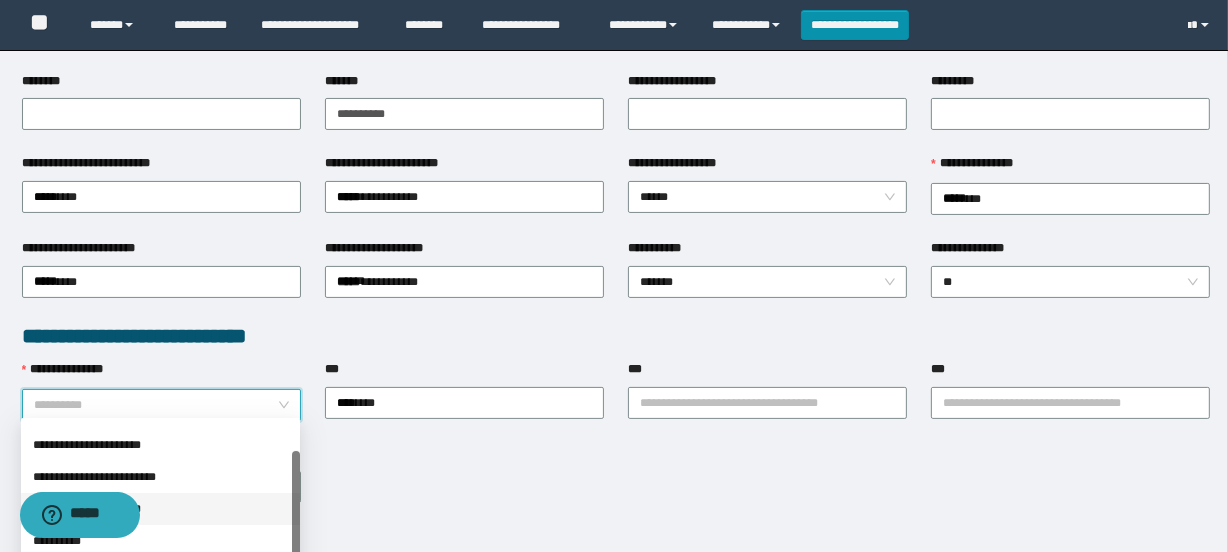 scroll, scrollTop: 56, scrollLeft: 0, axis: vertical 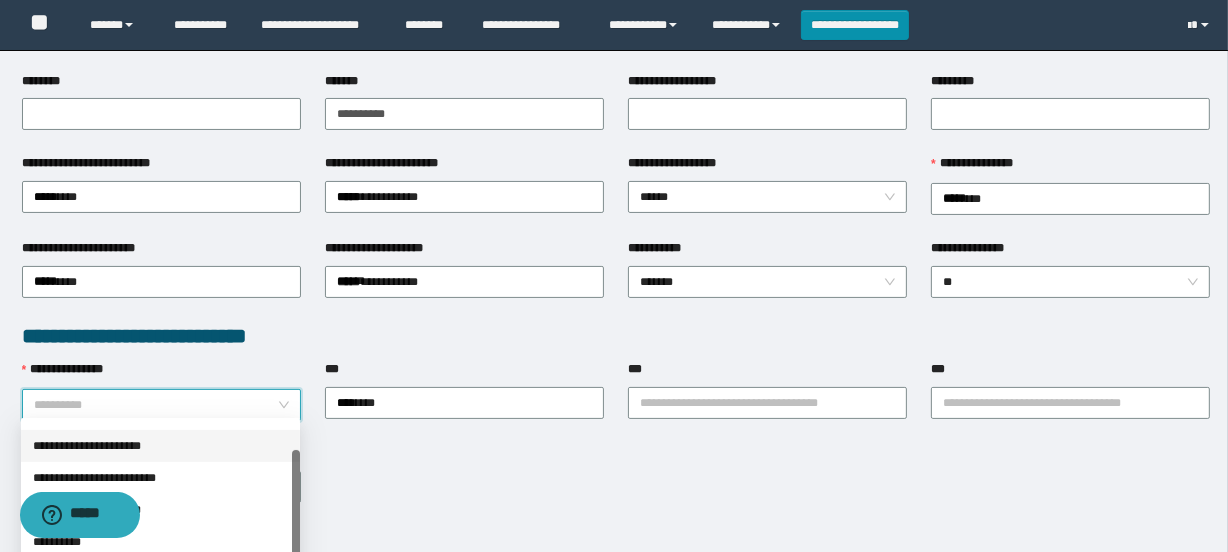 click on "**********" at bounding box center [160, 446] 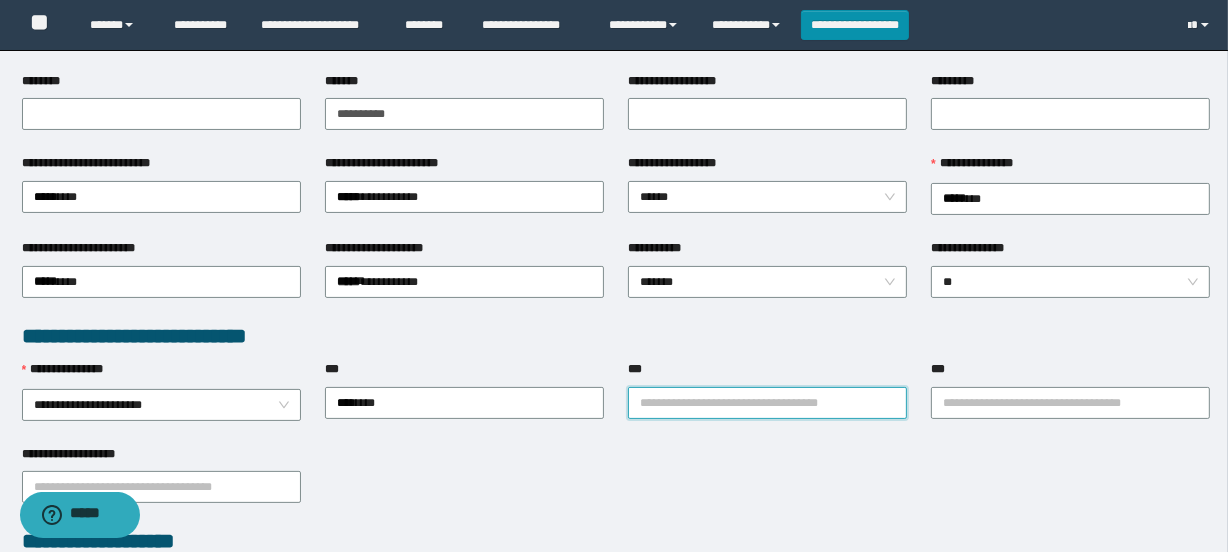 click on "***" at bounding box center (767, 403) 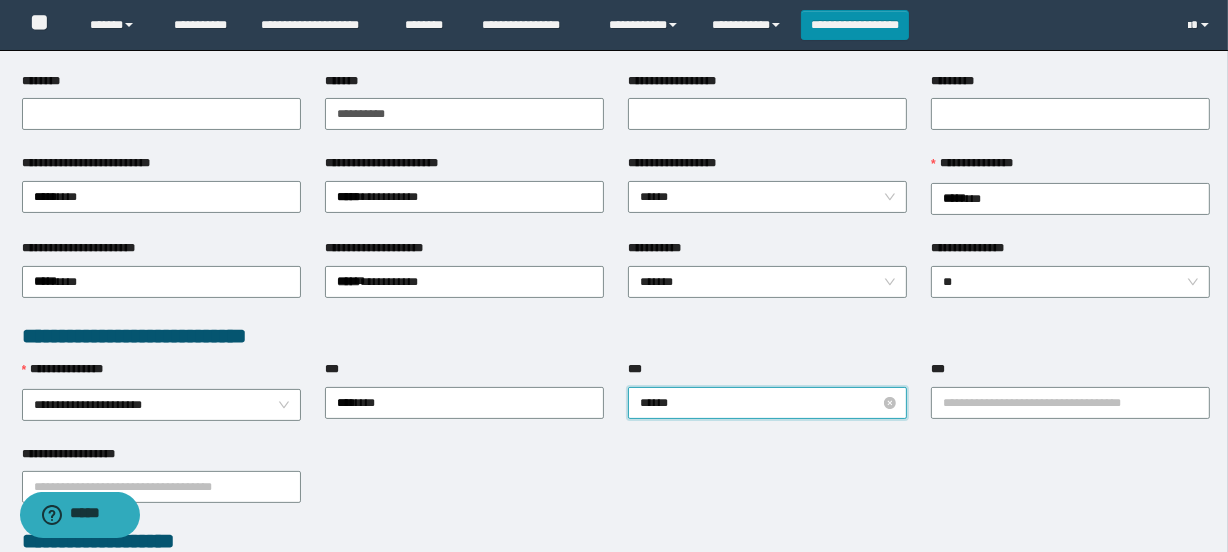 type on "*******" 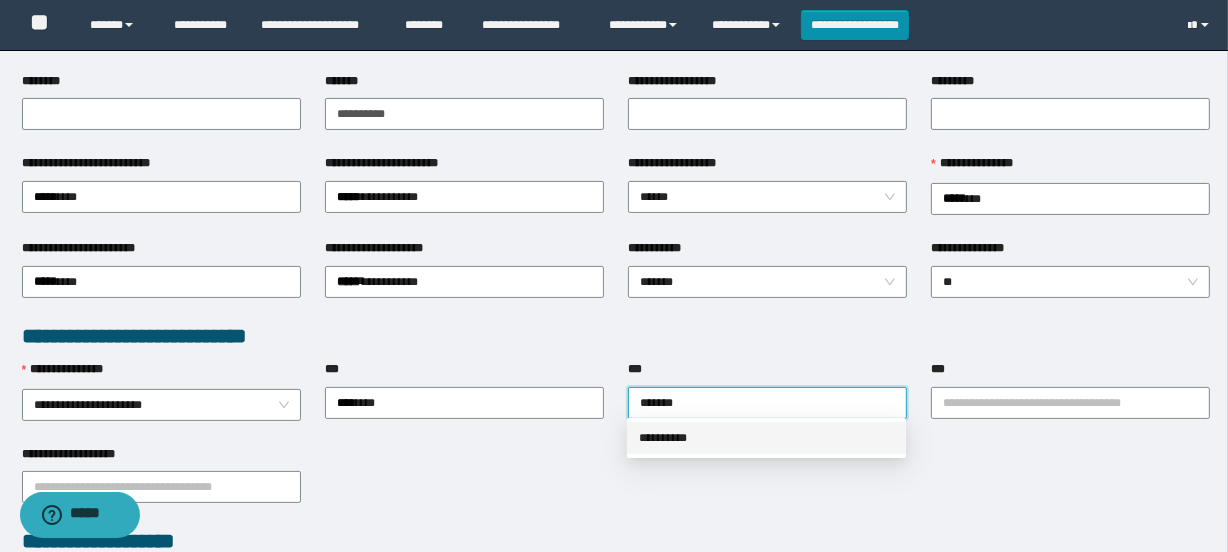 click on "**********" at bounding box center (766, 438) 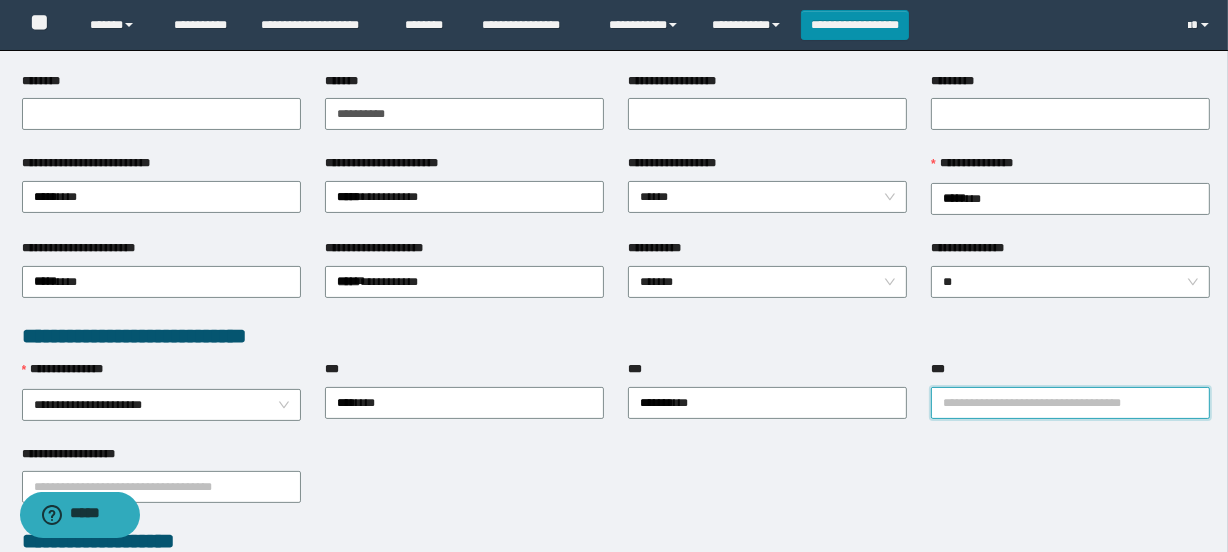 click on "***" at bounding box center (1070, 403) 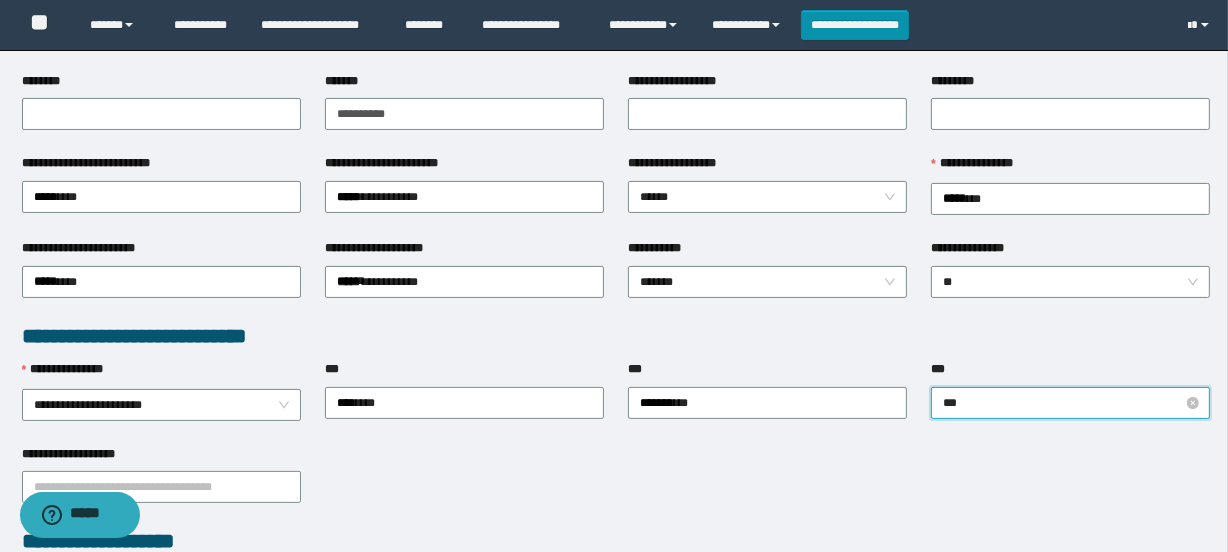 type on "****" 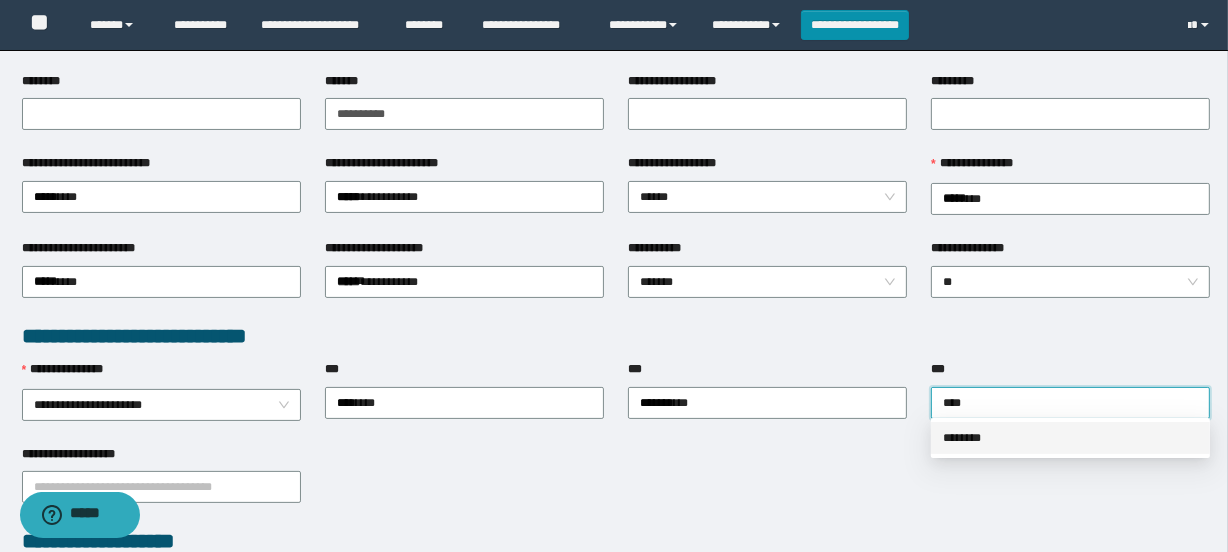 click on "********" at bounding box center (1070, 438) 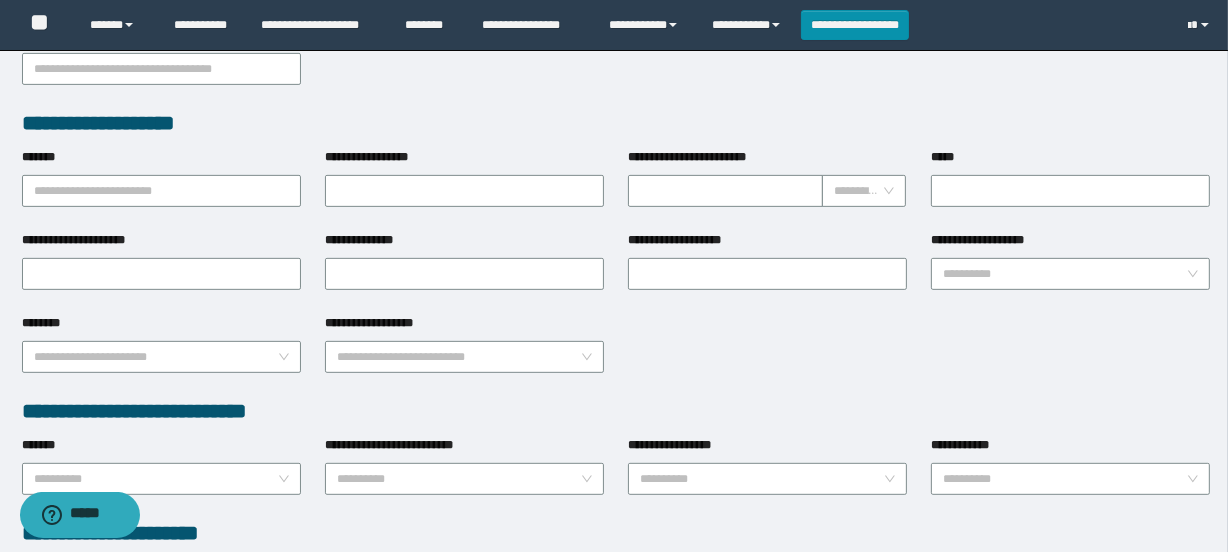 scroll, scrollTop: 706, scrollLeft: 0, axis: vertical 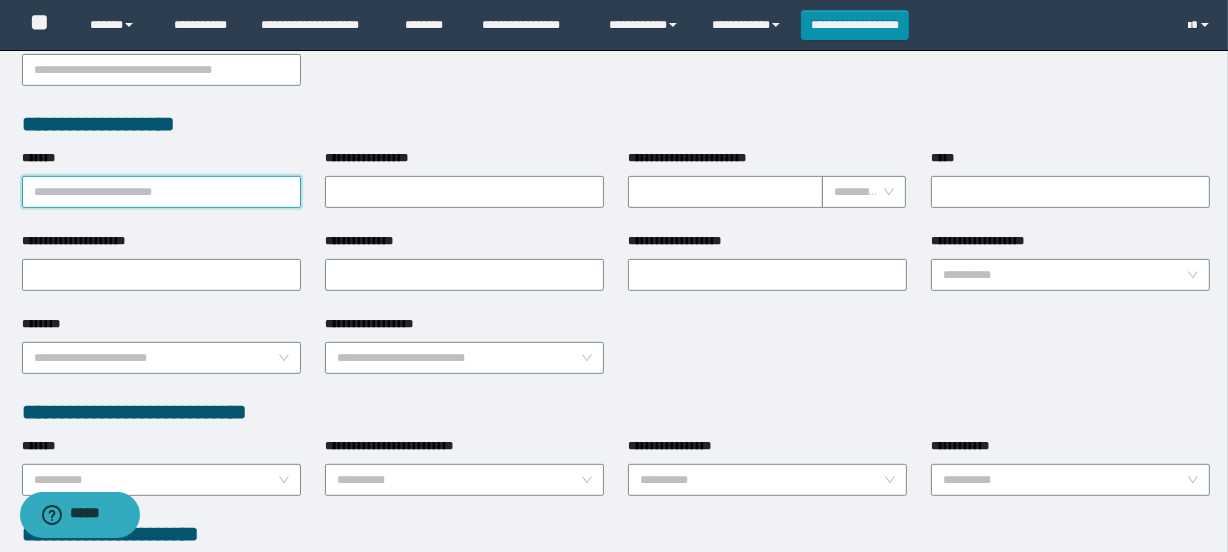 click on "*******" at bounding box center (161, 192) 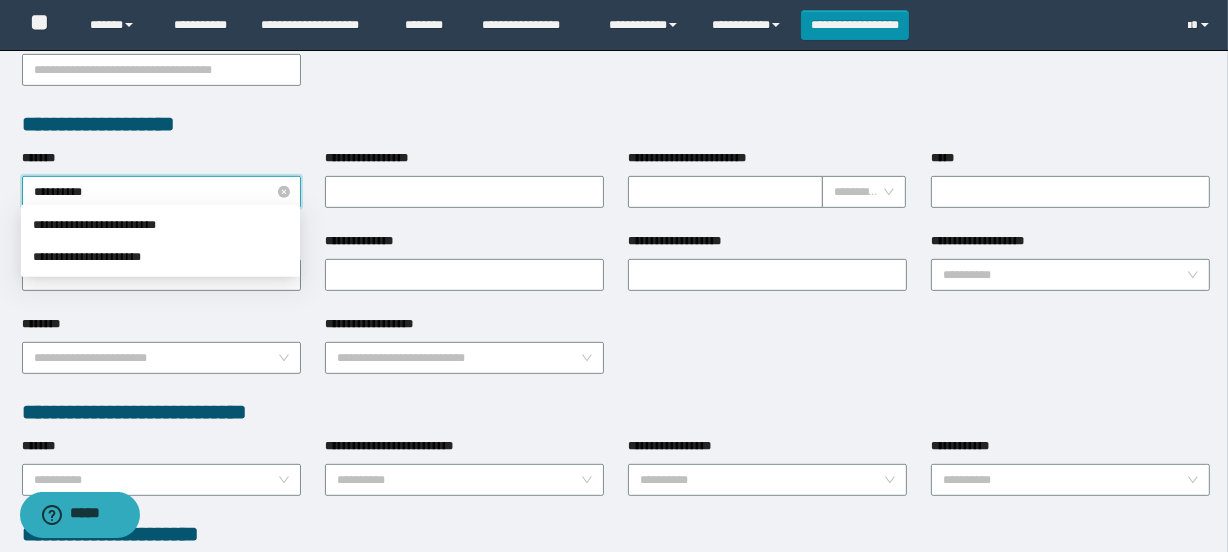 type on "**********" 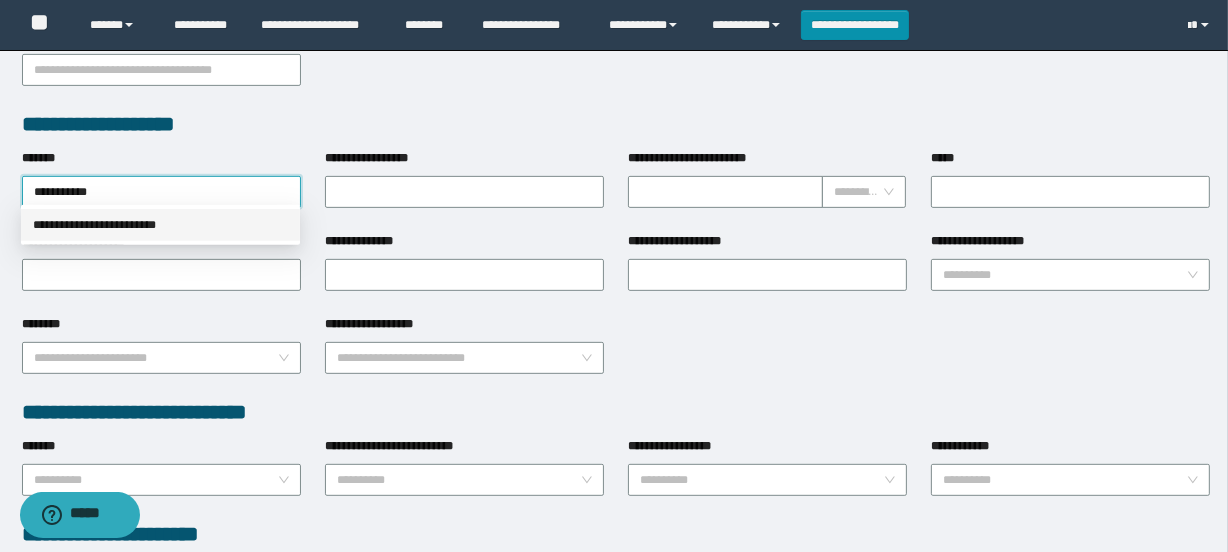 click on "**********" at bounding box center [160, 225] 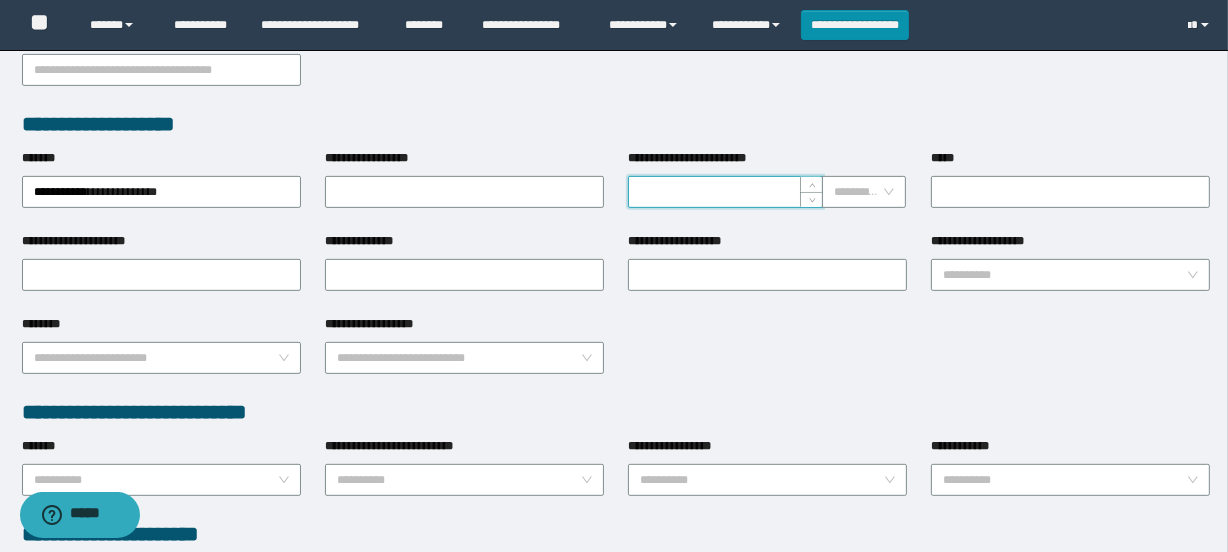click on "**********" at bounding box center [725, 192] 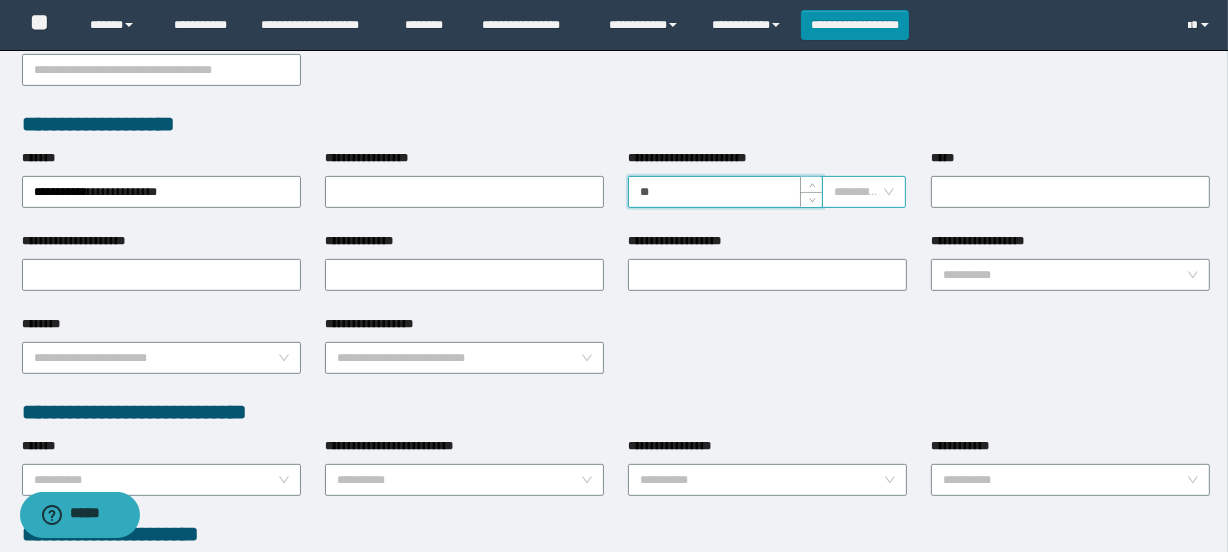 type on "**" 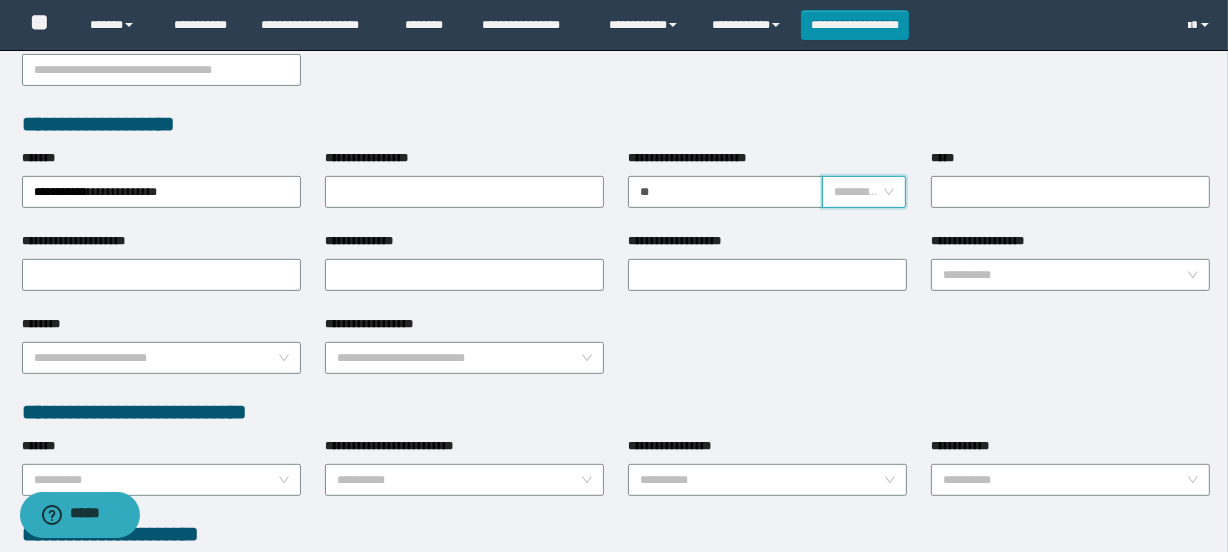 click at bounding box center (858, 192) 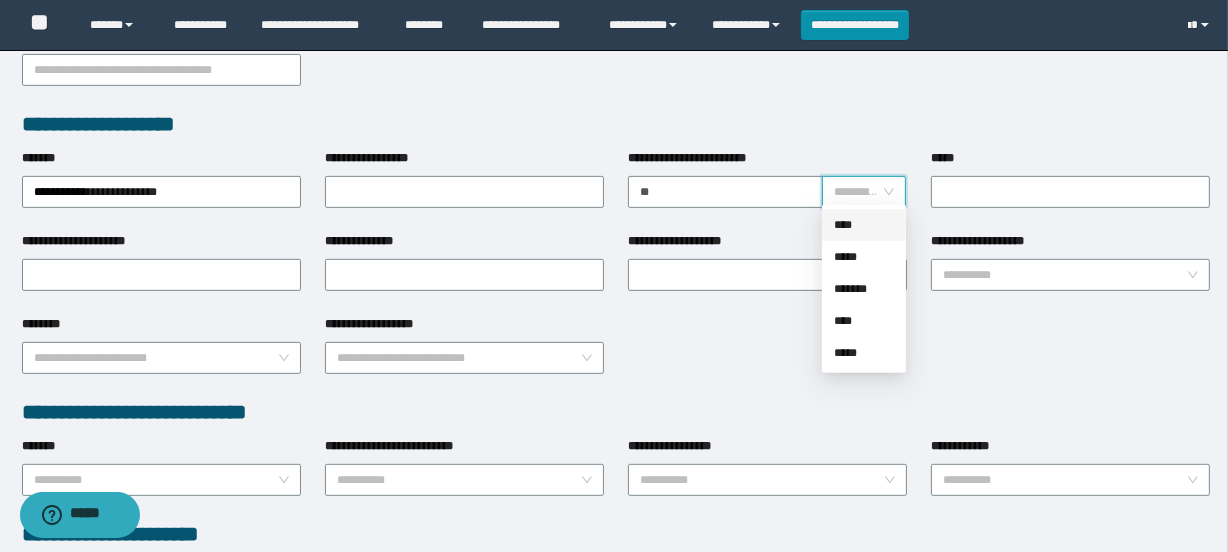 click on "****" at bounding box center [864, 225] 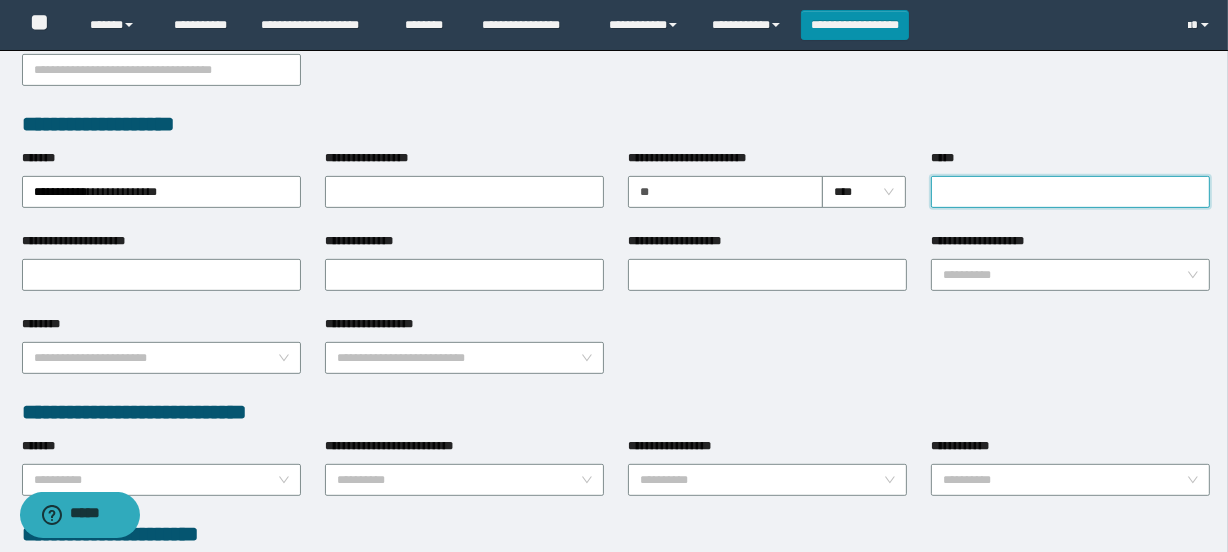 click on "*****" at bounding box center [1070, 192] 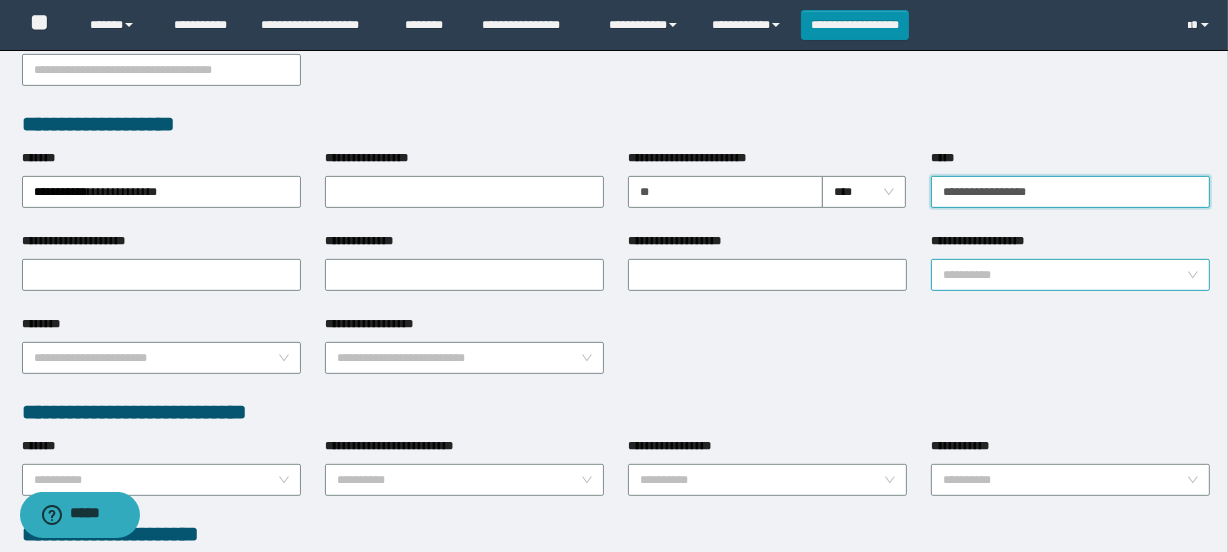 type on "**********" 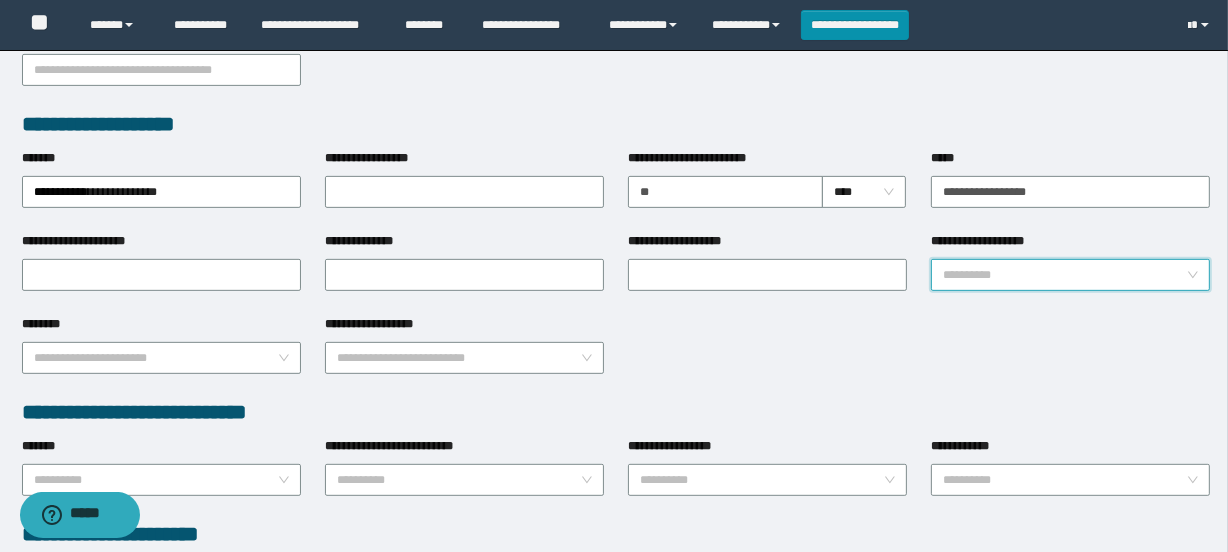 click on "**********" at bounding box center [1064, 275] 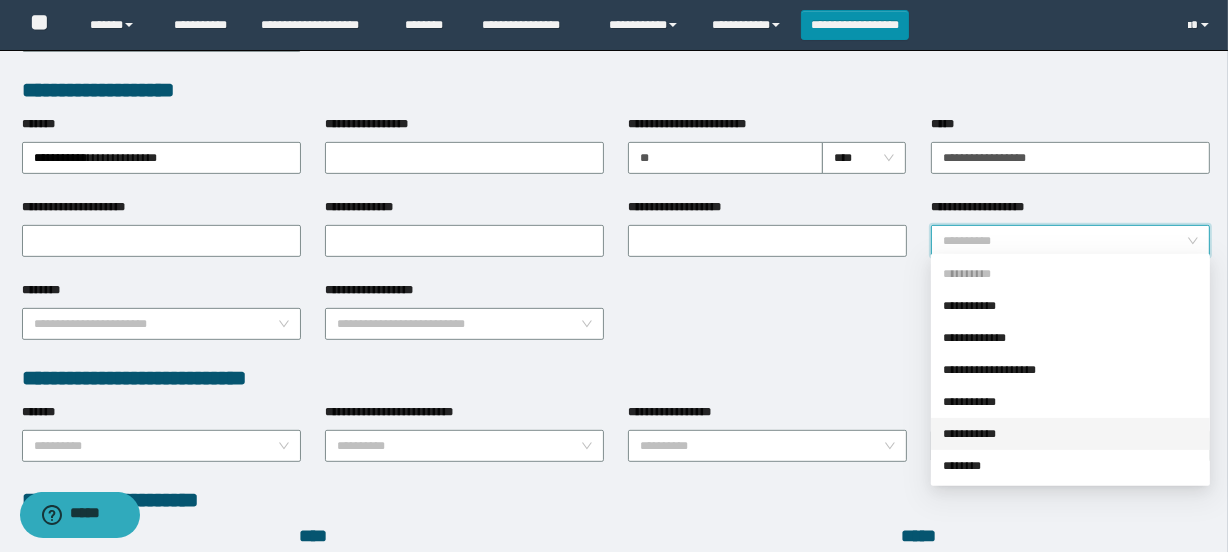 scroll, scrollTop: 741, scrollLeft: 0, axis: vertical 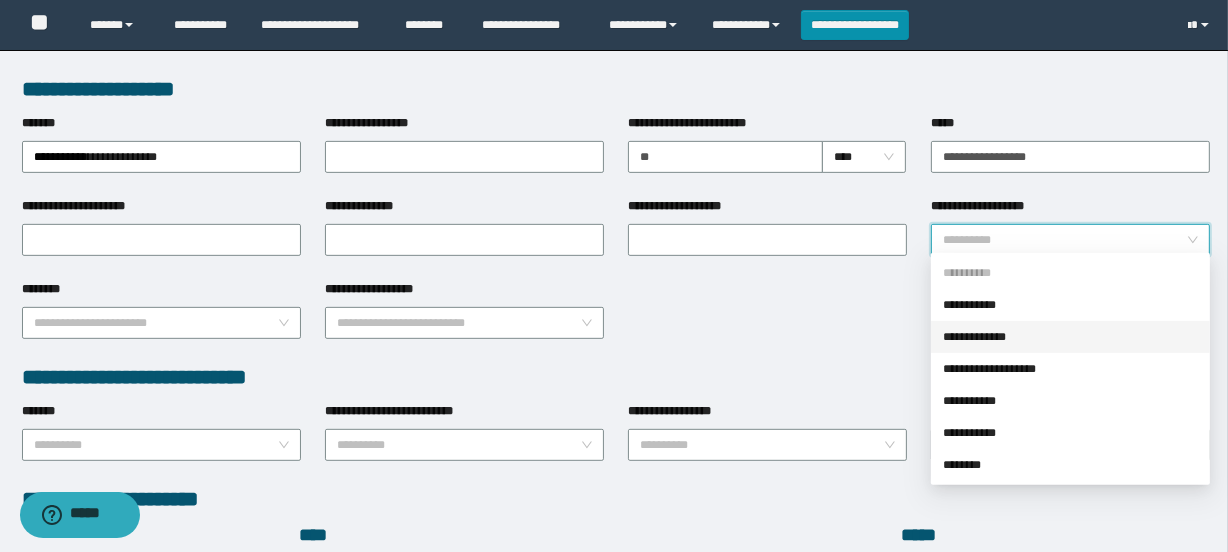 click on "**********" at bounding box center [1070, 337] 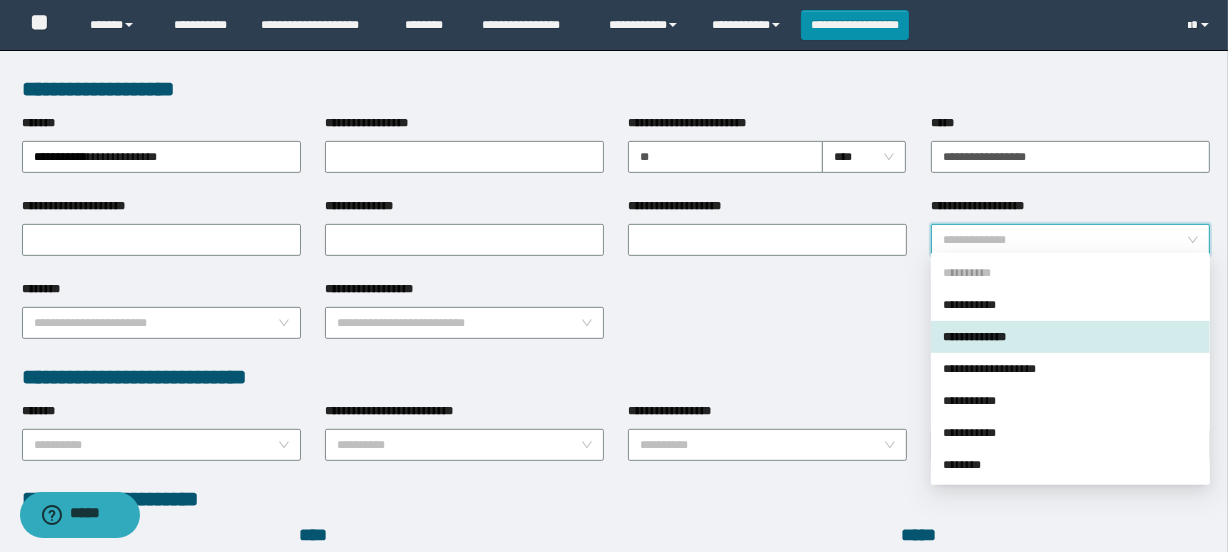 click on "**********" at bounding box center [1070, 240] 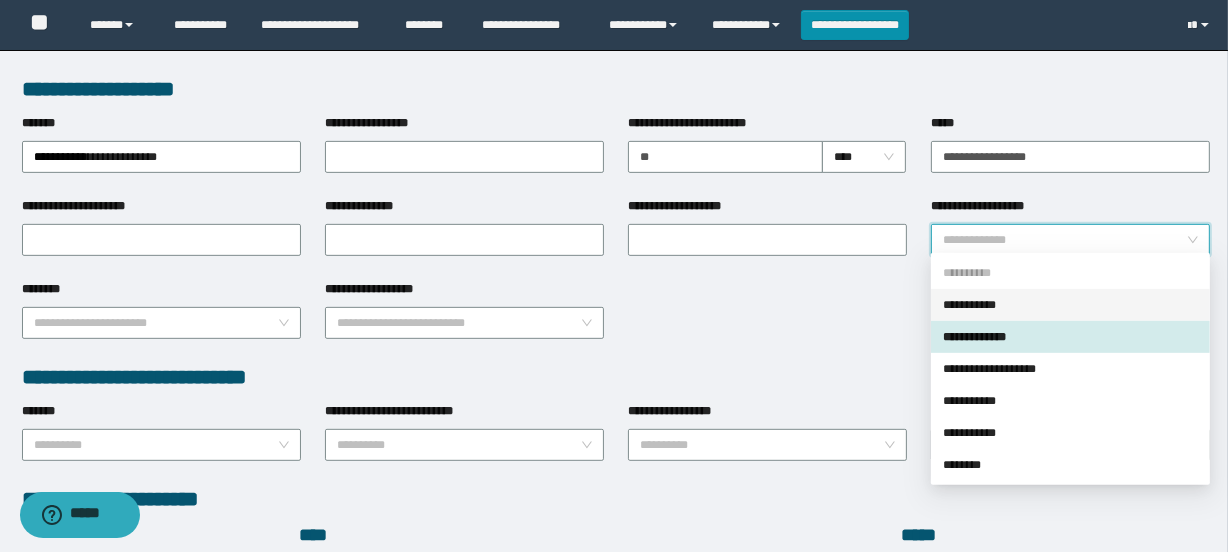 click on "**********" at bounding box center [1070, 305] 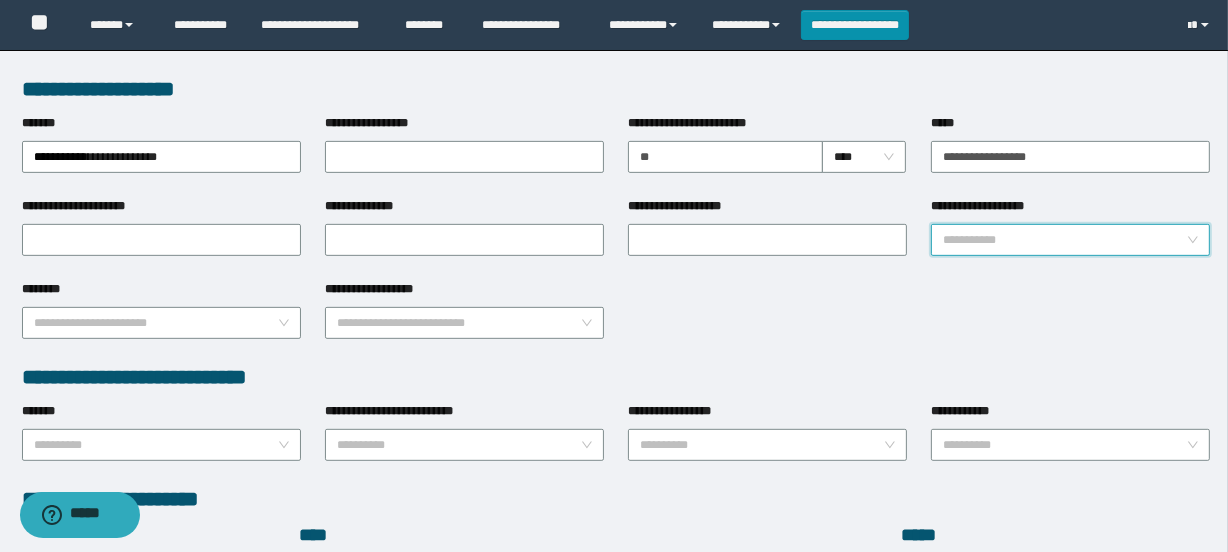 click on "**********" at bounding box center [1070, 240] 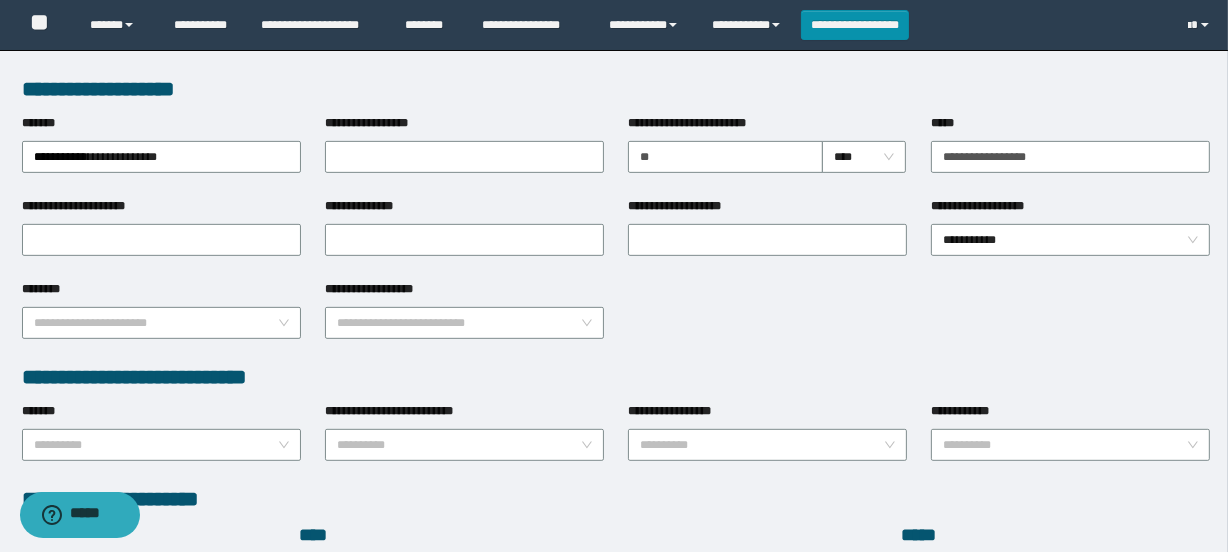 click on "**********" at bounding box center (616, 321) 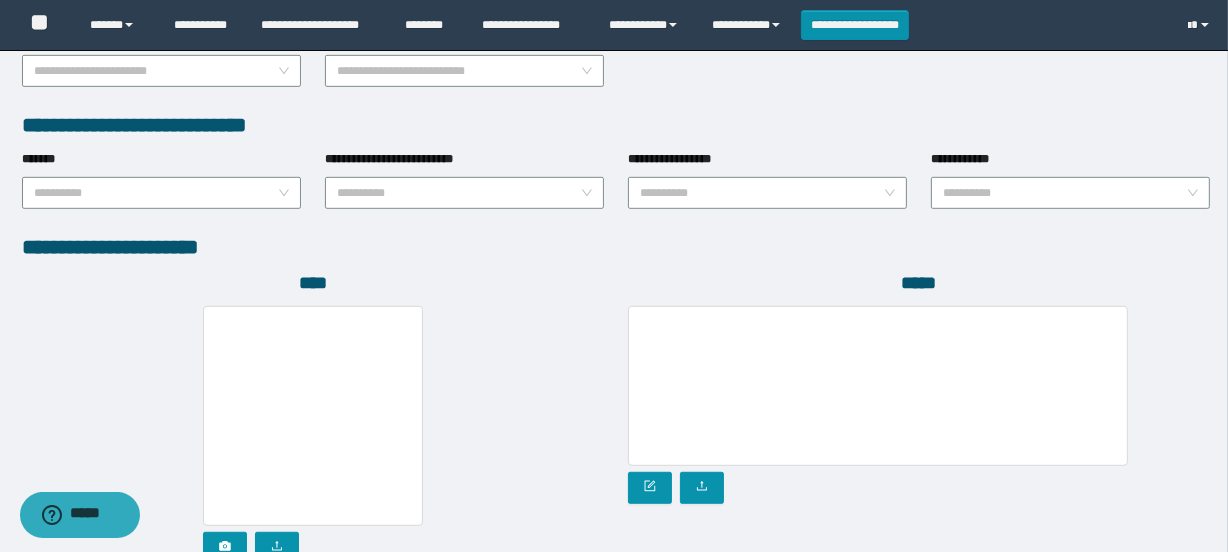 scroll, scrollTop: 994, scrollLeft: 0, axis: vertical 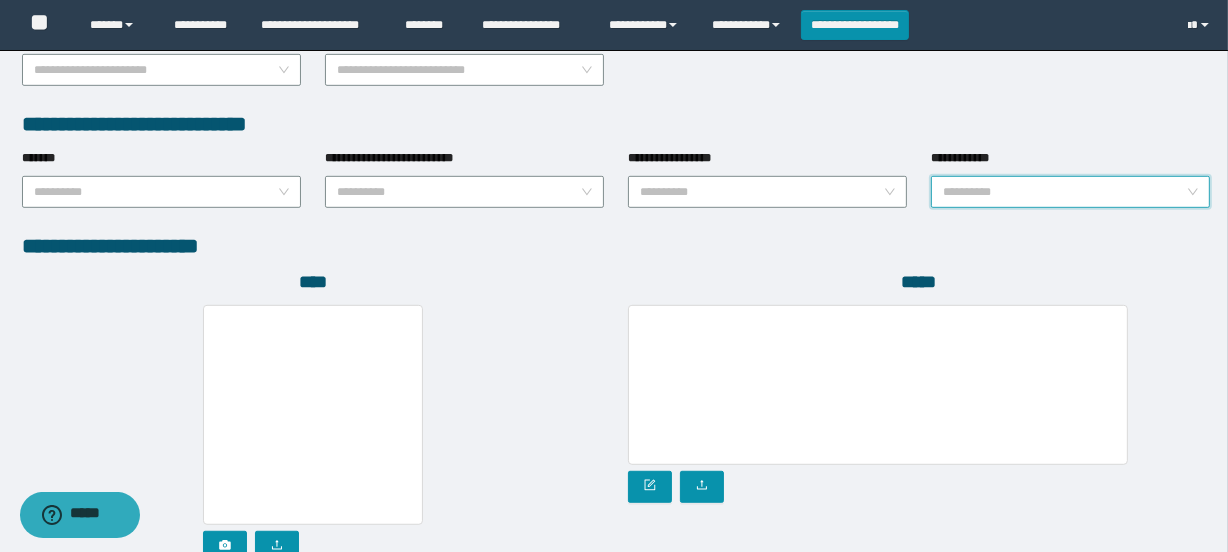 click on "**********" at bounding box center (1064, 192) 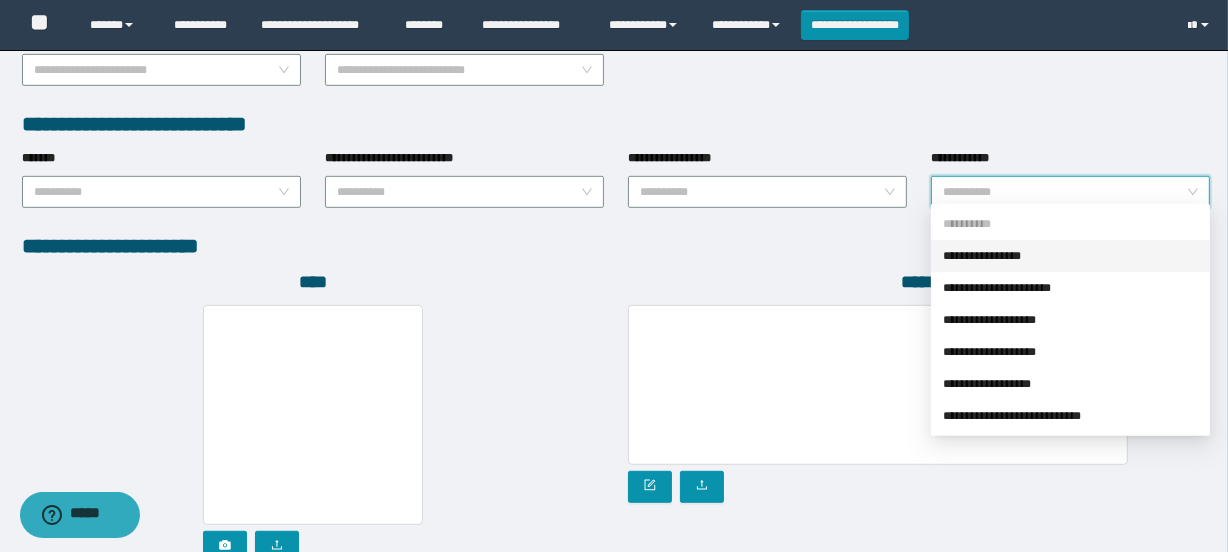 click on "**********" at bounding box center [1070, 256] 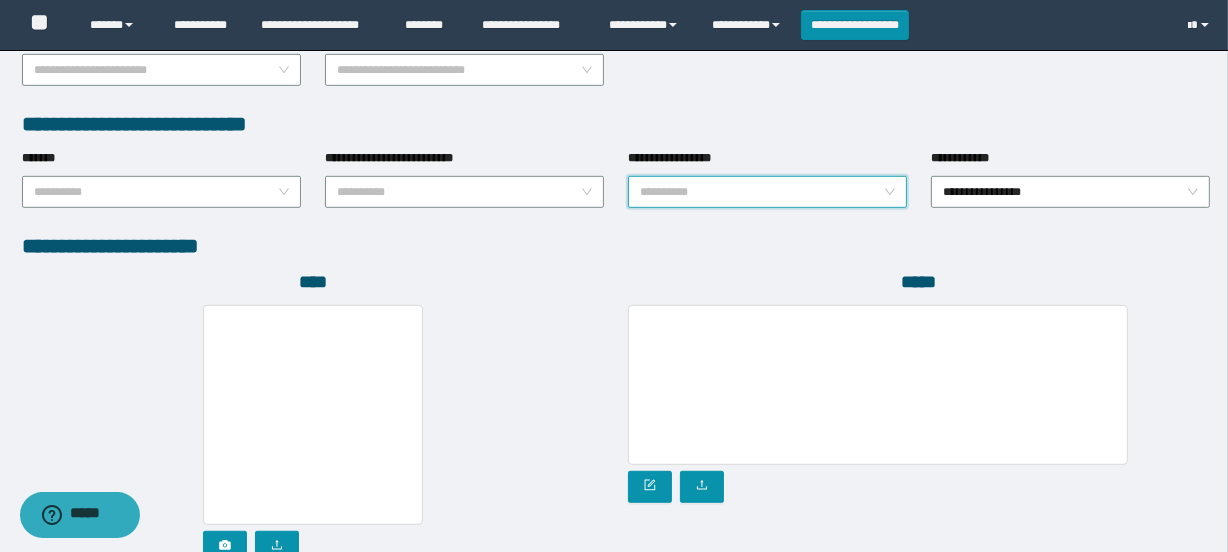 click on "**********" at bounding box center [761, 192] 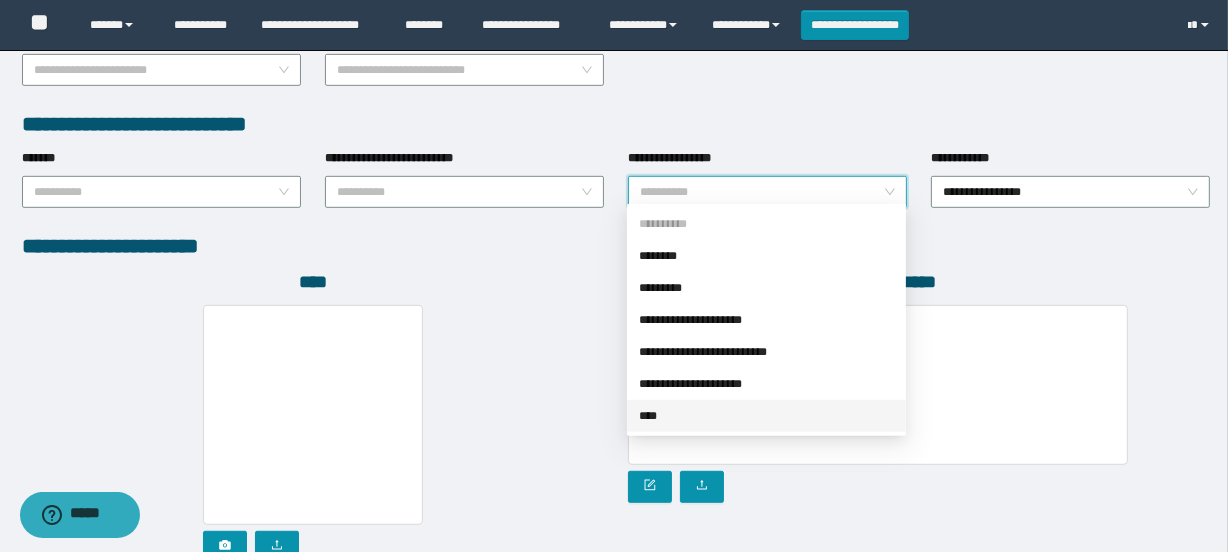 click on "****" at bounding box center (766, 416) 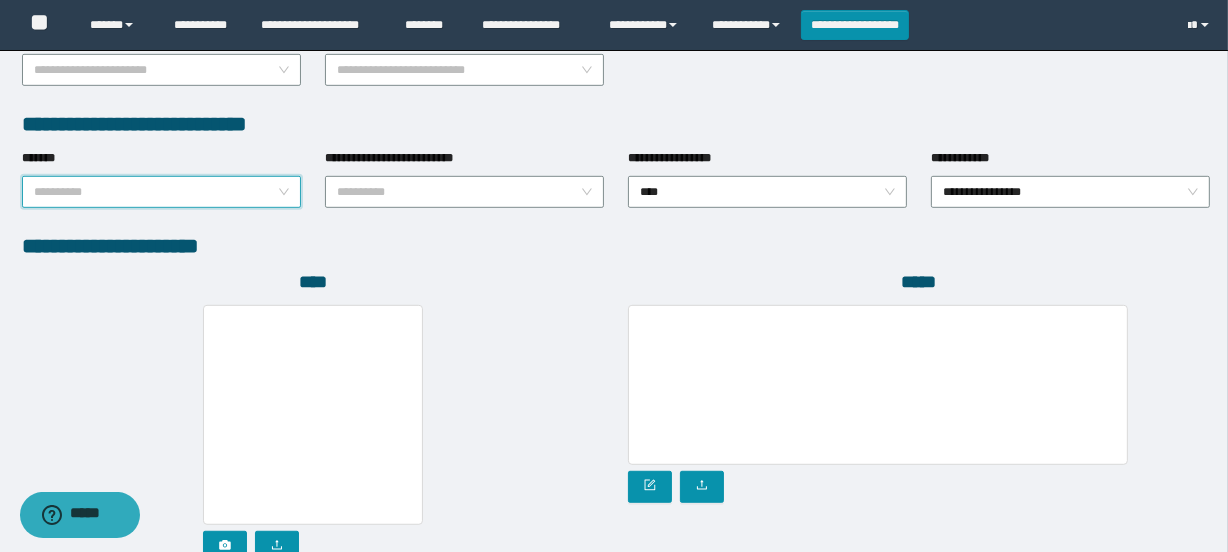 click on "*******" at bounding box center (155, 192) 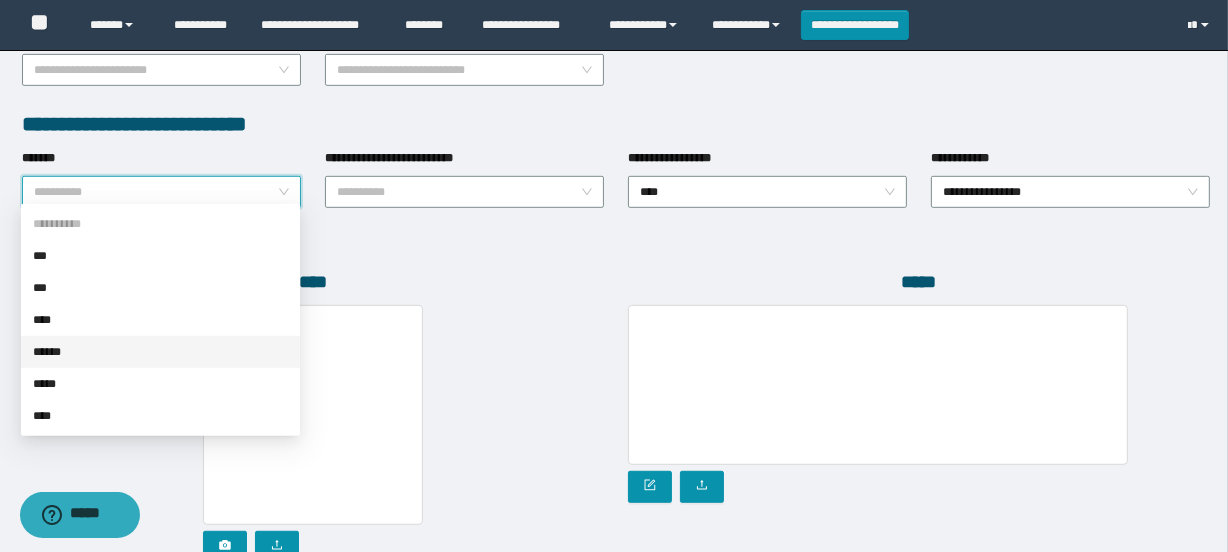 click on "******" at bounding box center (160, 352) 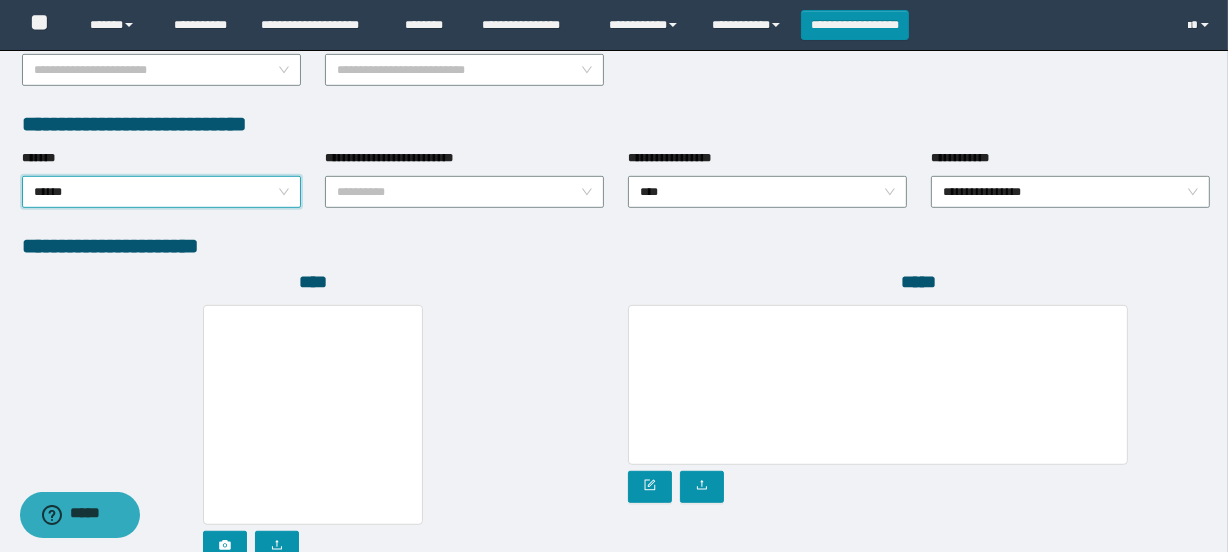scroll, scrollTop: 1150, scrollLeft: 0, axis: vertical 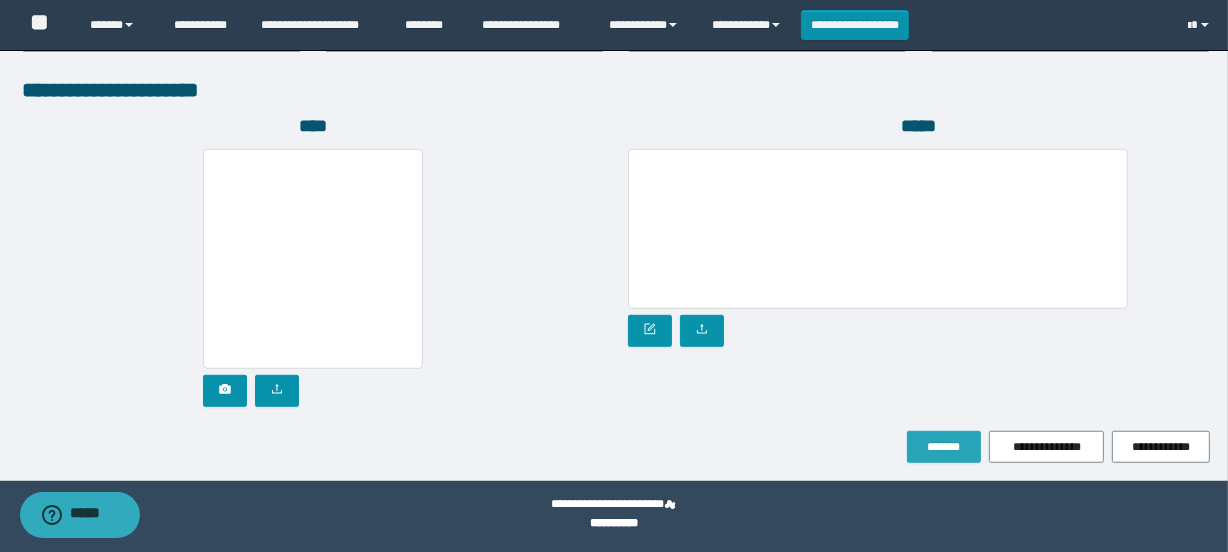 click on "*******" at bounding box center (944, 447) 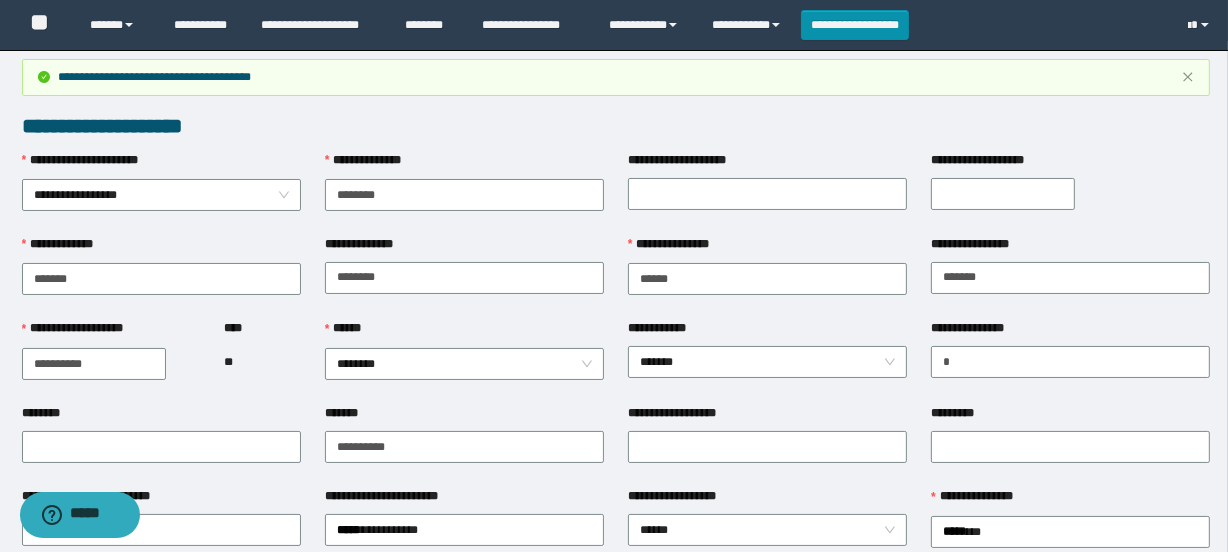 scroll, scrollTop: 0, scrollLeft: 0, axis: both 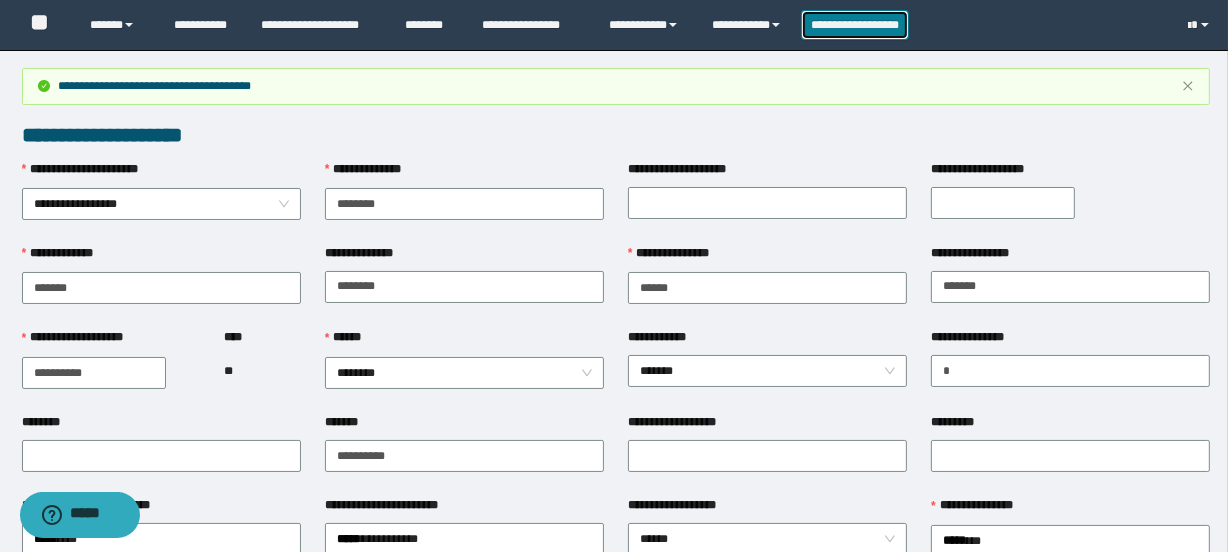 click on "**********" at bounding box center [855, 25] 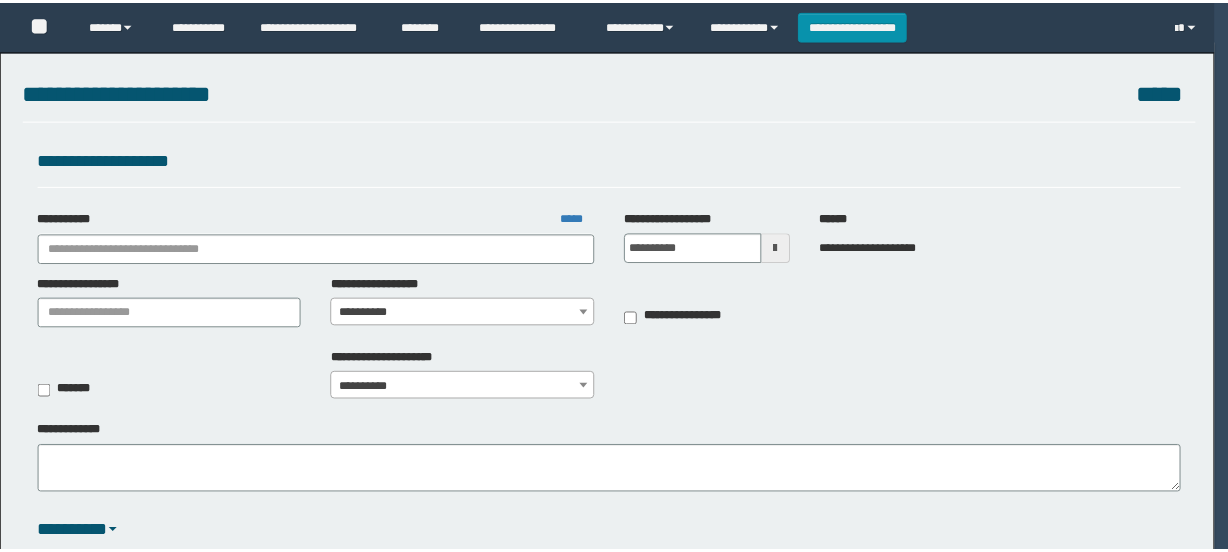 scroll, scrollTop: 0, scrollLeft: 0, axis: both 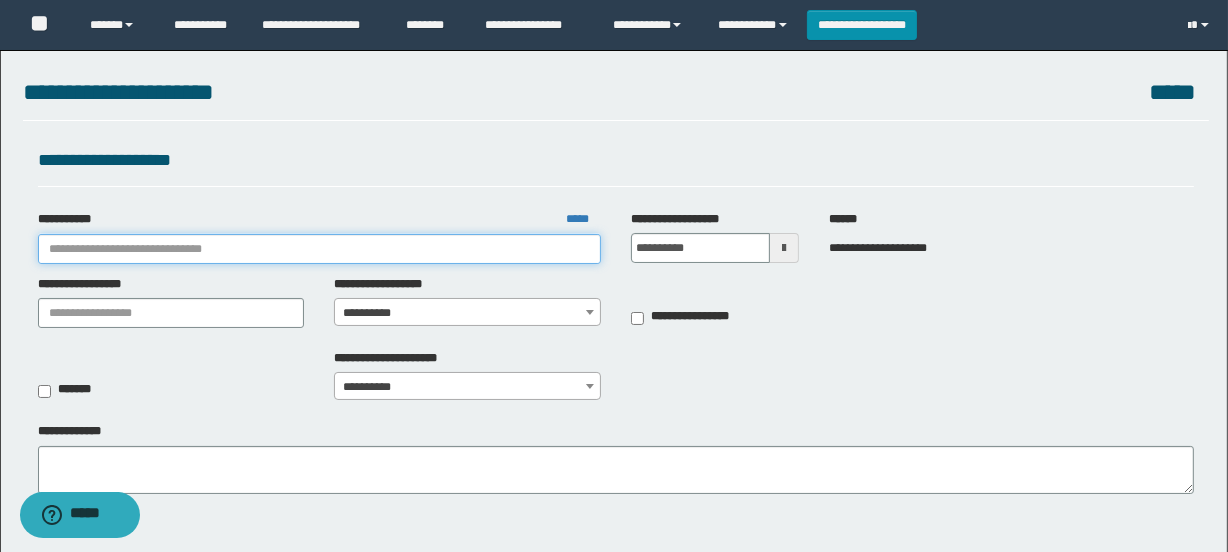 click on "**********" at bounding box center [319, 249] 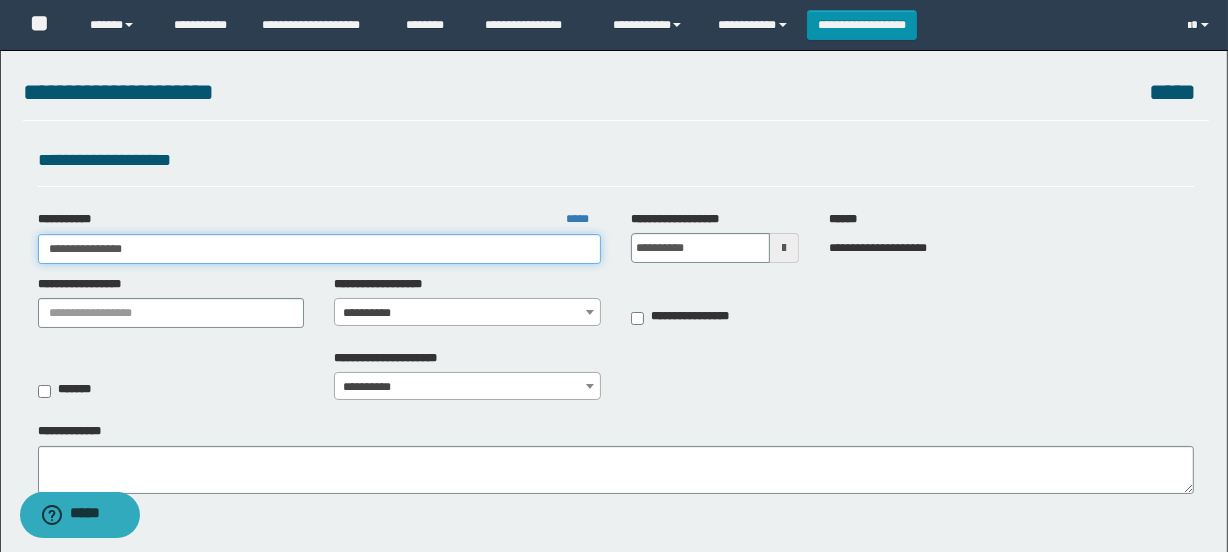 type on "**********" 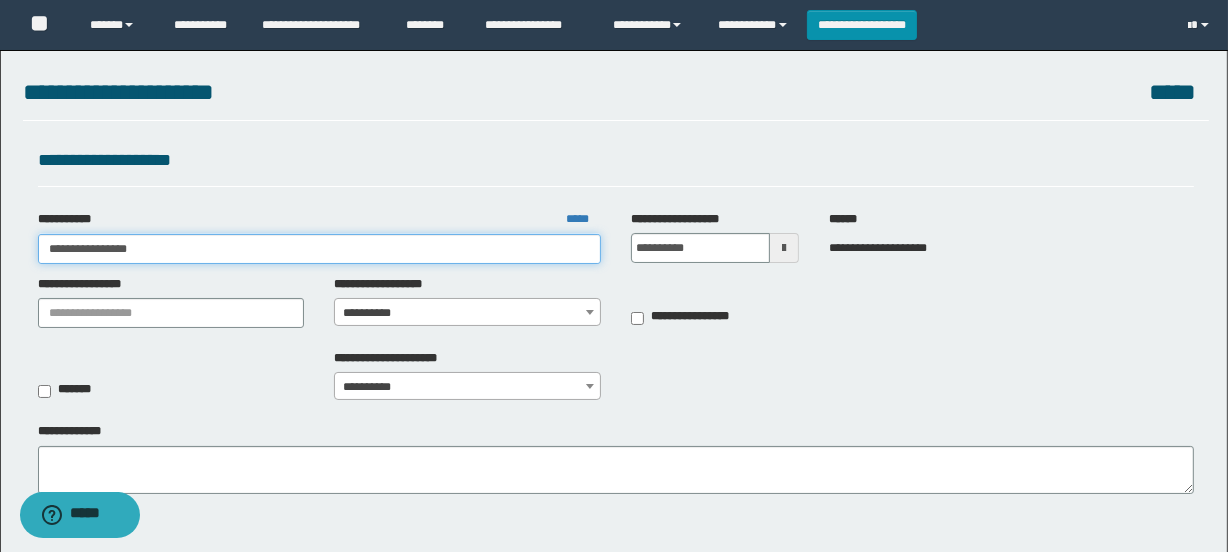 type on "**********" 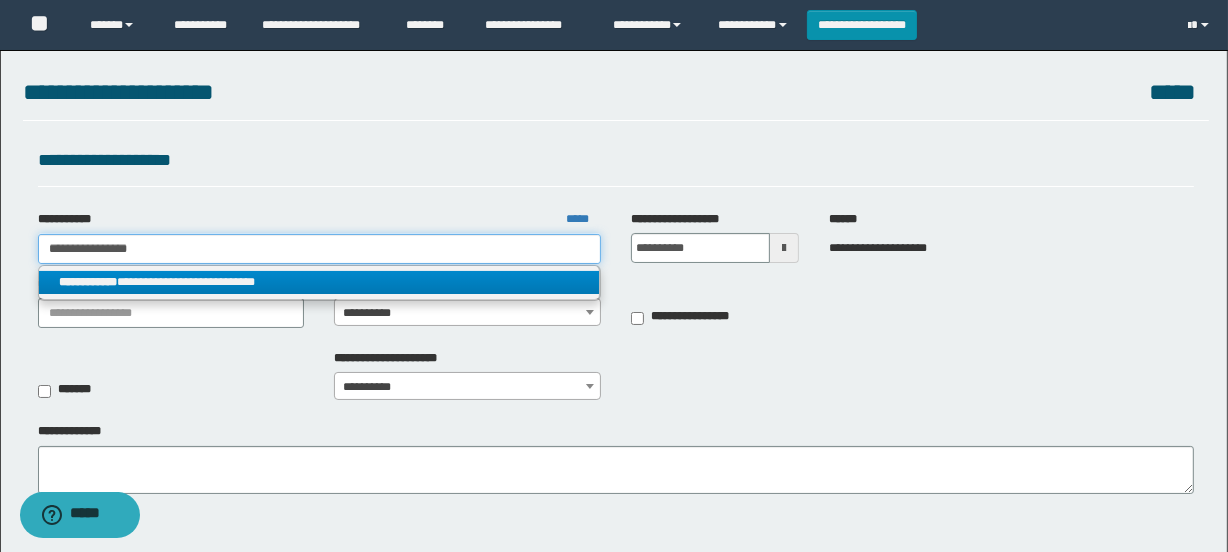 type on "**********" 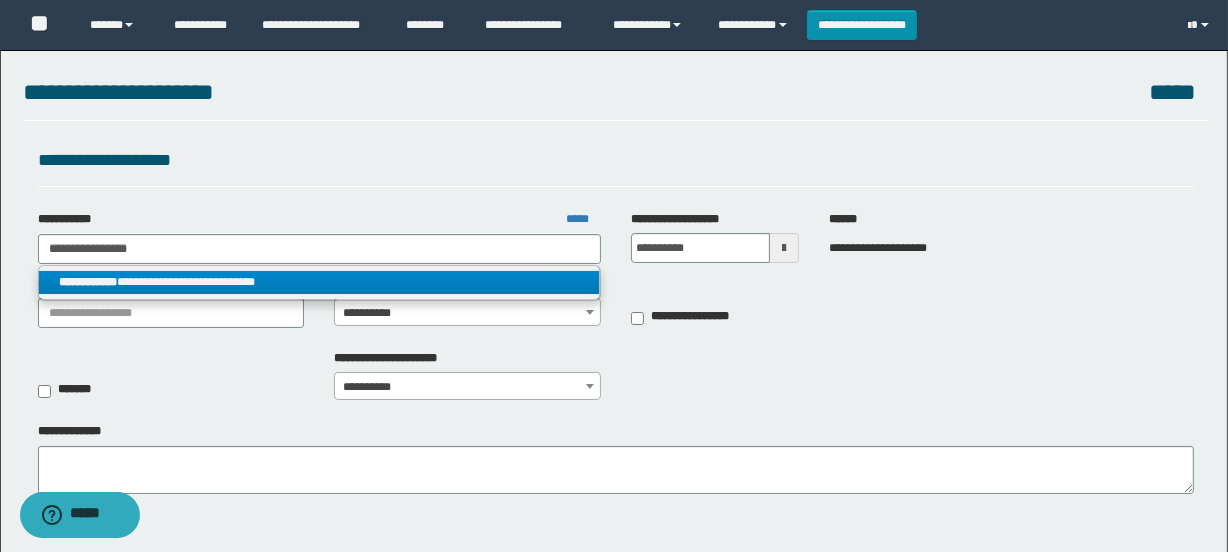 click on "**********" at bounding box center [319, 282] 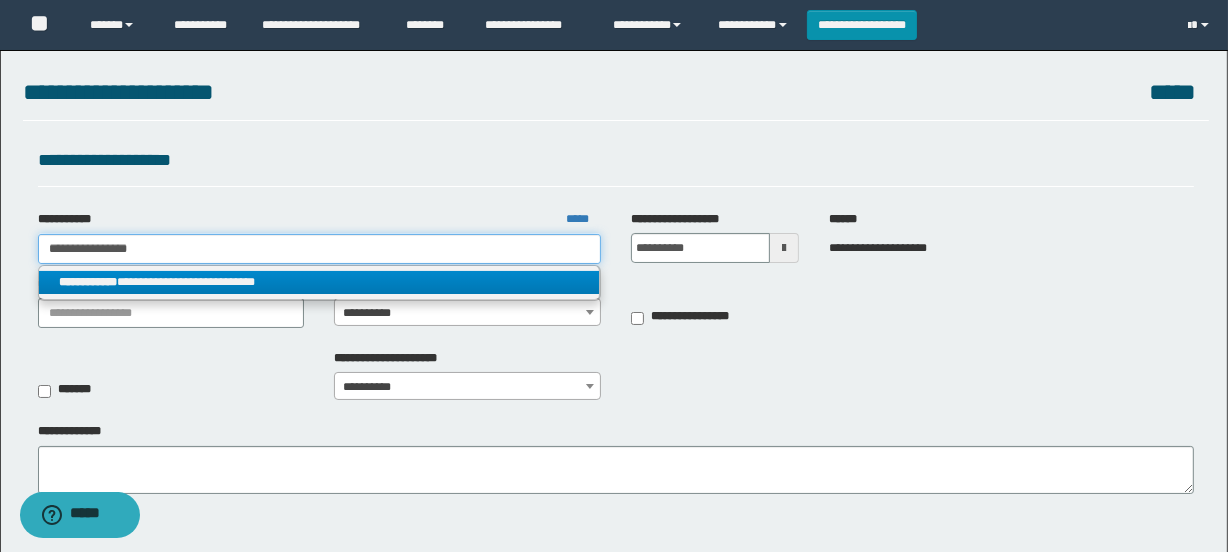 type 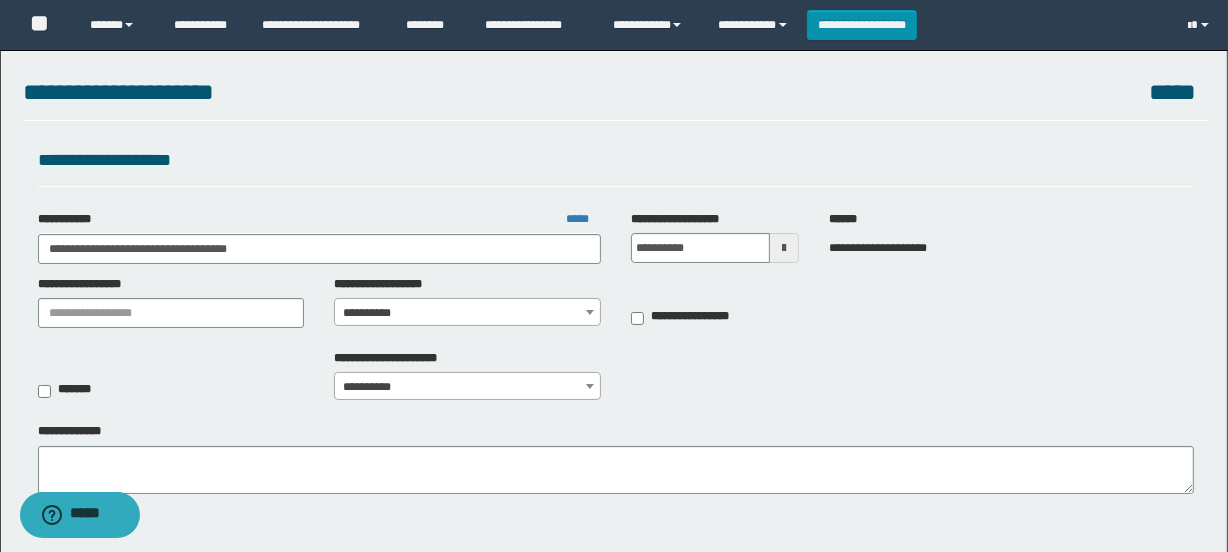 click on "**********" at bounding box center (467, 313) 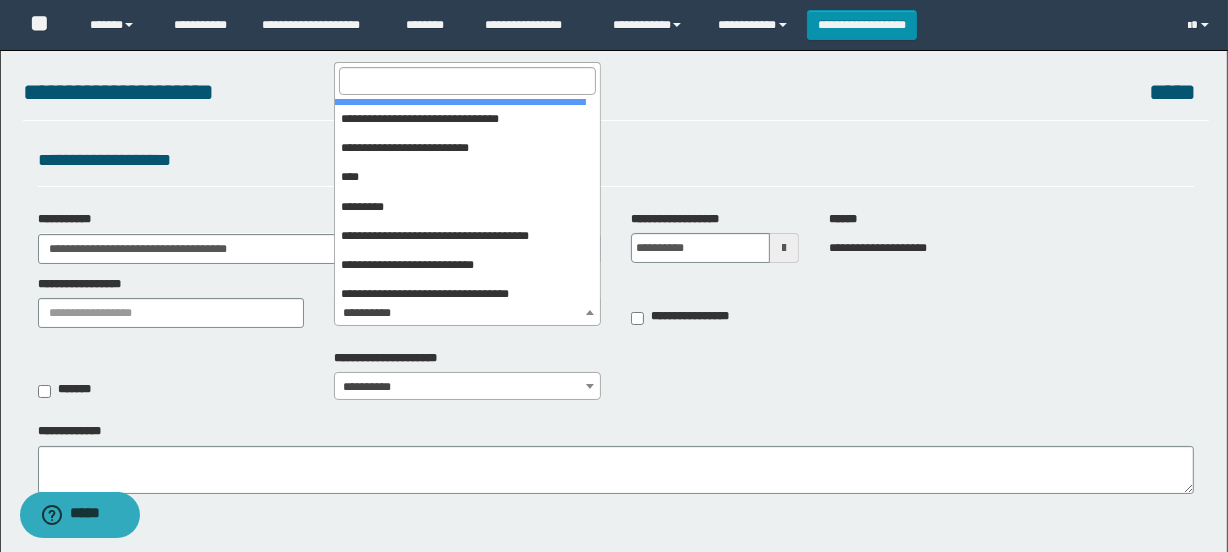 scroll, scrollTop: 140, scrollLeft: 0, axis: vertical 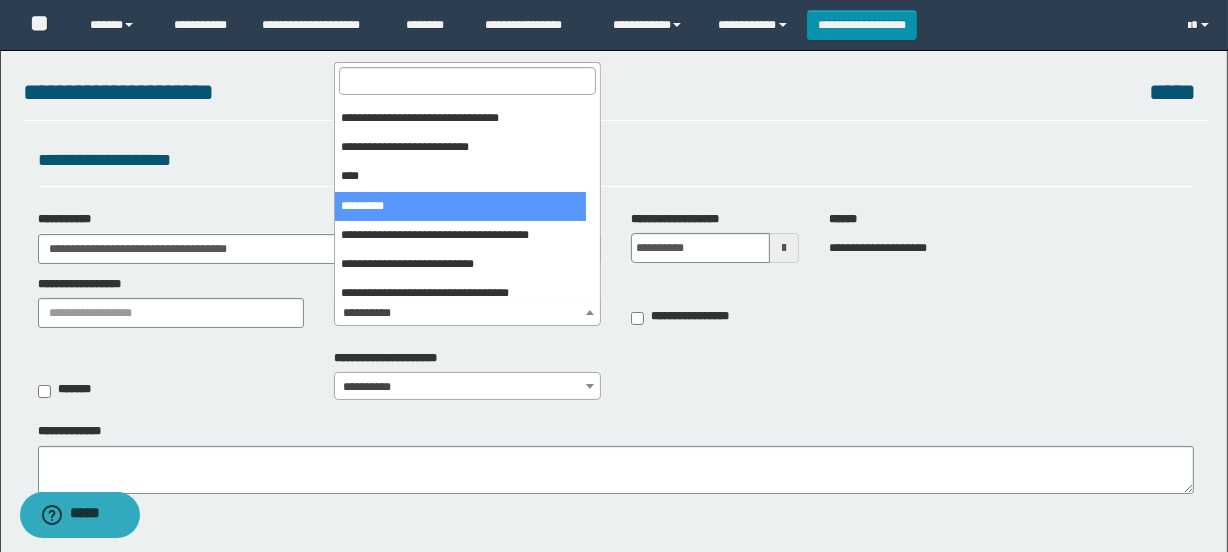 select on "****" 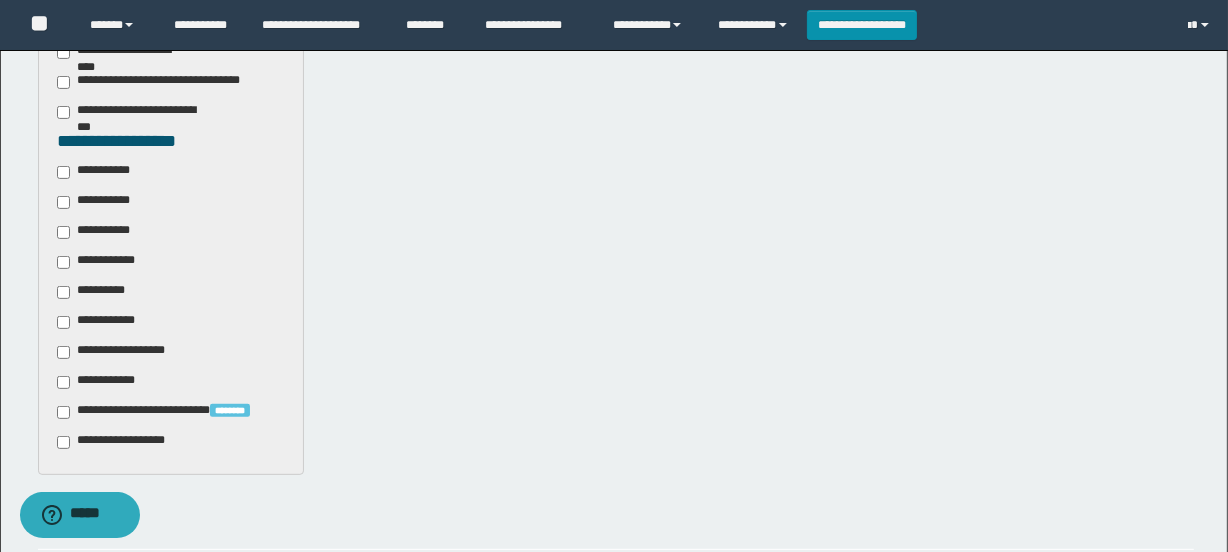 scroll, scrollTop: 830, scrollLeft: 0, axis: vertical 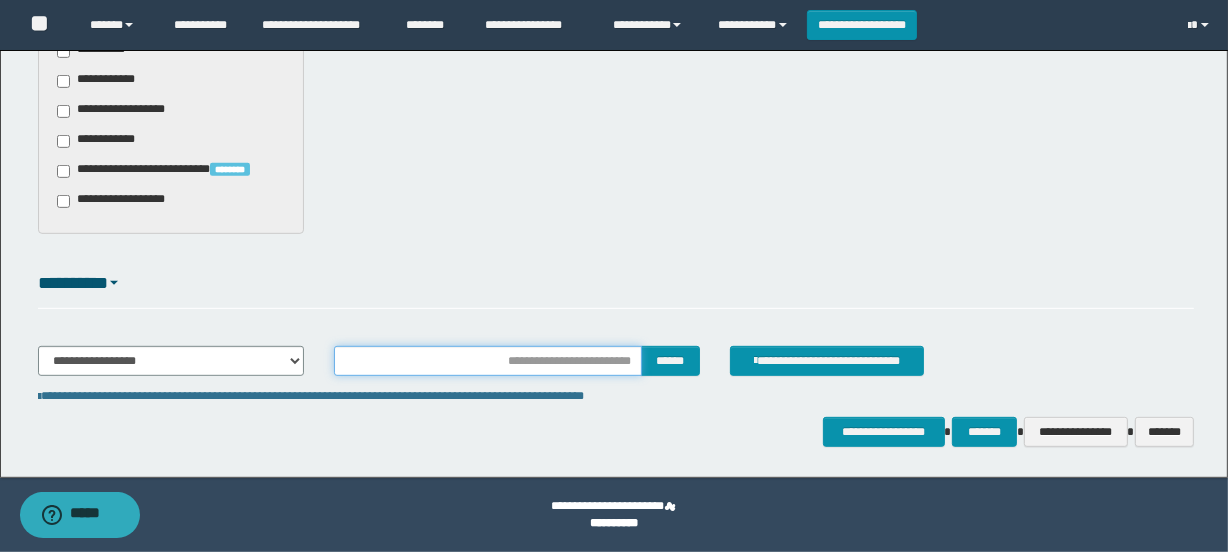 click at bounding box center (487, 361) 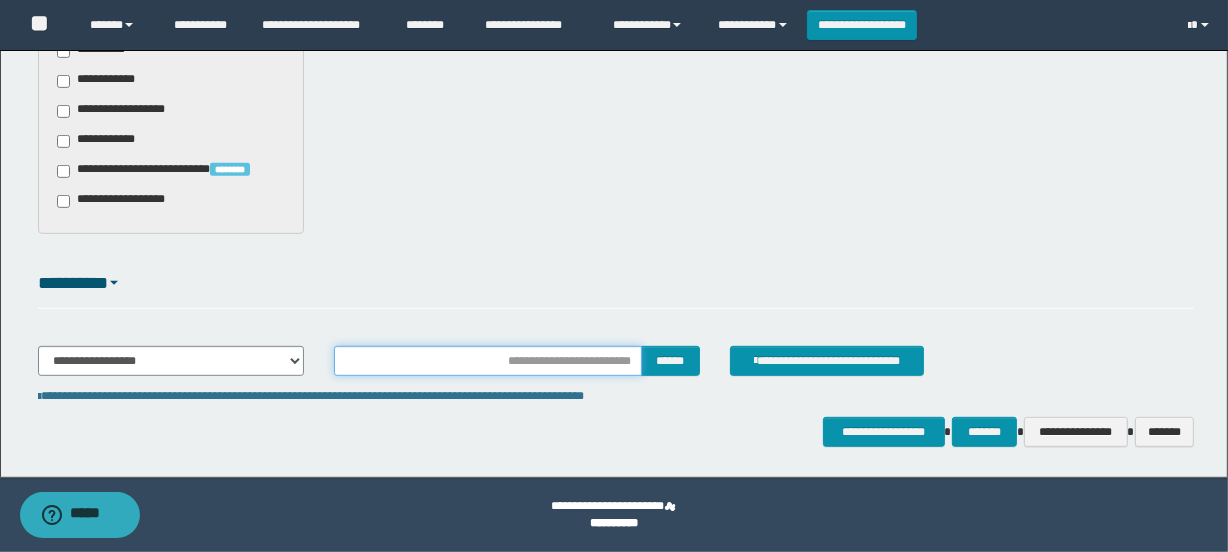click at bounding box center [487, 361] 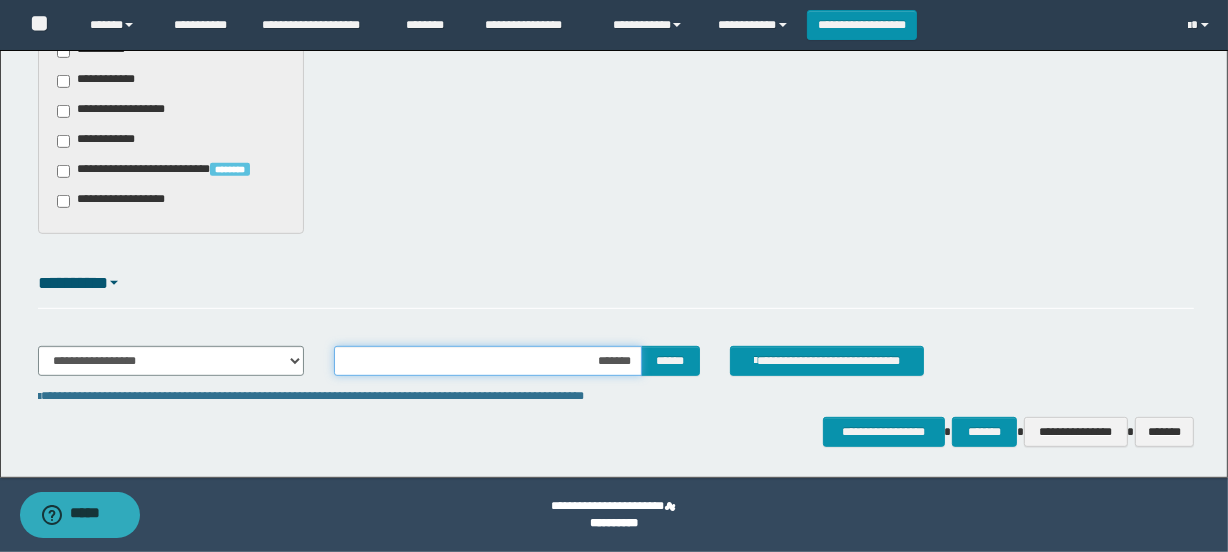 type on "********" 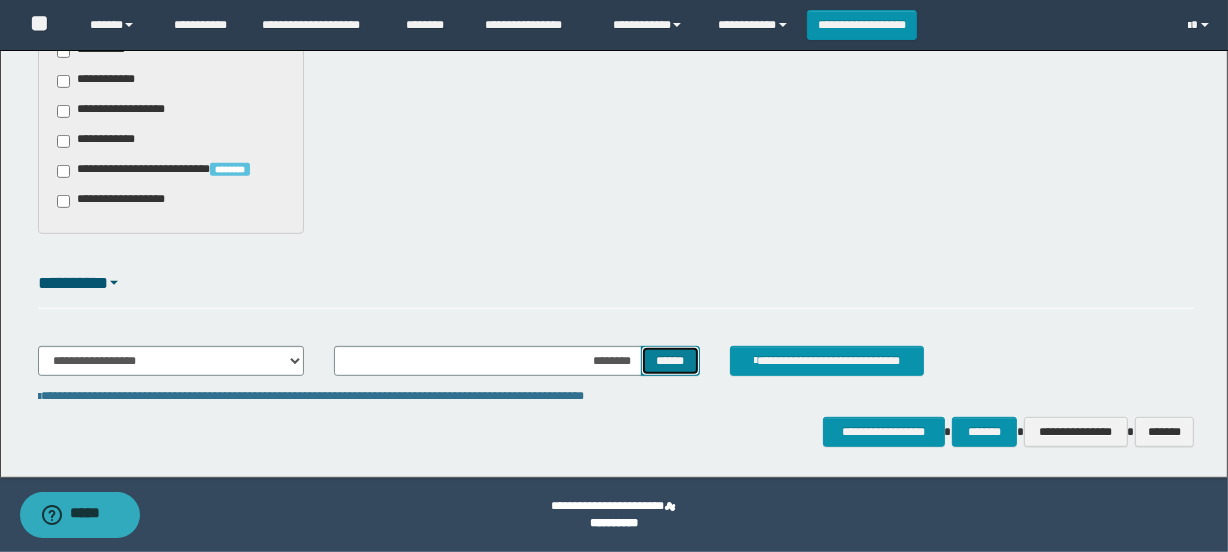 click on "******" at bounding box center (670, 361) 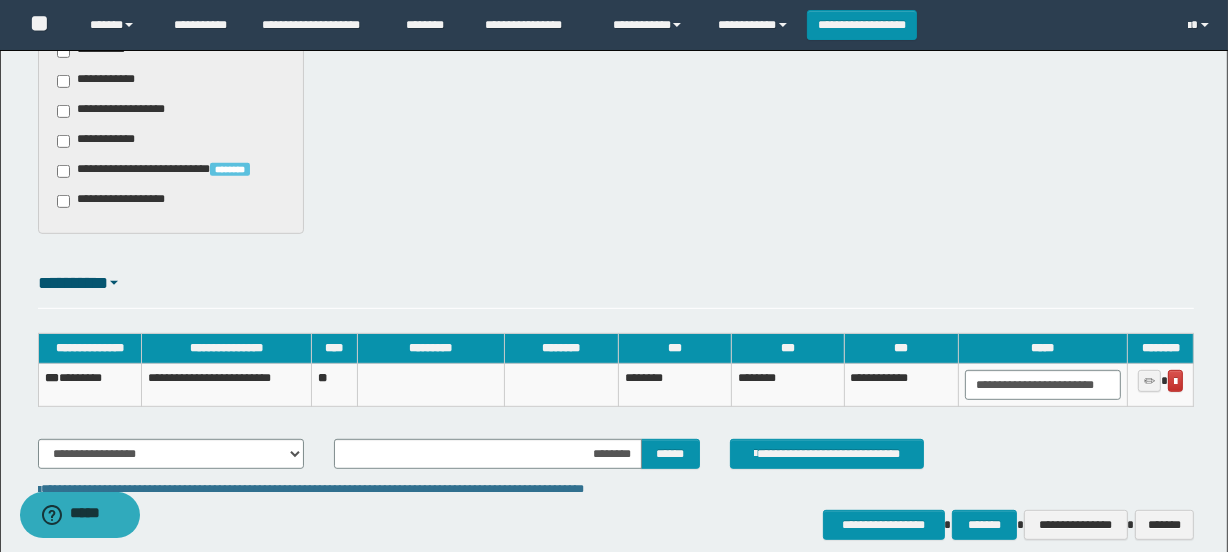 click on "*** ********" at bounding box center (90, 385) 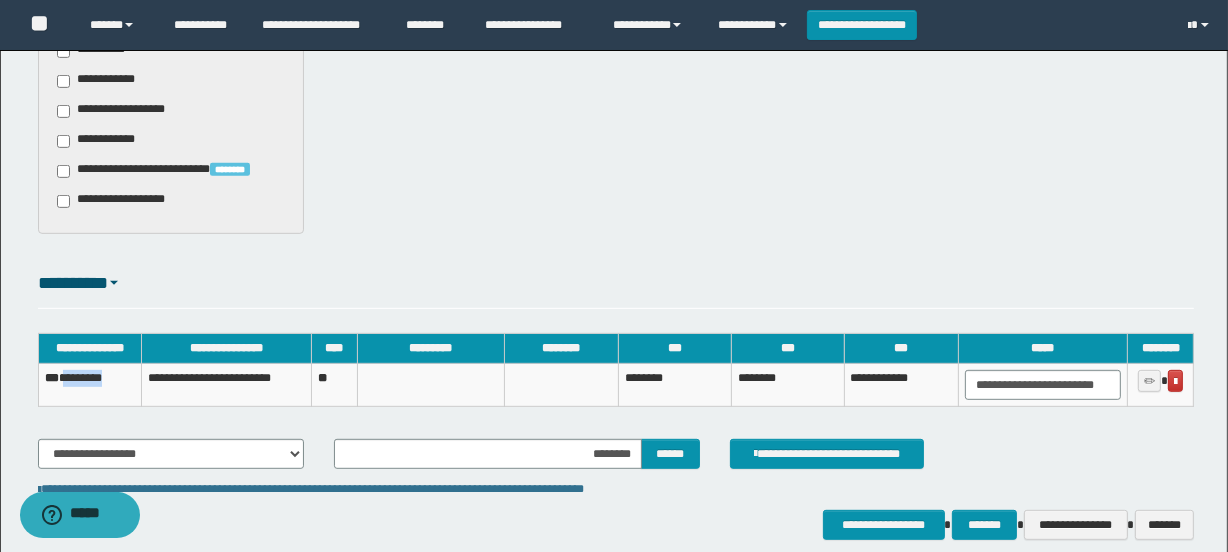 click on "*** ********" at bounding box center [90, 385] 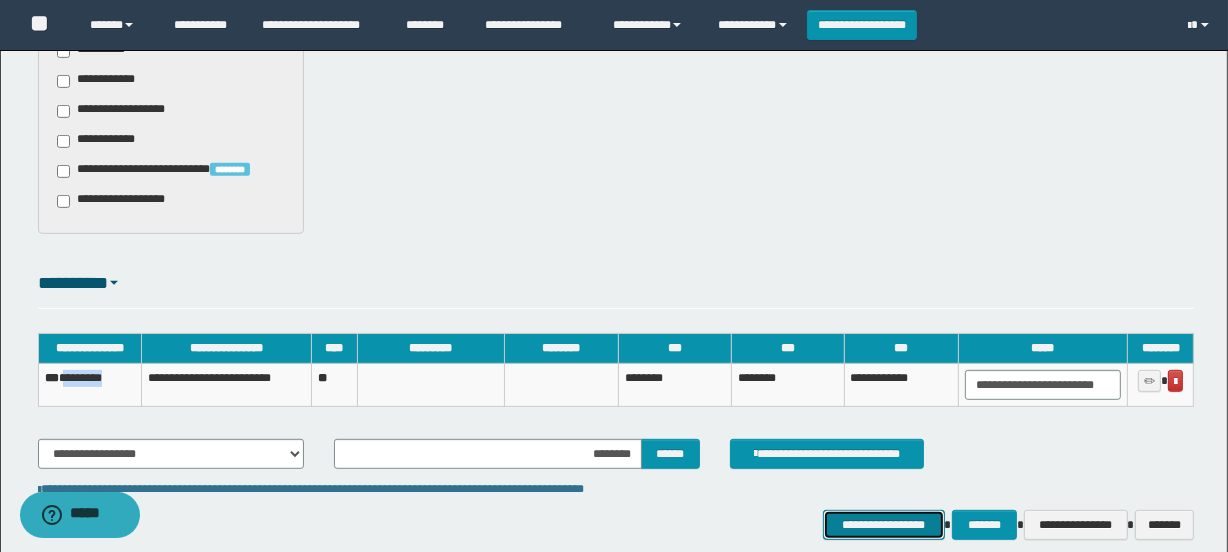 click on "**********" at bounding box center [884, 525] 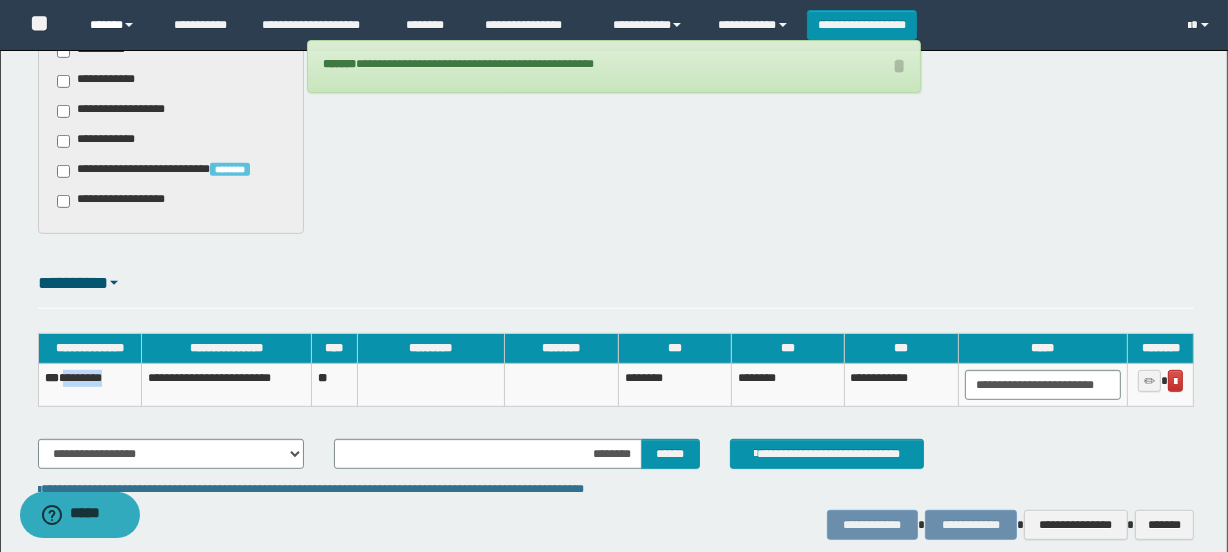 click on "******" at bounding box center [117, 25] 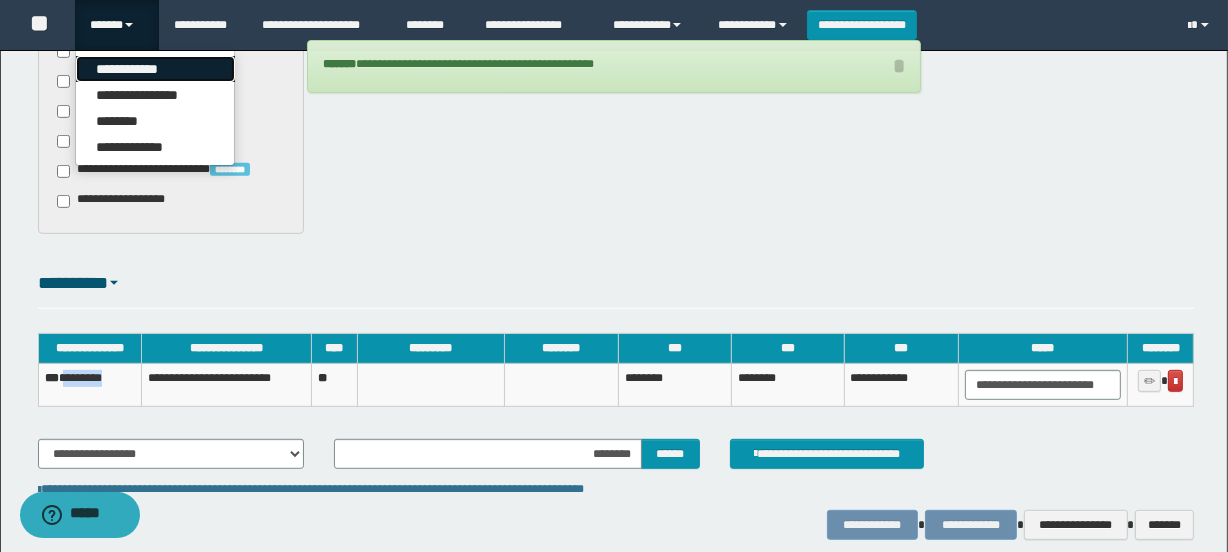 click on "**********" at bounding box center (155, 69) 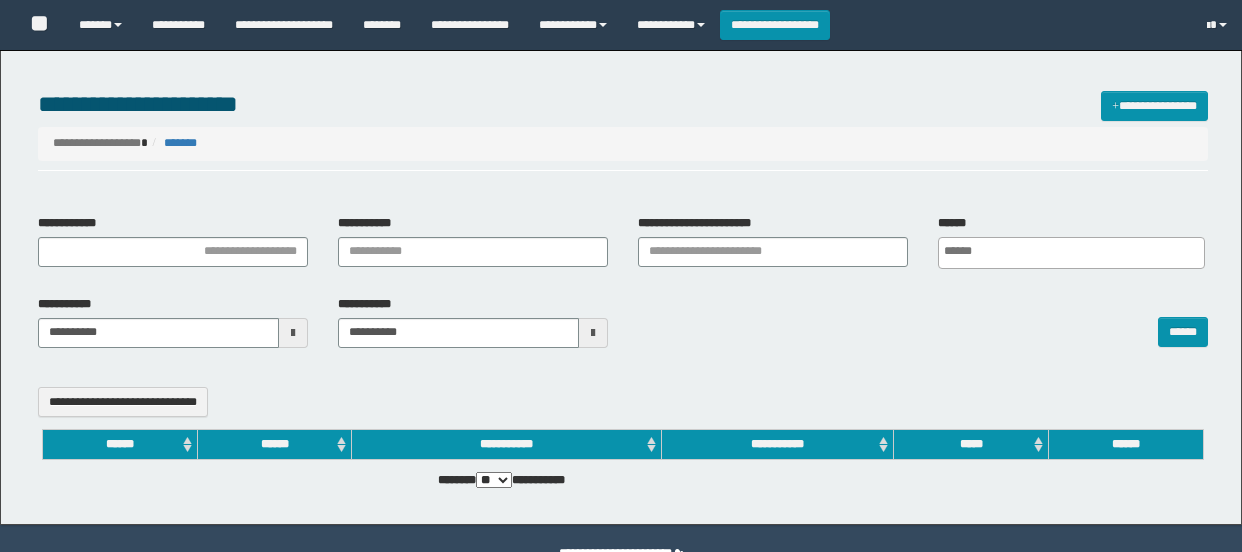 select 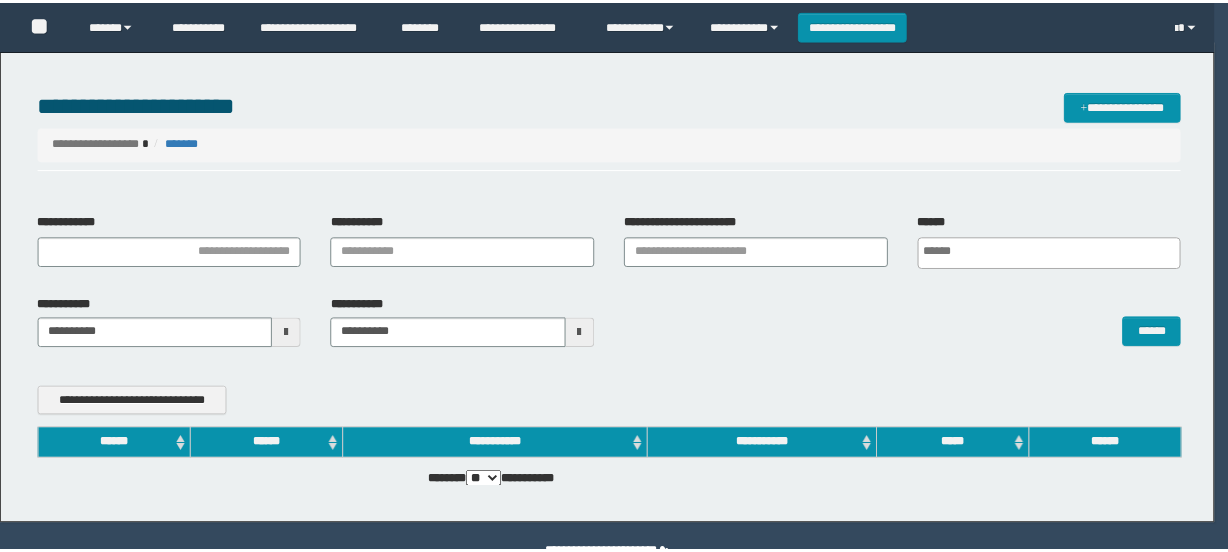 scroll, scrollTop: 0, scrollLeft: 0, axis: both 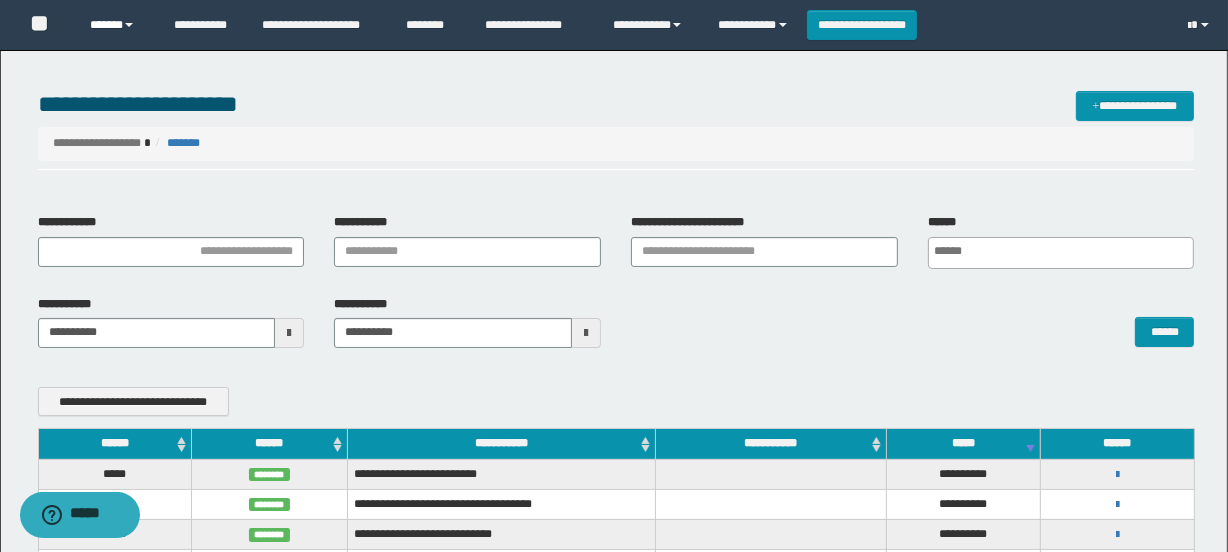 click on "******" at bounding box center [117, 25] 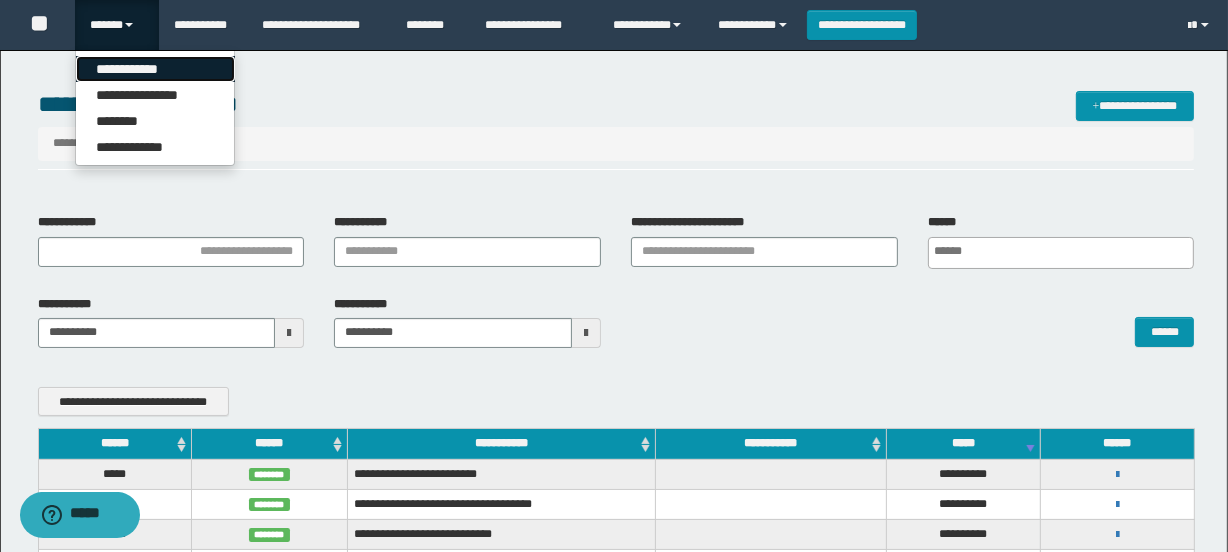 click on "**********" at bounding box center (155, 69) 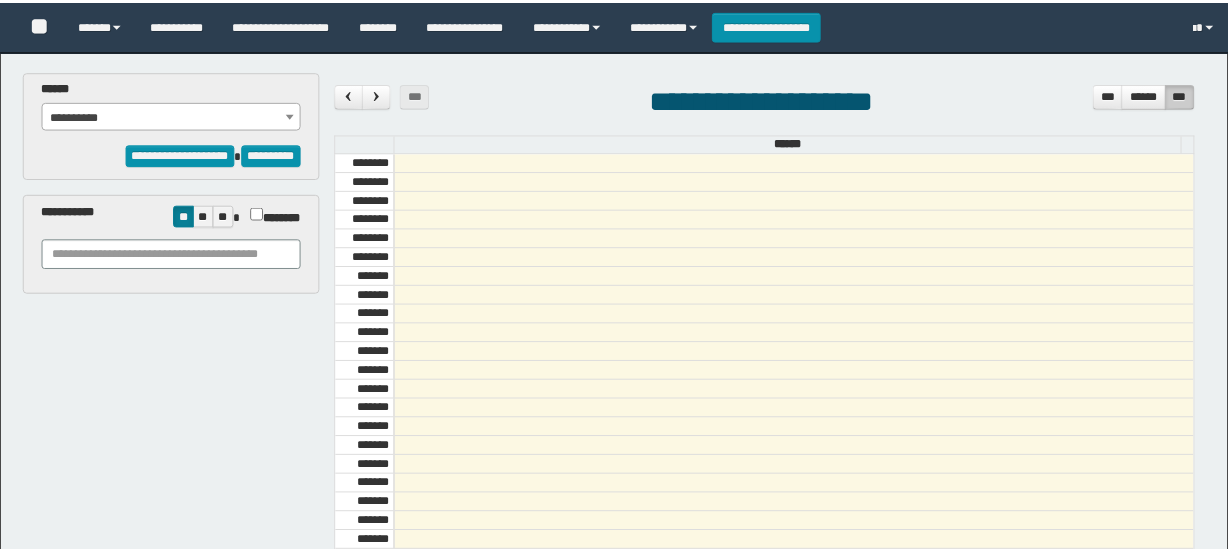 scroll, scrollTop: 0, scrollLeft: 0, axis: both 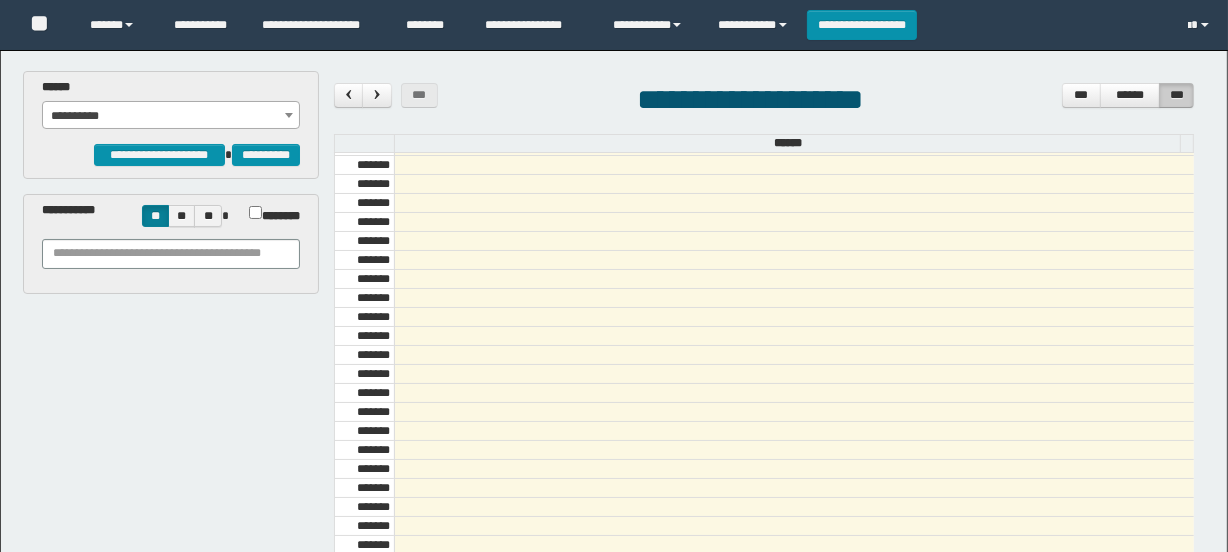 click on "**********" at bounding box center [171, 116] 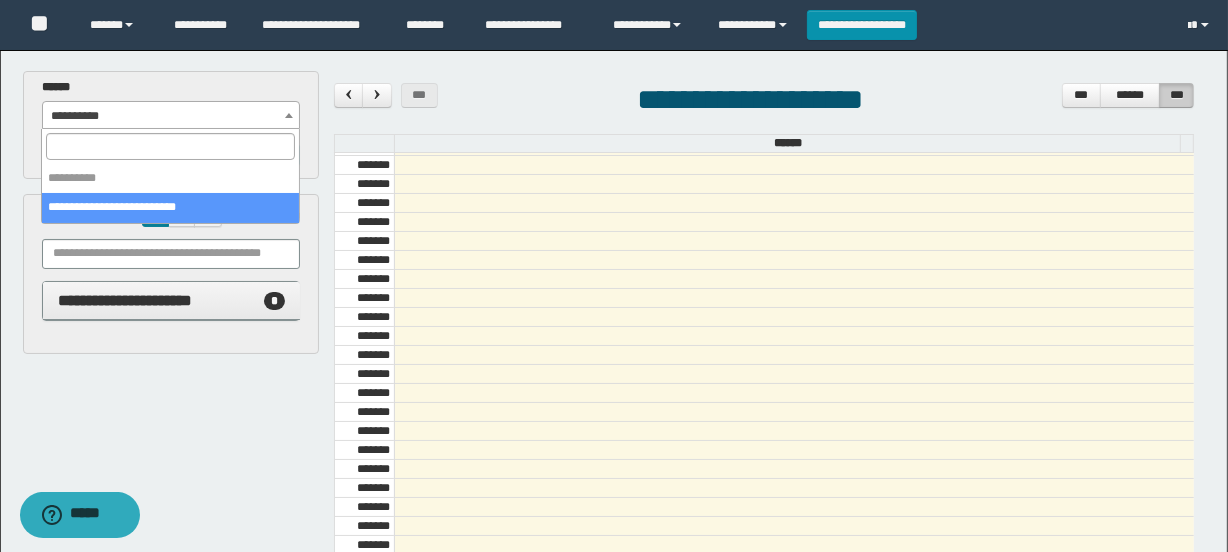 select on "******" 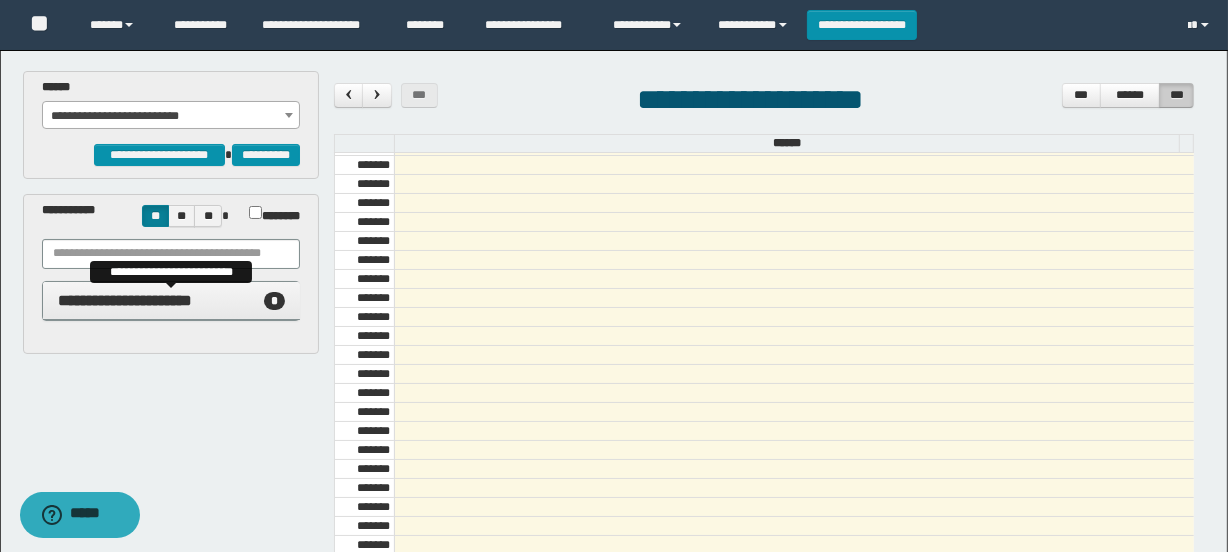 click on "**********" at bounding box center [125, 300] 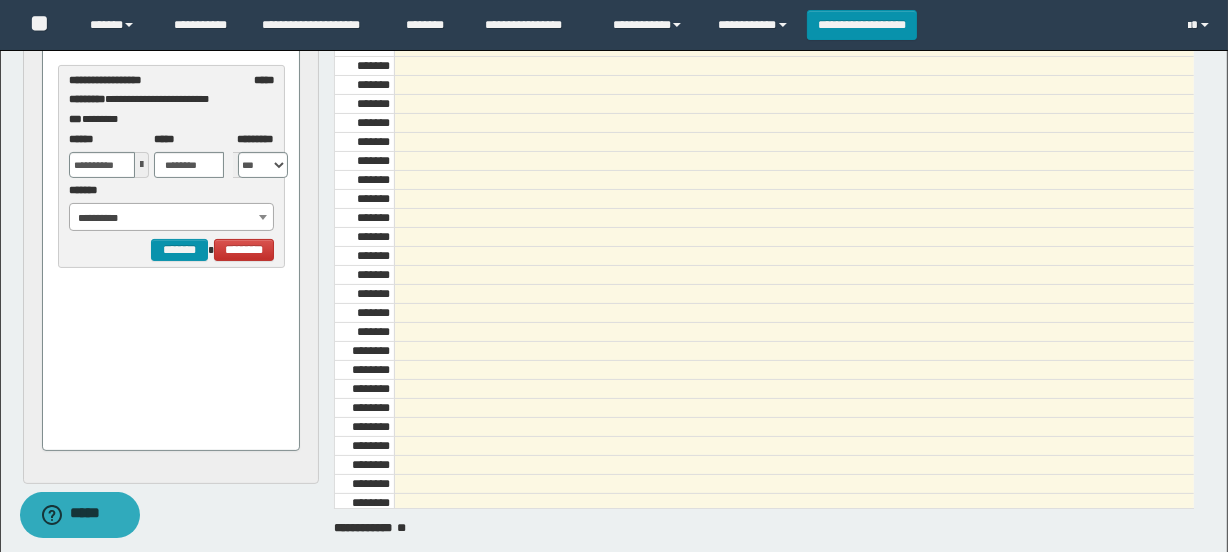 scroll, scrollTop: 272, scrollLeft: 0, axis: vertical 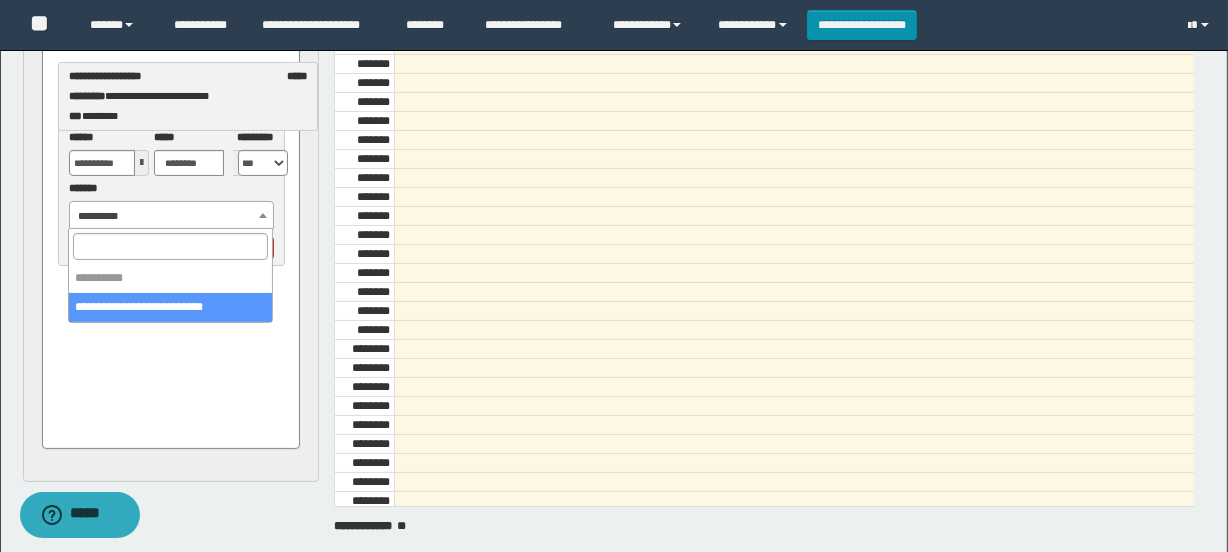 click on "**********" at bounding box center [171, 216] 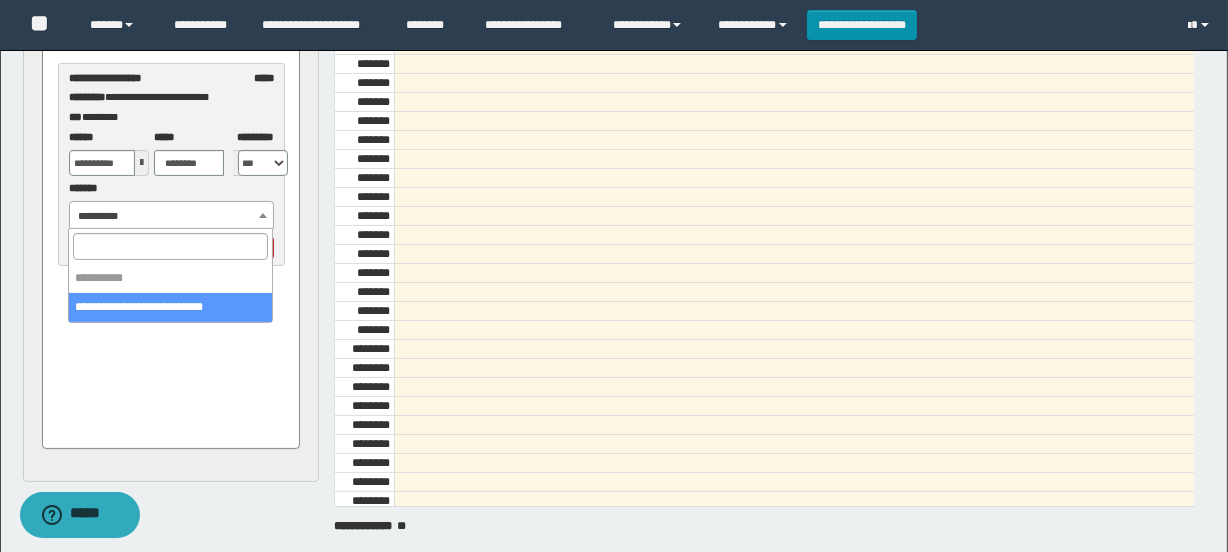 select on "******" 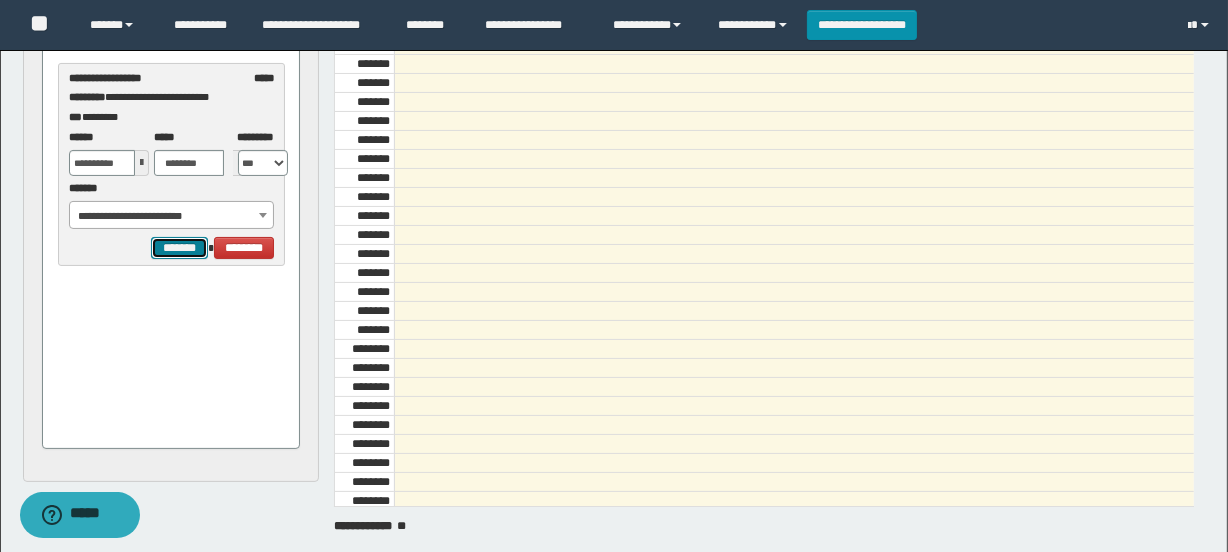 click on "*******" at bounding box center (179, 248) 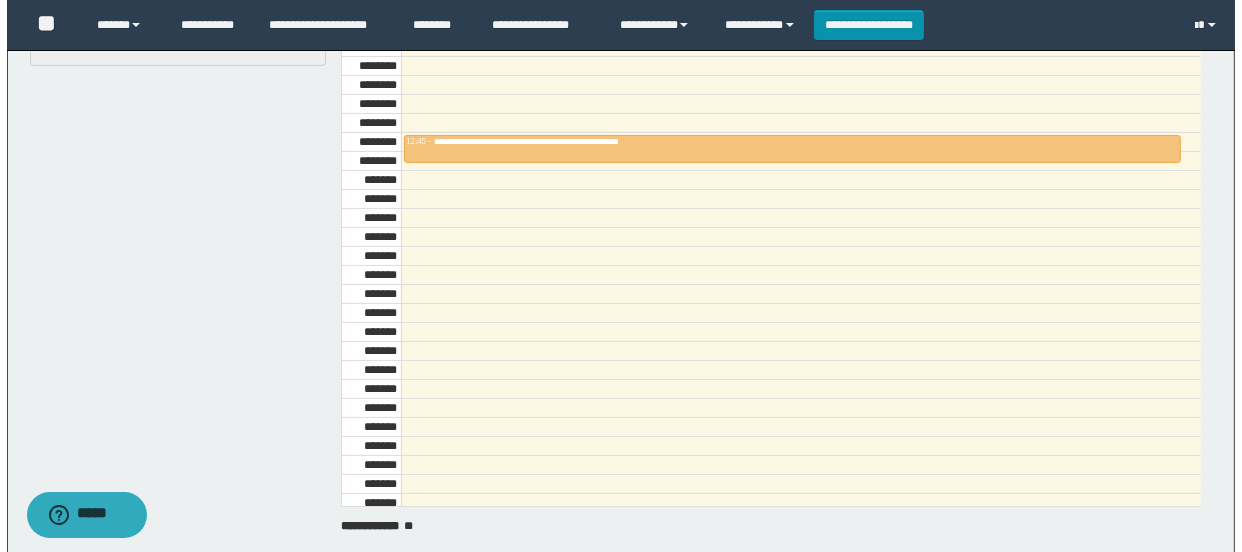 scroll, scrollTop: 1090, scrollLeft: 0, axis: vertical 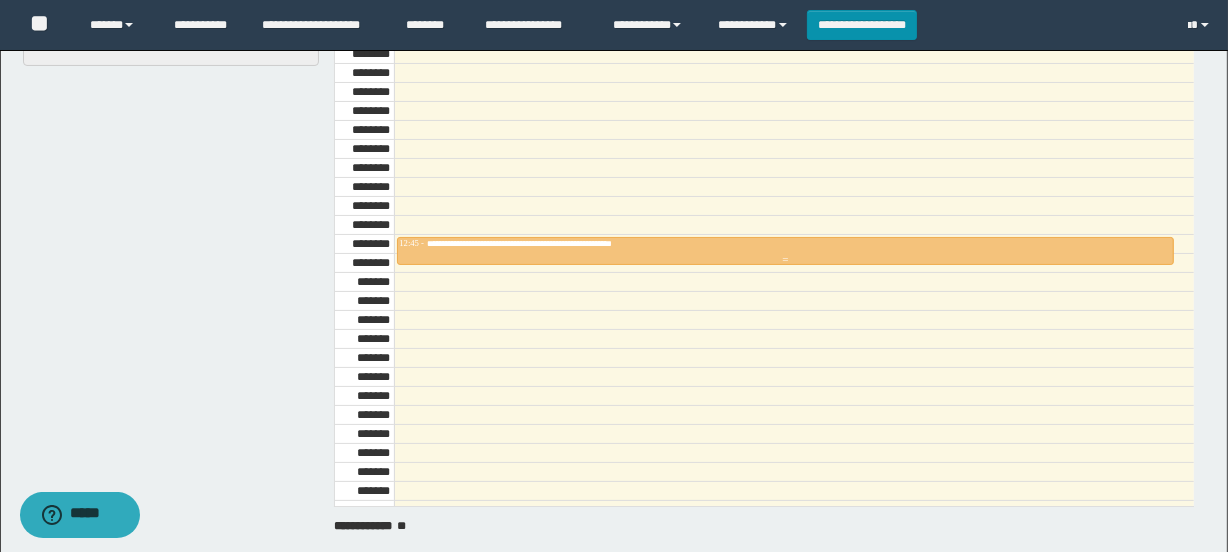 click on "**********" at bounding box center [785, 244] 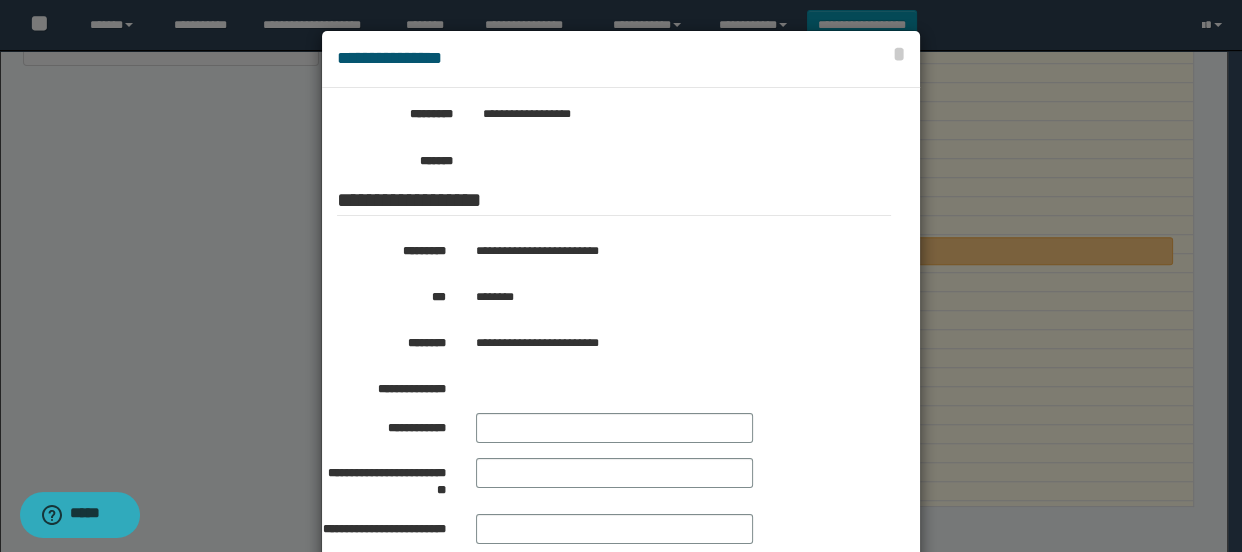 scroll, scrollTop: 363, scrollLeft: 0, axis: vertical 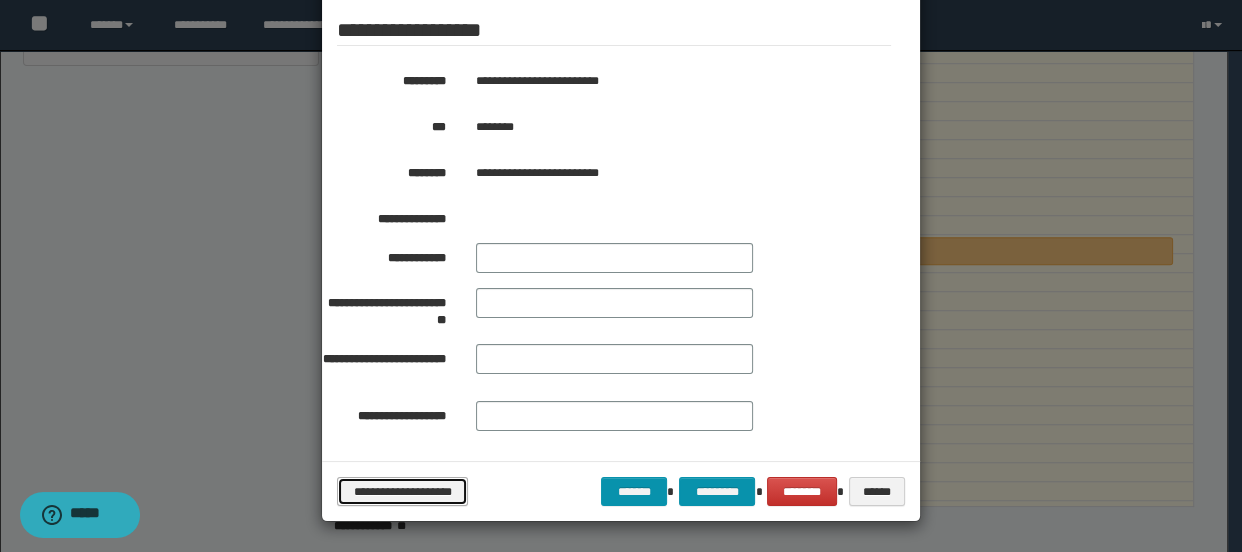 click on "**********" at bounding box center [402, 492] 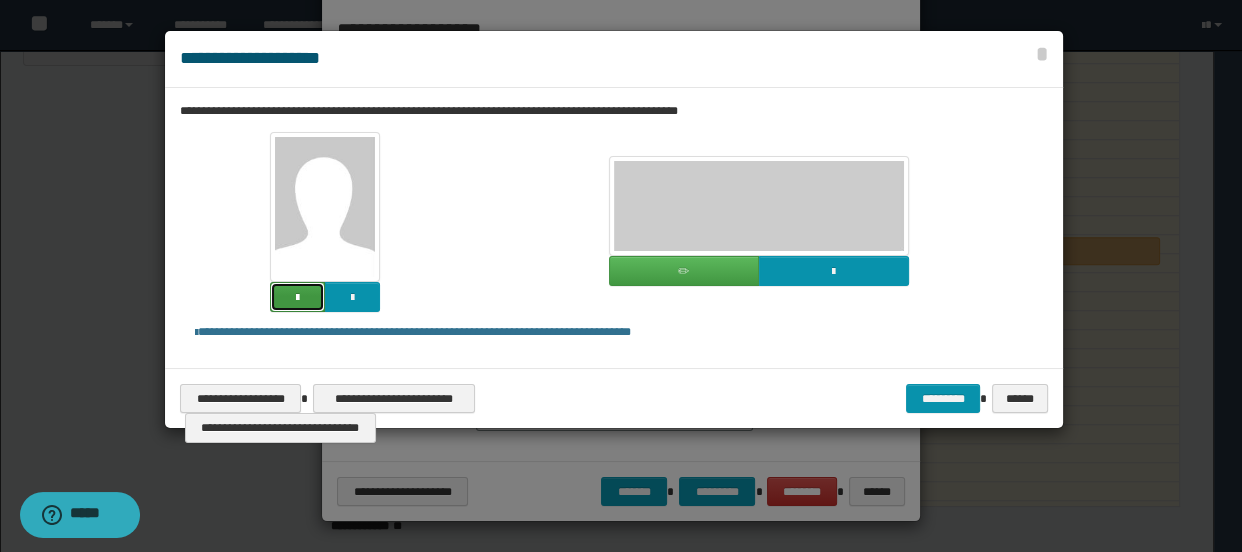 click at bounding box center [297, 297] 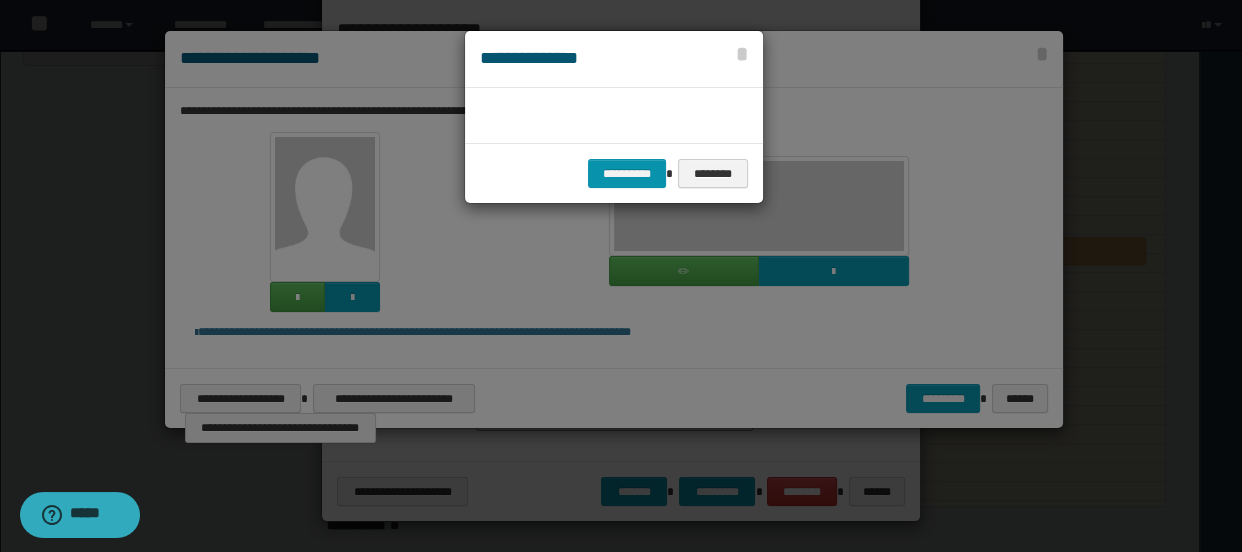 scroll, scrollTop: 45, scrollLeft: 105, axis: both 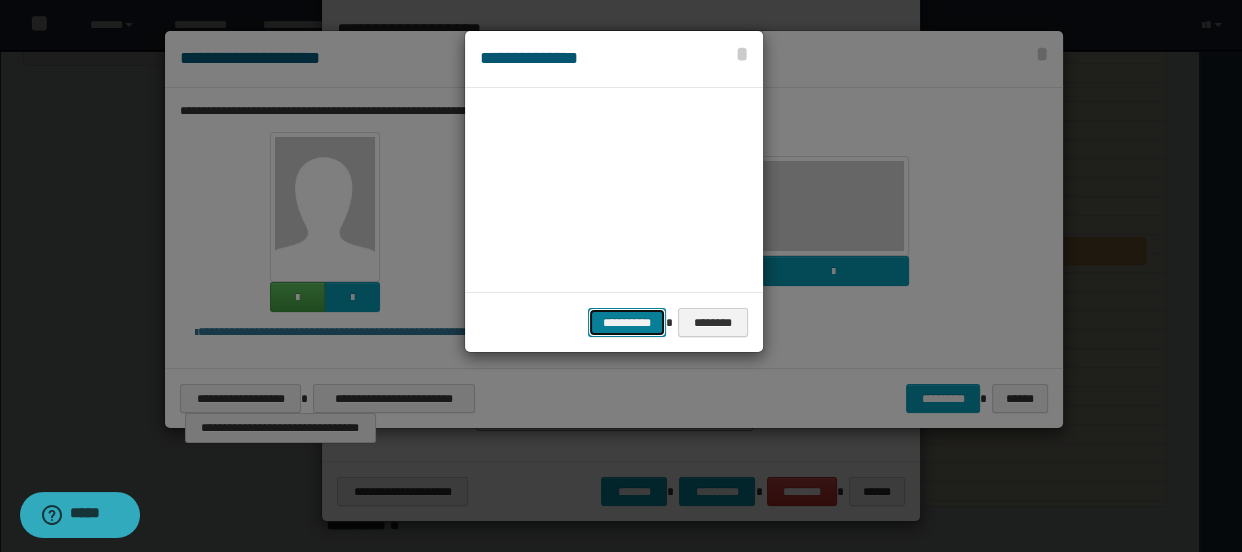 click on "**********" at bounding box center [627, 323] 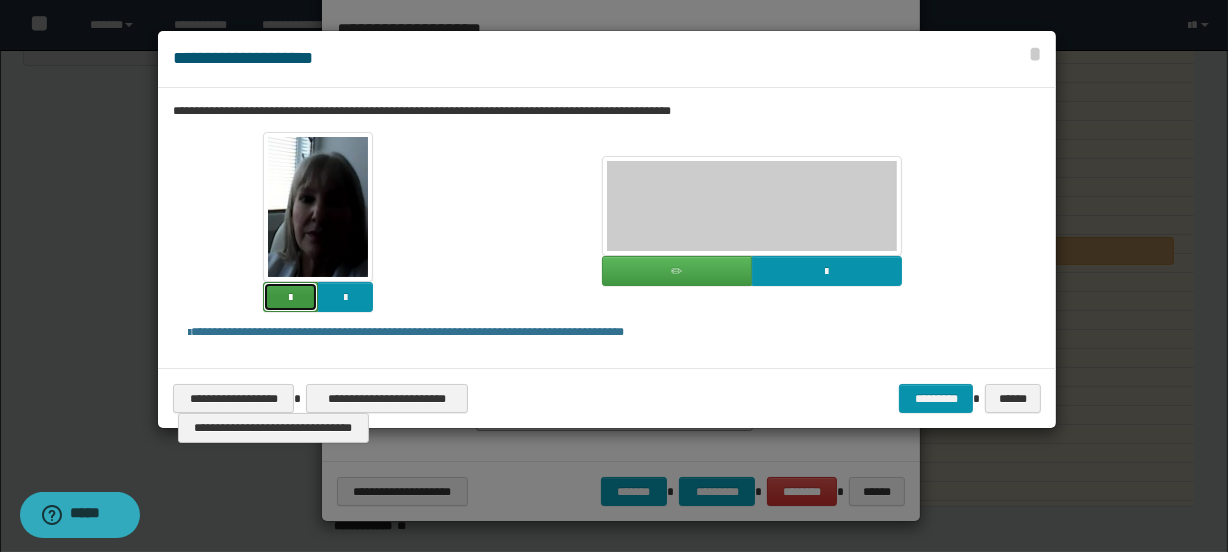 click at bounding box center (290, 297) 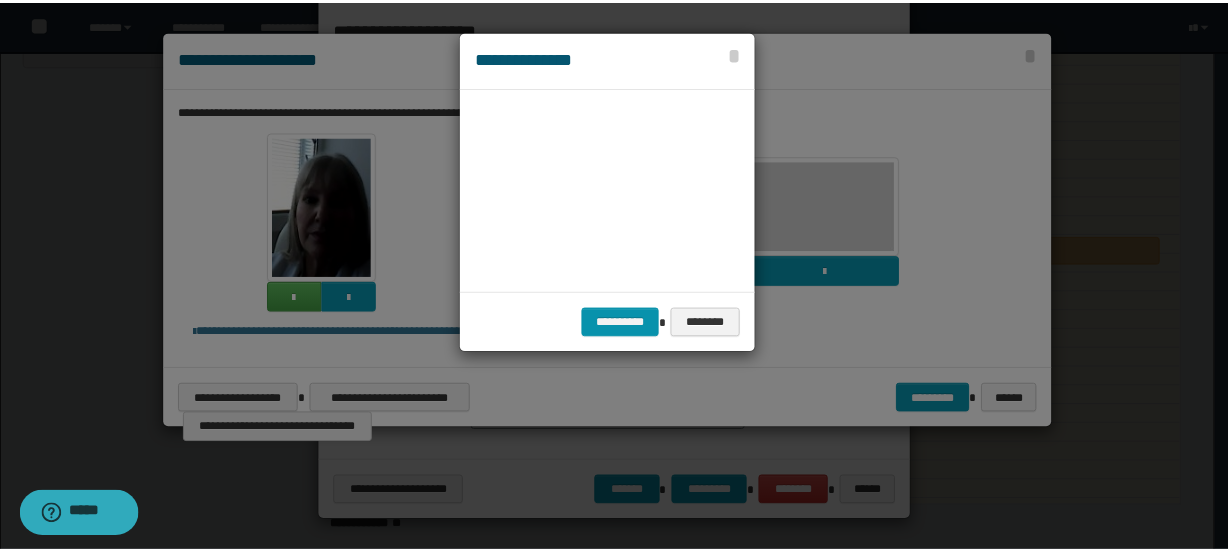 scroll, scrollTop: 45, scrollLeft: 105, axis: both 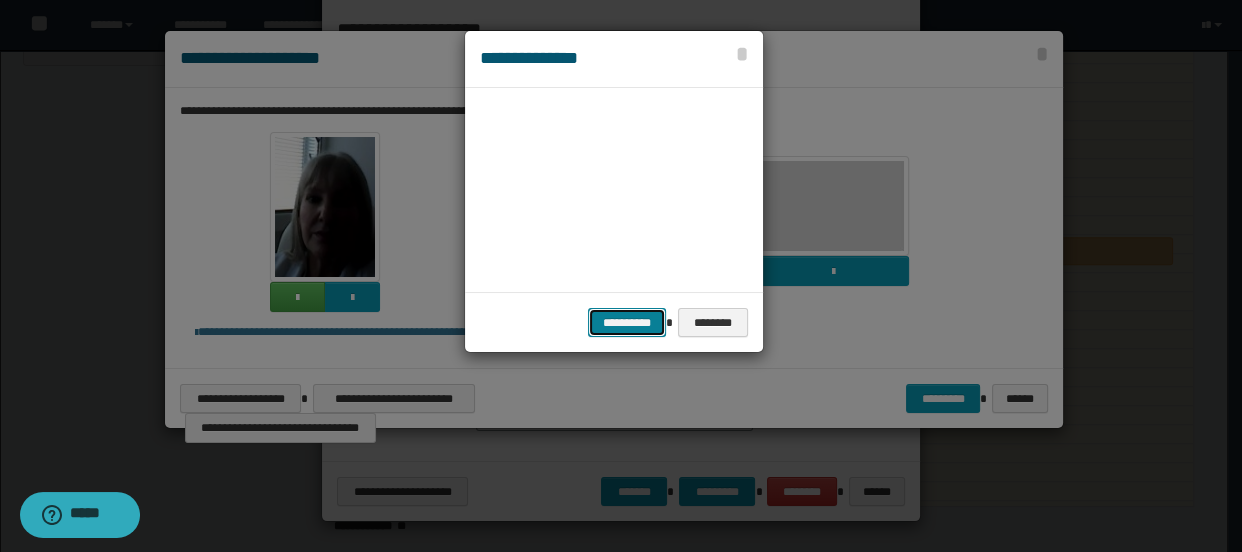 click on "**********" at bounding box center [627, 323] 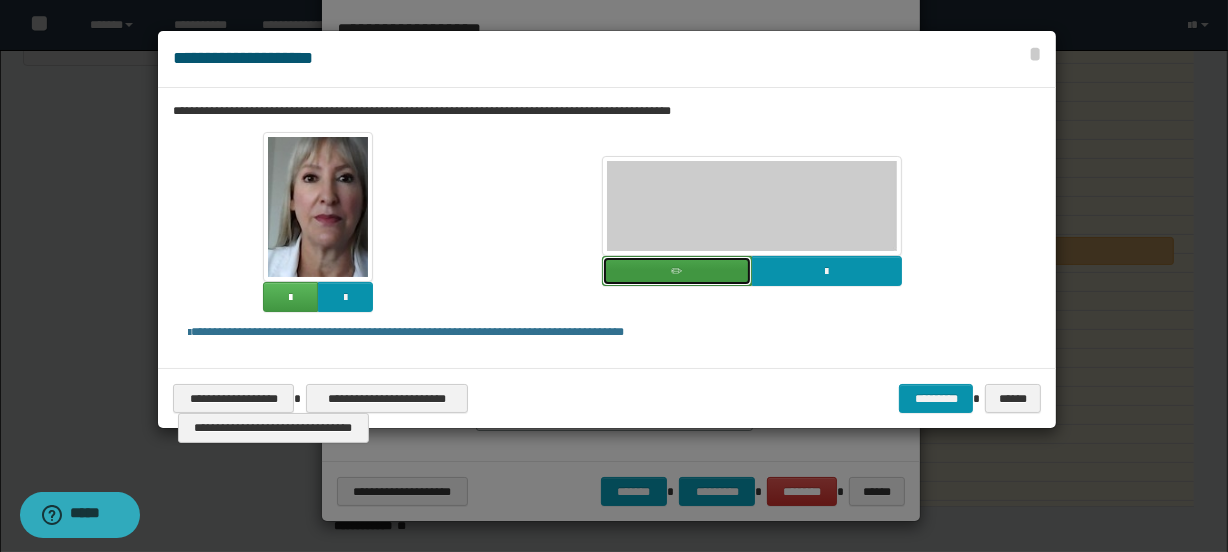 click at bounding box center [677, 271] 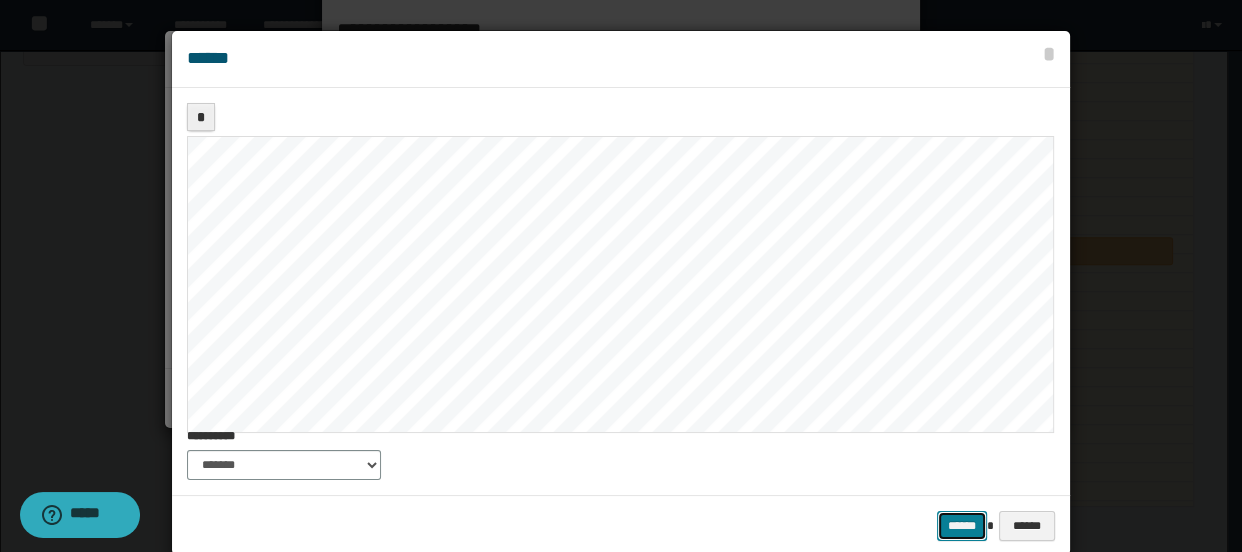click on "******" at bounding box center [962, 526] 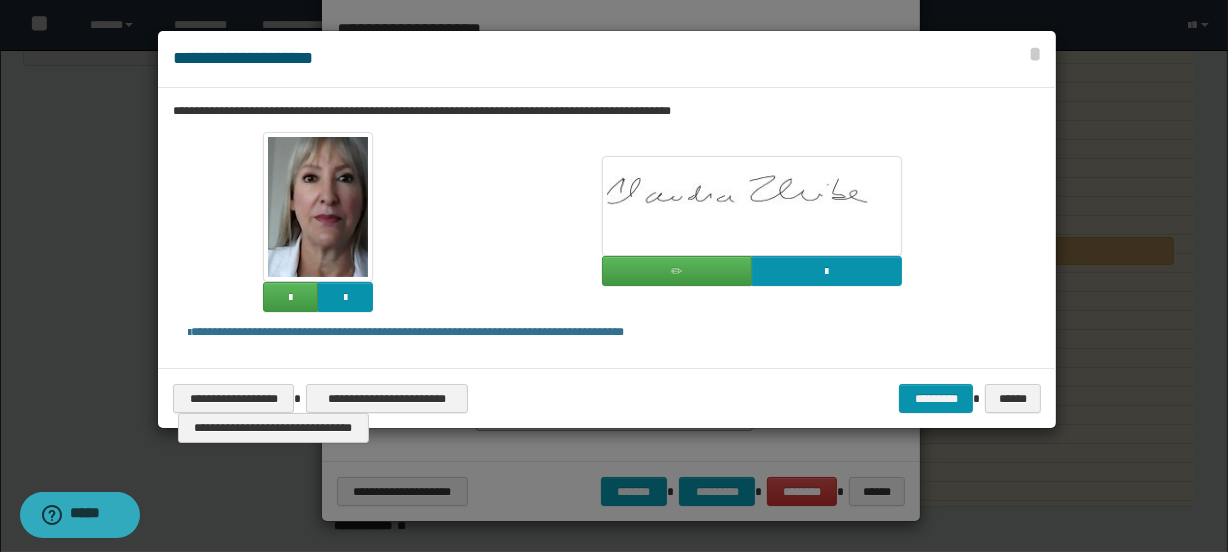 click on "**********" at bounding box center [607, 398] 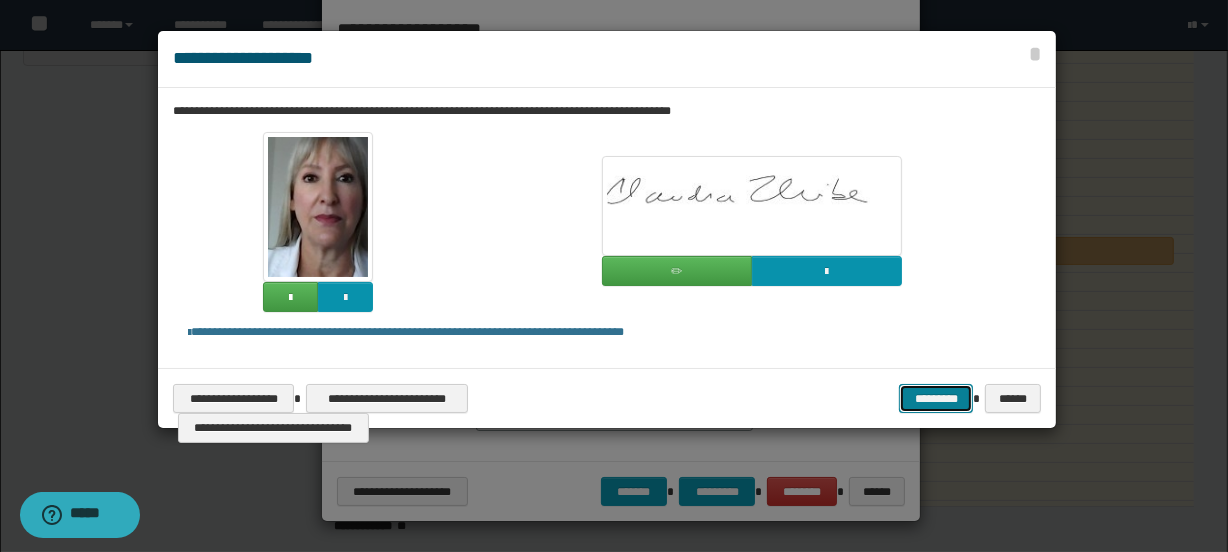 click on "*********" at bounding box center (936, 399) 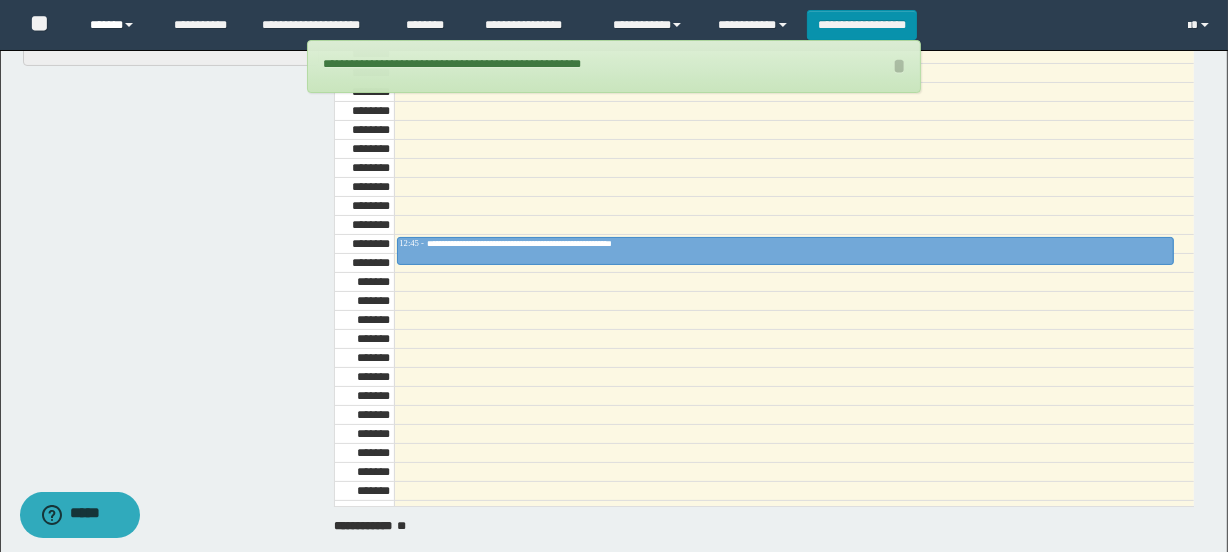 click on "******" at bounding box center [117, 25] 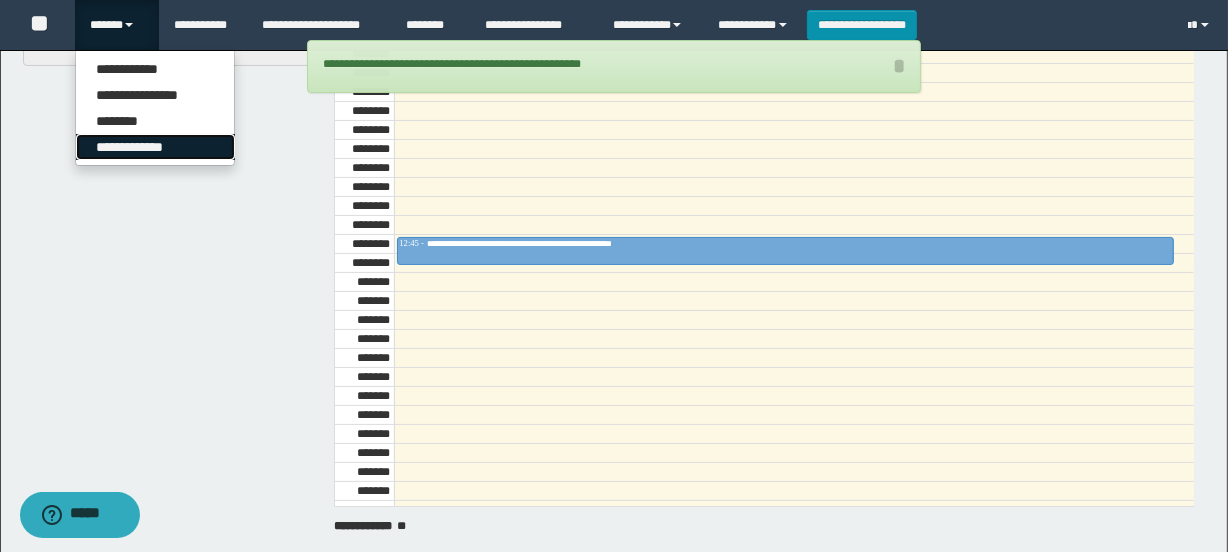 click on "**********" at bounding box center [155, 147] 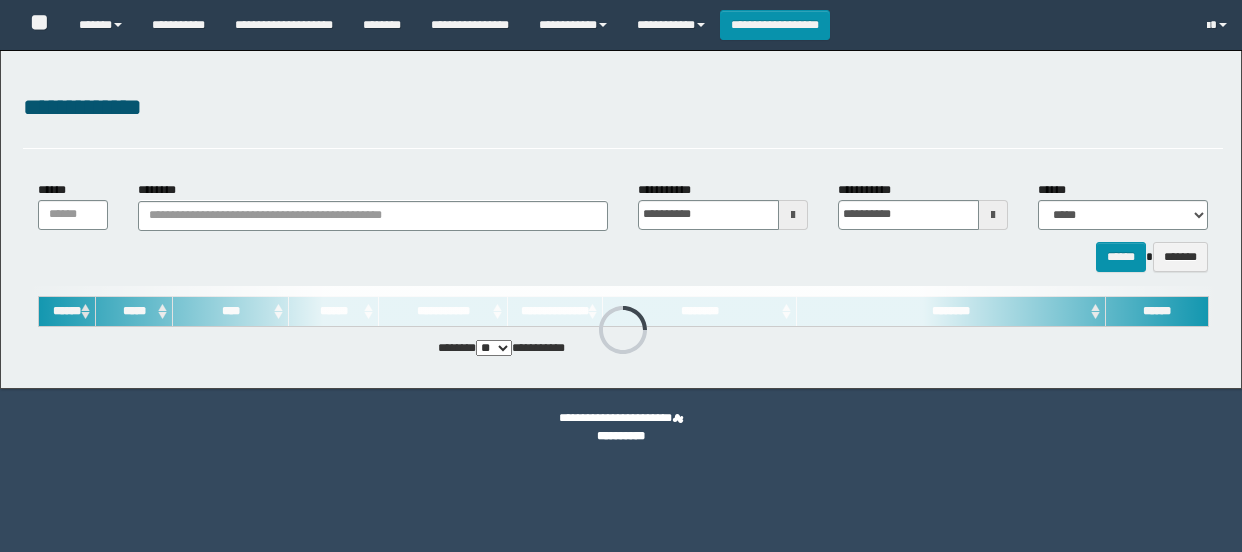scroll, scrollTop: 0, scrollLeft: 0, axis: both 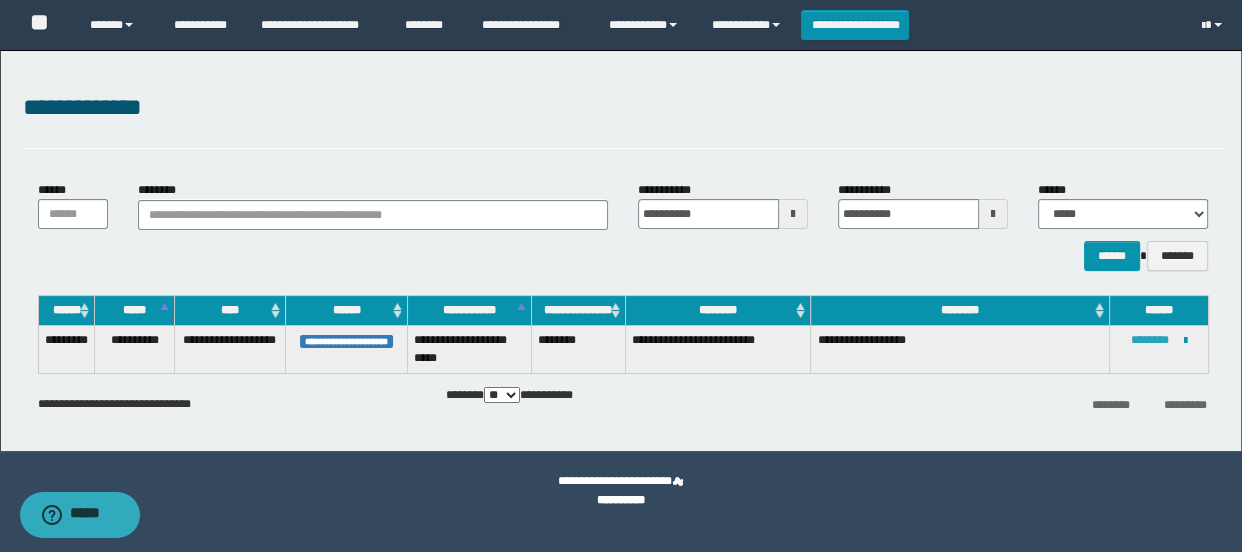 click on "********" at bounding box center [1150, 340] 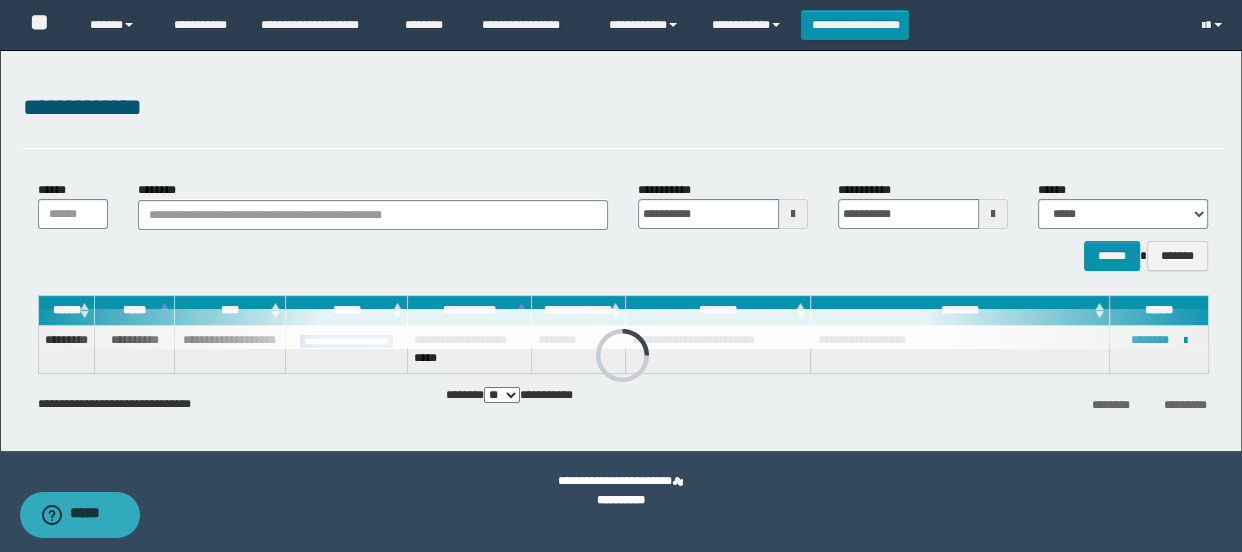 click on "**********" at bounding box center (621, 251) 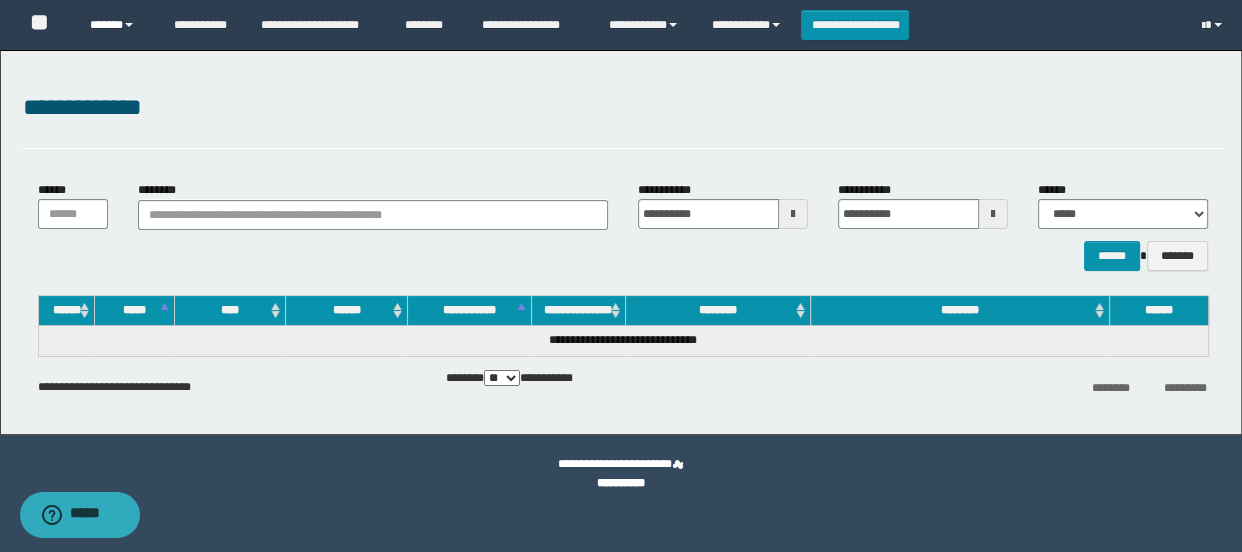 click on "******" at bounding box center [117, 25] 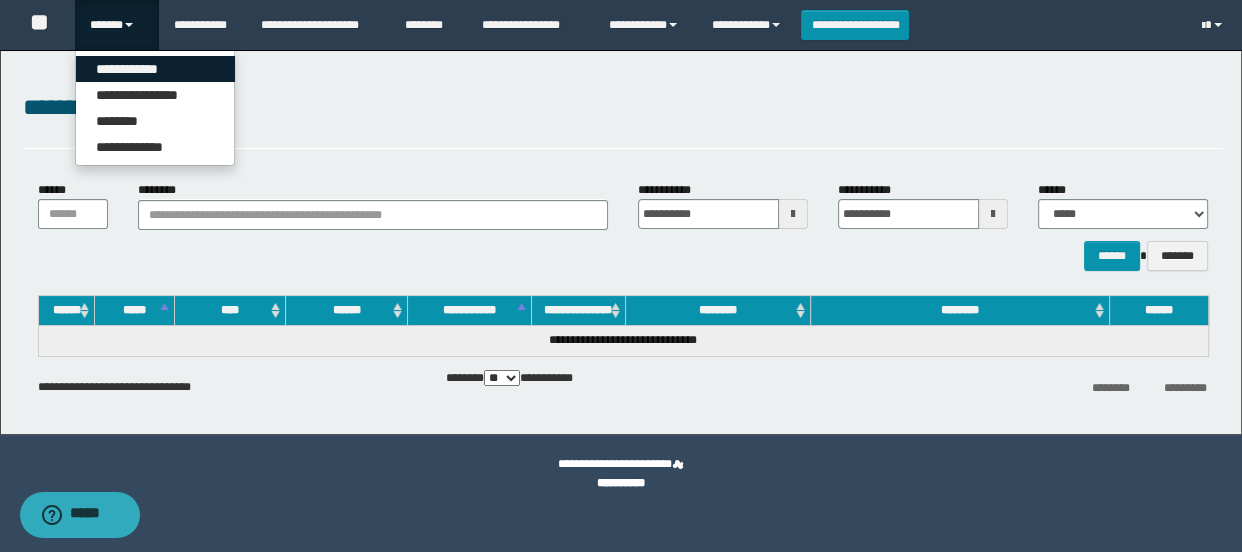 click on "**********" at bounding box center (155, 69) 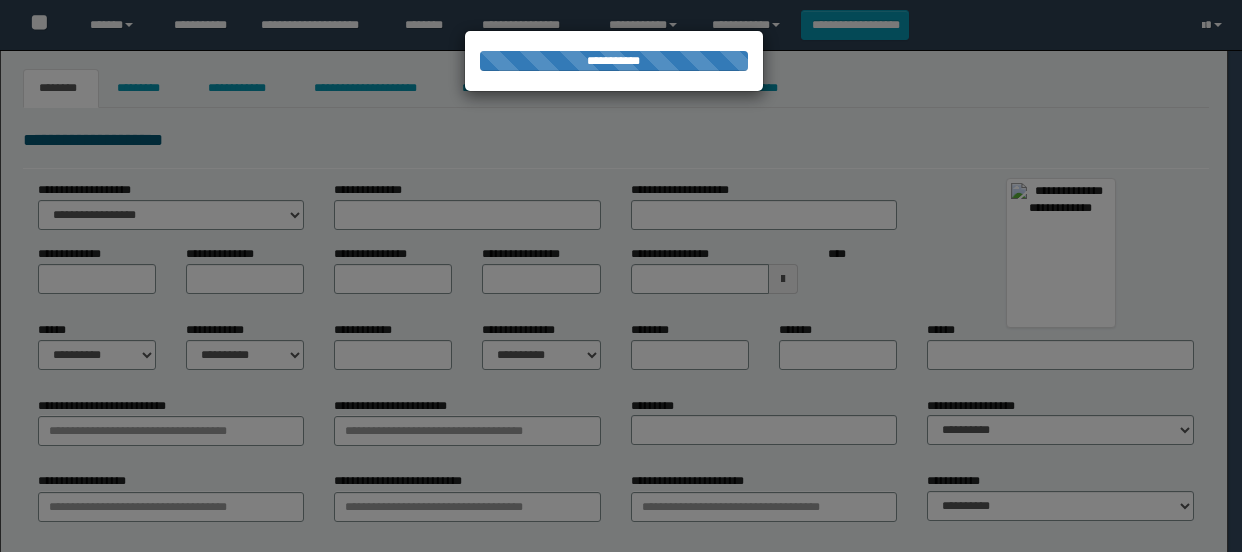 scroll, scrollTop: 0, scrollLeft: 0, axis: both 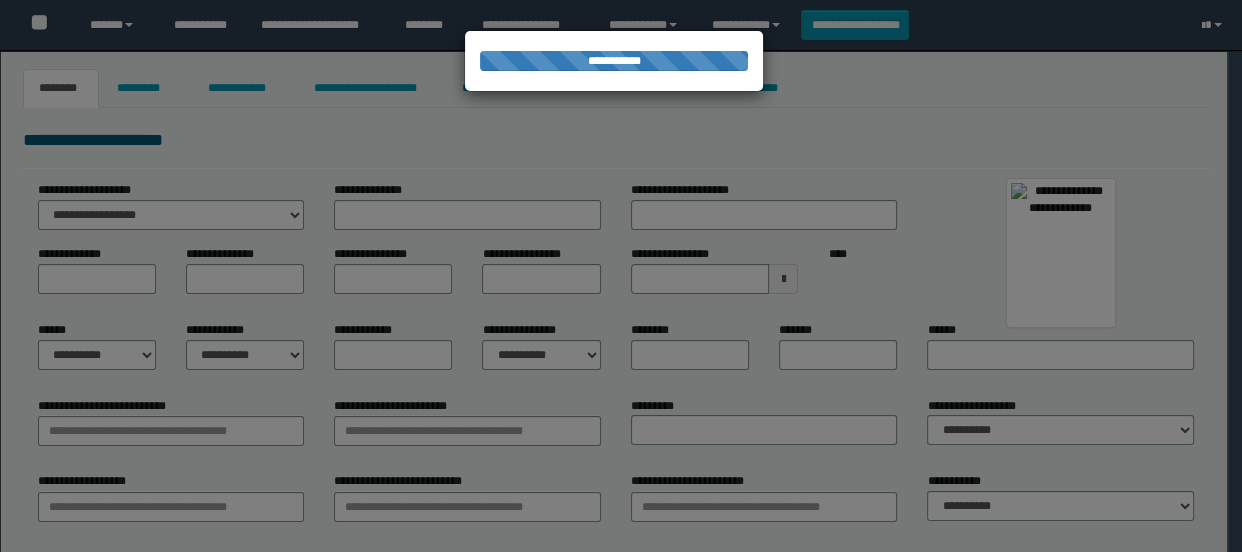 type on "*******" 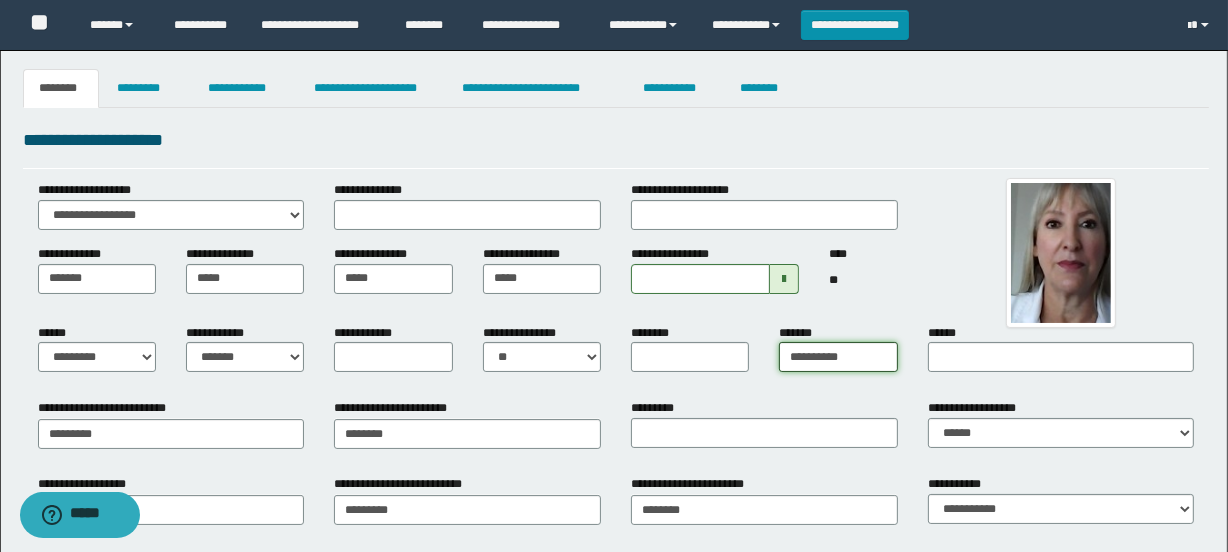 drag, startPoint x: 879, startPoint y: 357, endPoint x: 779, endPoint y: 354, distance: 100.04499 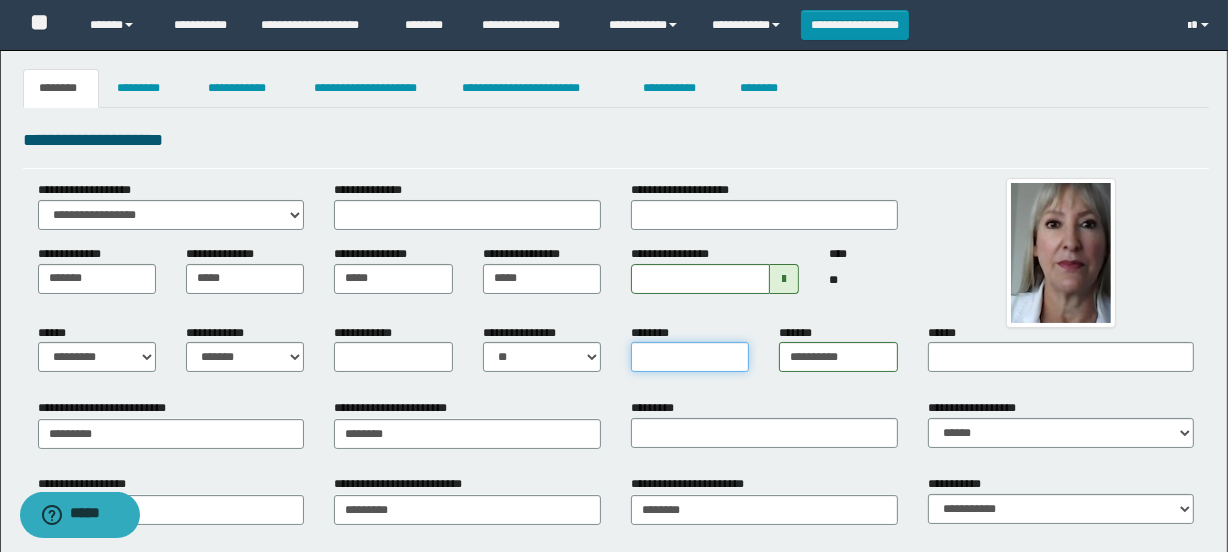drag, startPoint x: 730, startPoint y: 347, endPoint x: 720, endPoint y: 351, distance: 10.770329 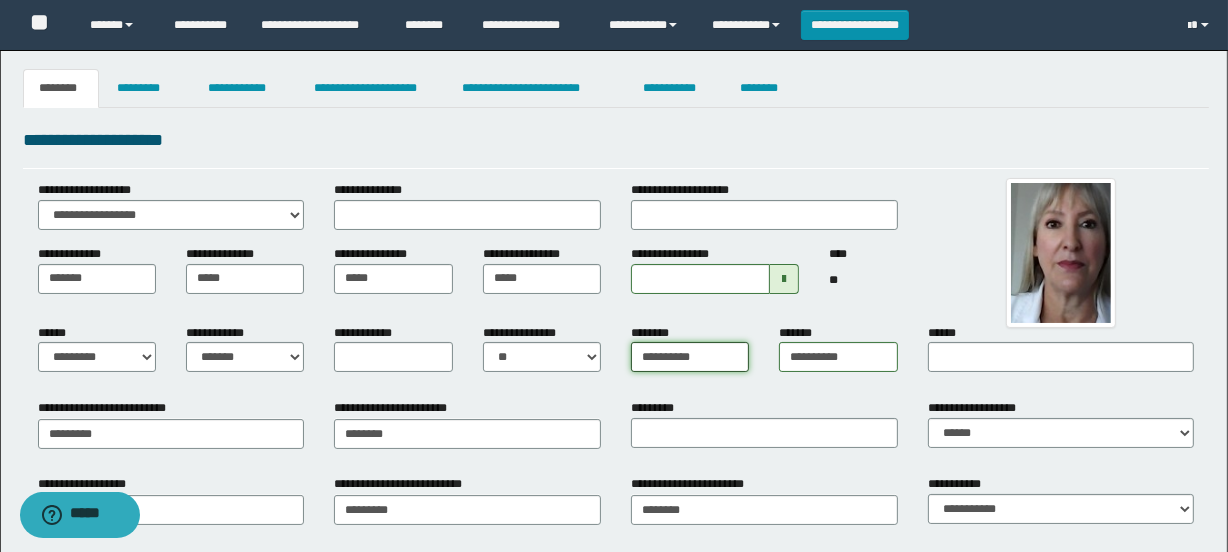 type on "**********" 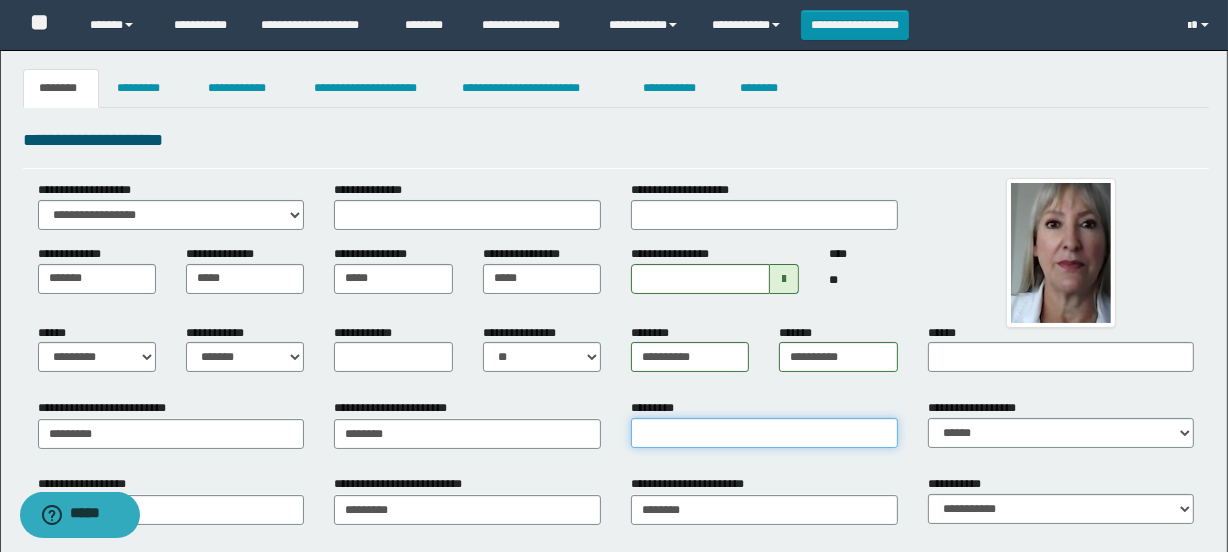 click on "*********" at bounding box center (764, 433) 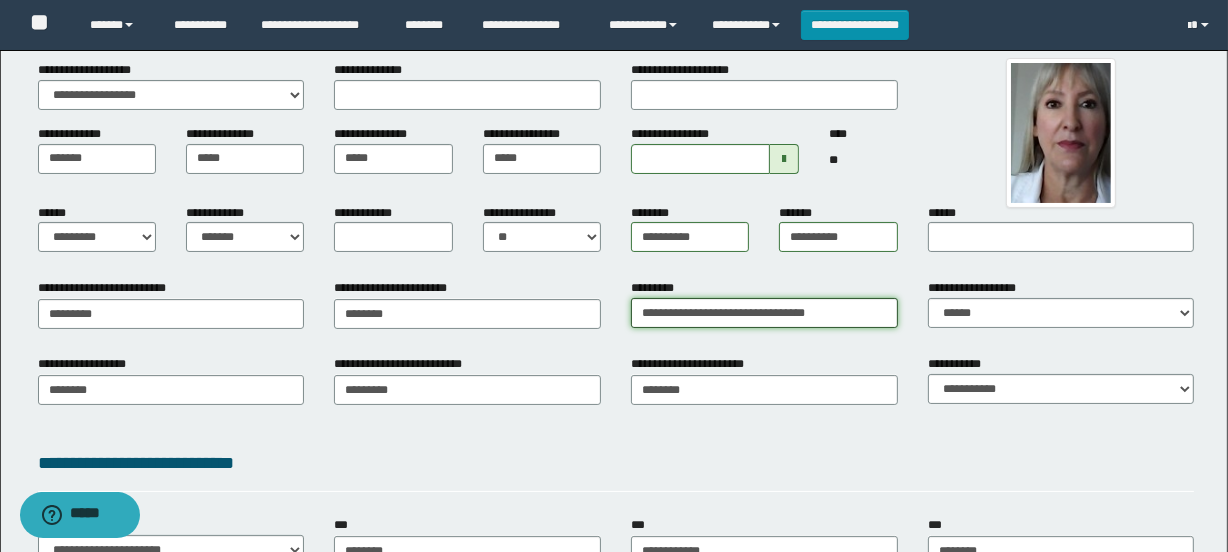 scroll, scrollTop: 0, scrollLeft: 0, axis: both 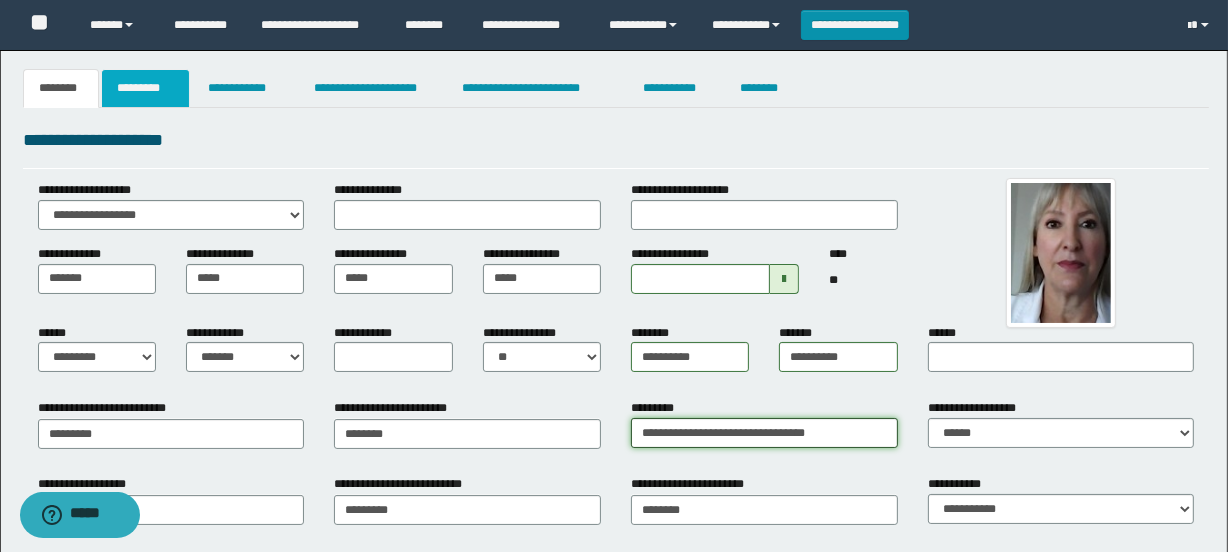 type on "**********" 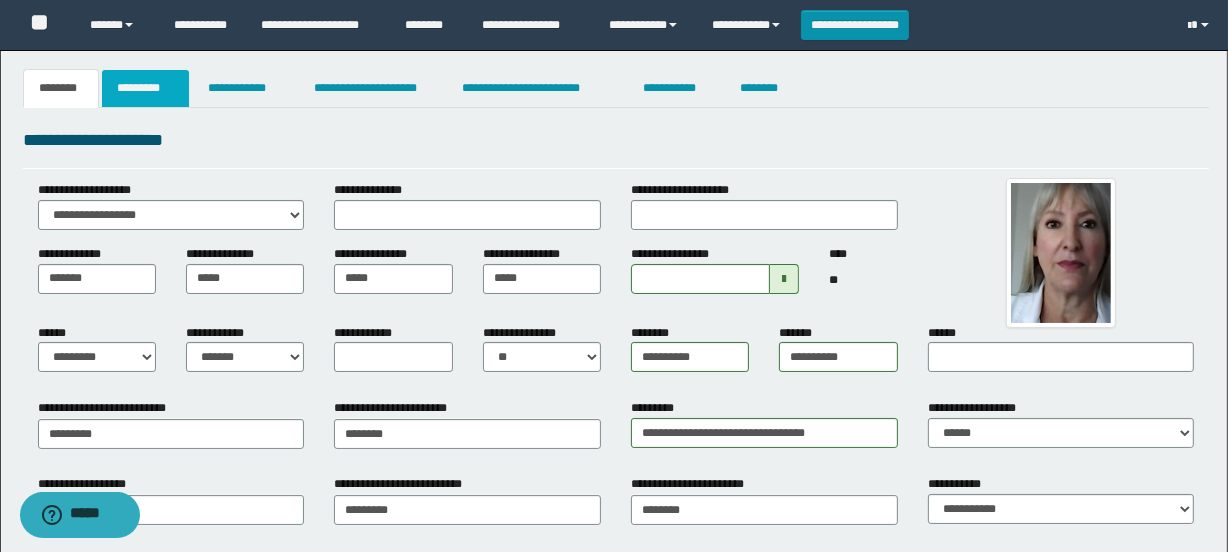 click on "*********" at bounding box center (145, 88) 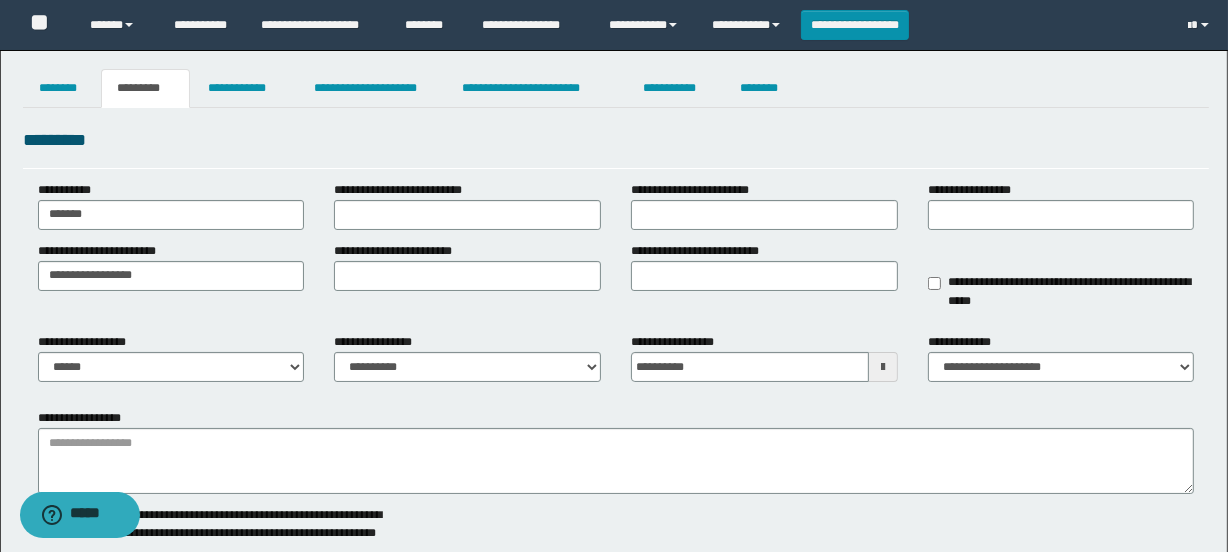 scroll, scrollTop: 181, scrollLeft: 0, axis: vertical 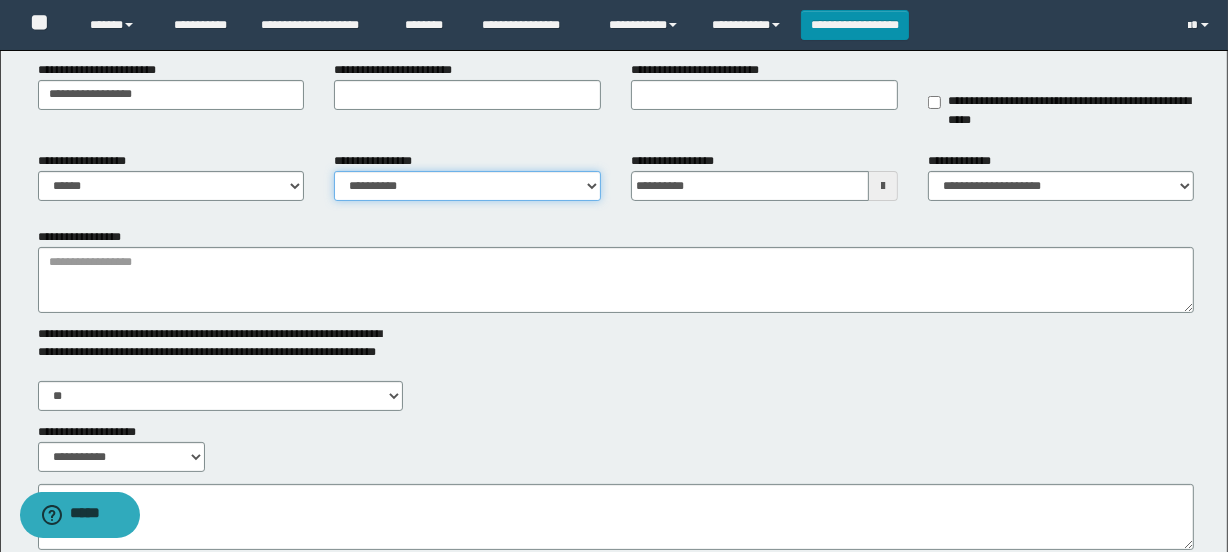 click on "**********" at bounding box center [467, 186] 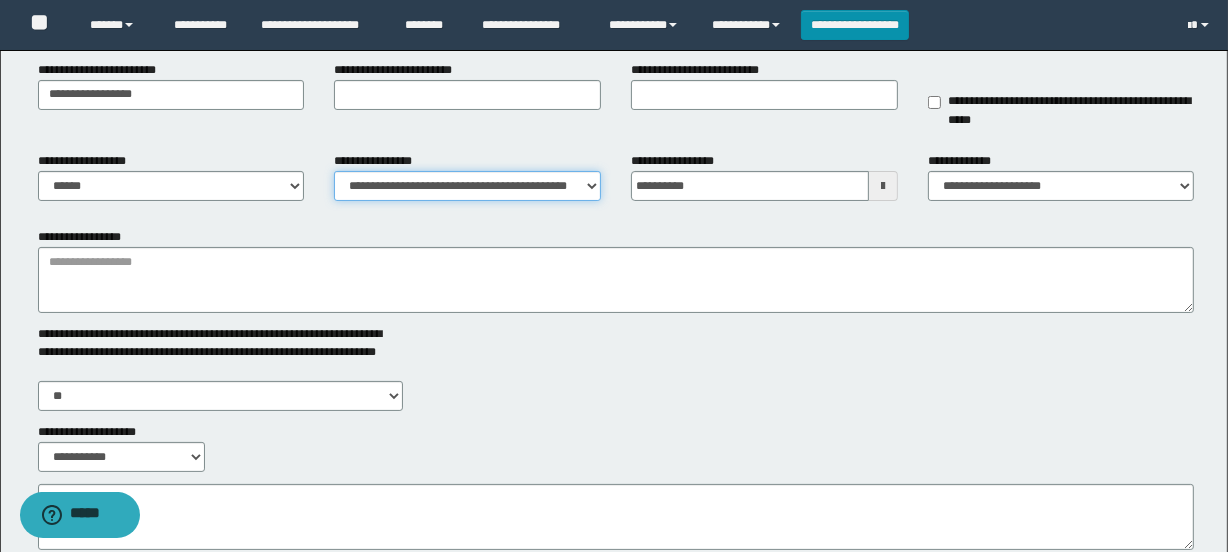 click on "**********" at bounding box center [467, 186] 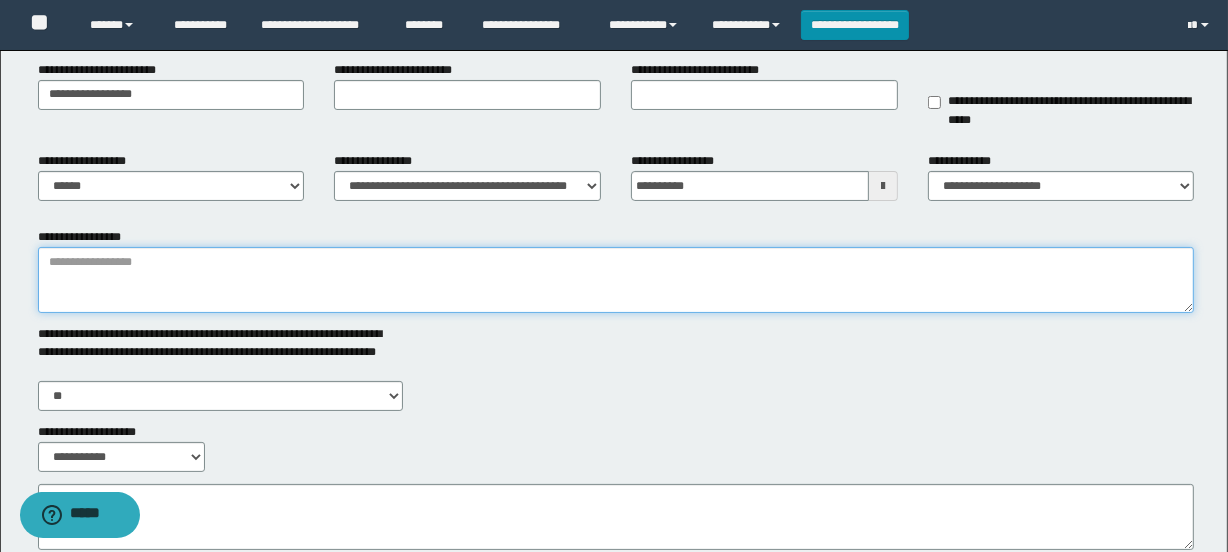 click on "**********" at bounding box center (616, 280) 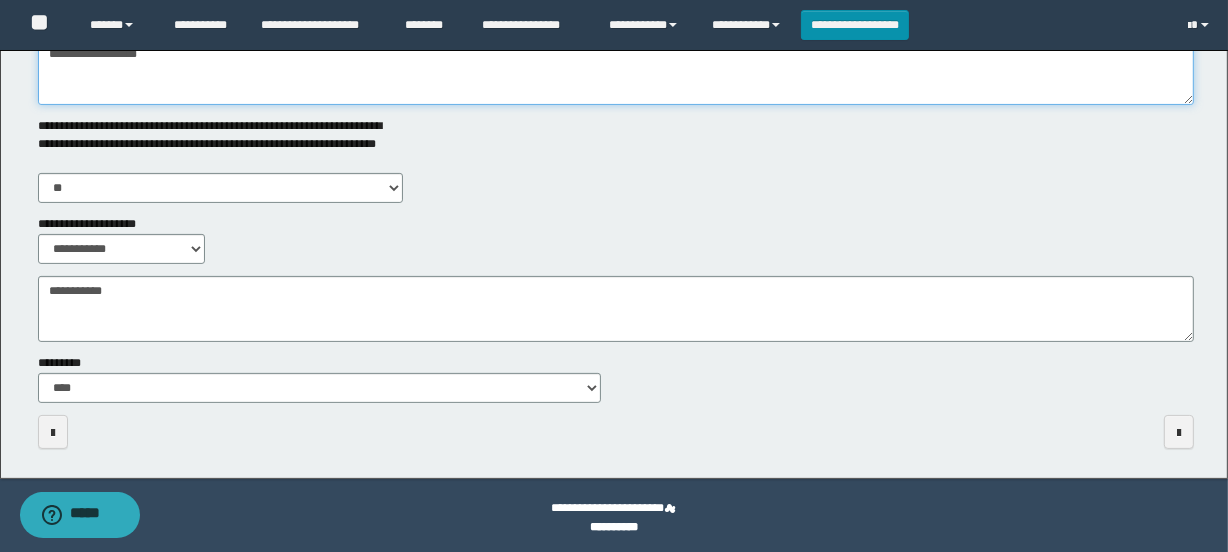 scroll, scrollTop: 393, scrollLeft: 0, axis: vertical 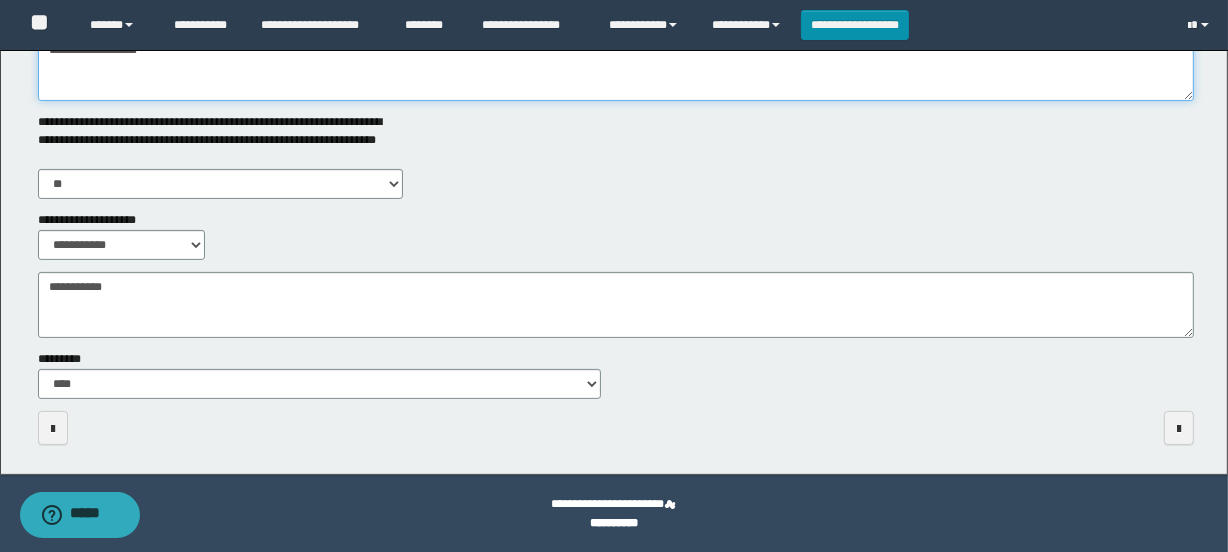 type on "**********" 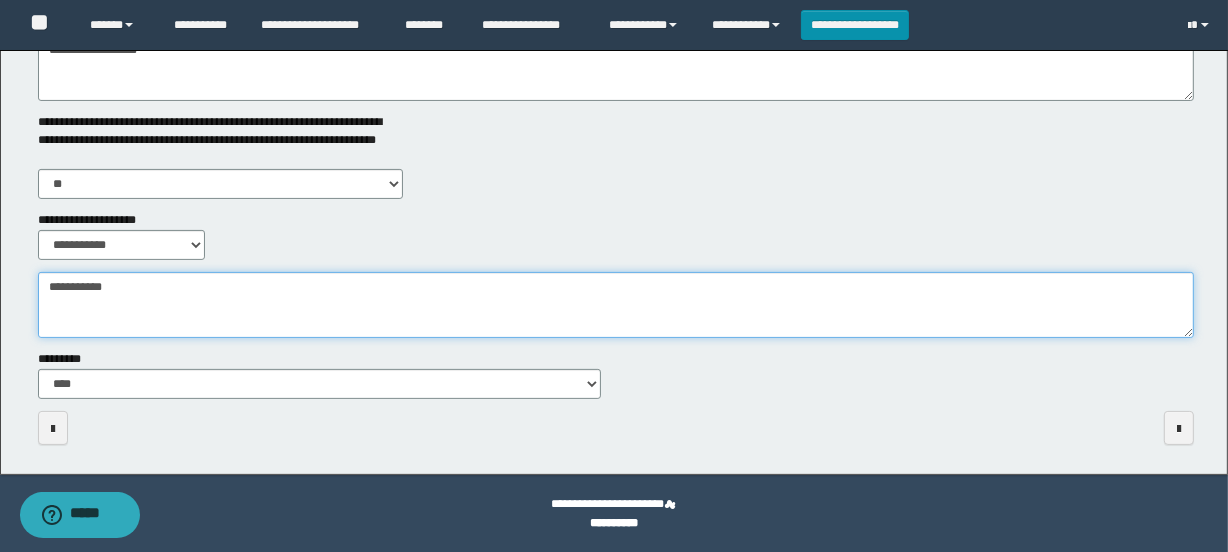 click on "**********" at bounding box center [616, 305] 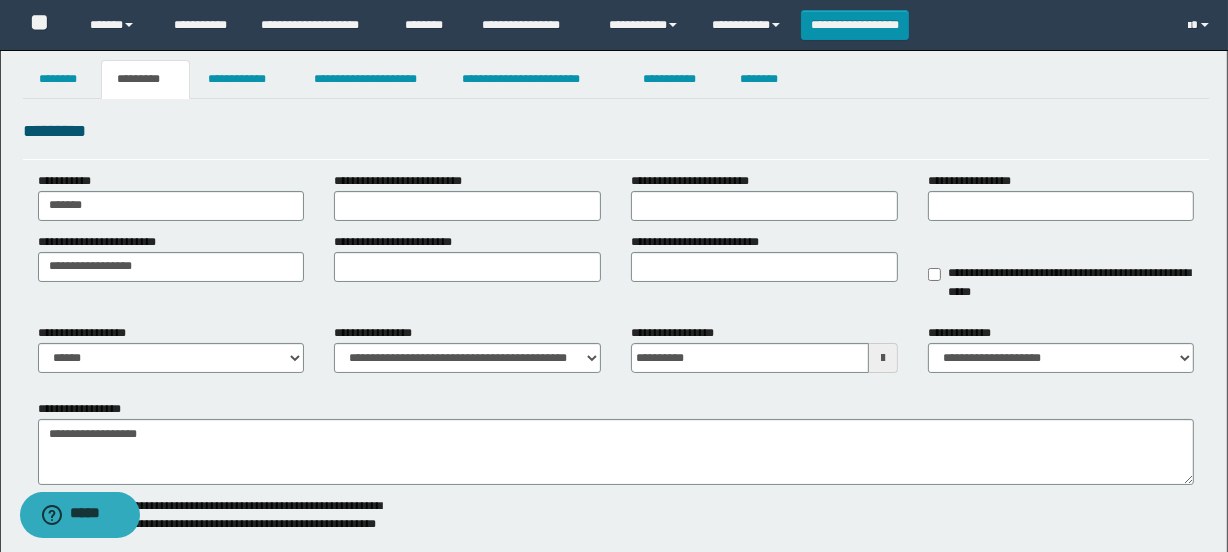 scroll, scrollTop: 0, scrollLeft: 0, axis: both 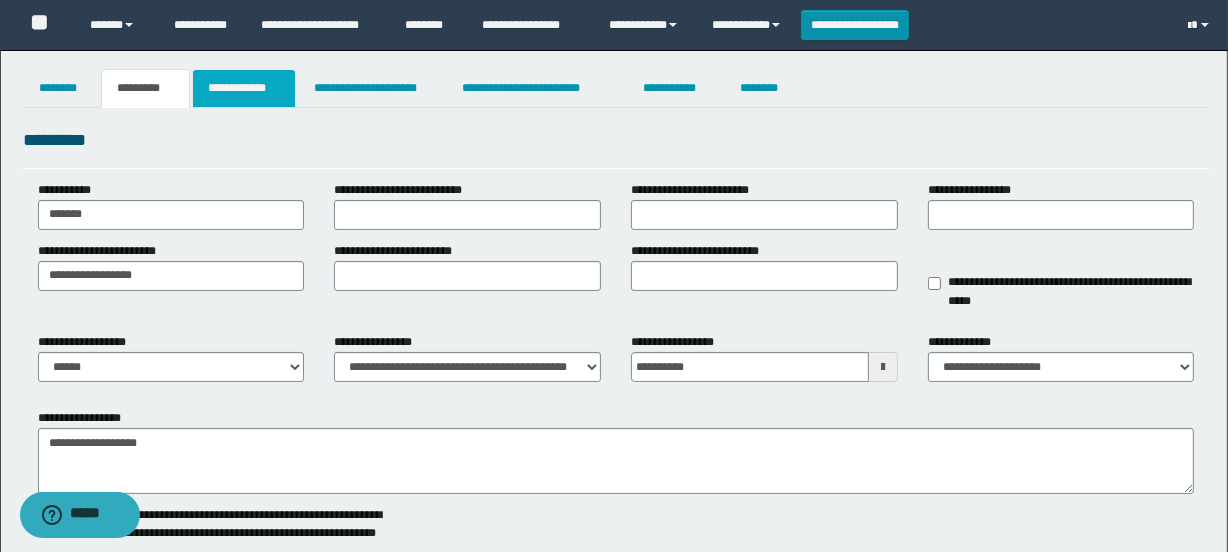 type on "**********" 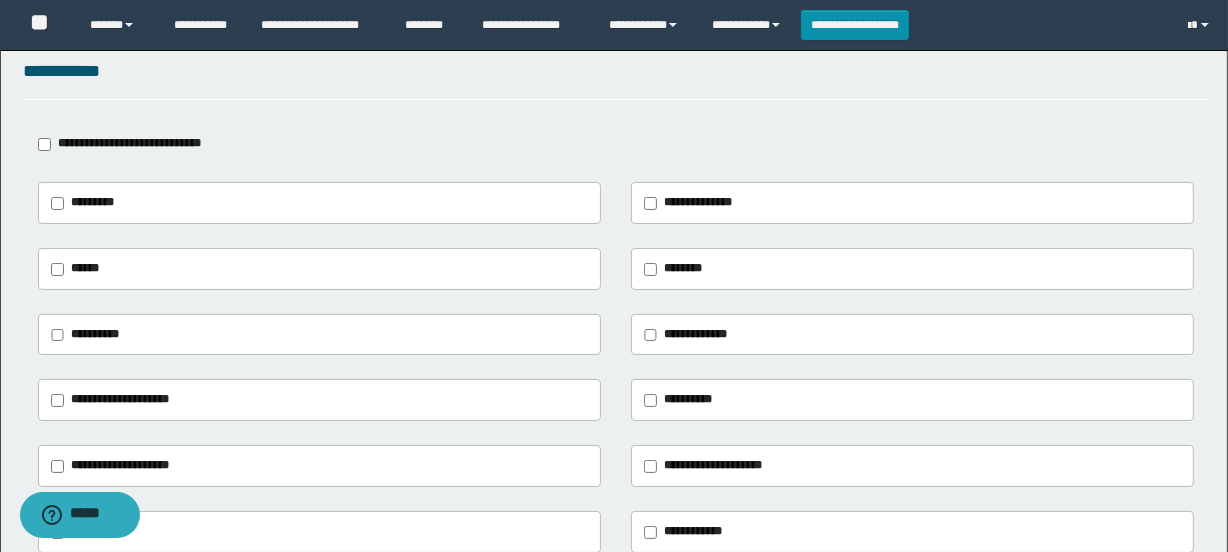scroll, scrollTop: 90, scrollLeft: 0, axis: vertical 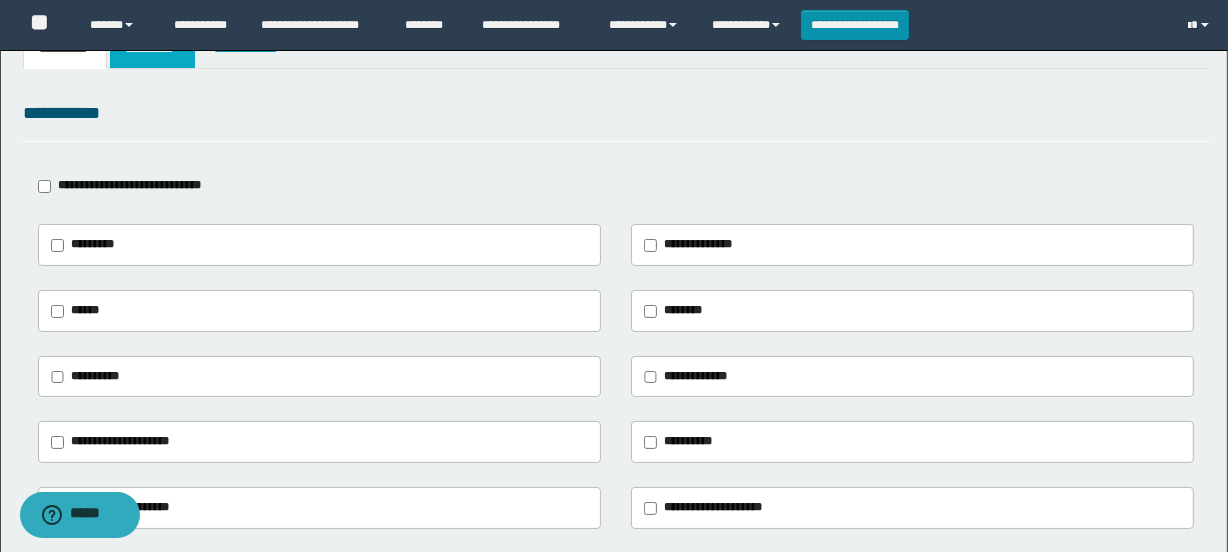 click on "**********" at bounding box center (153, 49) 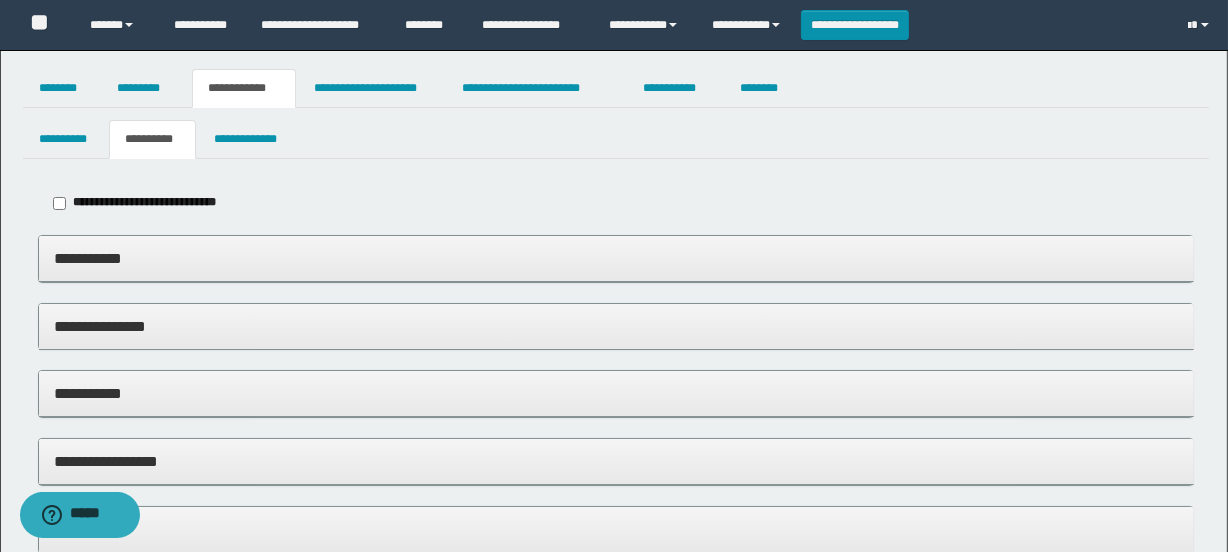 click on "**********" at bounding box center (616, 258) 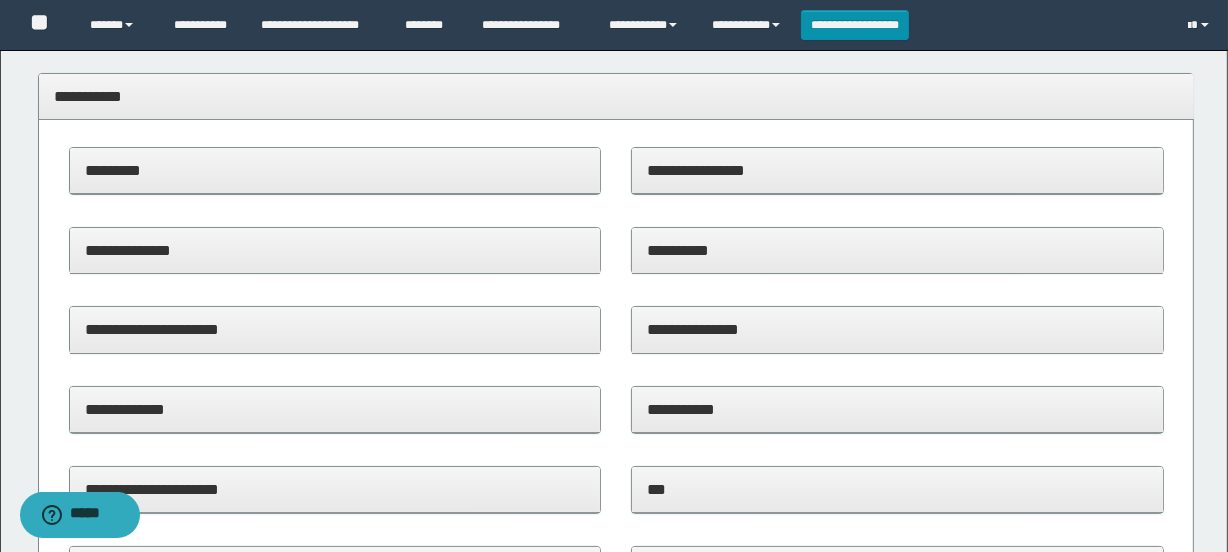 scroll, scrollTop: 181, scrollLeft: 0, axis: vertical 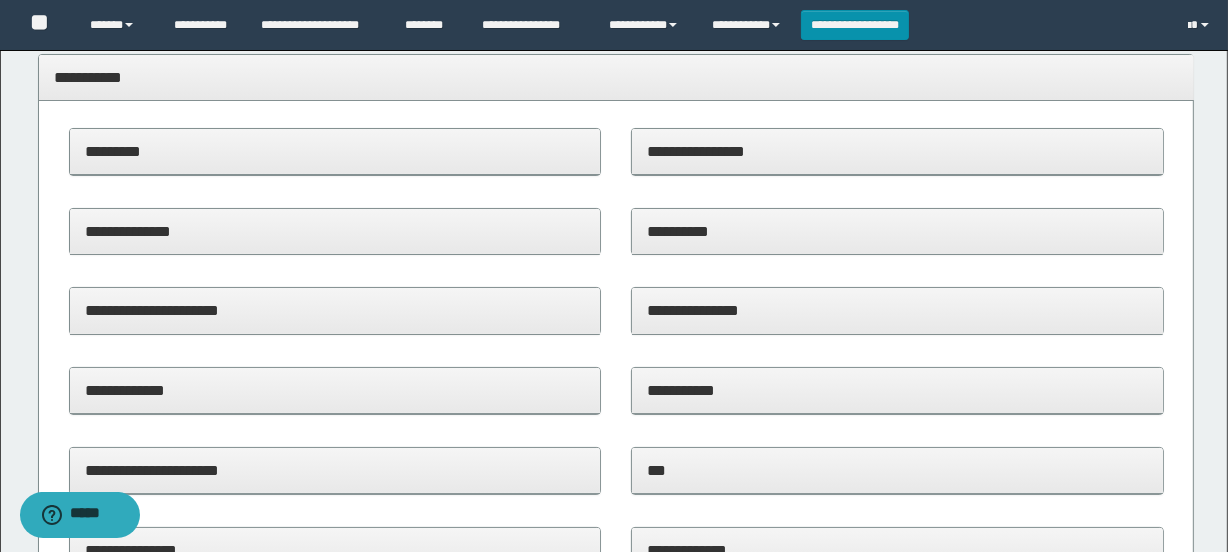click on "**********" at bounding box center [897, 231] 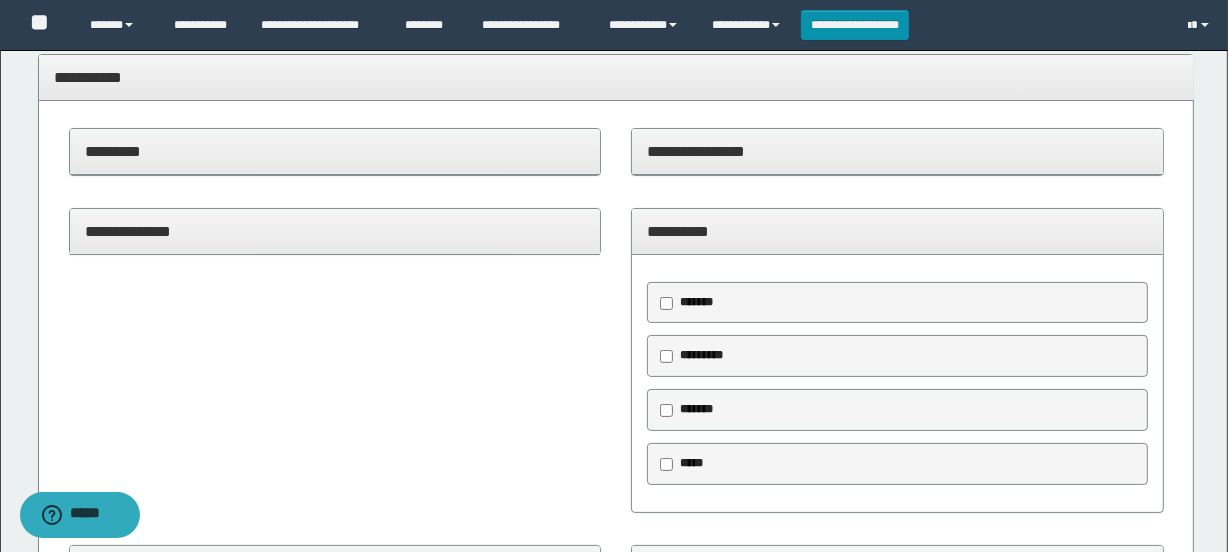 click on "*****" at bounding box center [691, 463] 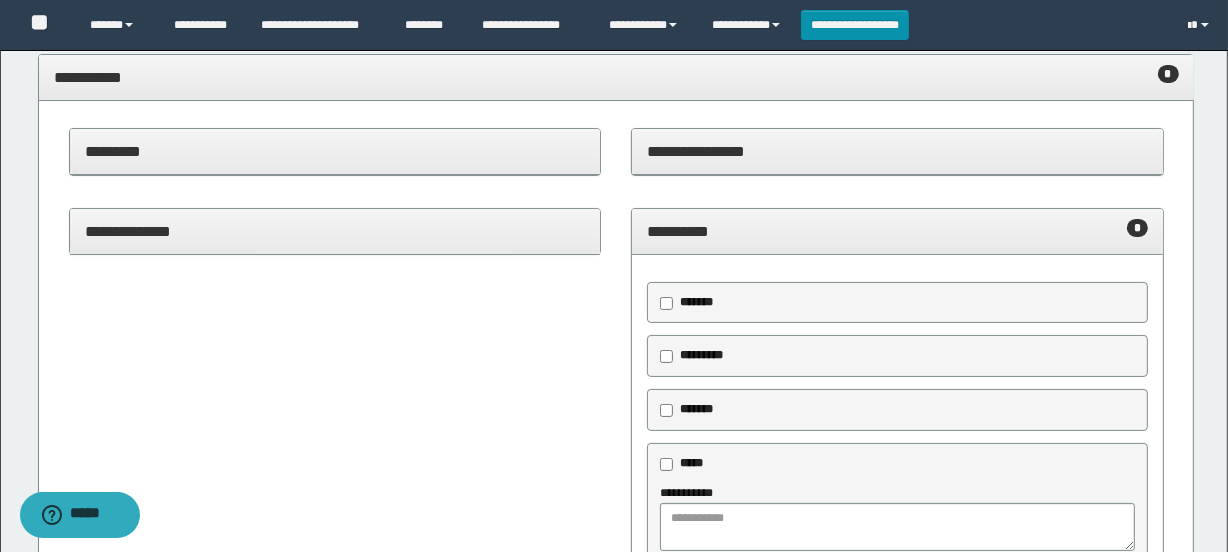 scroll, scrollTop: 272, scrollLeft: 0, axis: vertical 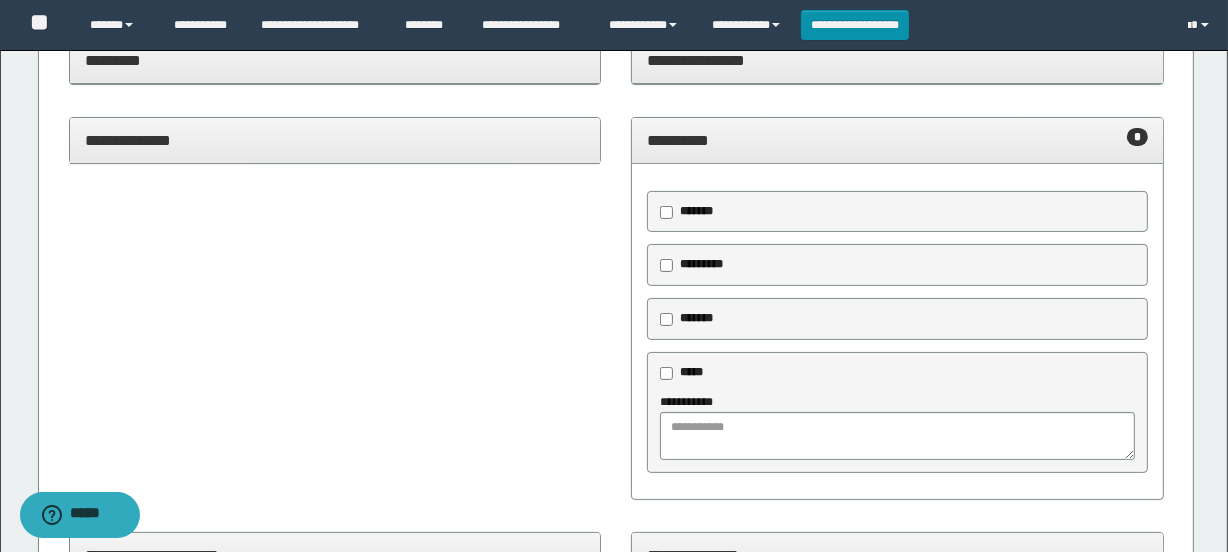 click on "*******" at bounding box center [687, 212] 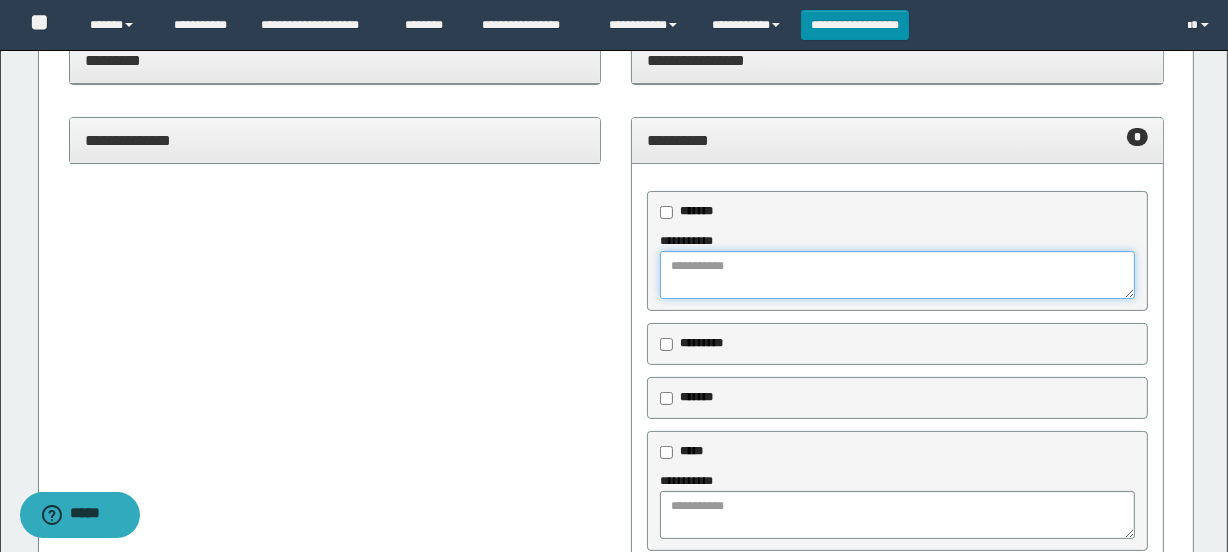 click at bounding box center (897, 275) 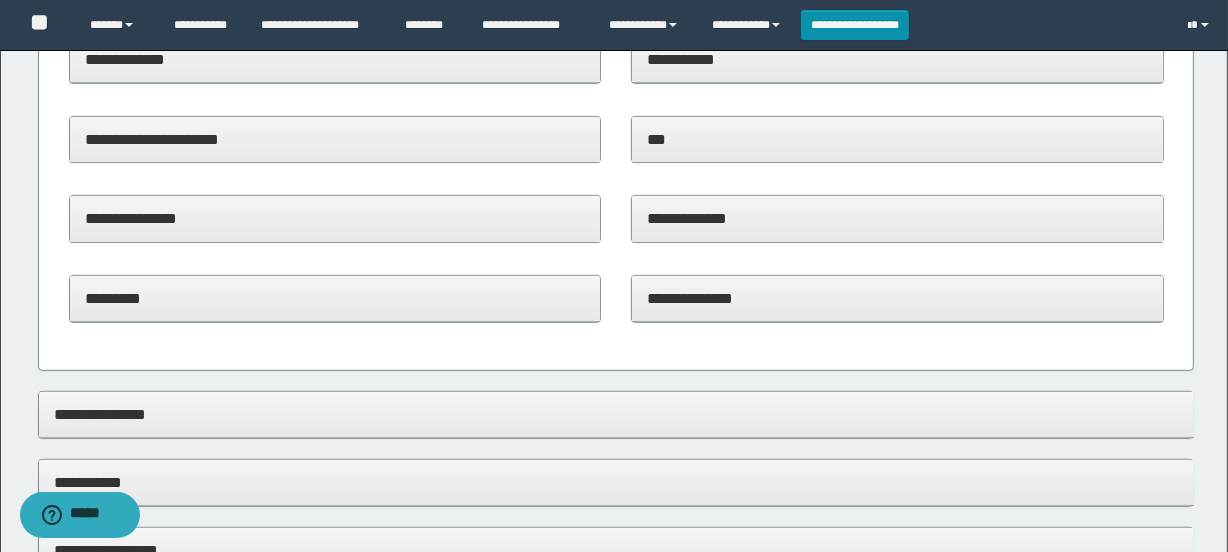 scroll, scrollTop: 1090, scrollLeft: 0, axis: vertical 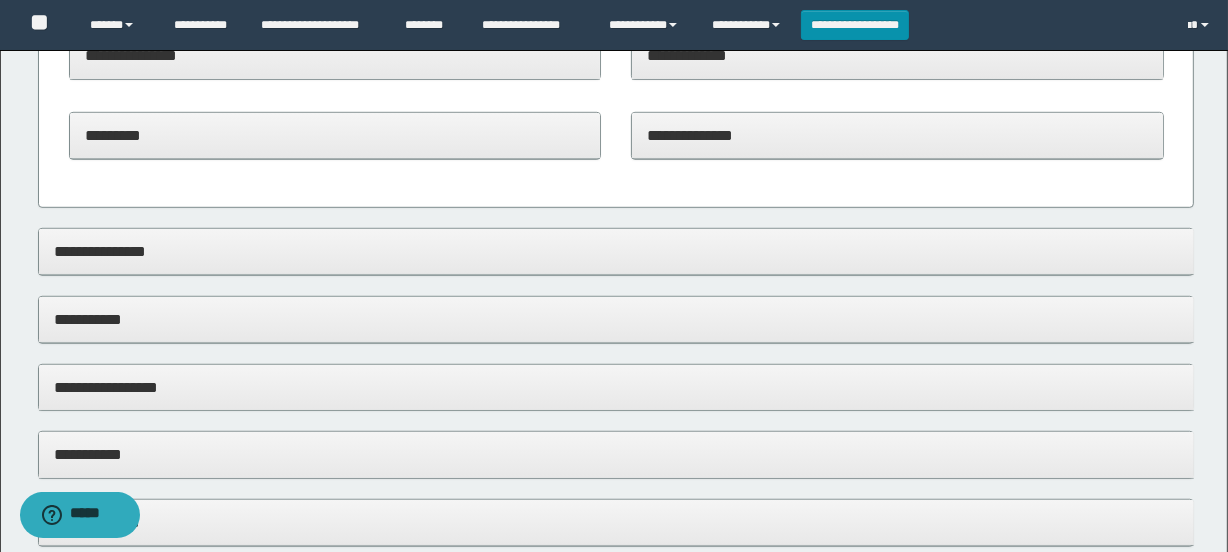 type on "**********" 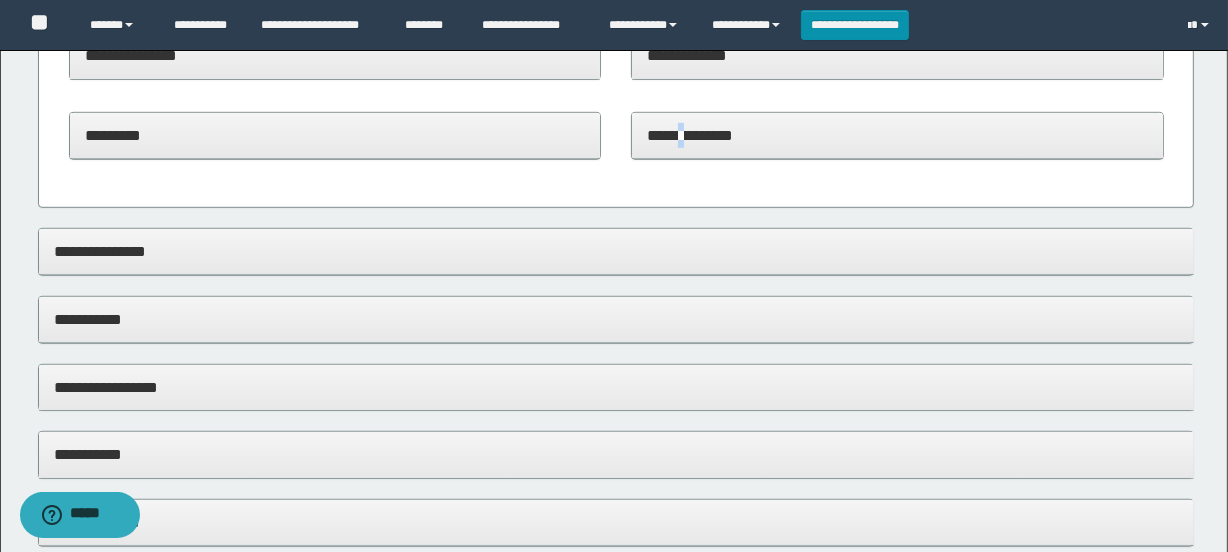 click on "**********" at bounding box center (897, 135) 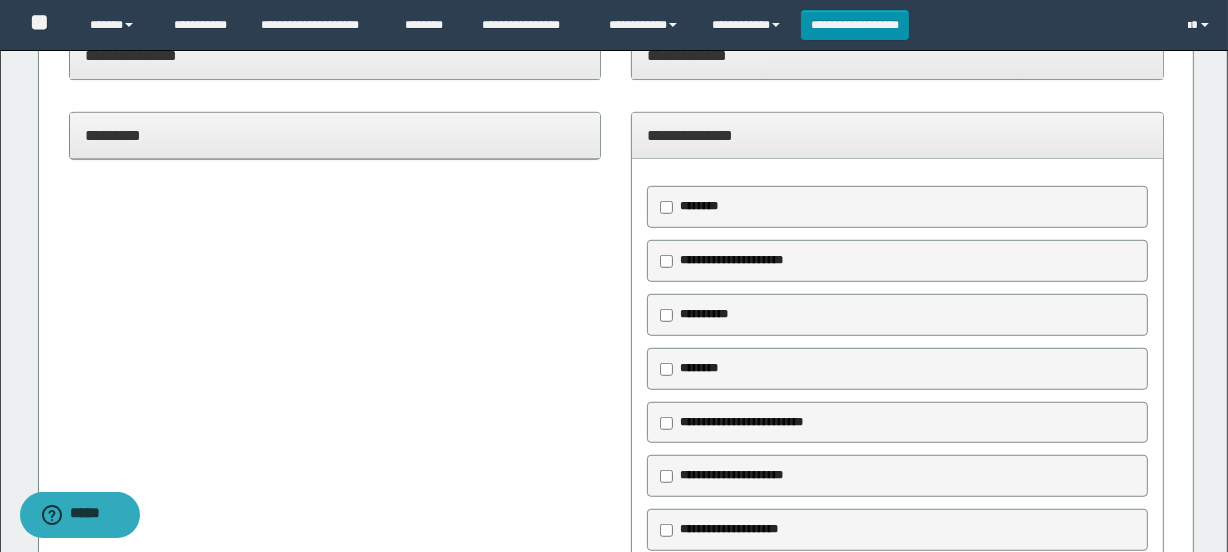 click on "**********" at bounding box center (731, 260) 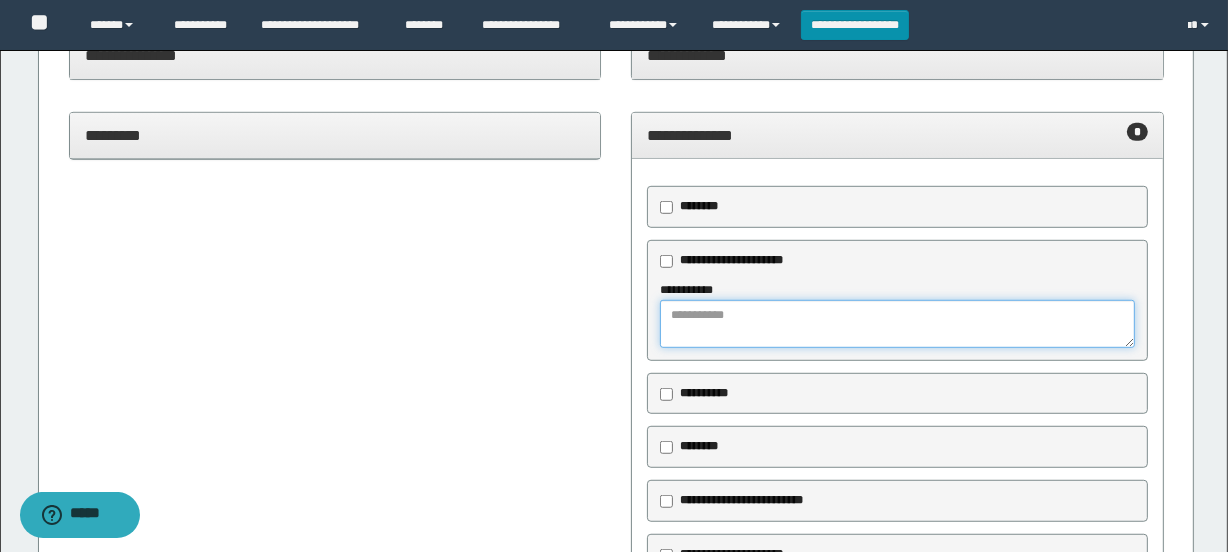 click at bounding box center (897, 324) 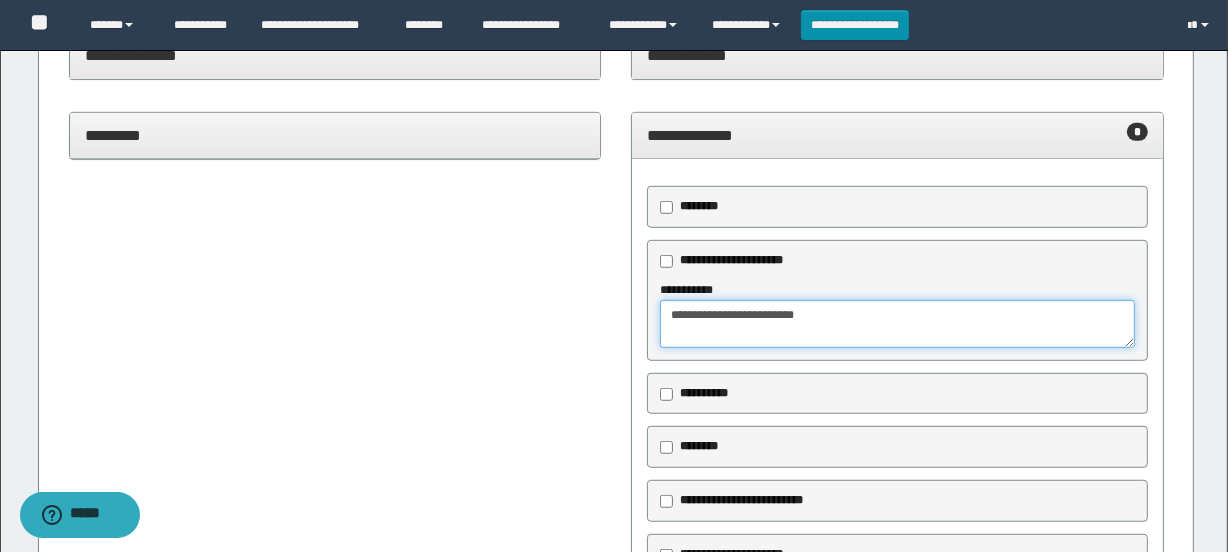 type on "**********" 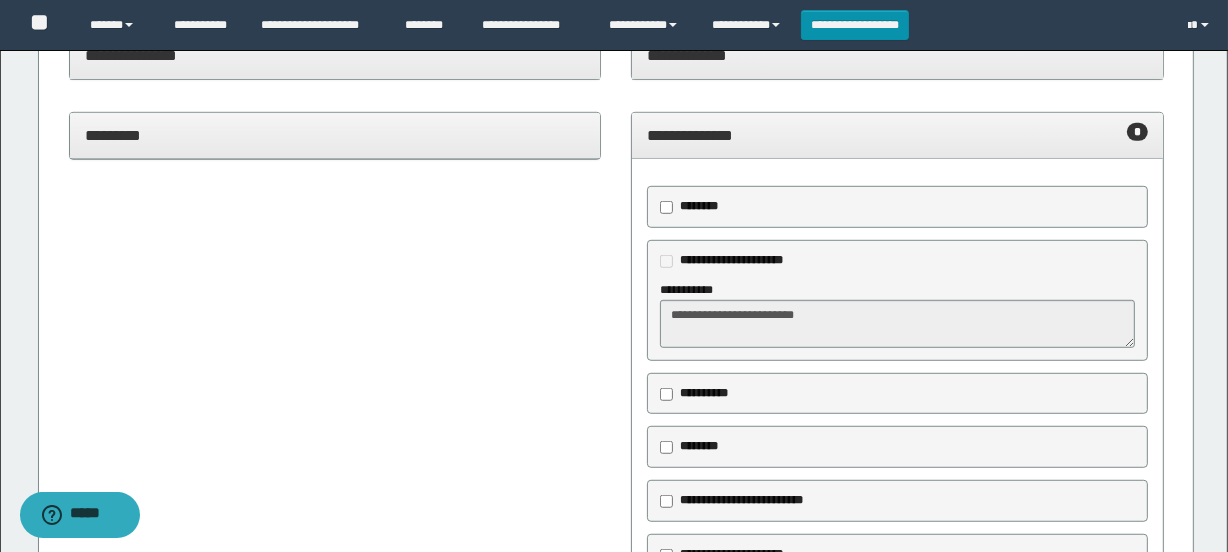 click on "**********" at bounding box center [897, 135] 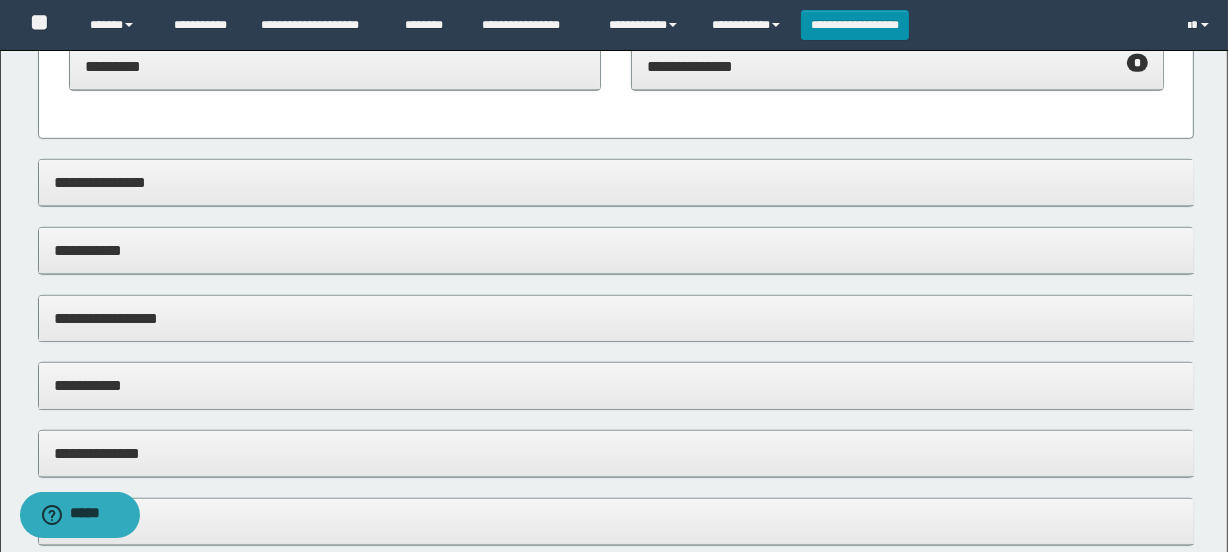 scroll, scrollTop: 1272, scrollLeft: 0, axis: vertical 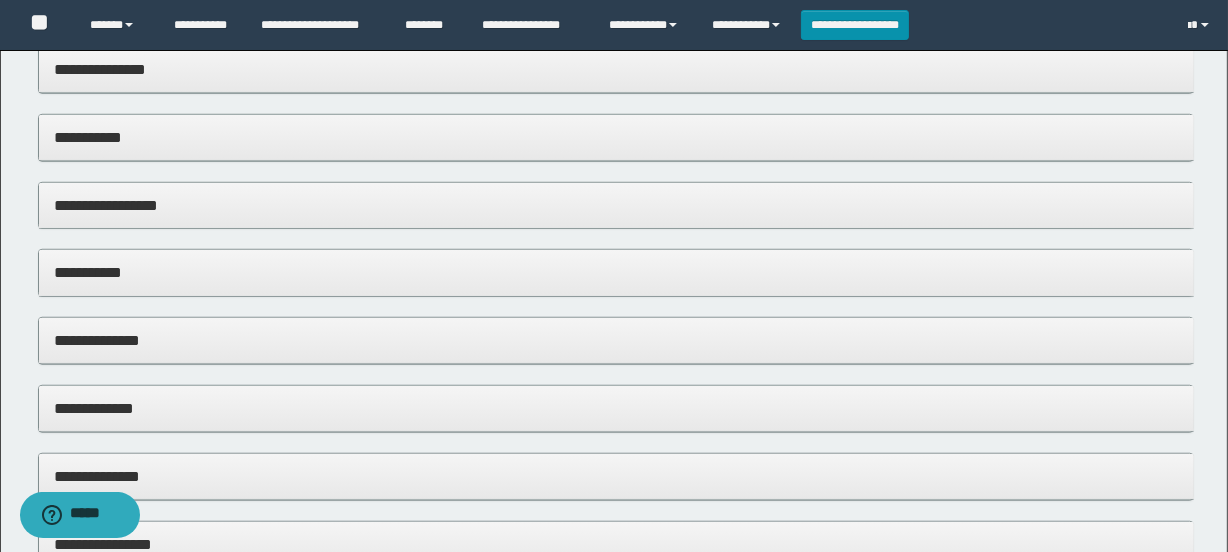 click on "**********" at bounding box center [616, 137] 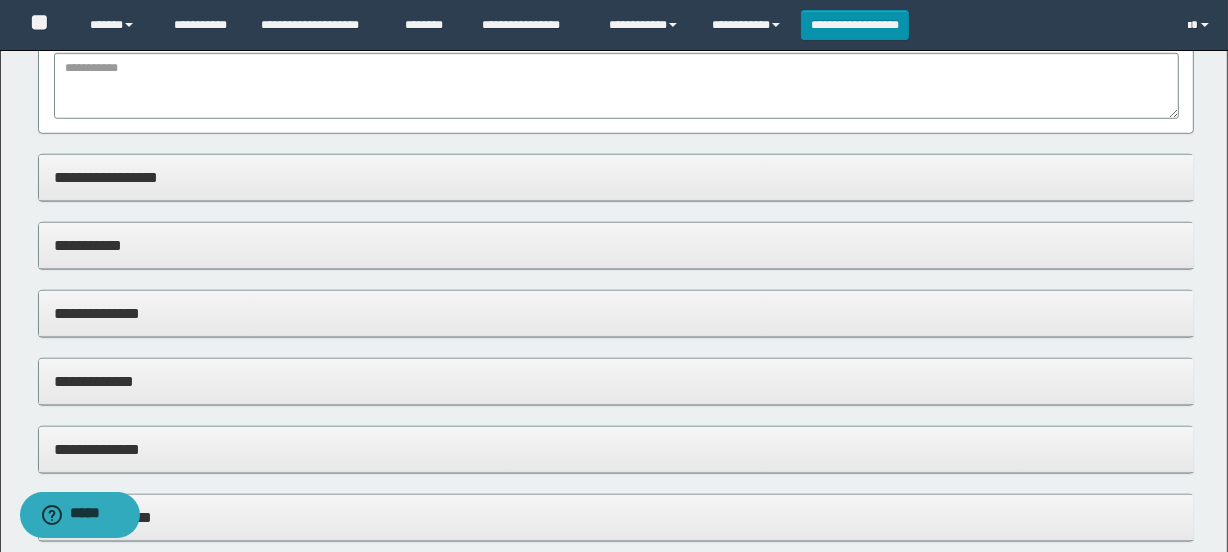 scroll, scrollTop: 1363, scrollLeft: 0, axis: vertical 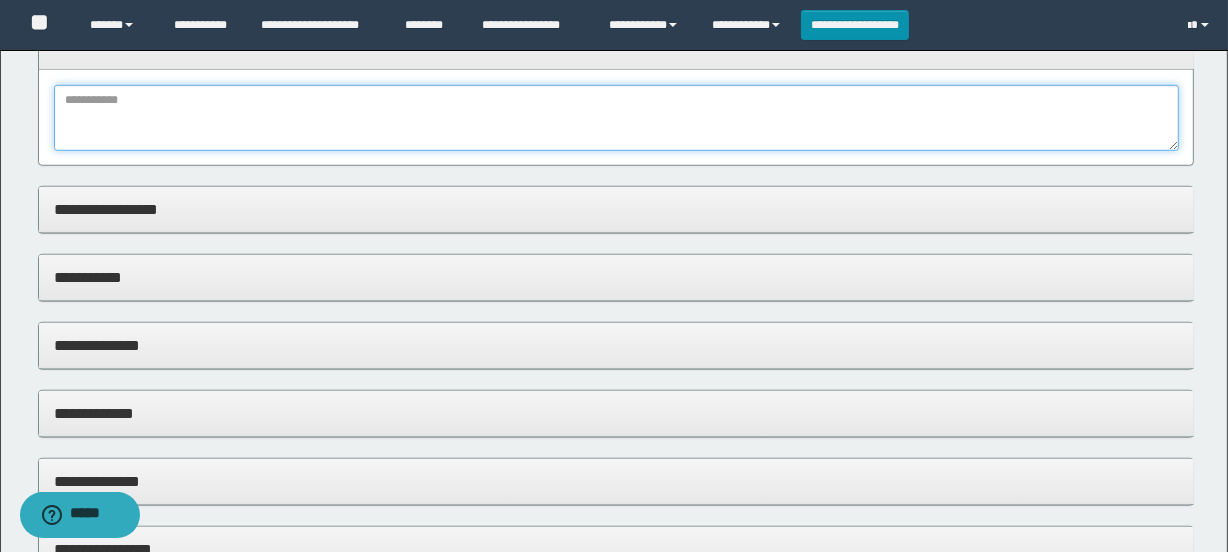 click at bounding box center (616, 118) 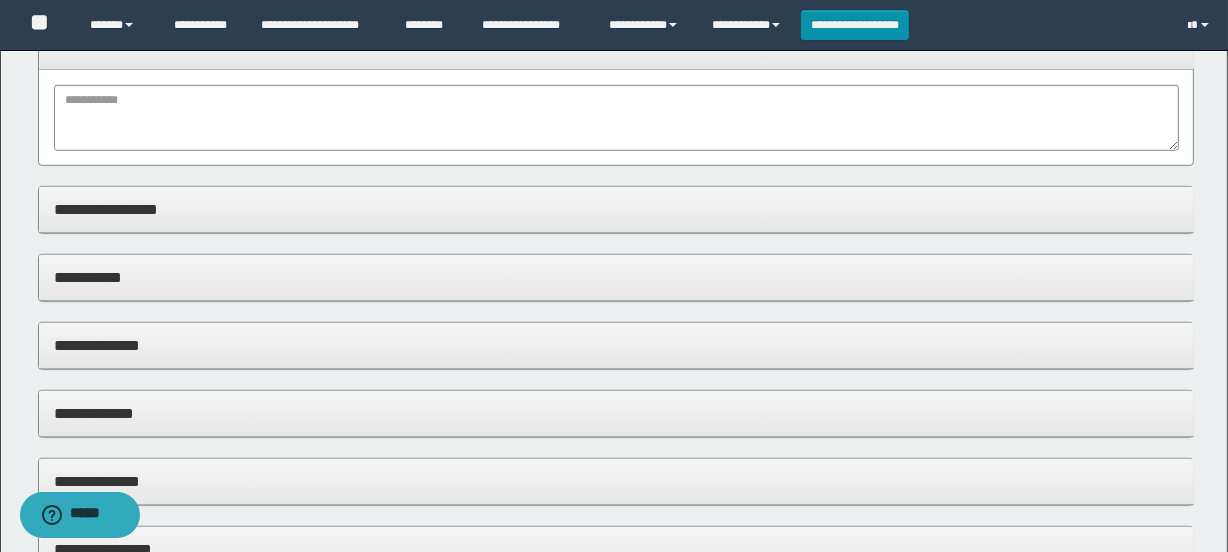 click on "**********" at bounding box center (616, 277) 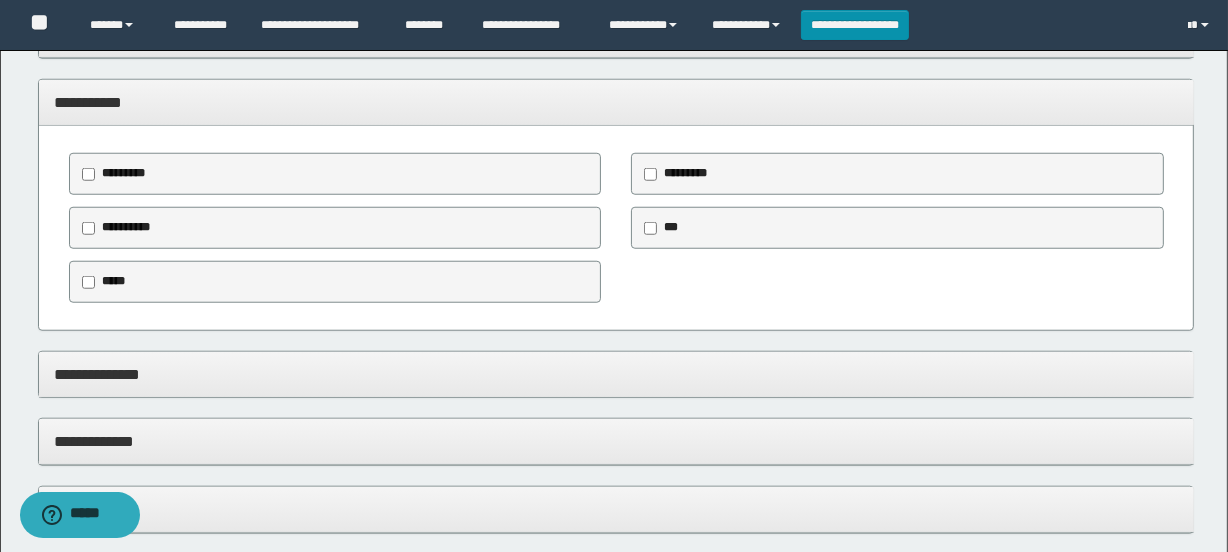 scroll, scrollTop: 1545, scrollLeft: 0, axis: vertical 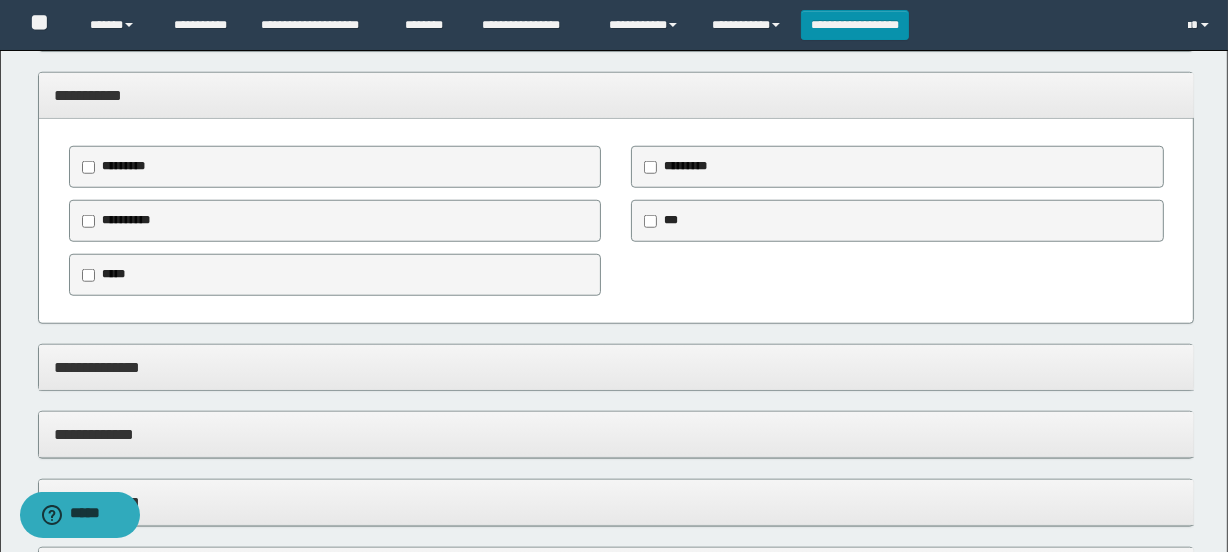 drag, startPoint x: 719, startPoint y: 305, endPoint x: 272, endPoint y: 328, distance: 447.59134 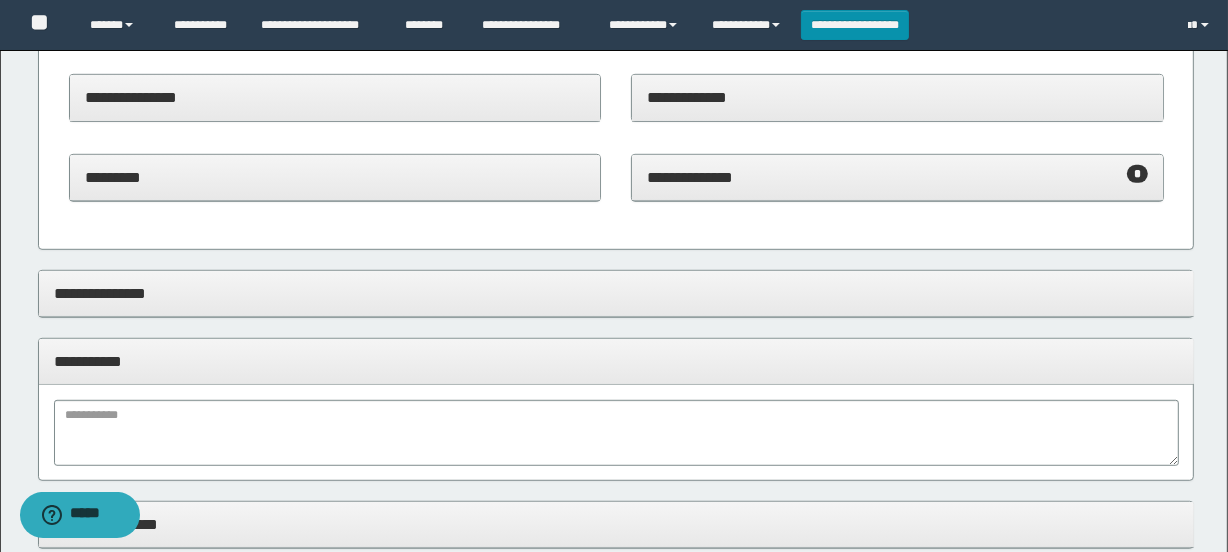 scroll, scrollTop: 1090, scrollLeft: 0, axis: vertical 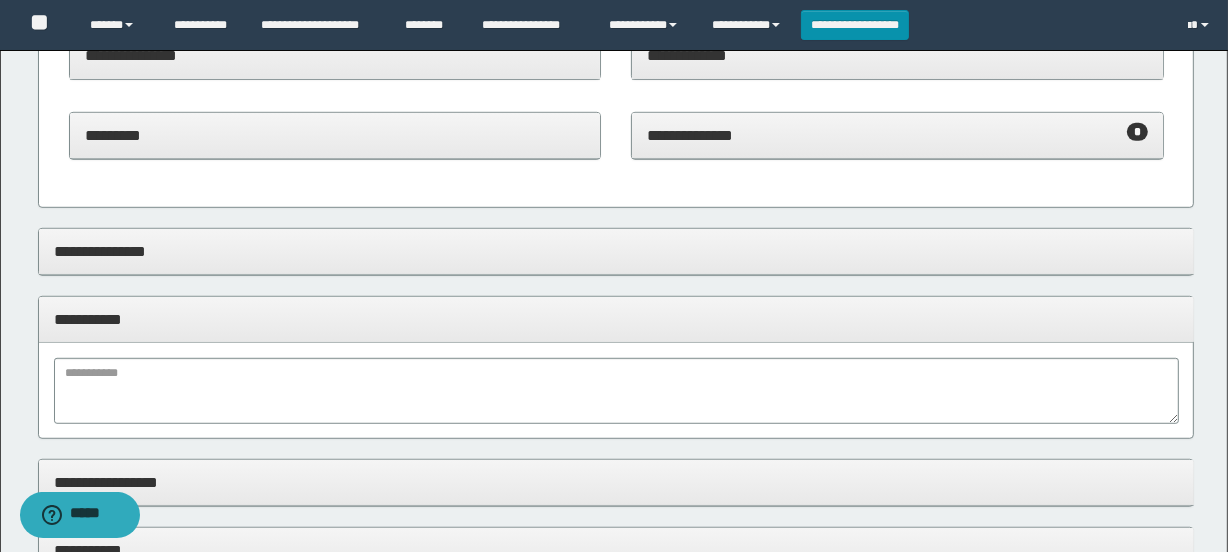 click at bounding box center (616, 391) 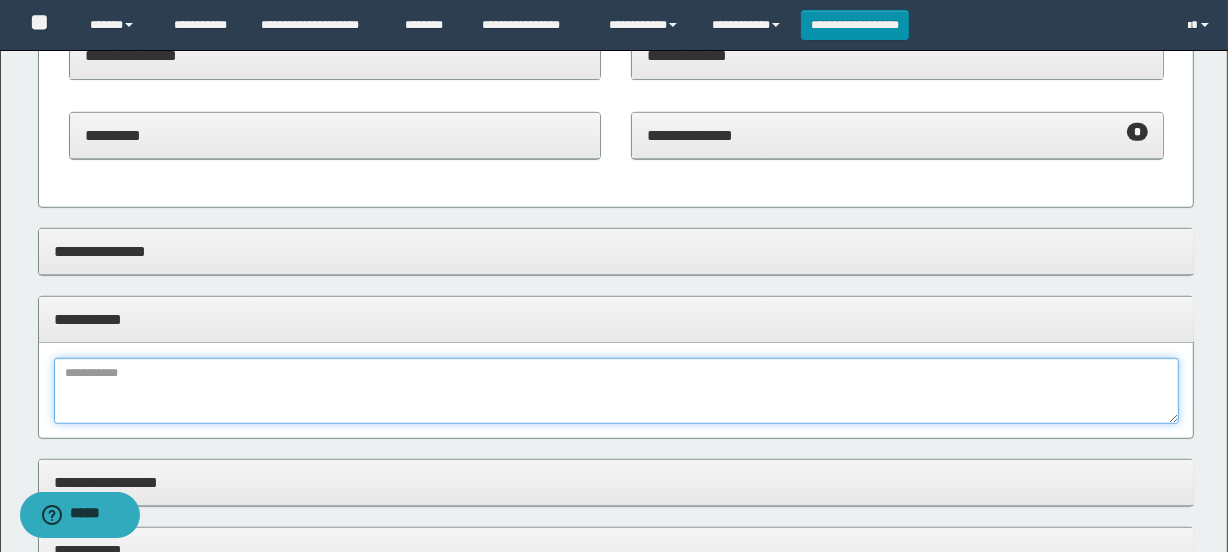 click at bounding box center [616, 391] 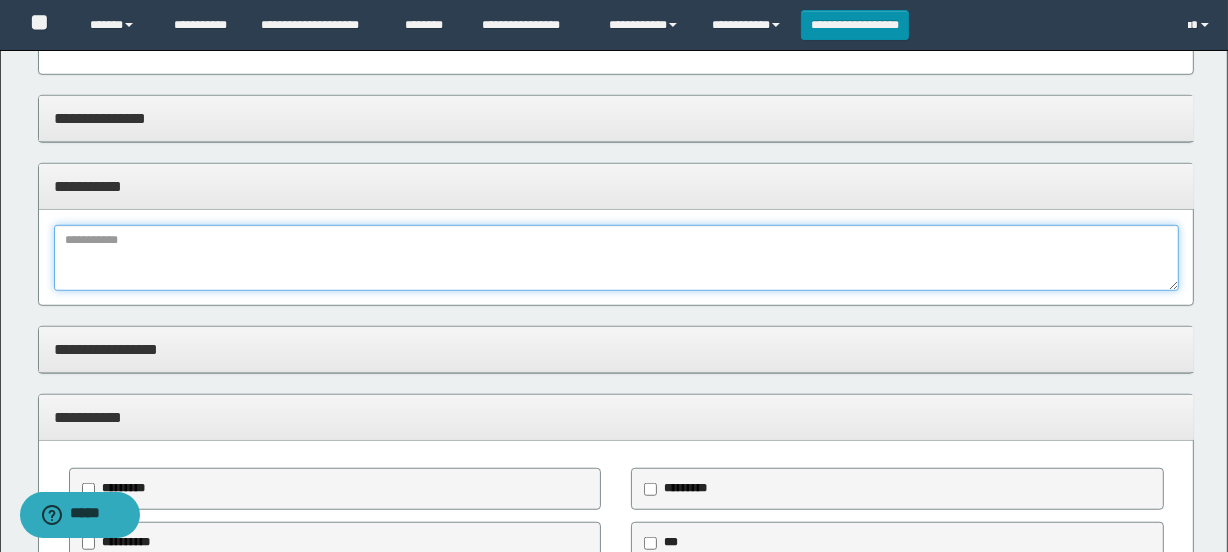 scroll, scrollTop: 1181, scrollLeft: 0, axis: vertical 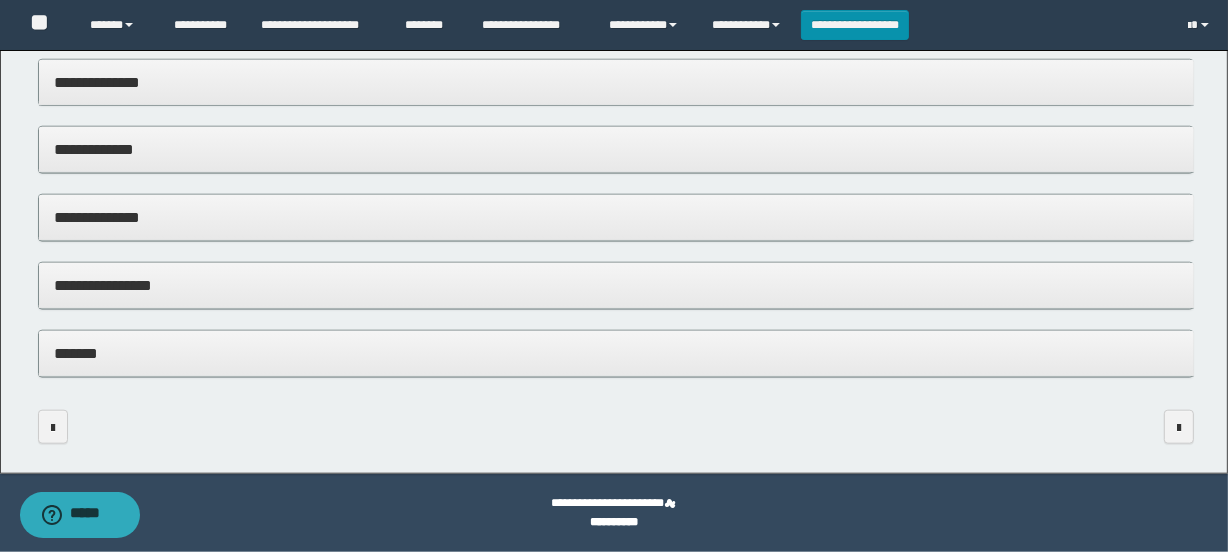type on "**********" 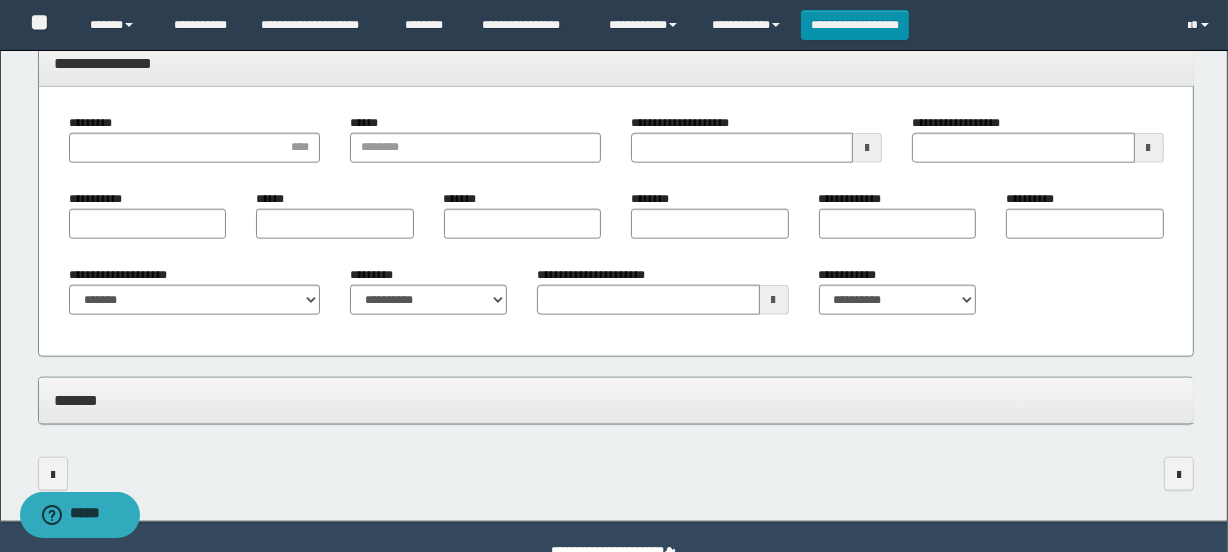 scroll, scrollTop: 2100, scrollLeft: 0, axis: vertical 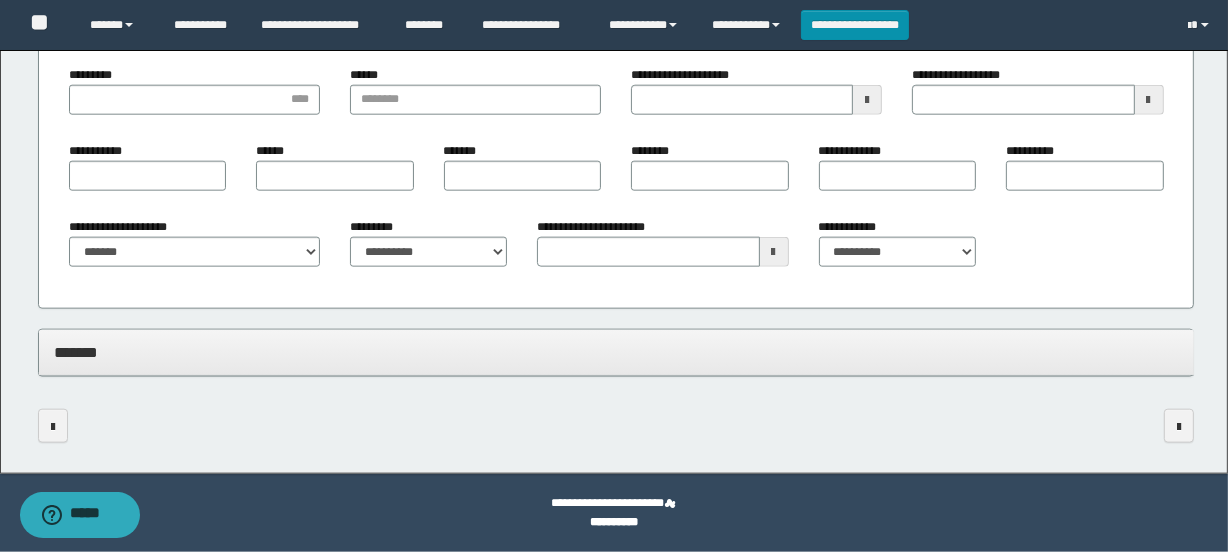 type 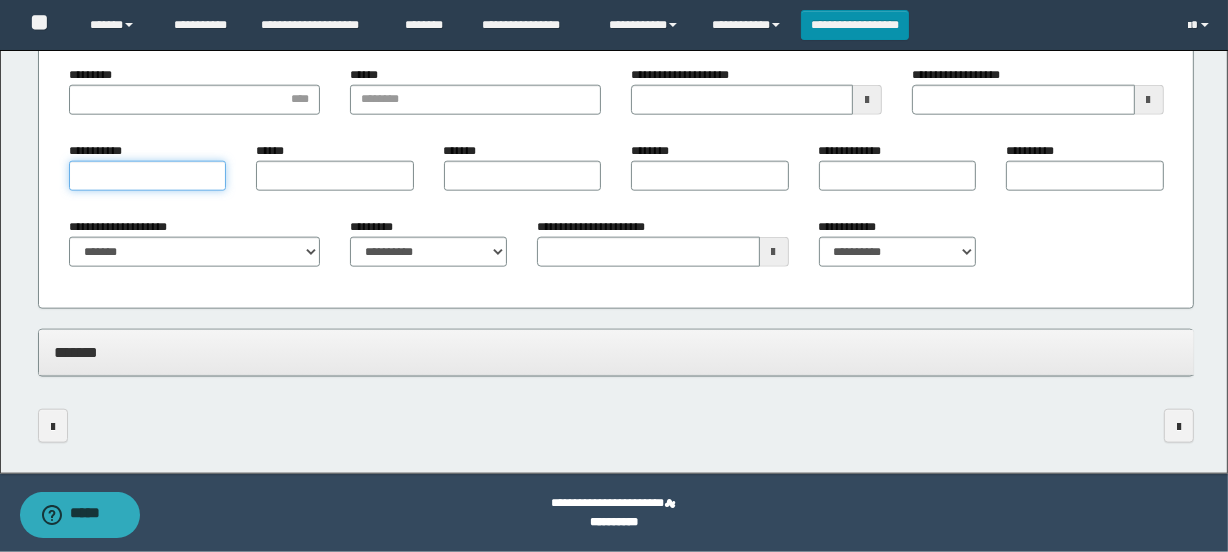 click on "**********" at bounding box center [147, 176] 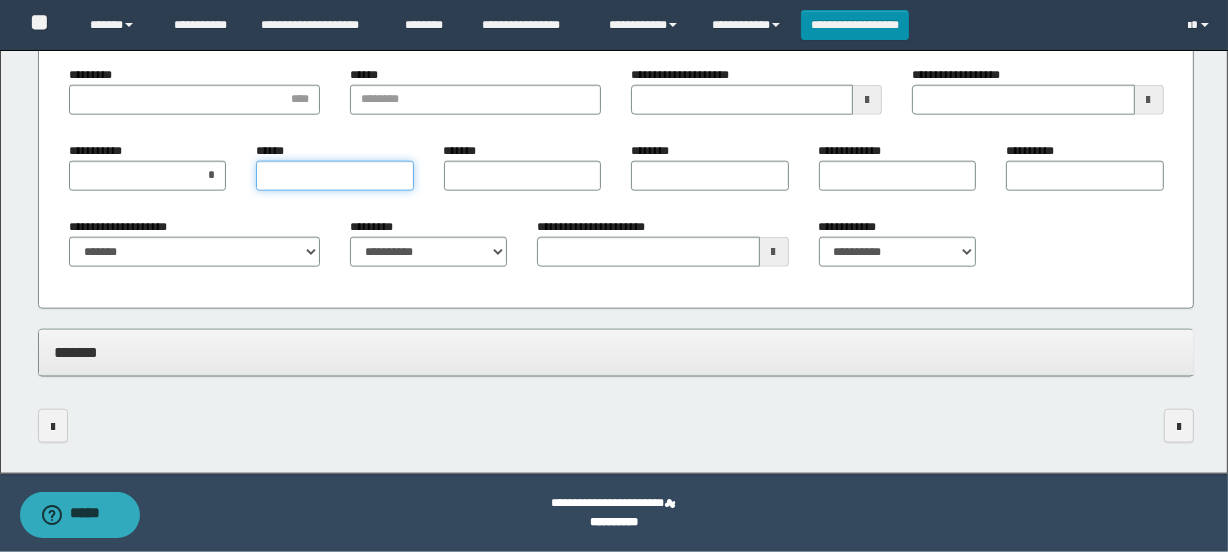 click on "******" at bounding box center [334, 176] 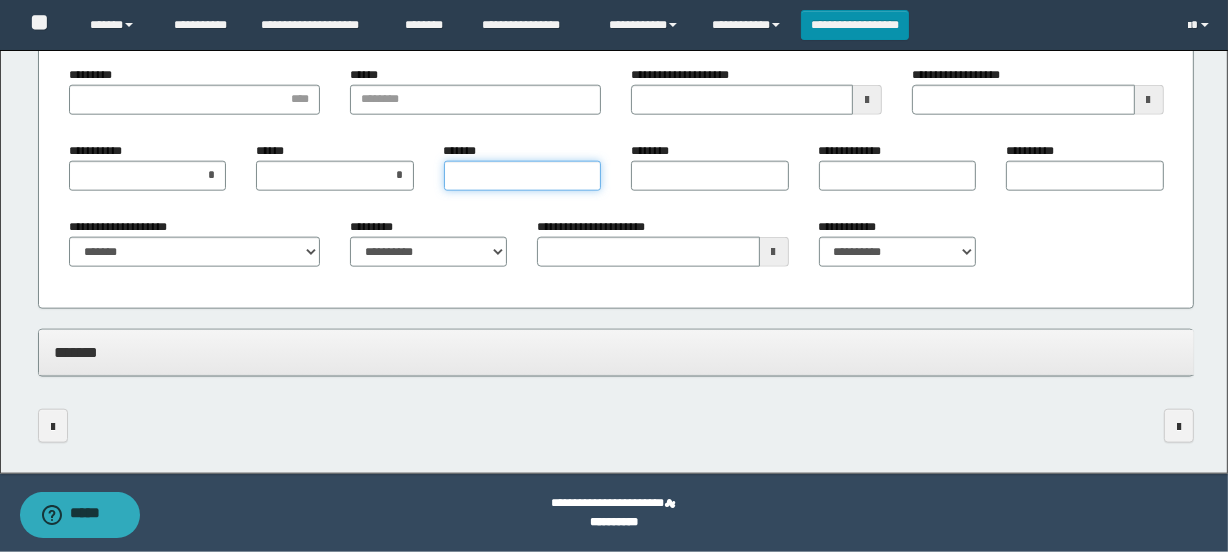 click on "*******" at bounding box center [522, 176] 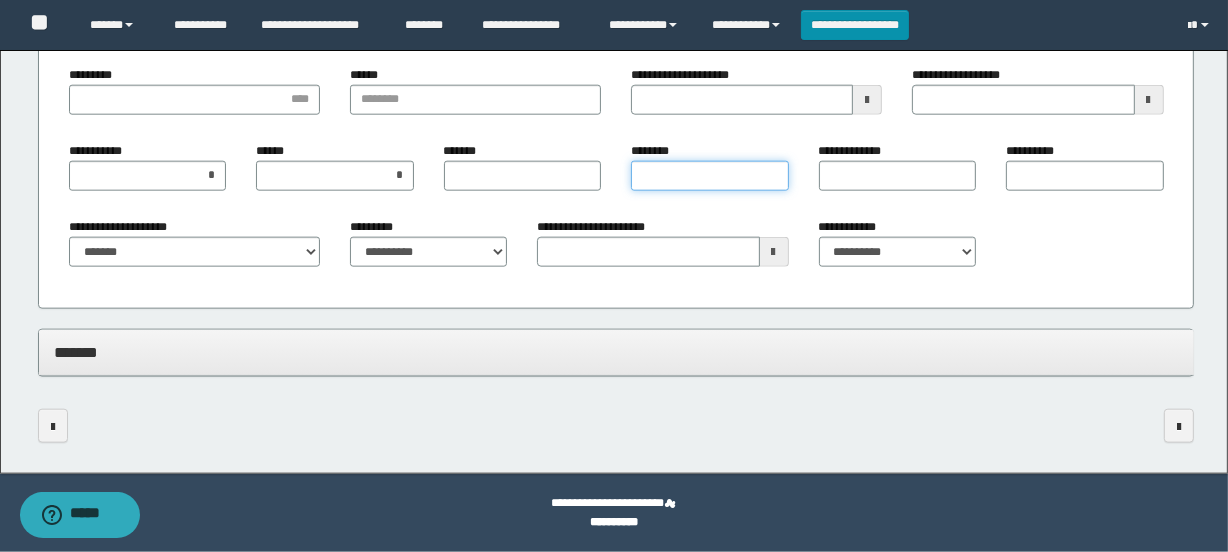 click on "********" at bounding box center (709, 176) 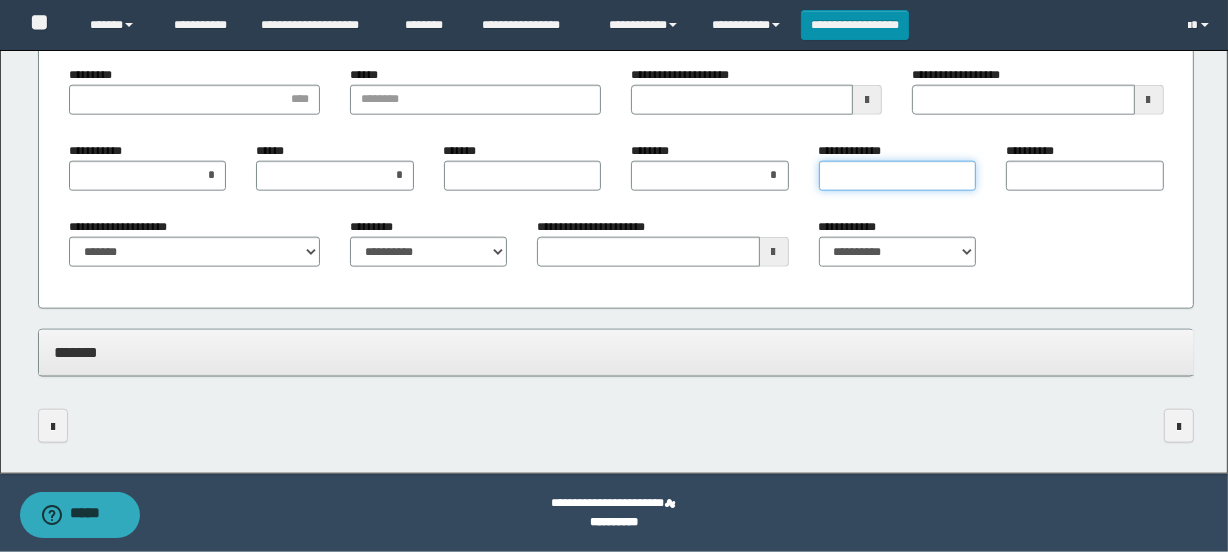 drag, startPoint x: 853, startPoint y: 180, endPoint x: 821, endPoint y: 179, distance: 32.01562 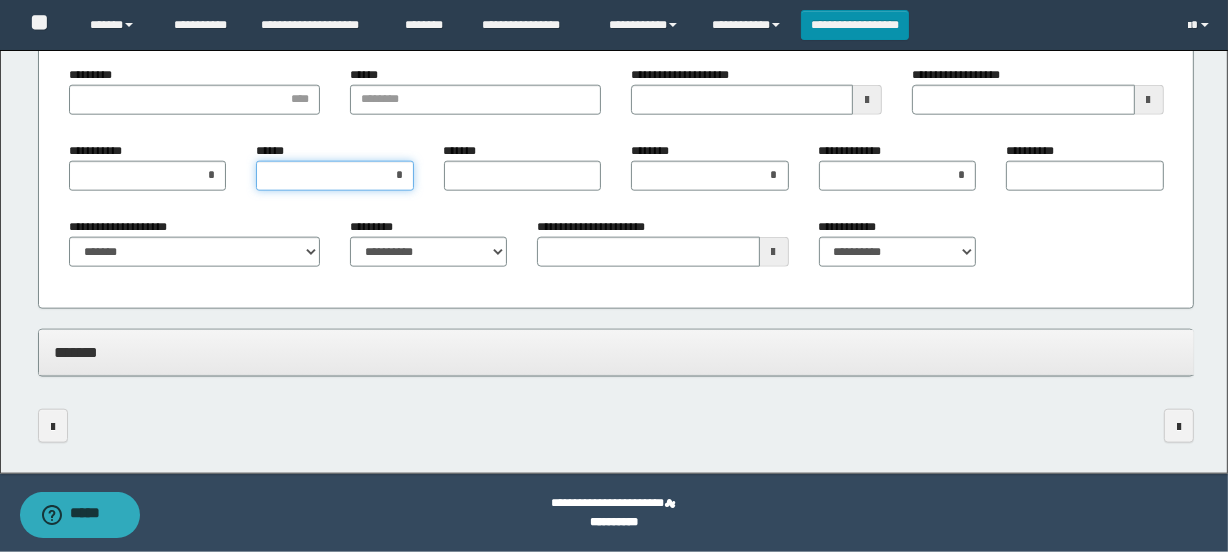 click on "*" at bounding box center [334, 176] 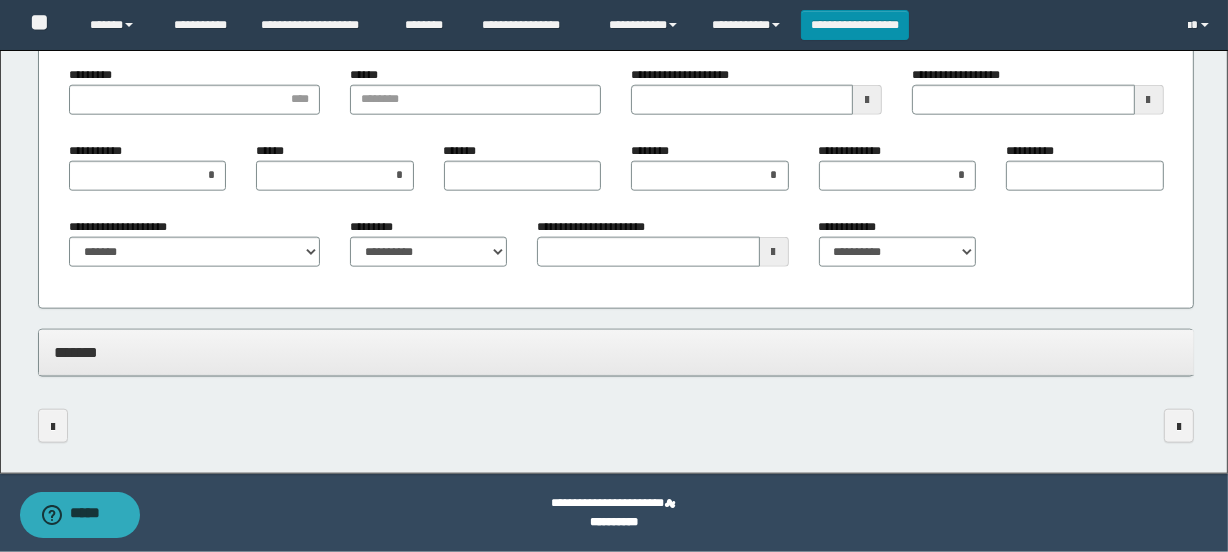 click on "**********" at bounding box center [194, 250] 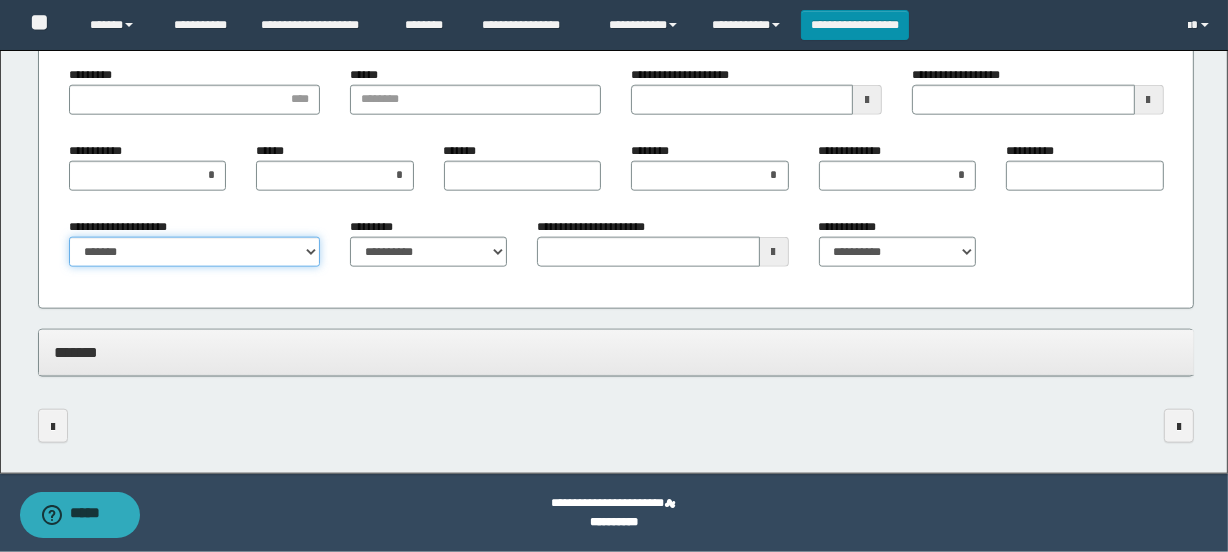 click on "**********" at bounding box center [194, 252] 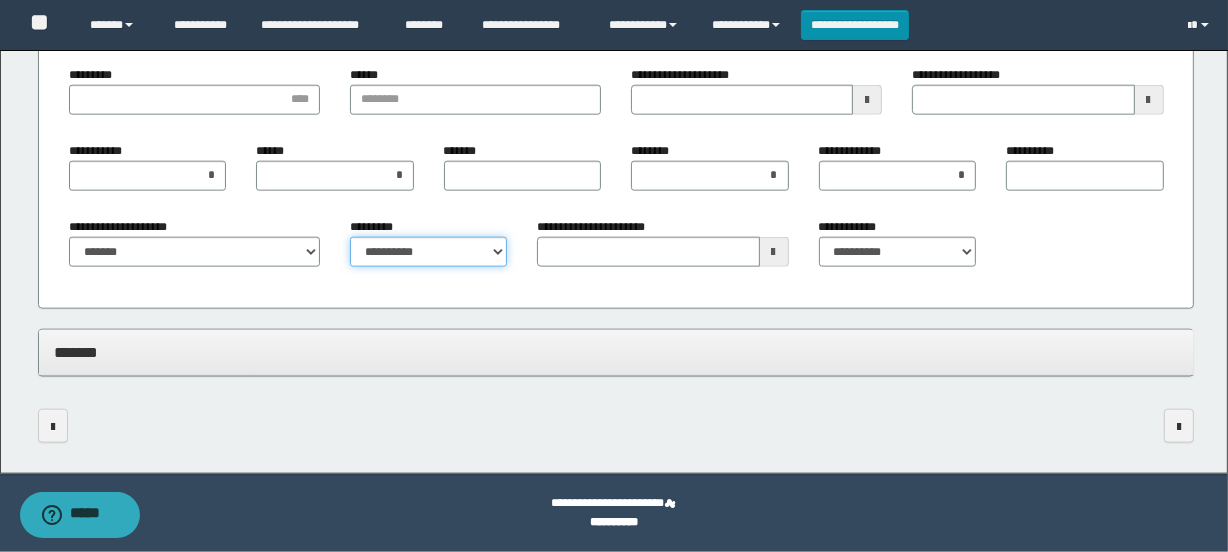 click on "**********" at bounding box center (428, 252) 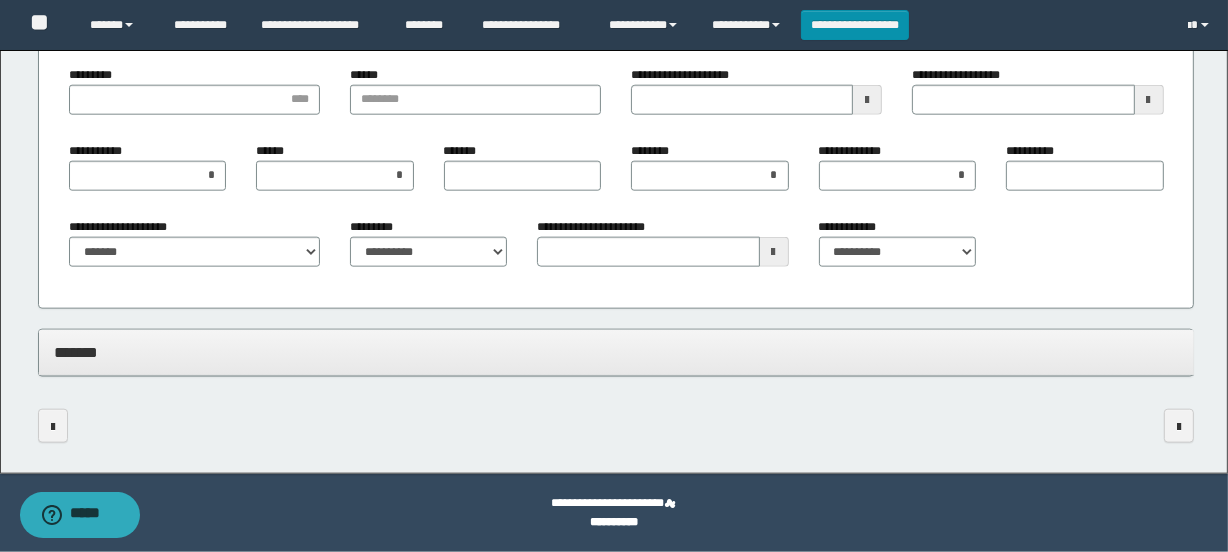 click on "**********" at bounding box center [147, 174] 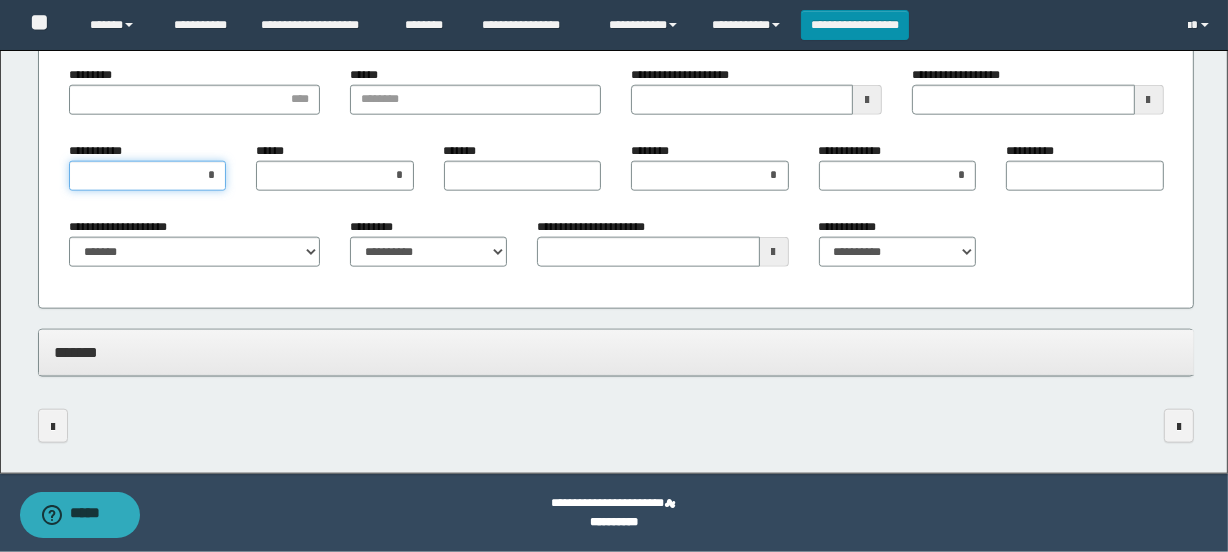drag, startPoint x: 217, startPoint y: 171, endPoint x: 197, endPoint y: 173, distance: 20.09975 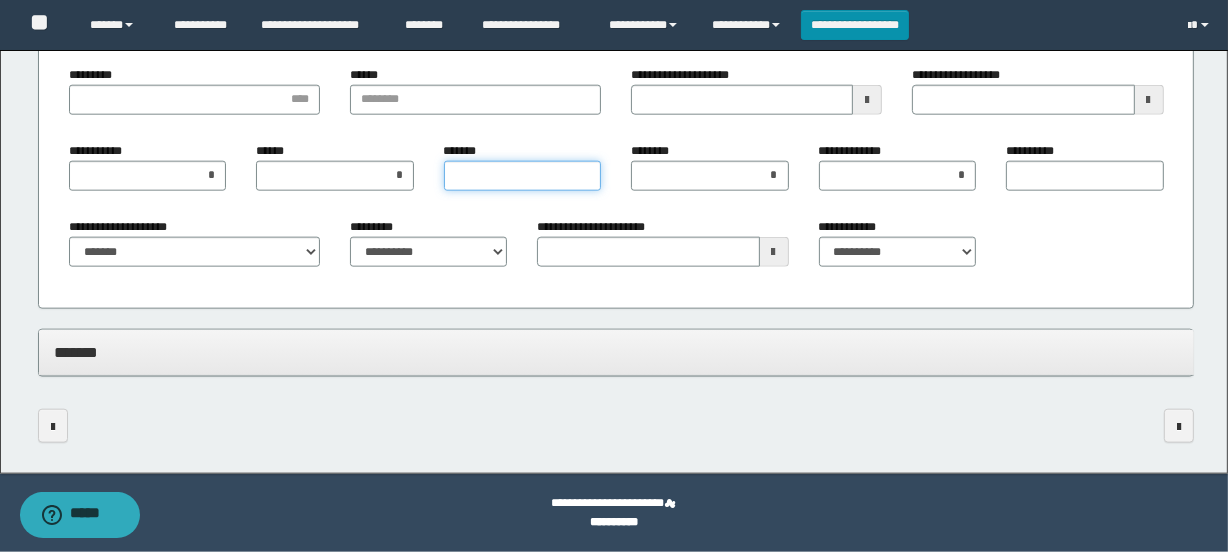 click on "*******" at bounding box center [522, 176] 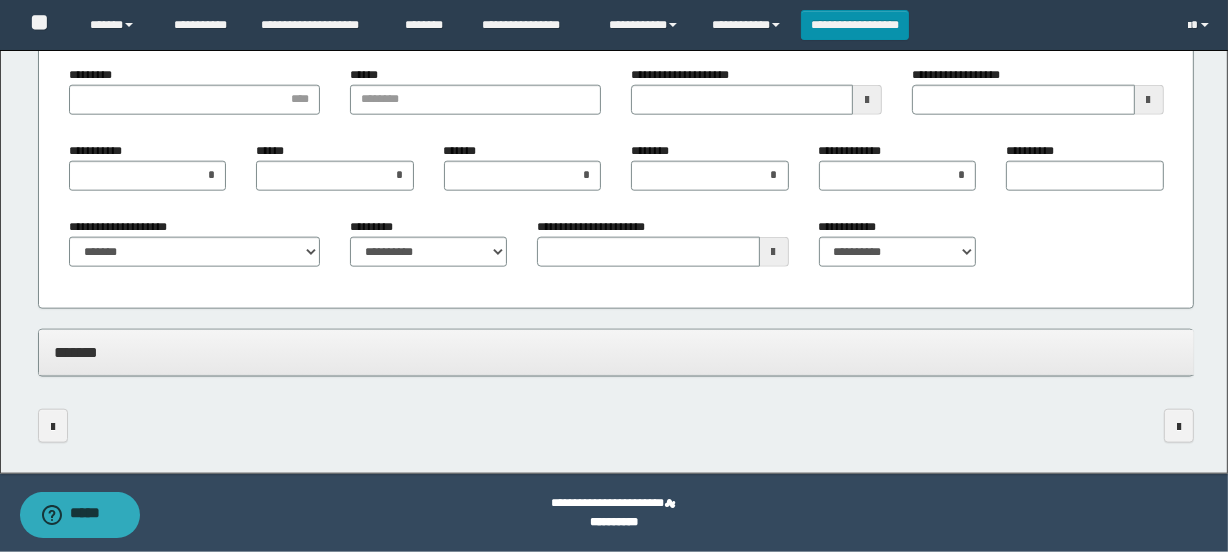 click on "*******" at bounding box center [616, 352] 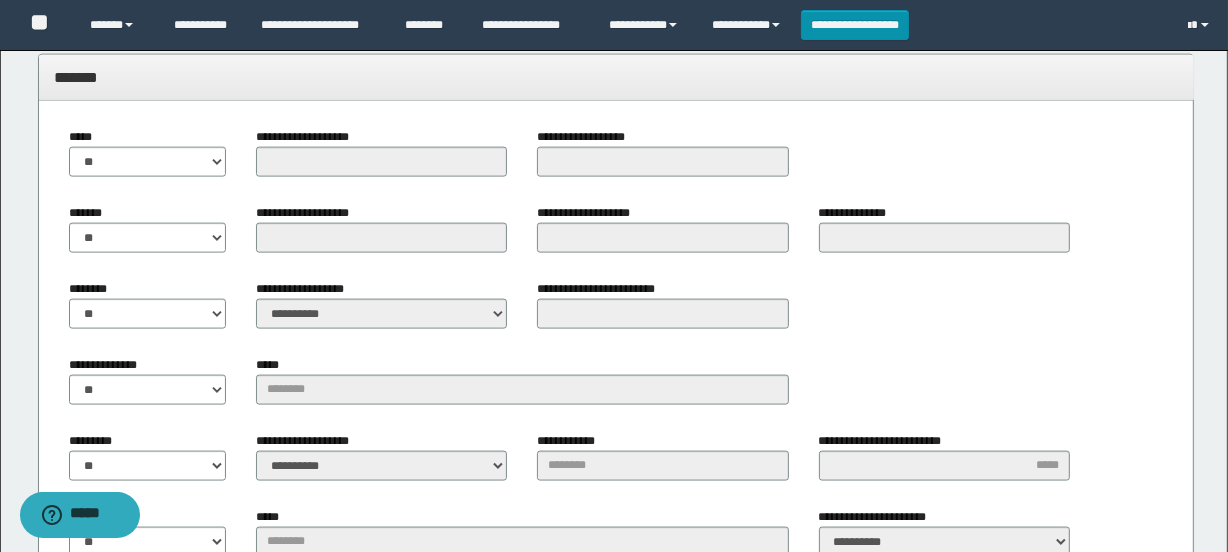 scroll, scrollTop: 2463, scrollLeft: 0, axis: vertical 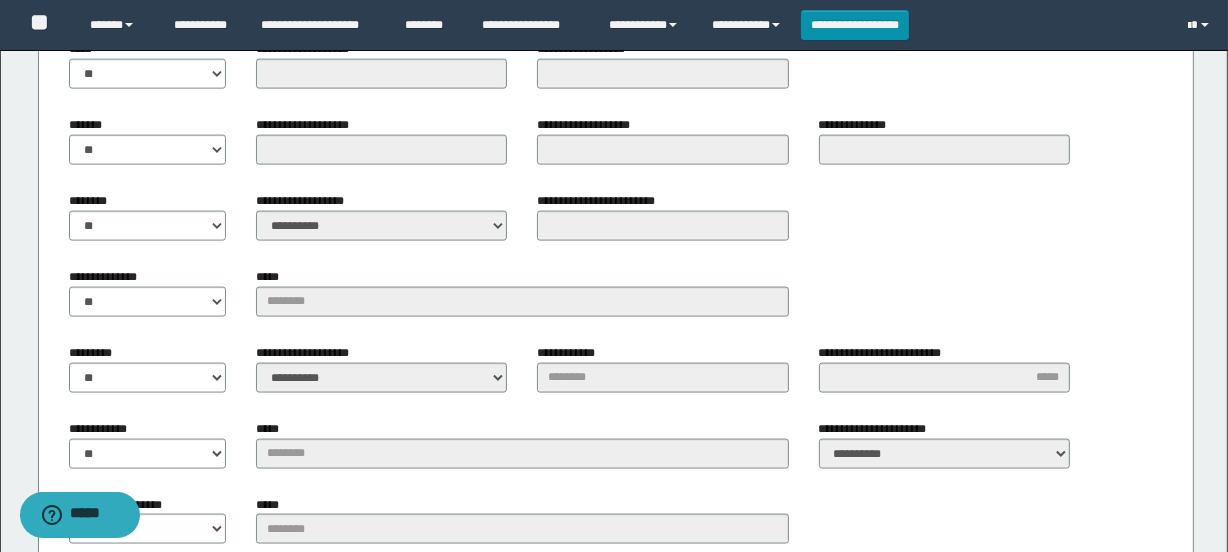 click on "********
**
**" at bounding box center [147, 216] 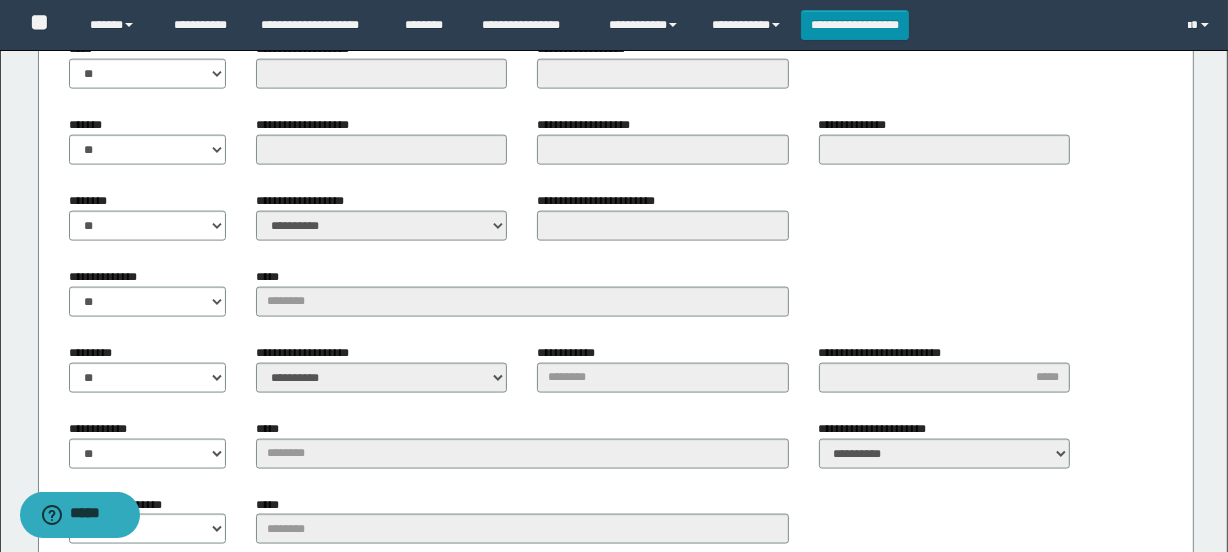 click on "**********" at bounding box center (147, 292) 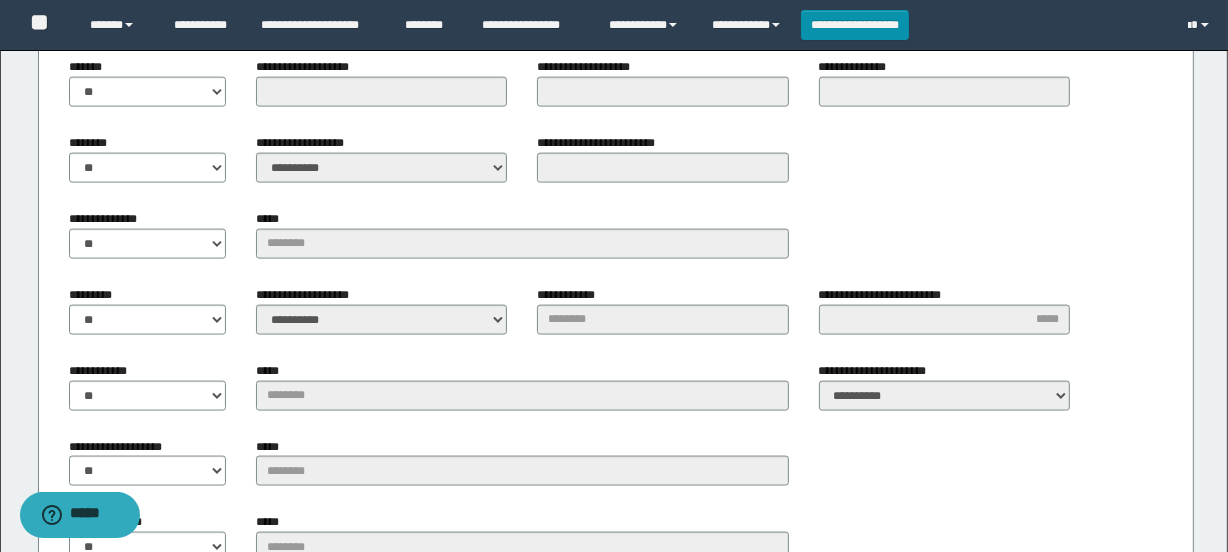 scroll, scrollTop: 2554, scrollLeft: 0, axis: vertical 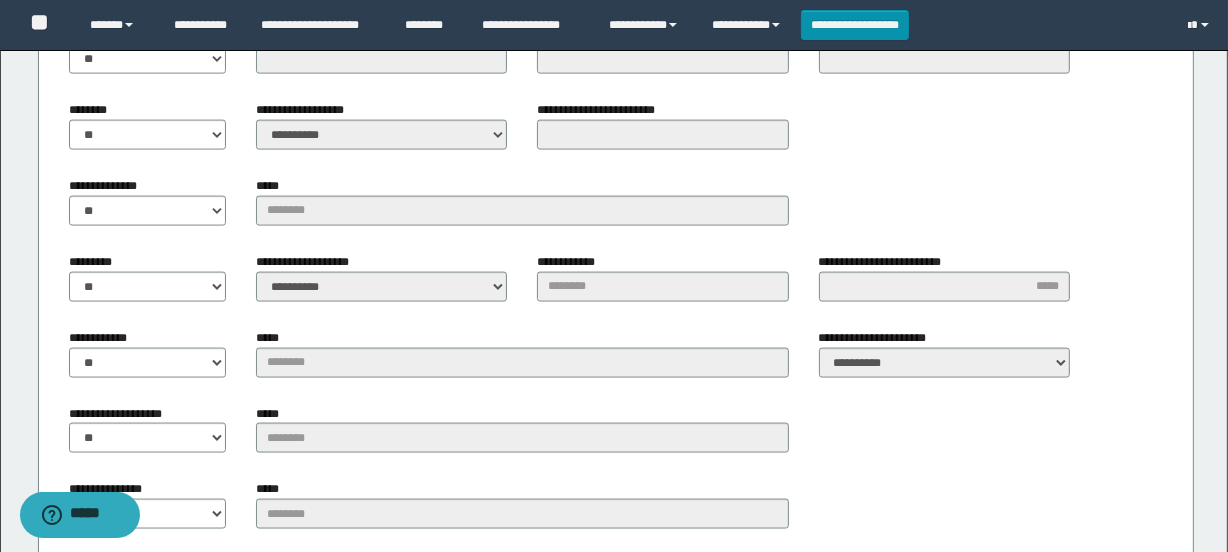 click on "*********
**
**" at bounding box center [147, 277] 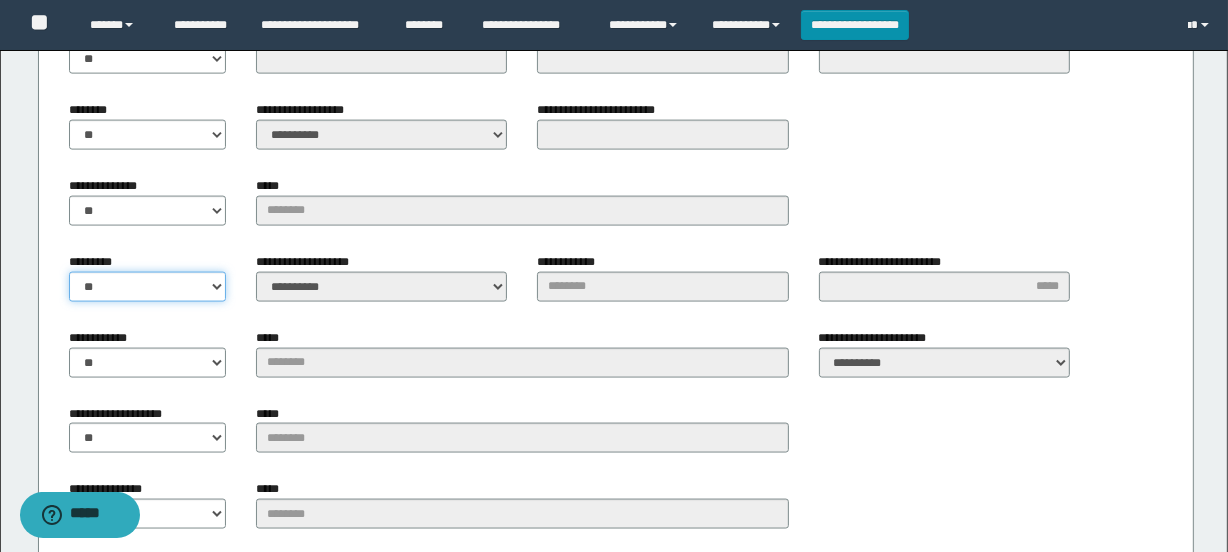 click on "**
**" at bounding box center (147, 287) 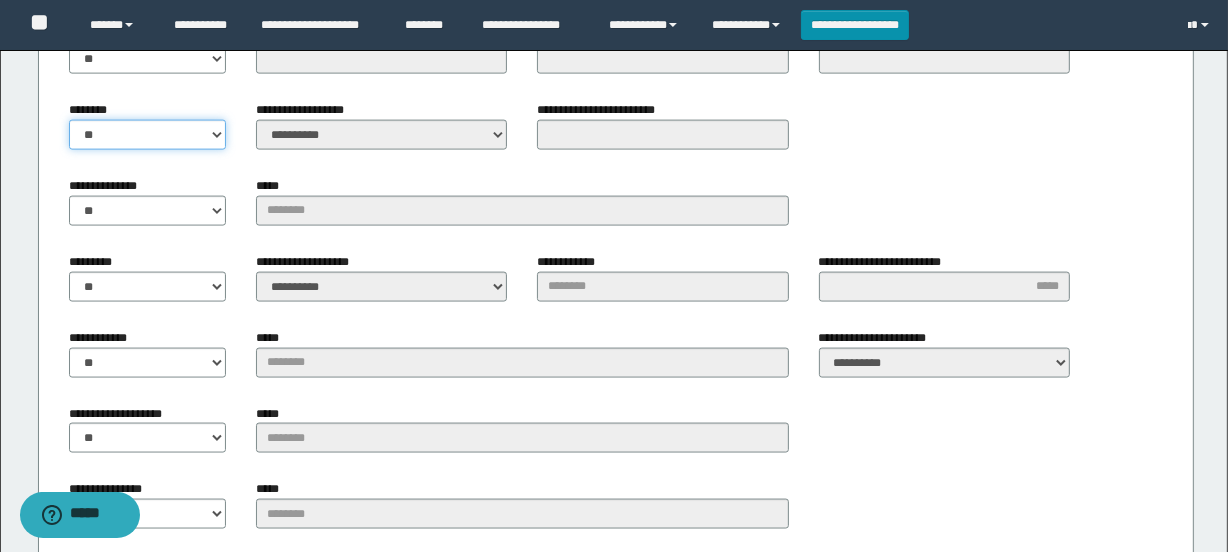 click on "**
**" at bounding box center [147, 135] 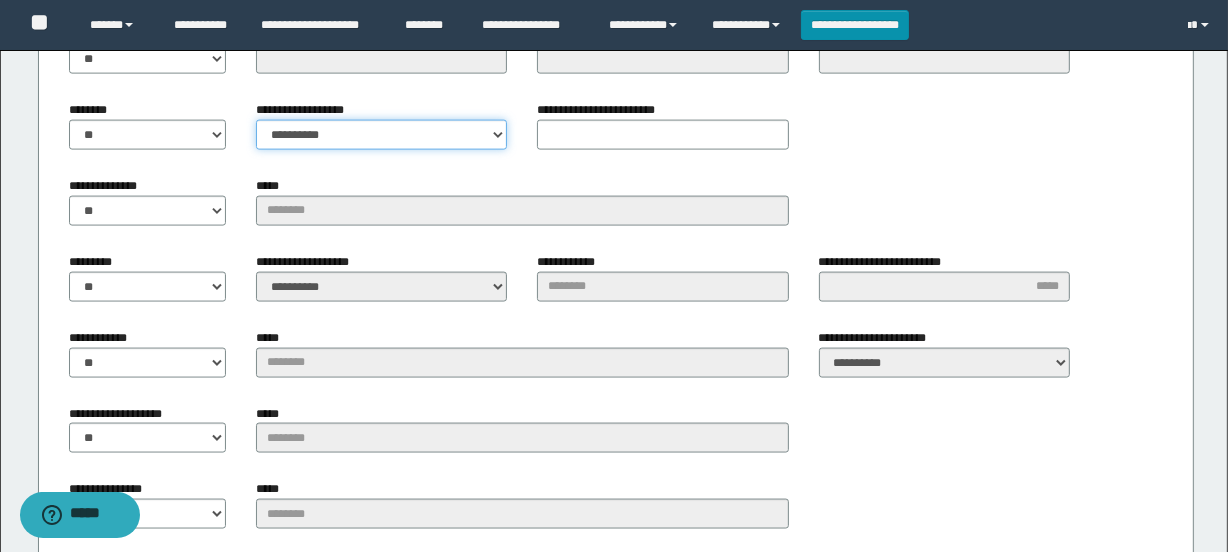drag, startPoint x: 296, startPoint y: 125, endPoint x: 304, endPoint y: 136, distance: 13.601471 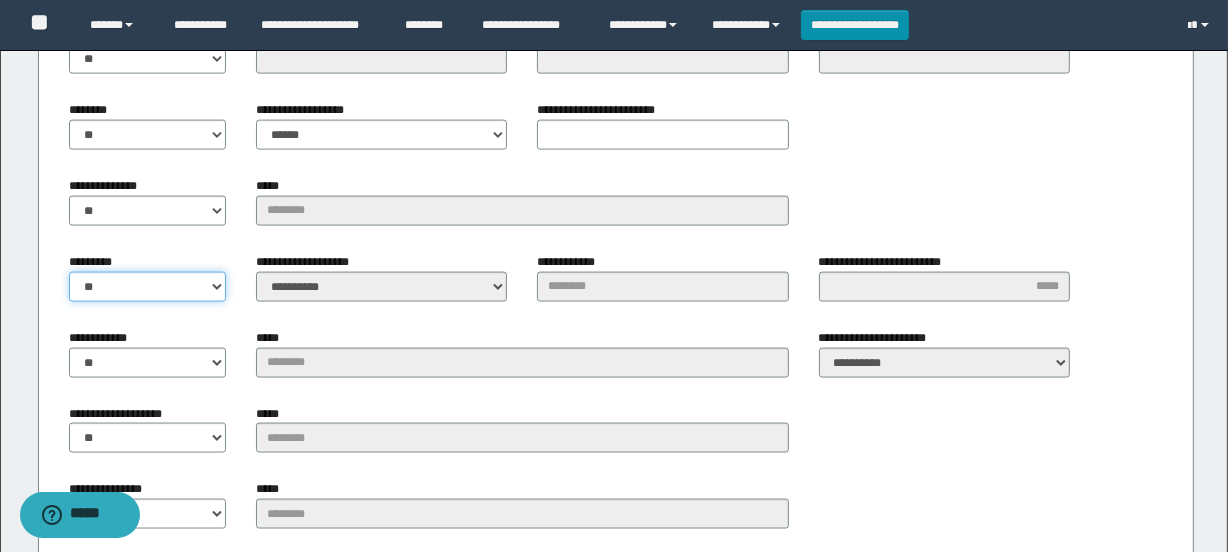 click on "**
**" at bounding box center [147, 287] 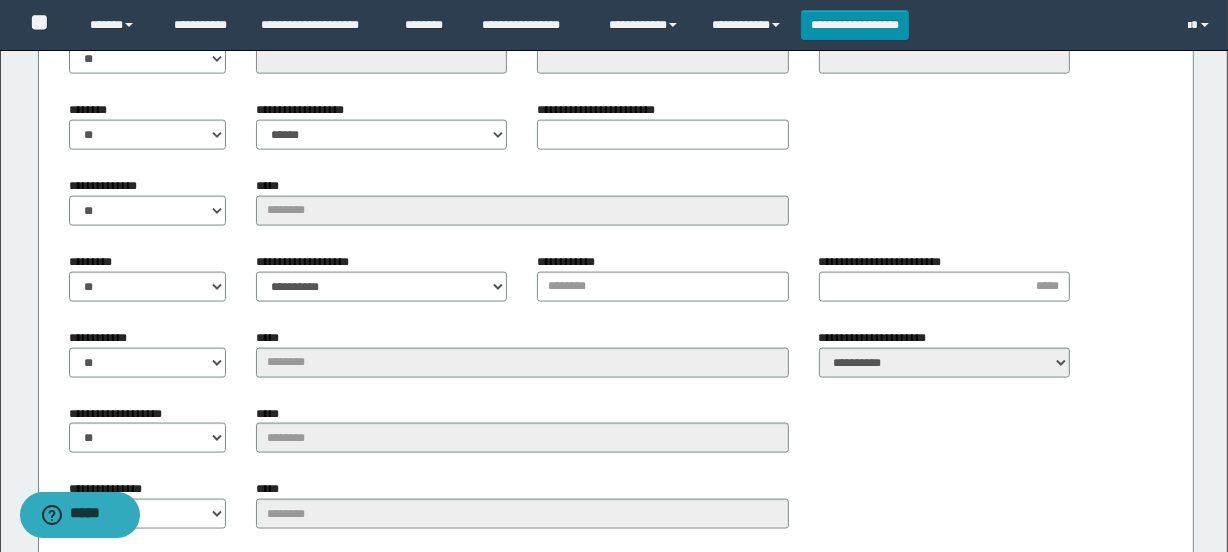click on "**********" at bounding box center [616, 246] 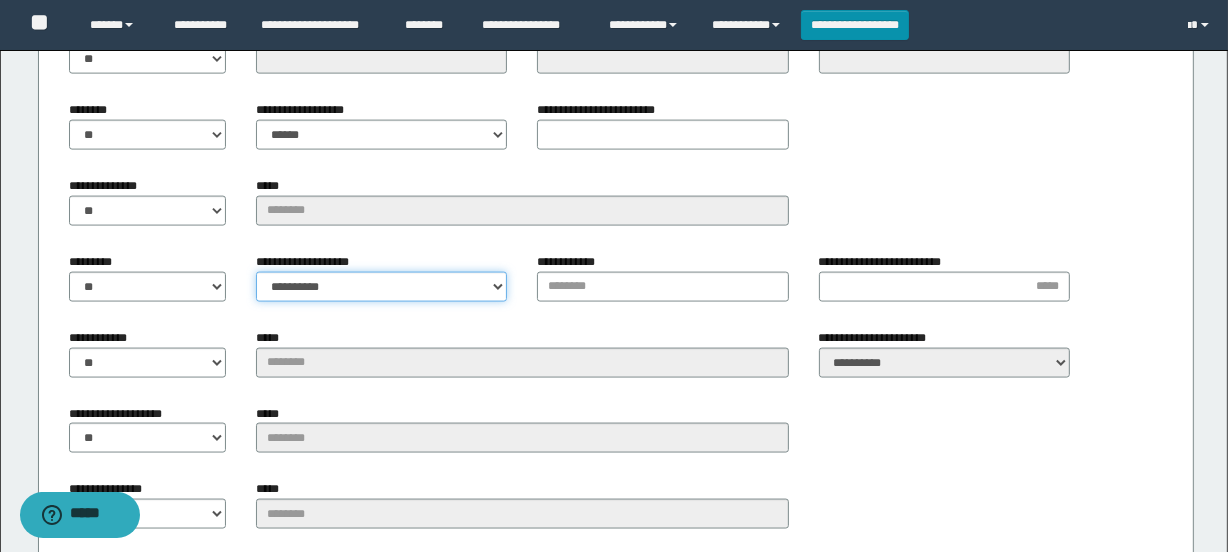 click on "**********" at bounding box center (381, 287) 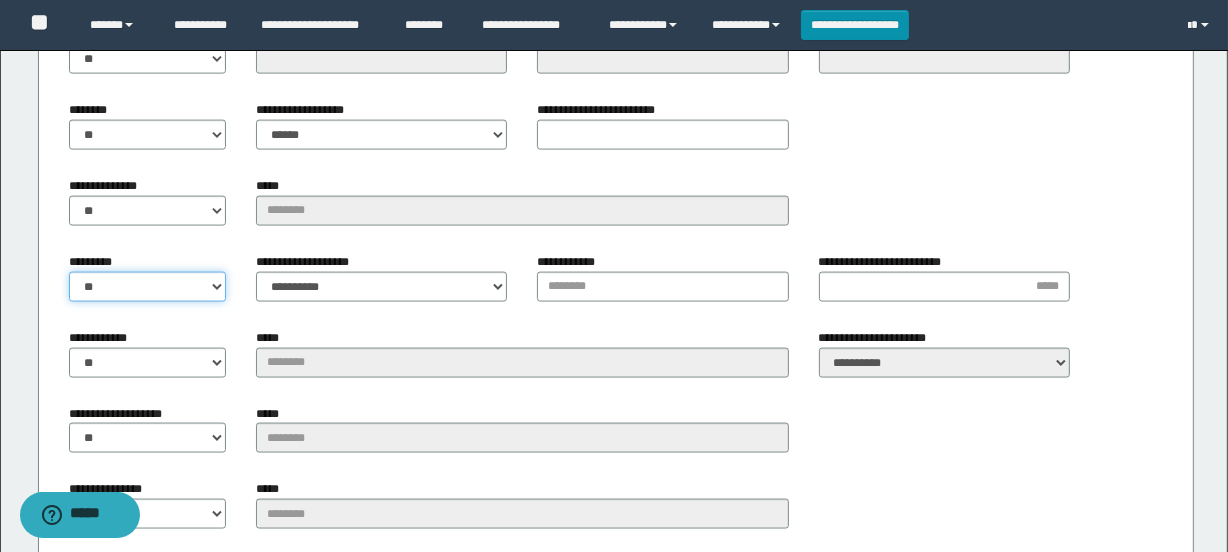 click on "**
**" at bounding box center (147, 287) 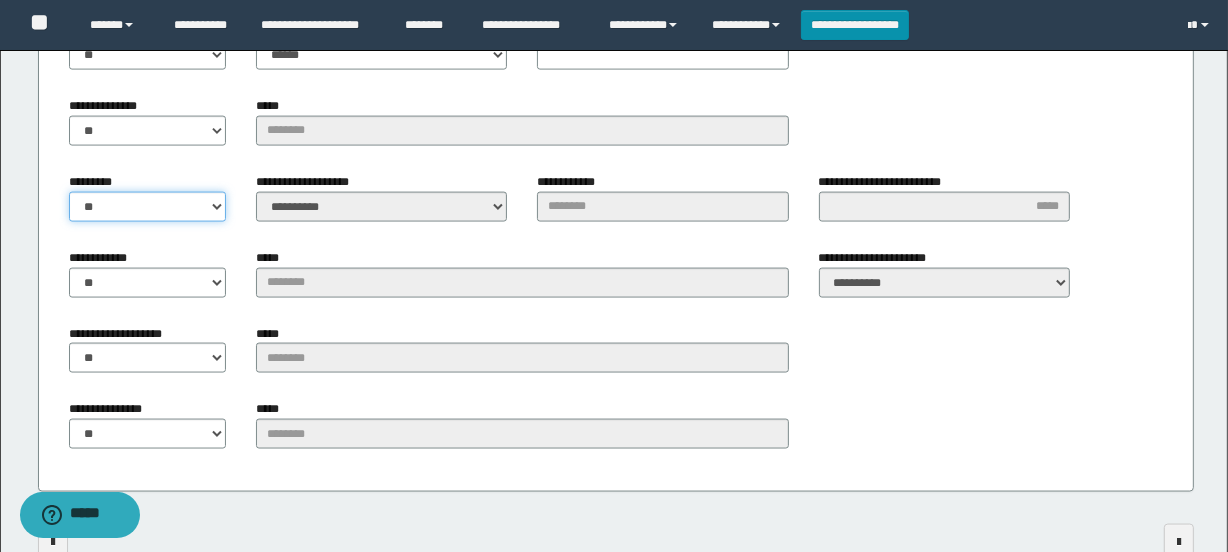 scroll, scrollTop: 2748, scrollLeft: 0, axis: vertical 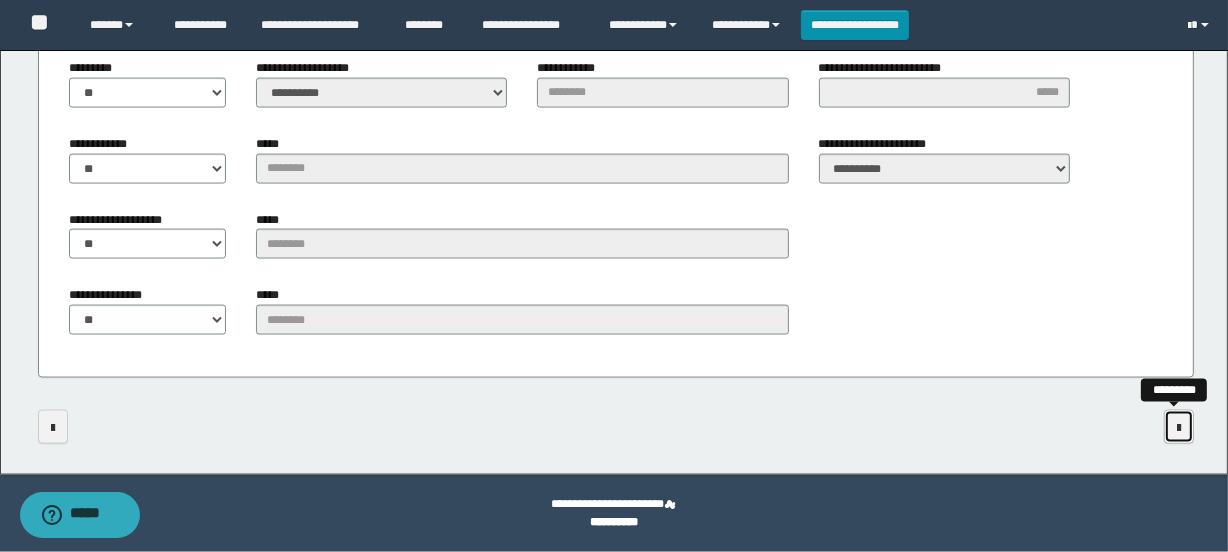 click at bounding box center [1179, 427] 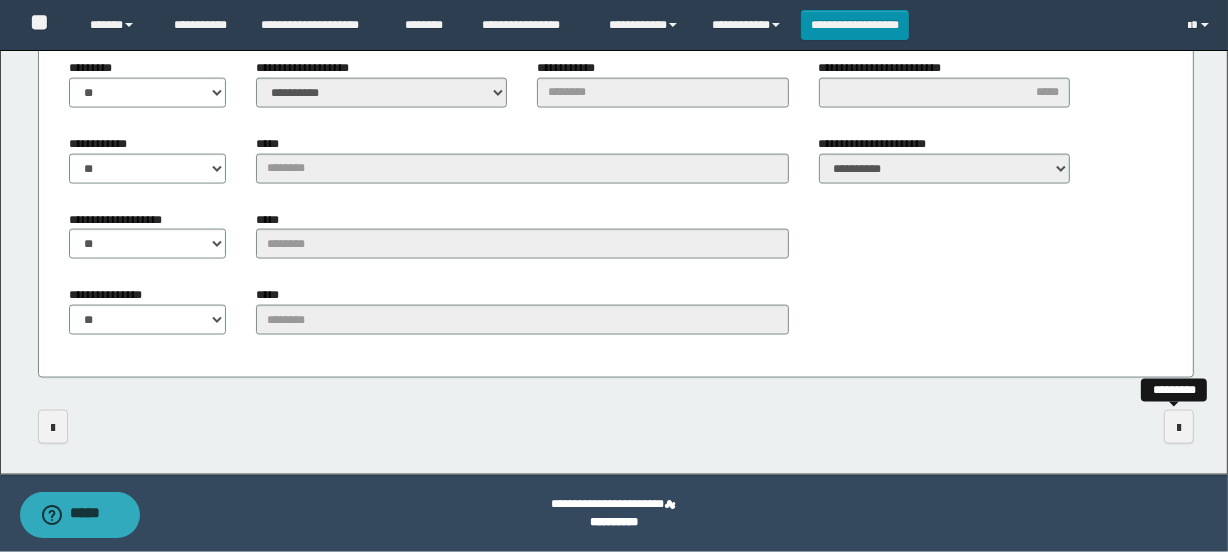 scroll, scrollTop: 0, scrollLeft: 0, axis: both 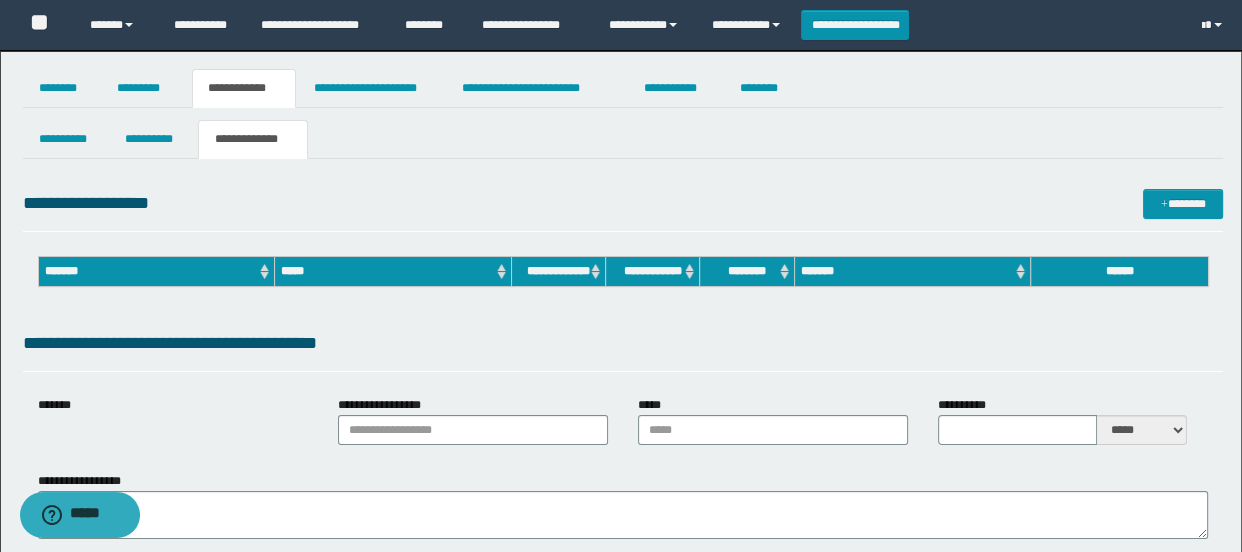 type on "**********" 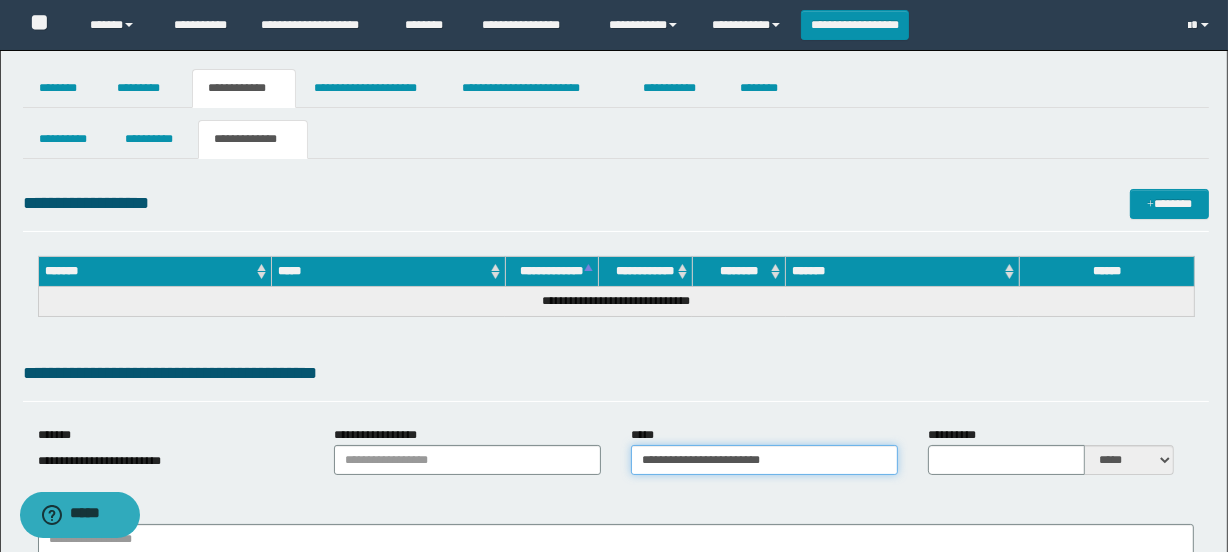 drag, startPoint x: 798, startPoint y: 458, endPoint x: 630, endPoint y: 450, distance: 168.19037 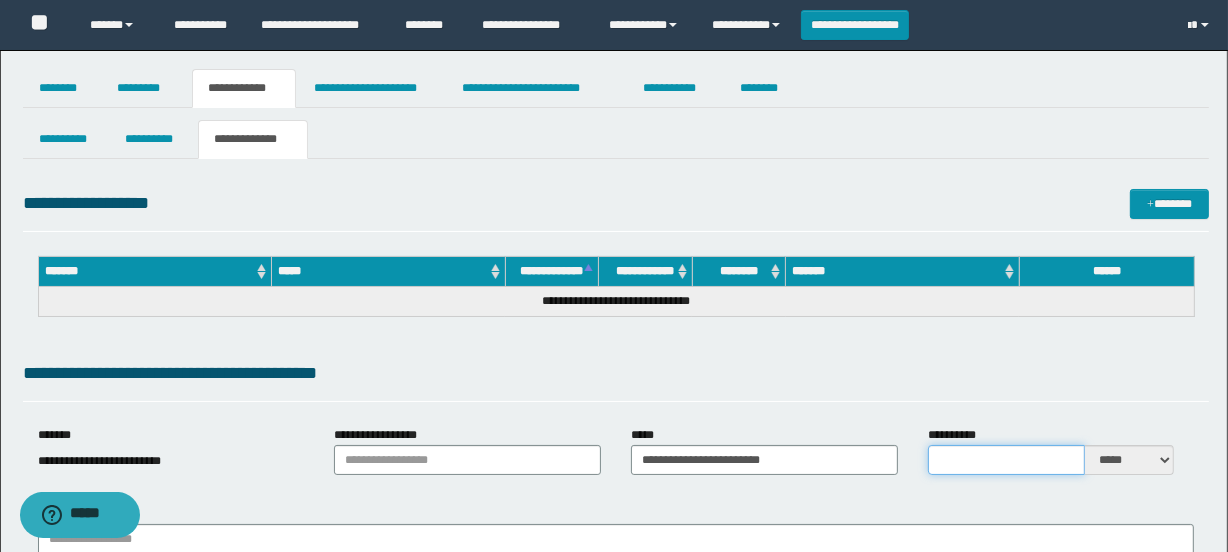click on "**********" at bounding box center (1006, 460) 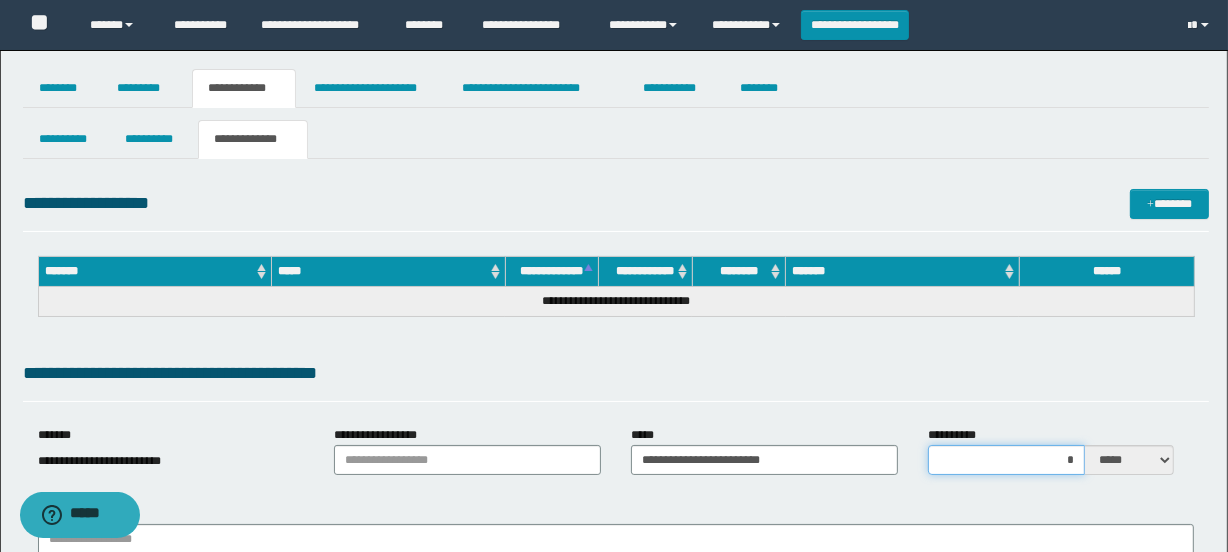 type on "**" 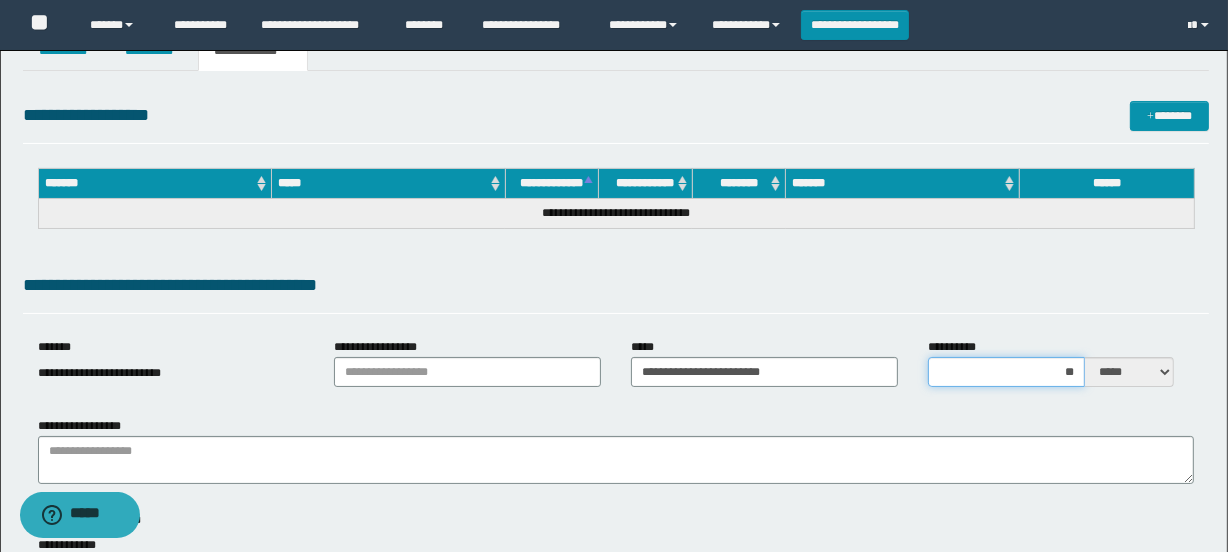 scroll, scrollTop: 90, scrollLeft: 0, axis: vertical 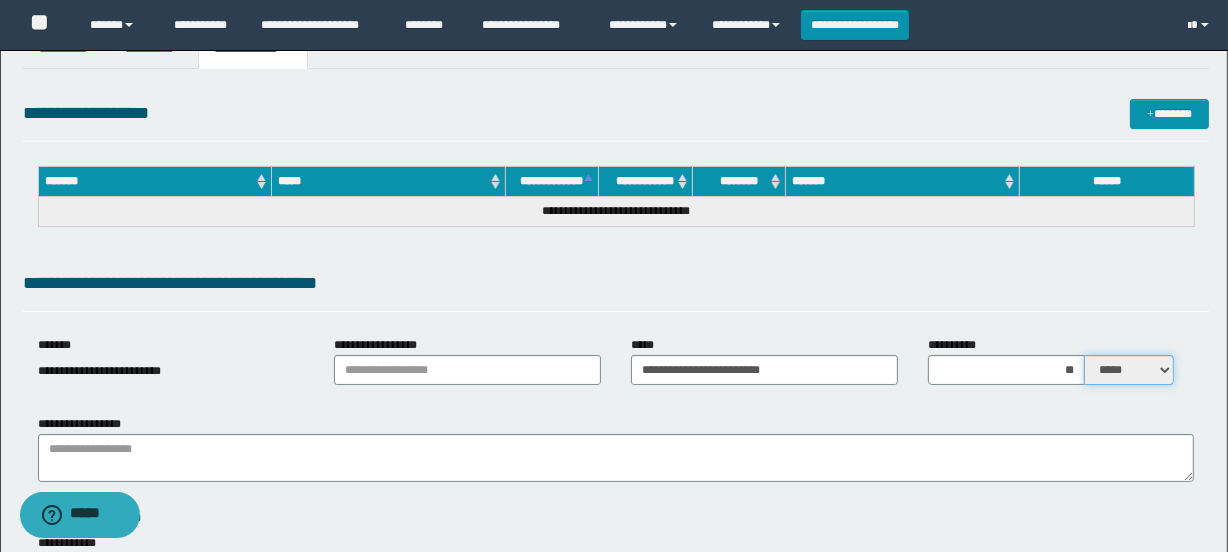 click on "*****
****" at bounding box center [1129, 370] 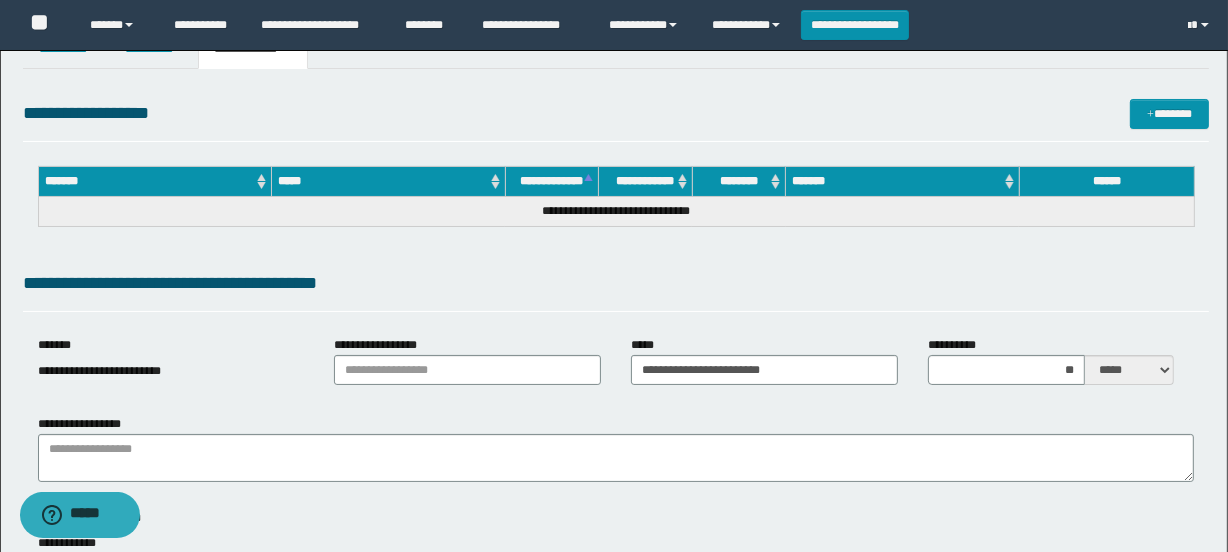 click on "**********" at bounding box center (616, 287) 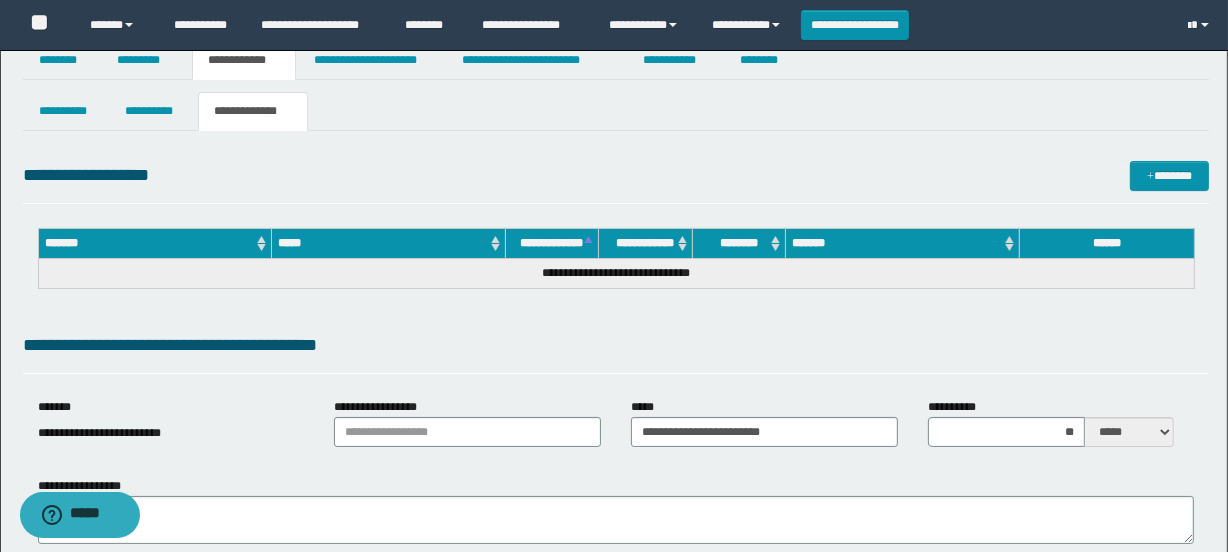 scroll, scrollTop: 0, scrollLeft: 0, axis: both 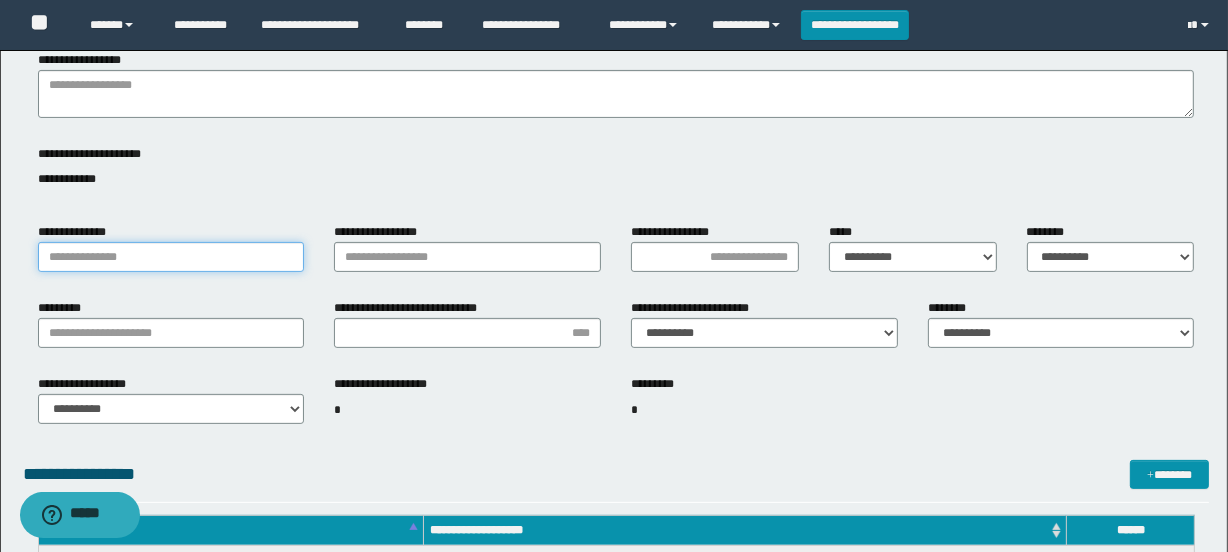 click on "**********" at bounding box center [171, 257] 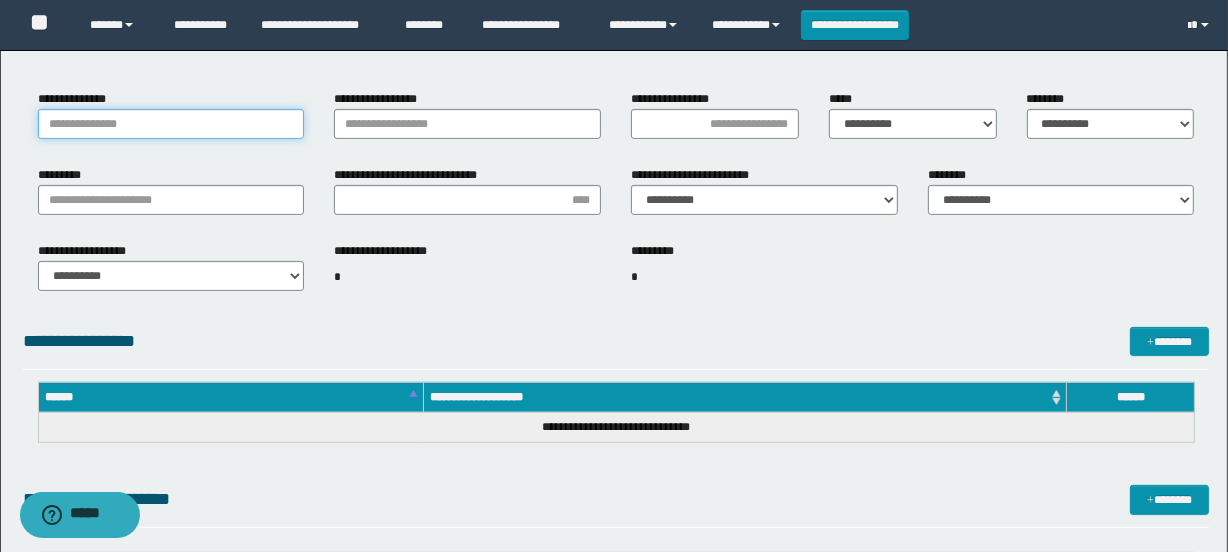scroll, scrollTop: 545, scrollLeft: 0, axis: vertical 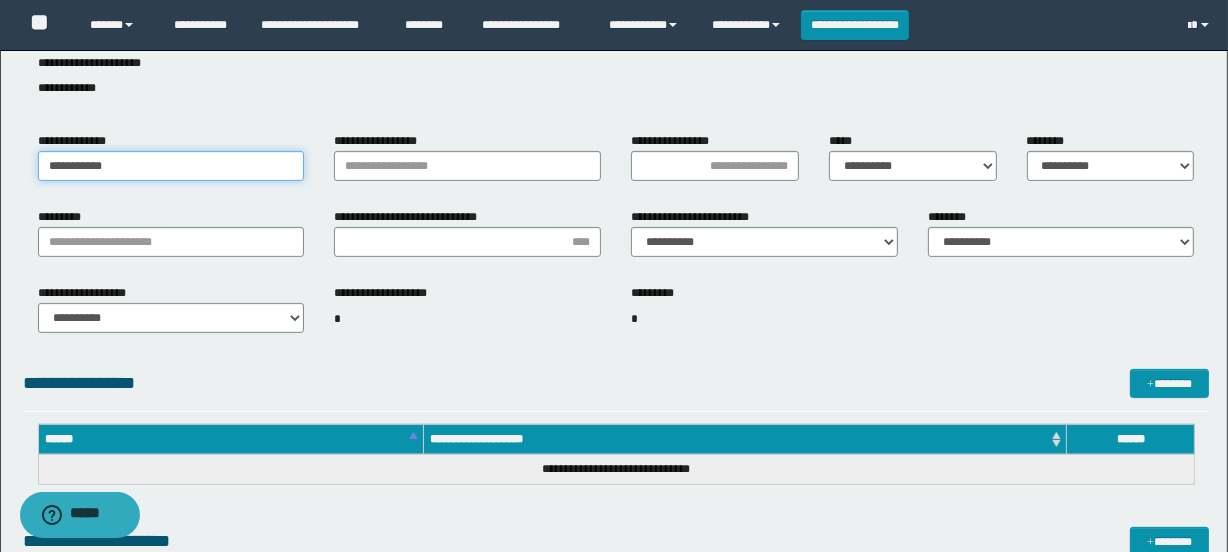 type on "**********" 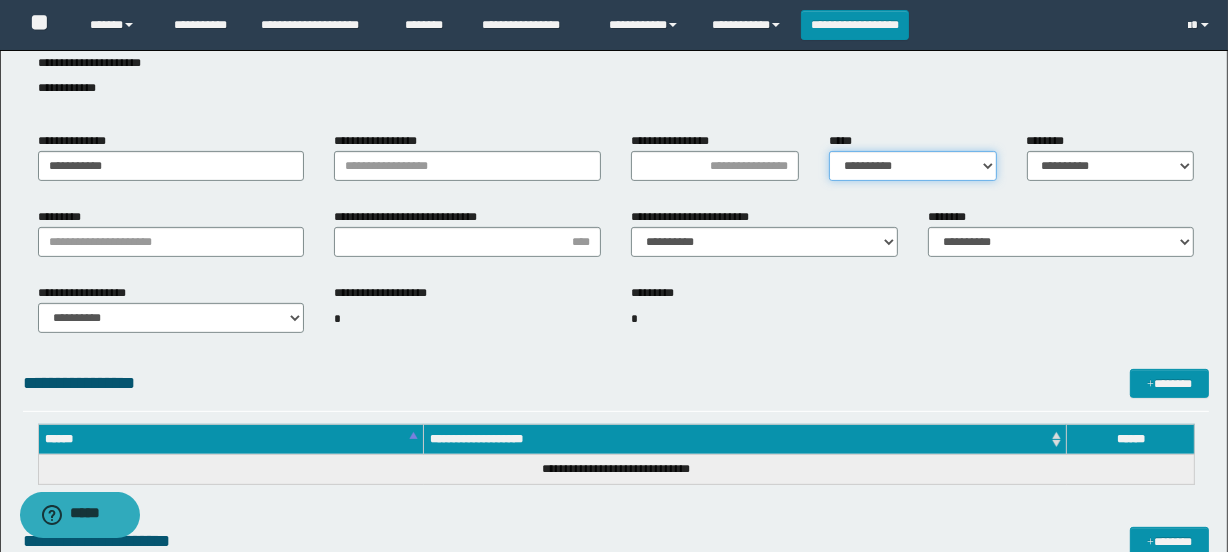 drag, startPoint x: 877, startPoint y: 151, endPoint x: 886, endPoint y: 172, distance: 22.847319 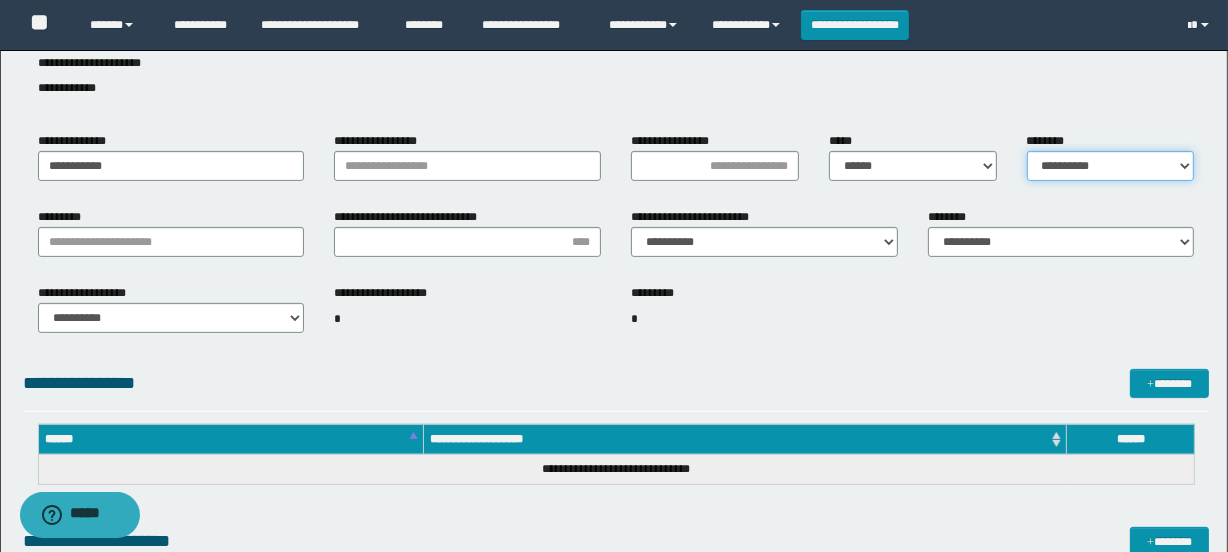 click on "**********" at bounding box center [1111, 166] 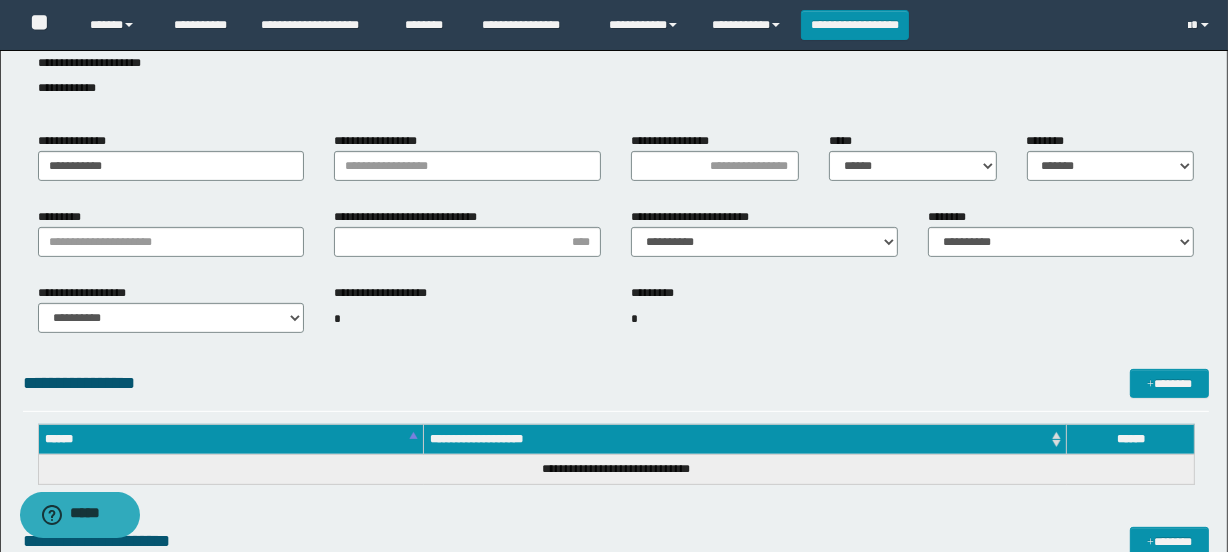 click on "**********" at bounding box center (616, 317) 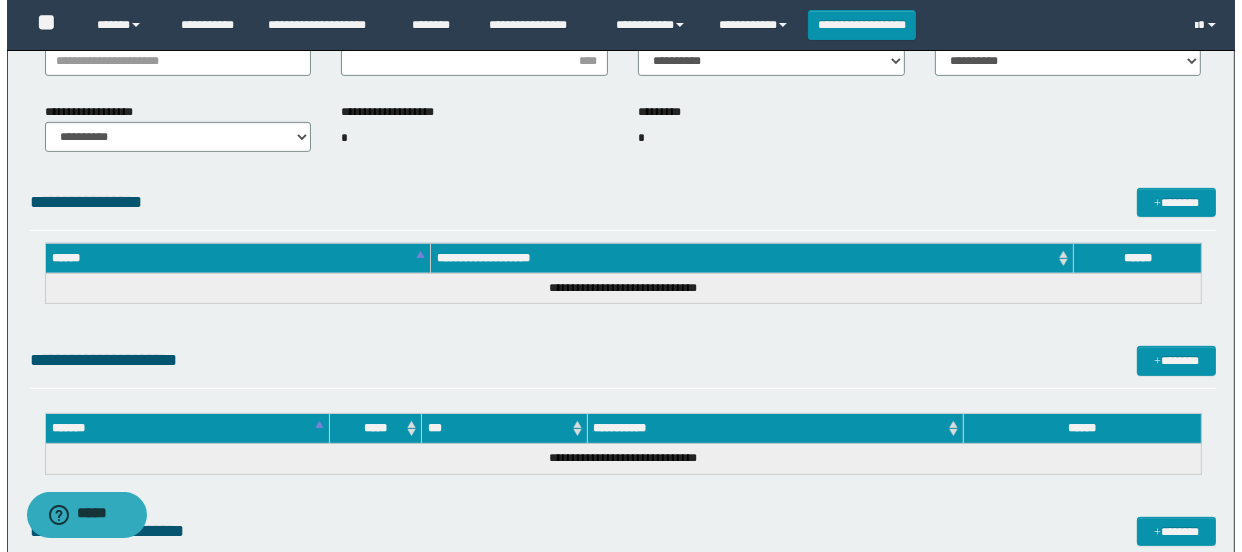 scroll, scrollTop: 727, scrollLeft: 0, axis: vertical 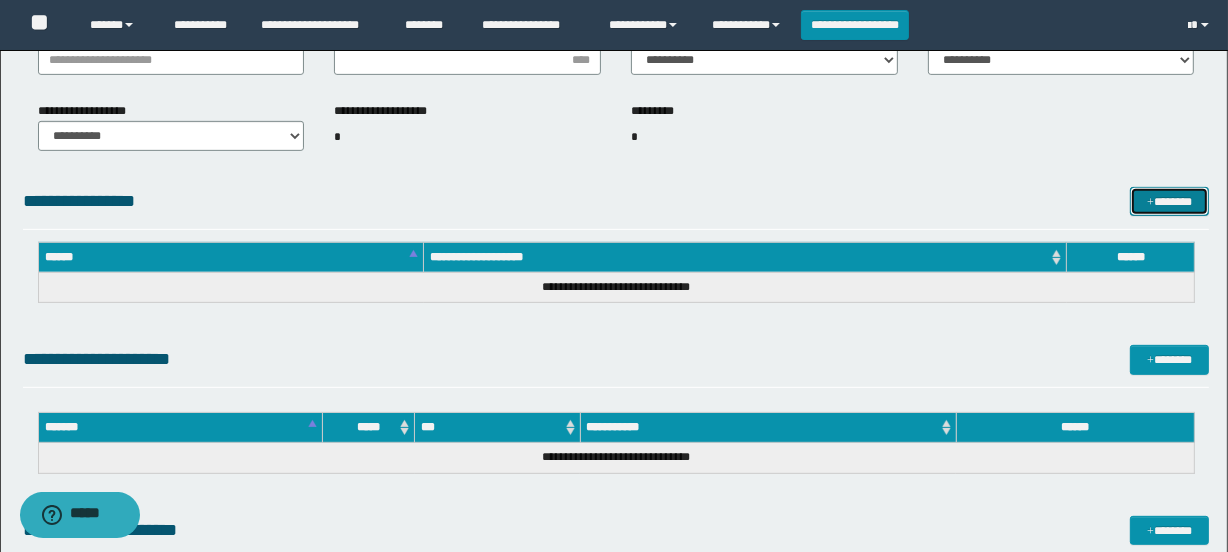 click on "*******" at bounding box center [1170, 202] 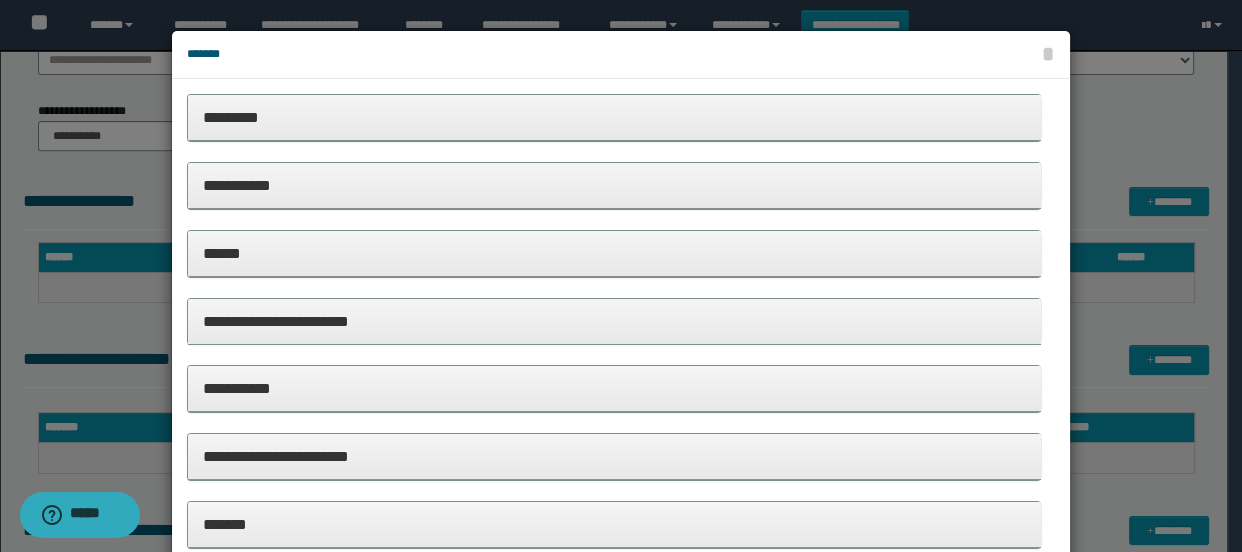 click on "*********" at bounding box center (614, 118) 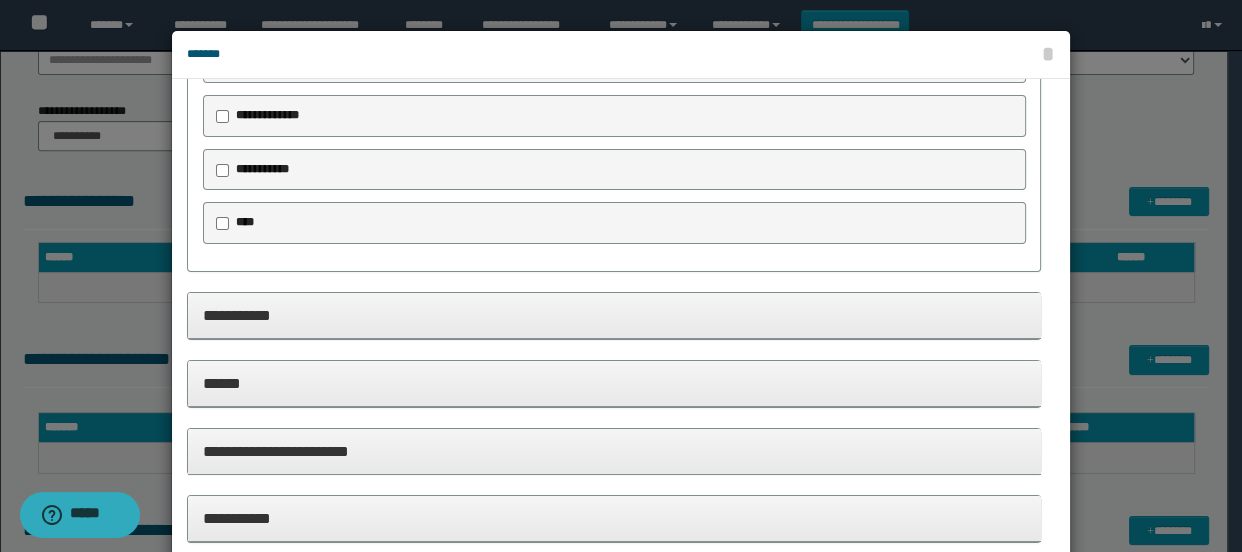 scroll, scrollTop: 90, scrollLeft: 0, axis: vertical 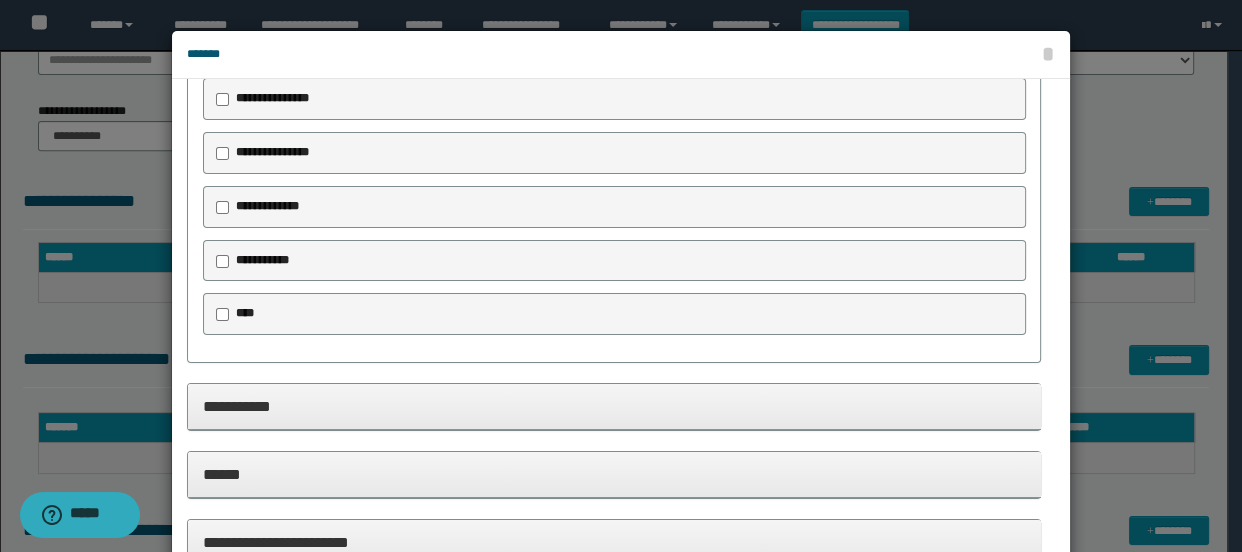click on "**********" at bounding box center (272, 152) 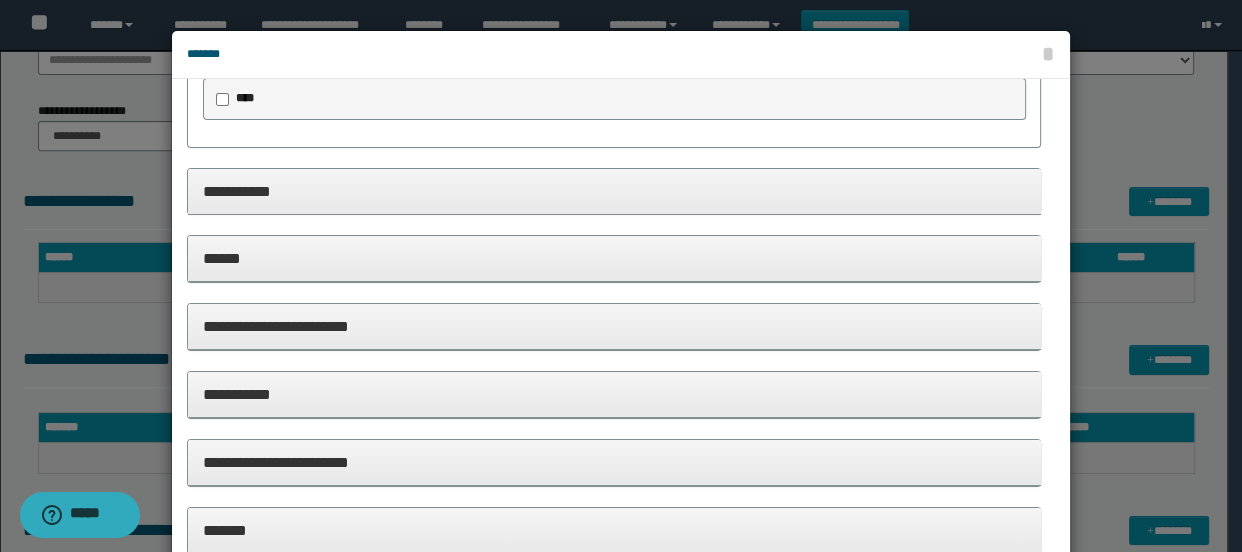 scroll, scrollTop: 450, scrollLeft: 0, axis: vertical 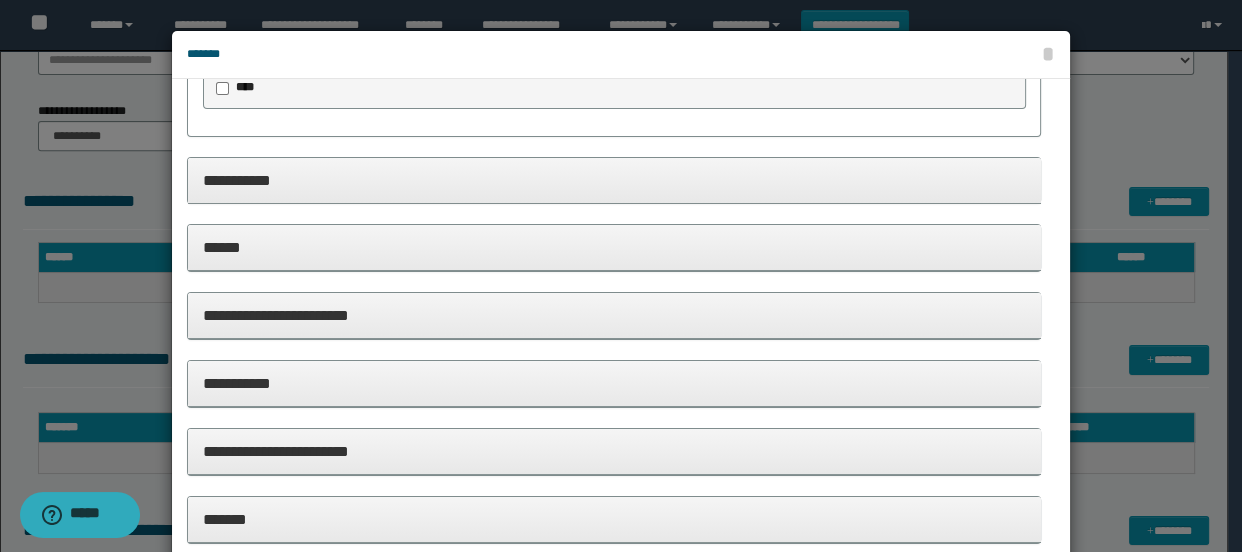 click on "**********" at bounding box center (614, 180) 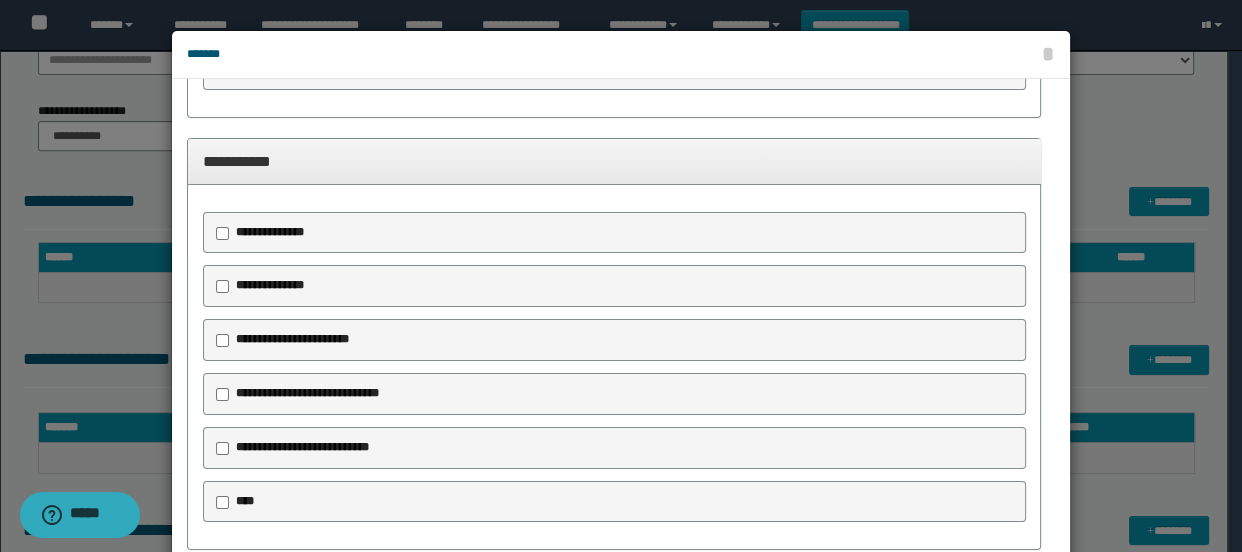 click on "**********" at bounding box center [292, 339] 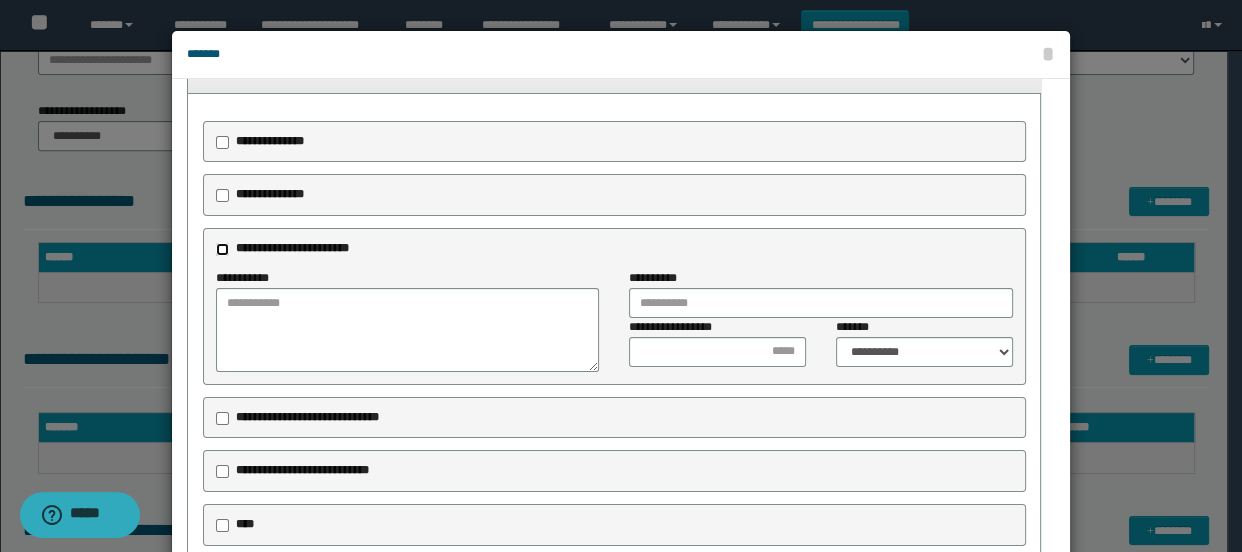 scroll, scrollTop: 632, scrollLeft: 0, axis: vertical 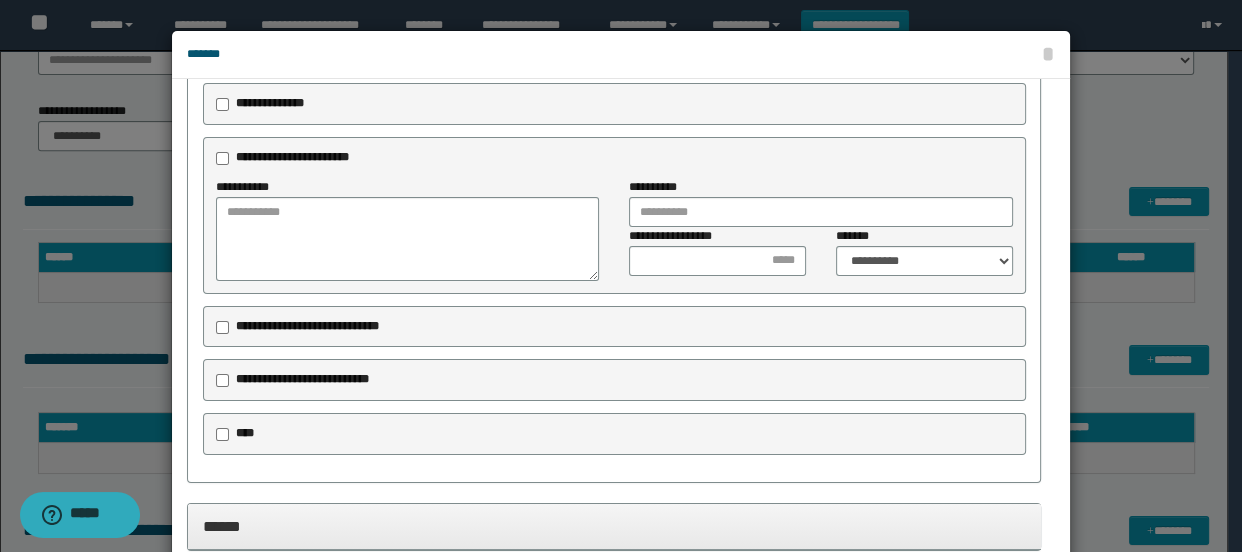 click on "**********" at bounding box center [302, 379] 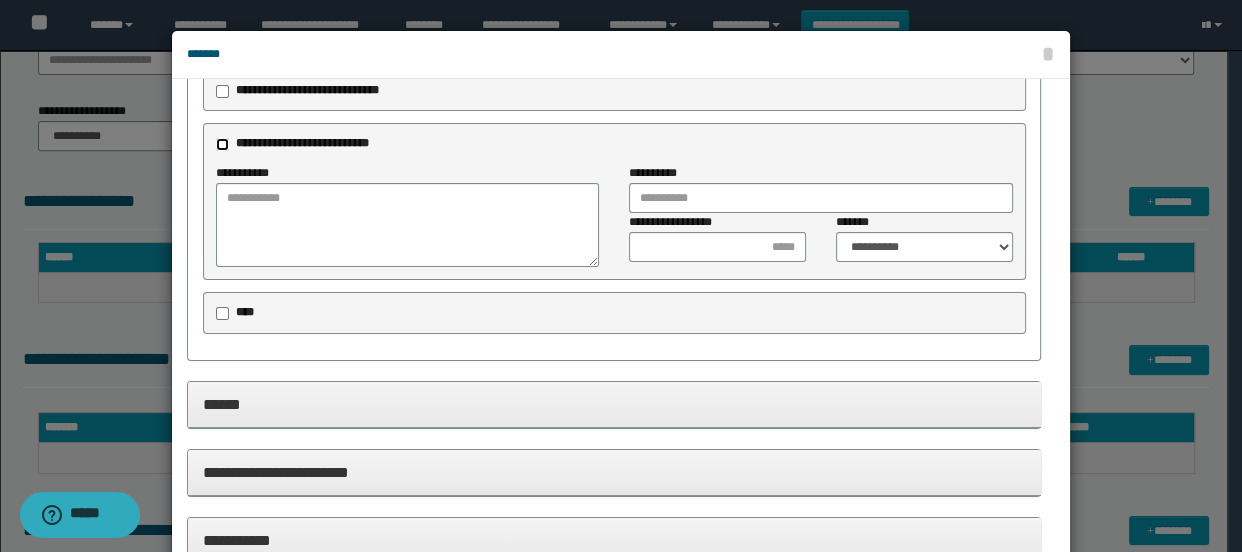 scroll, scrollTop: 1044, scrollLeft: 0, axis: vertical 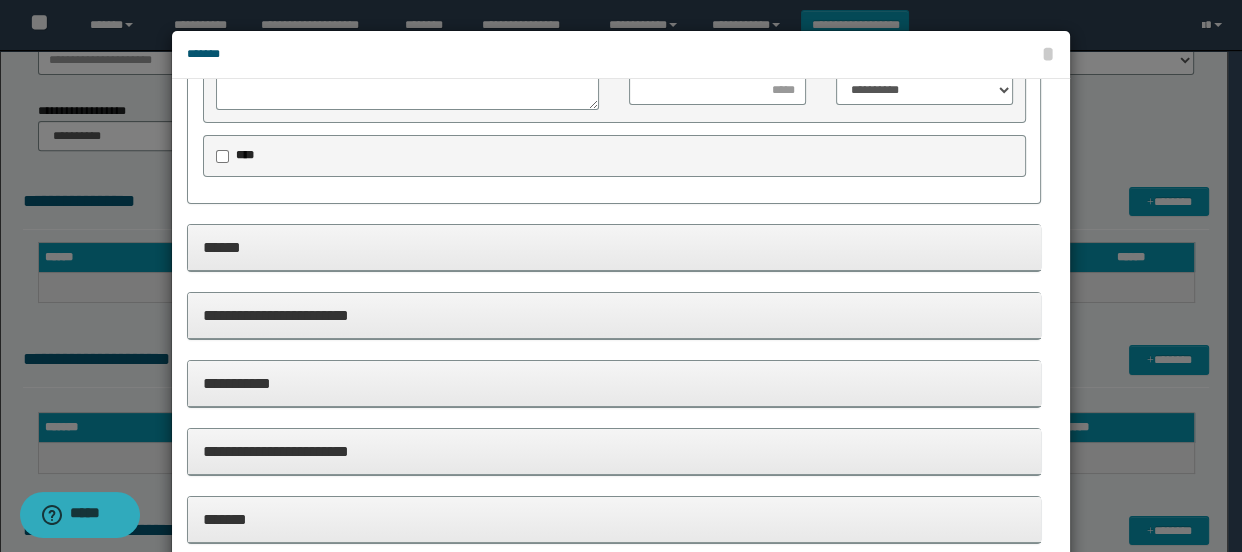 click on "******" at bounding box center (614, 247) 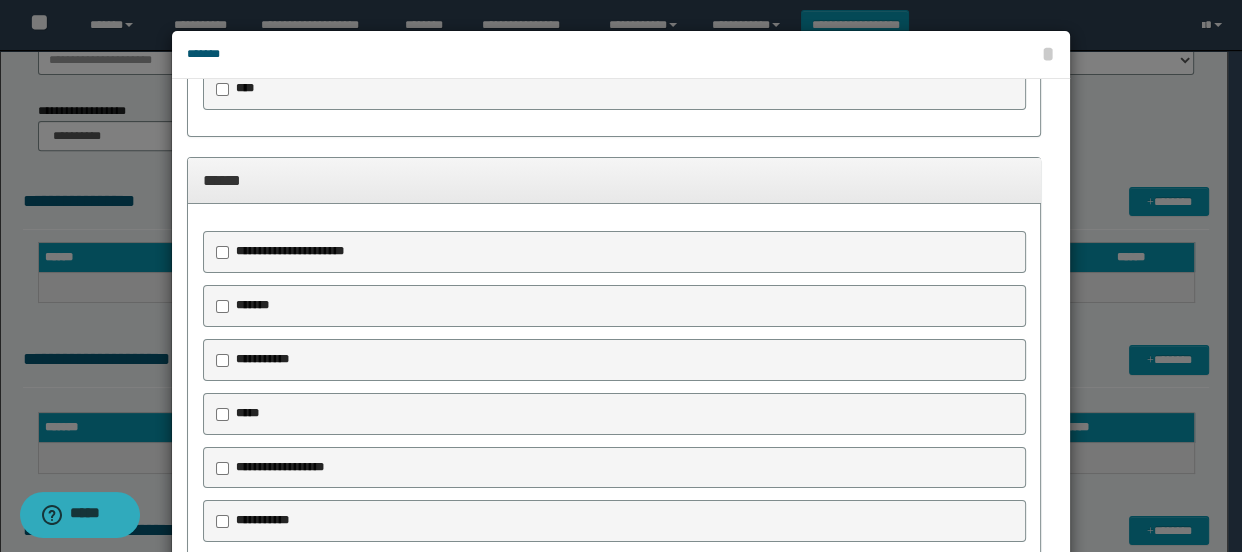 scroll, scrollTop: 1135, scrollLeft: 0, axis: vertical 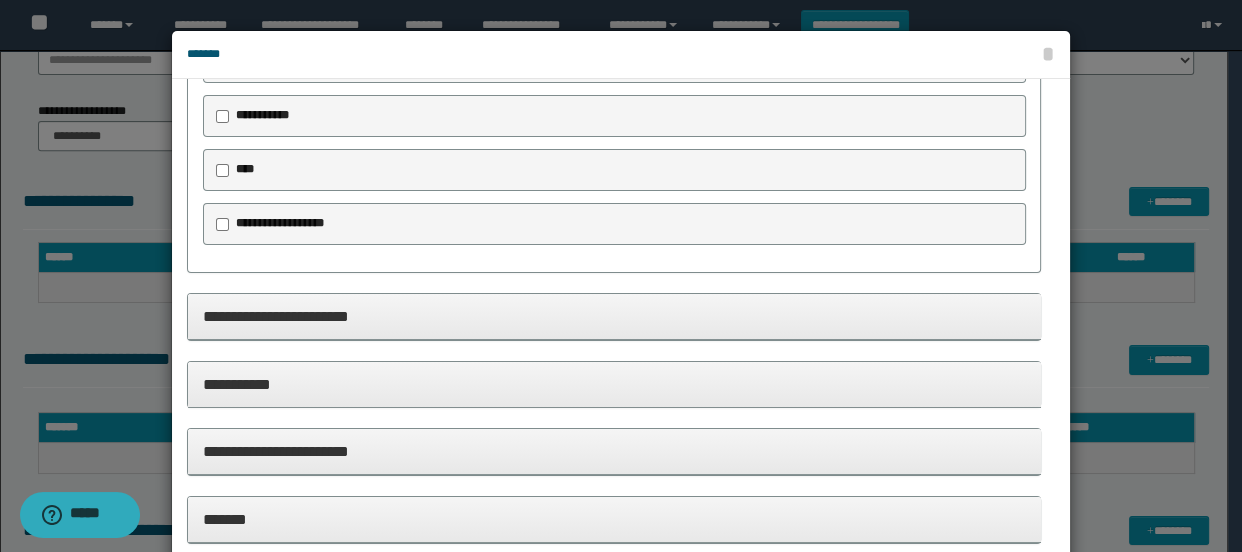 click on "**********" at bounding box center (614, 384) 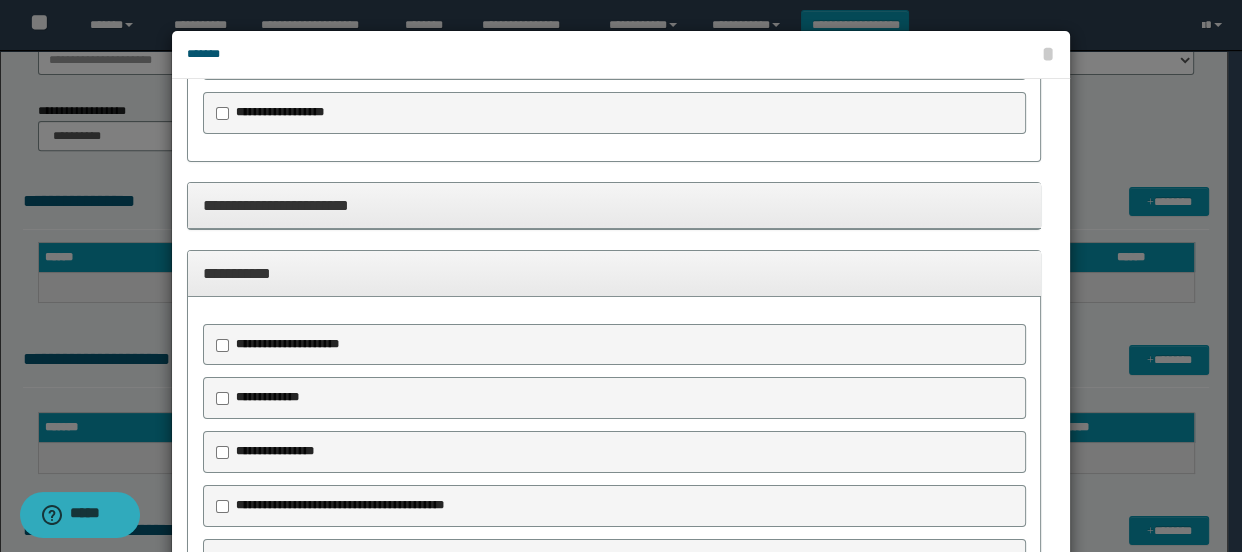 click on "**********" at bounding box center (287, 344) 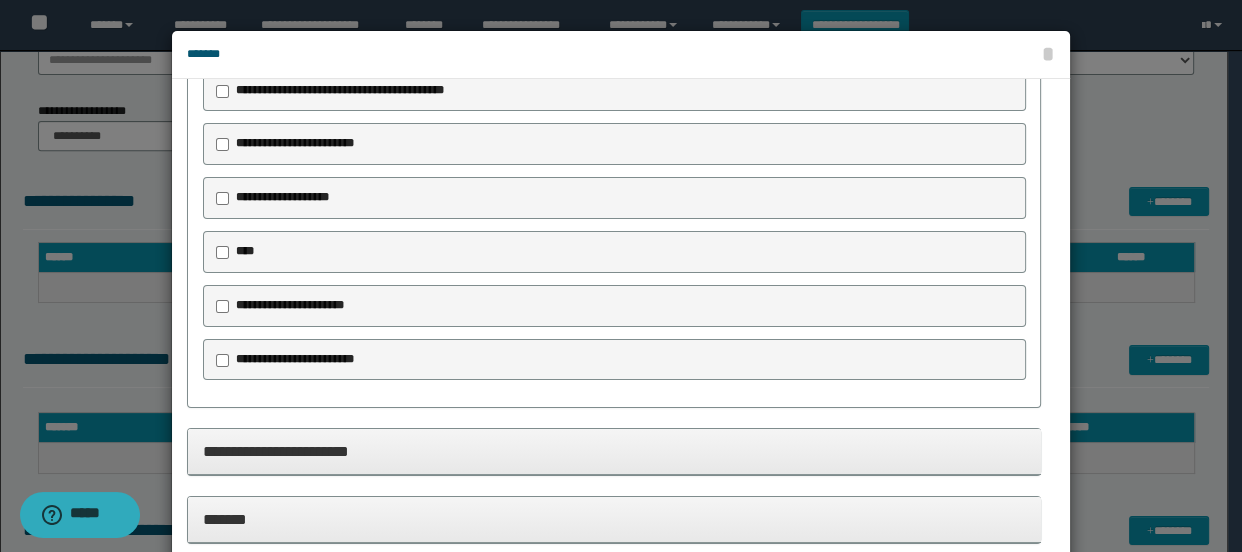 scroll, scrollTop: 2158, scrollLeft: 0, axis: vertical 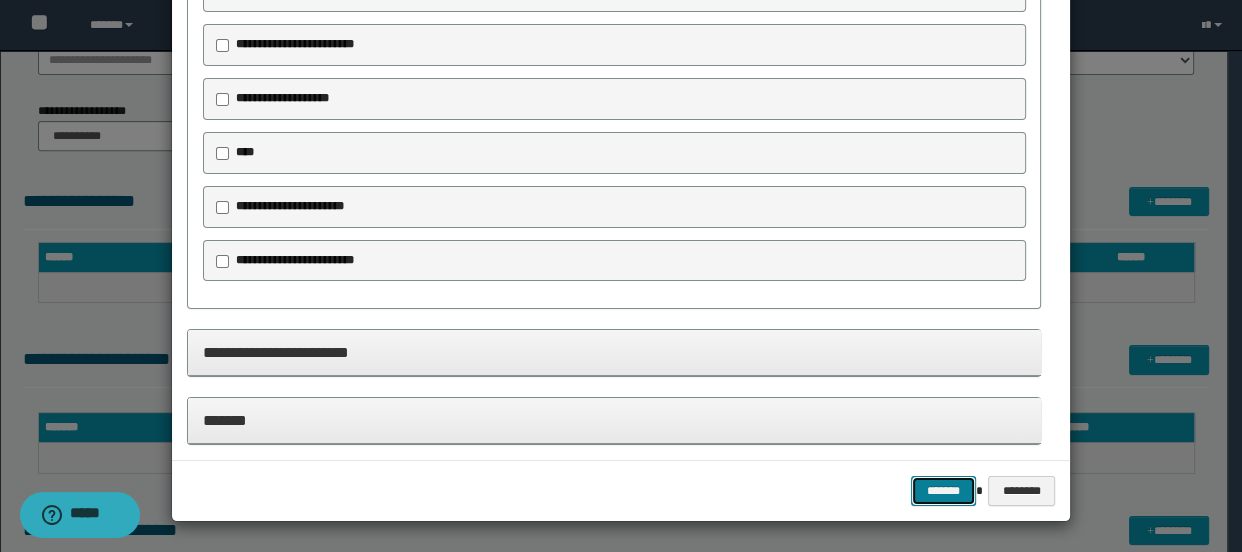 click on "*******" at bounding box center (943, 491) 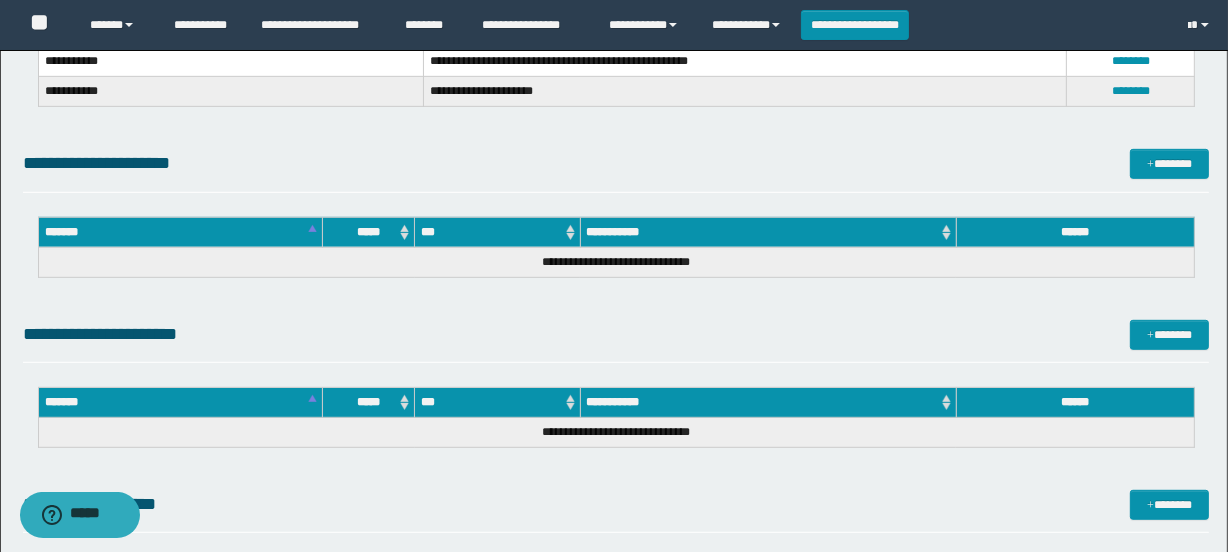scroll, scrollTop: 1226, scrollLeft: 0, axis: vertical 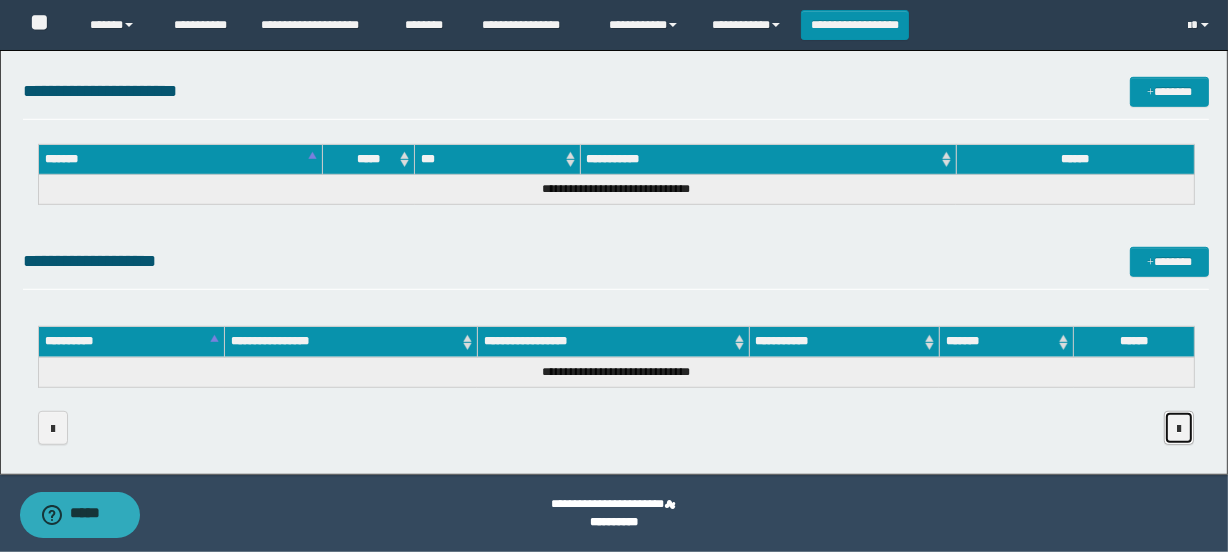 click at bounding box center [1179, 429] 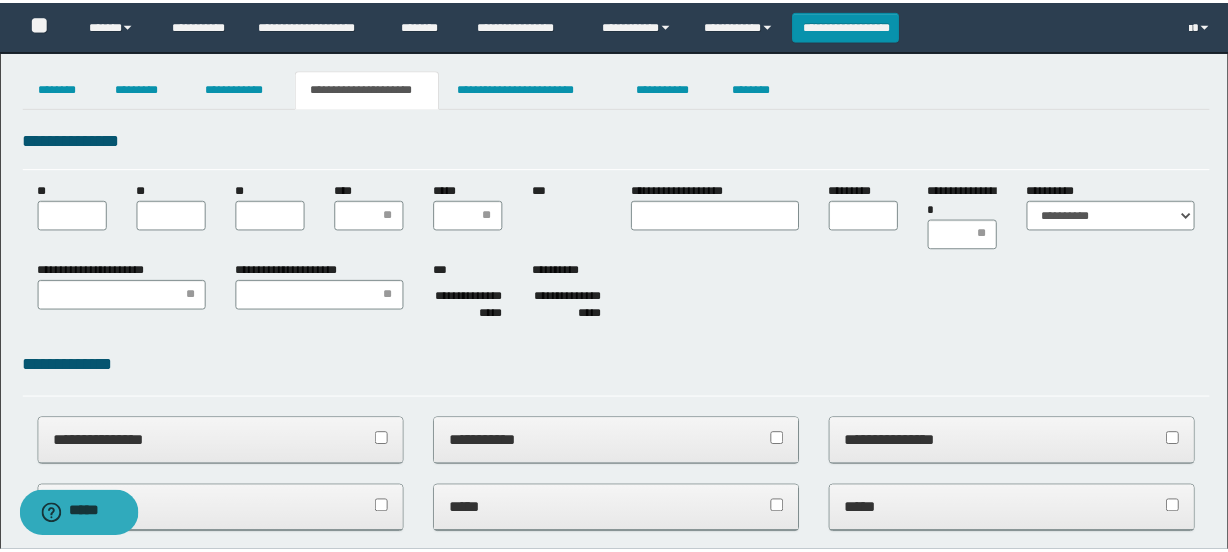 scroll, scrollTop: 0, scrollLeft: 0, axis: both 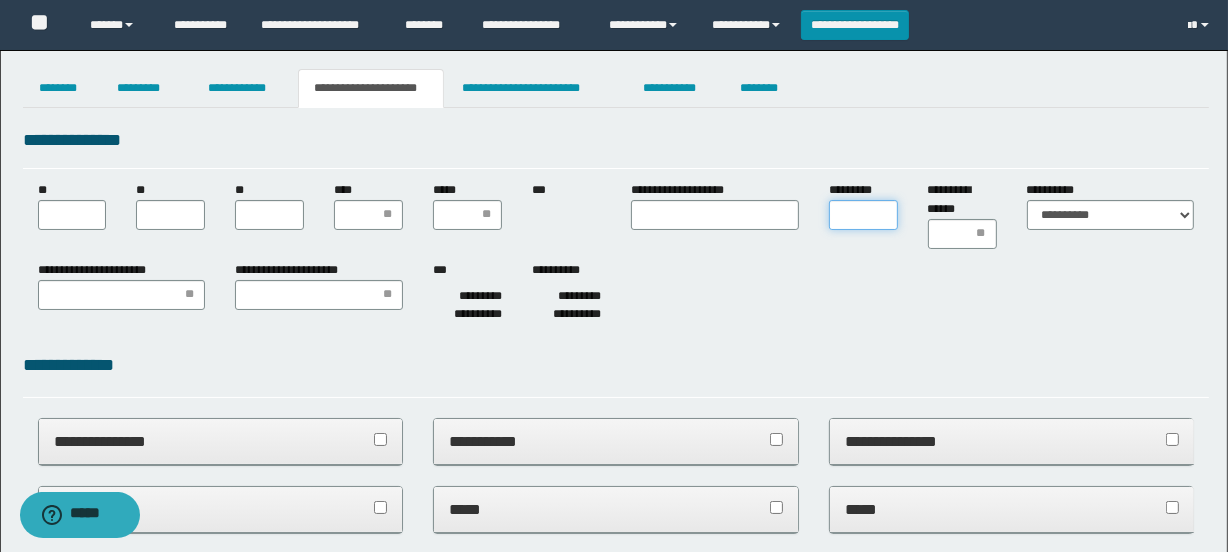 click on "*********" at bounding box center (863, 215) 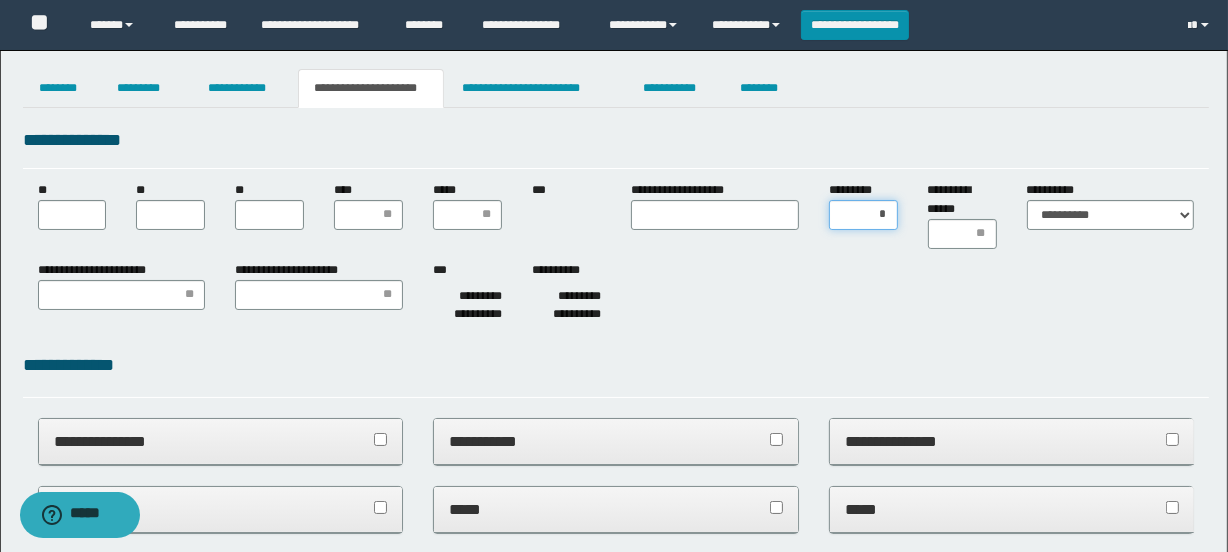 type on "**" 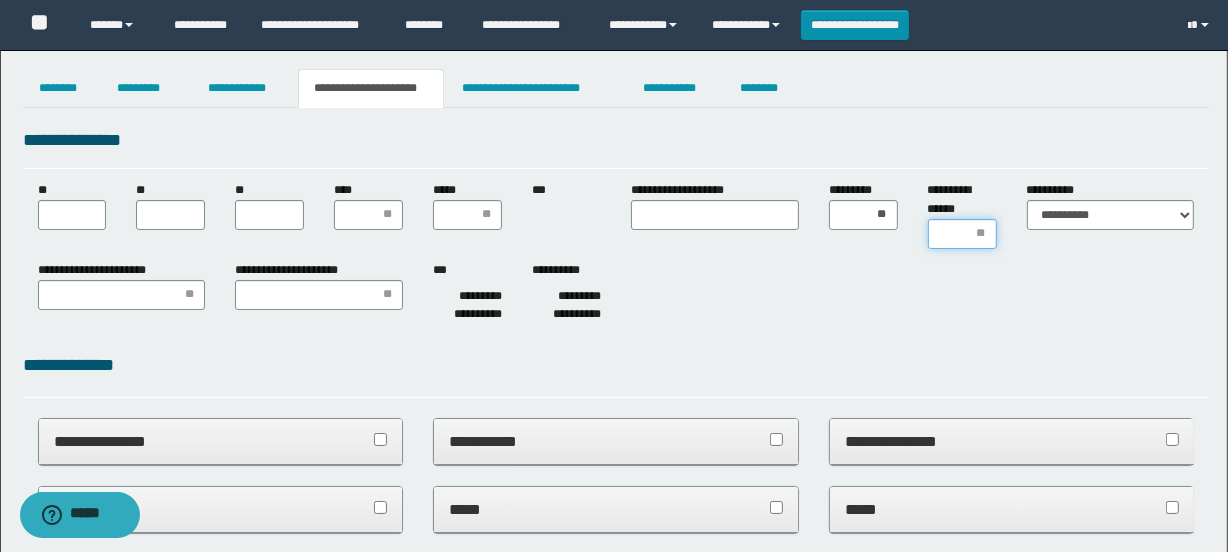 click on "**********" at bounding box center (962, 234) 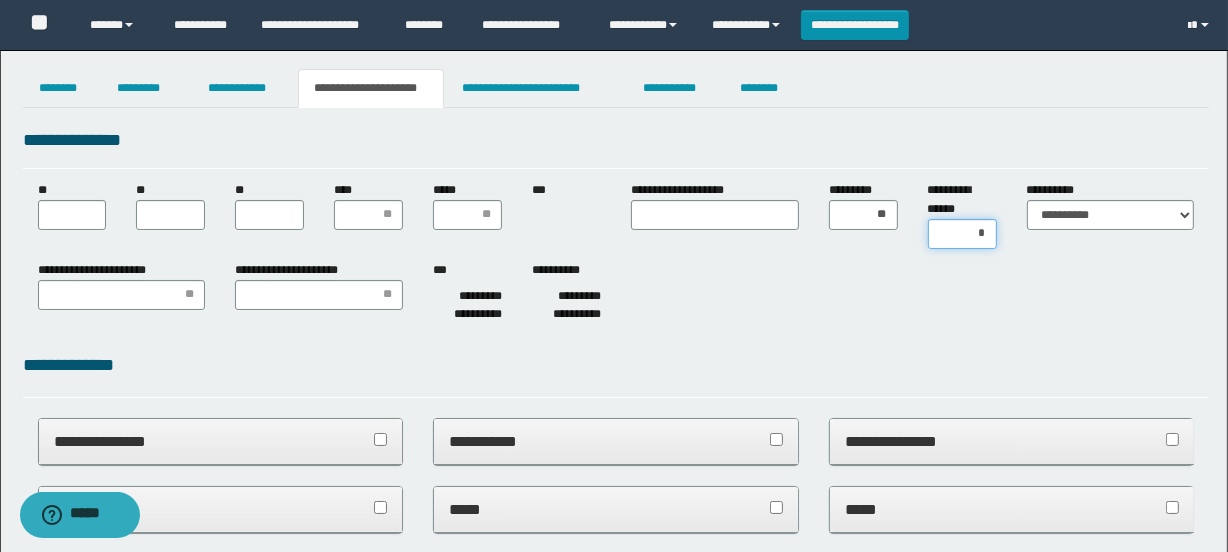 type on "**" 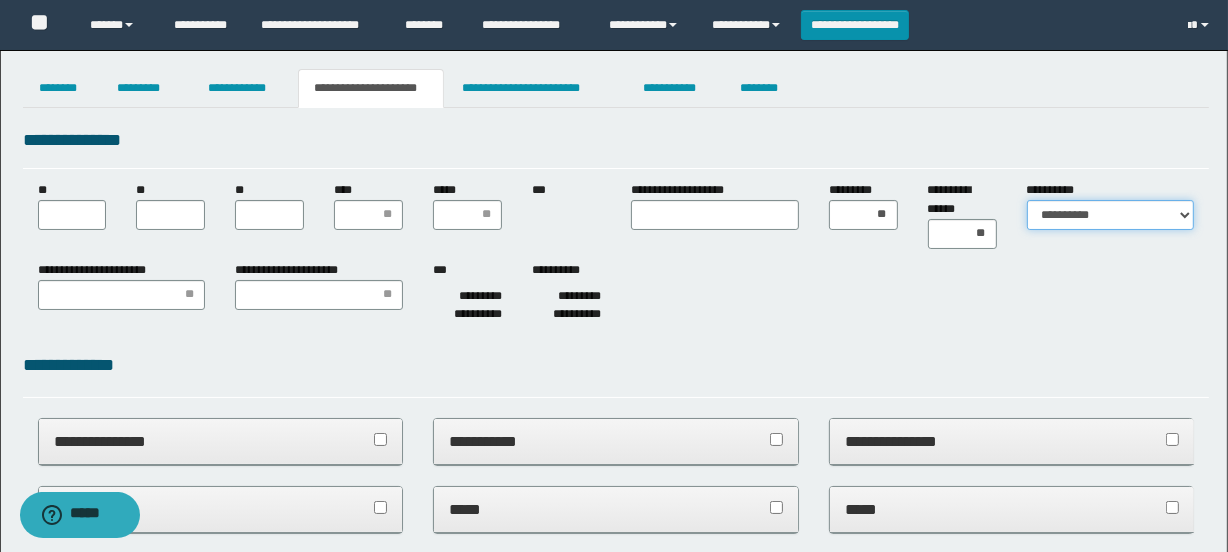 click on "**********" at bounding box center (1111, 215) 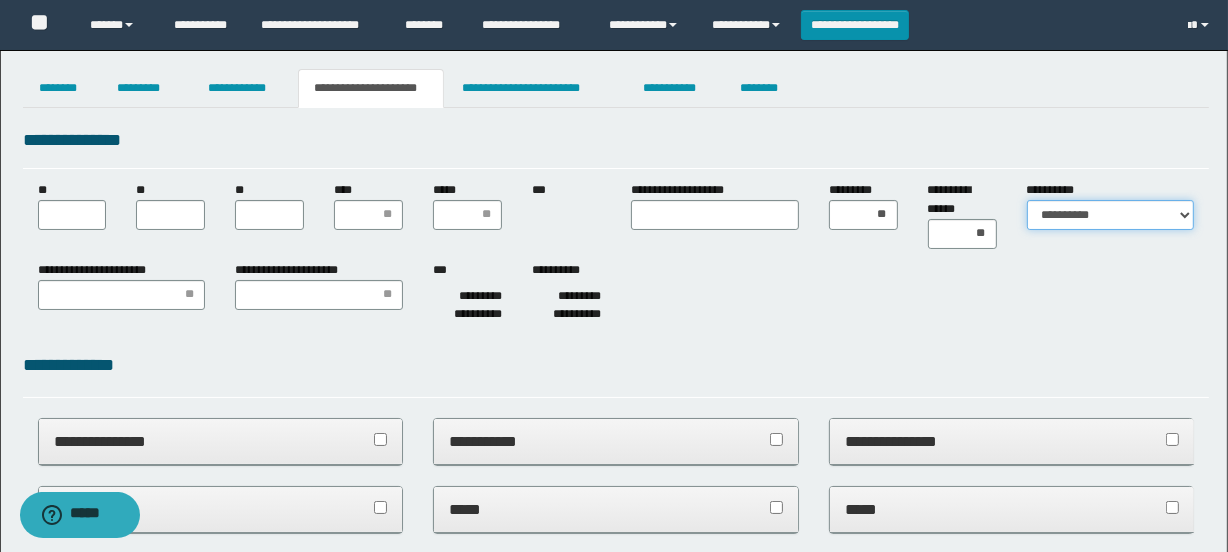 select on "*" 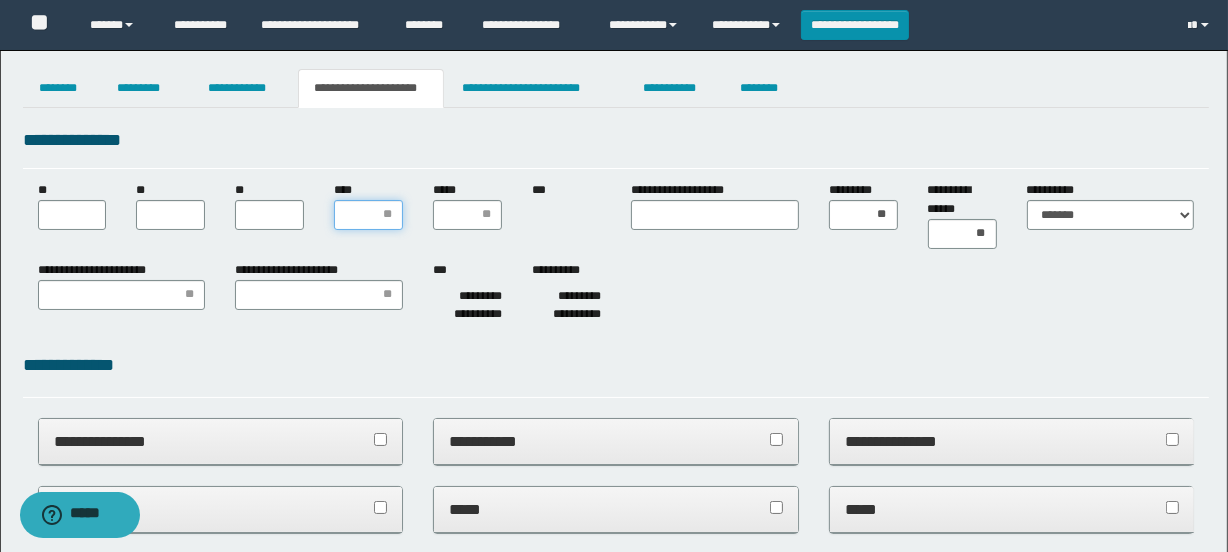 click on "****" at bounding box center [368, 215] 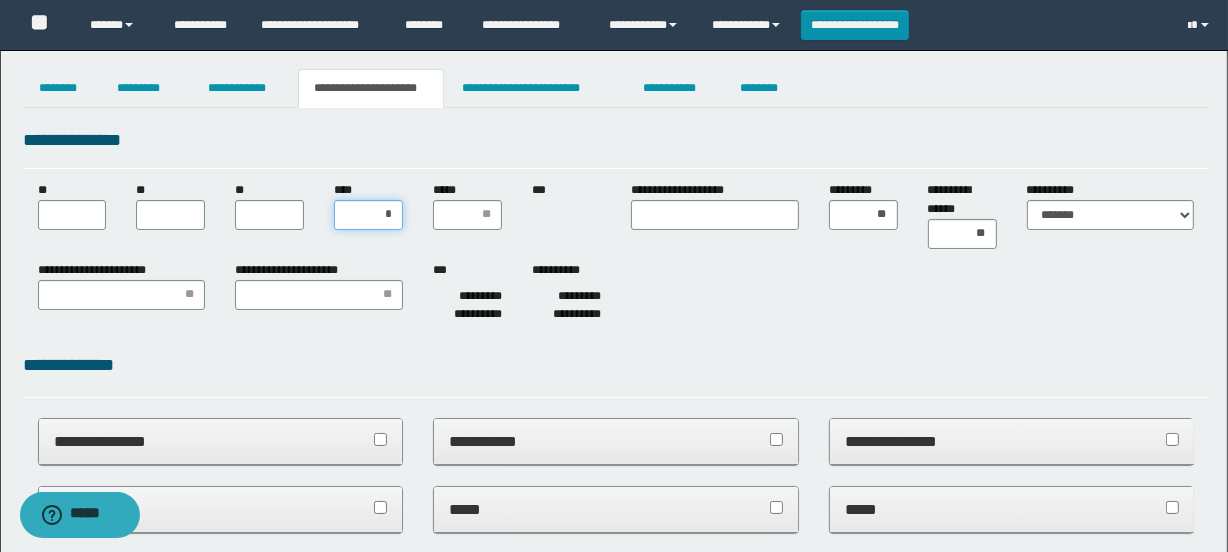 type on "**" 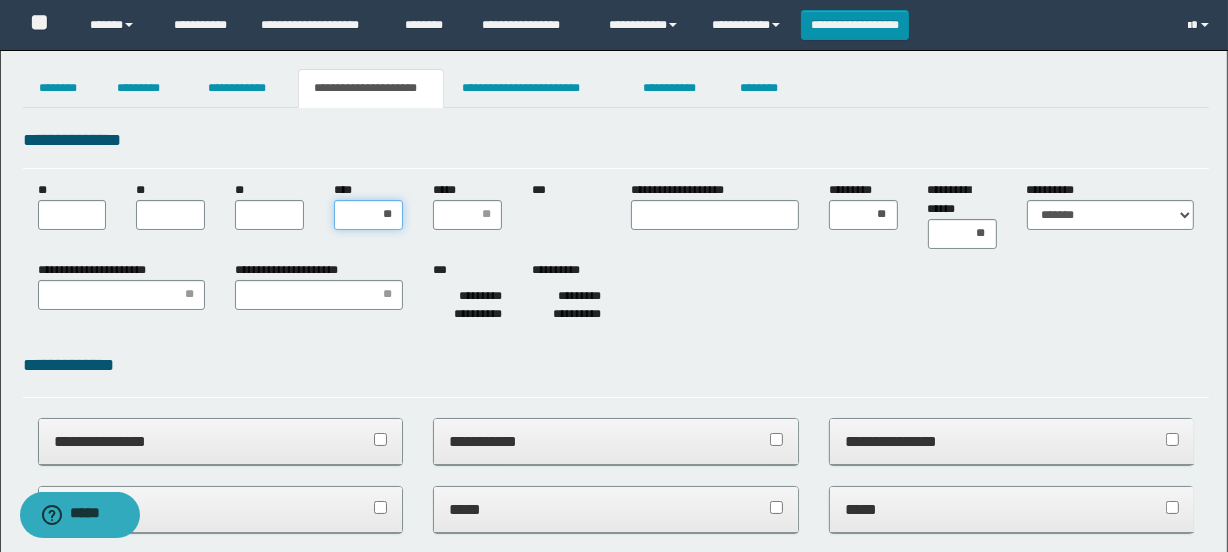 type 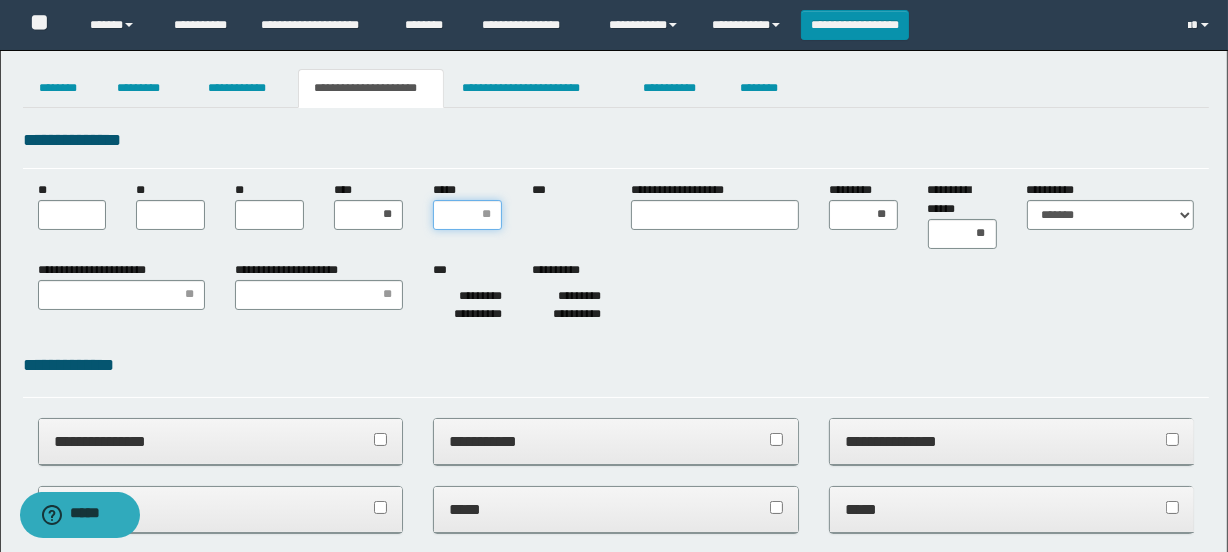 click on "*****" at bounding box center (467, 215) 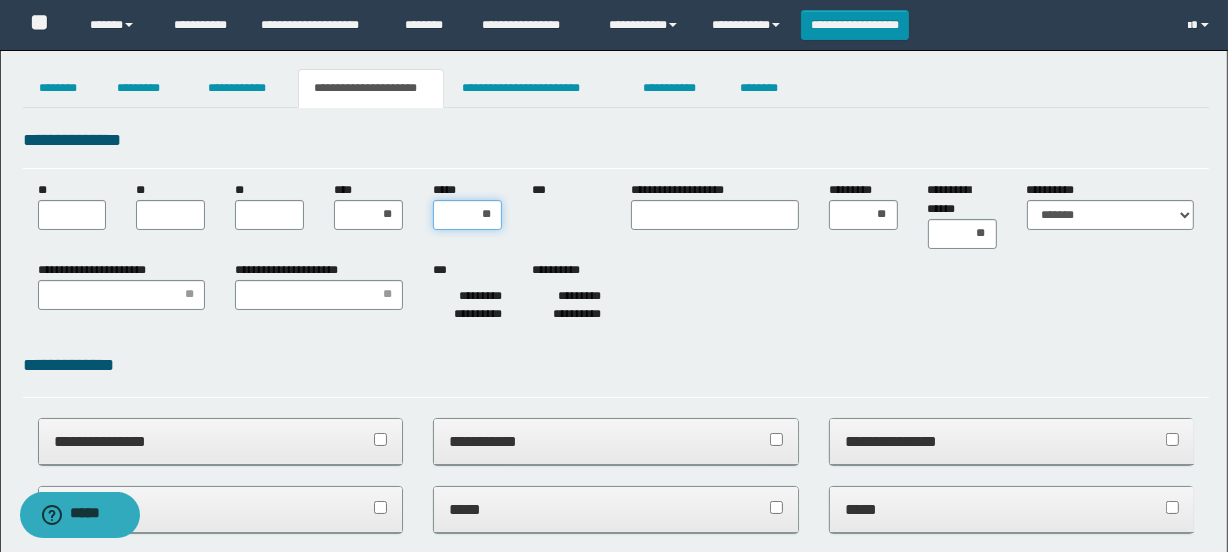 type on "***" 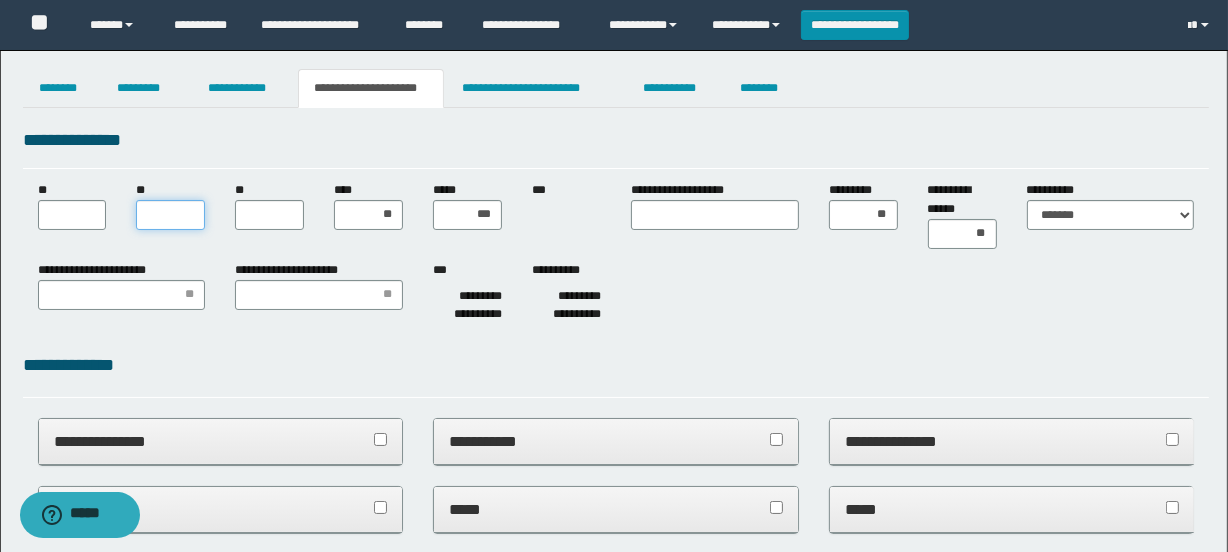 click on "**" at bounding box center (170, 215) 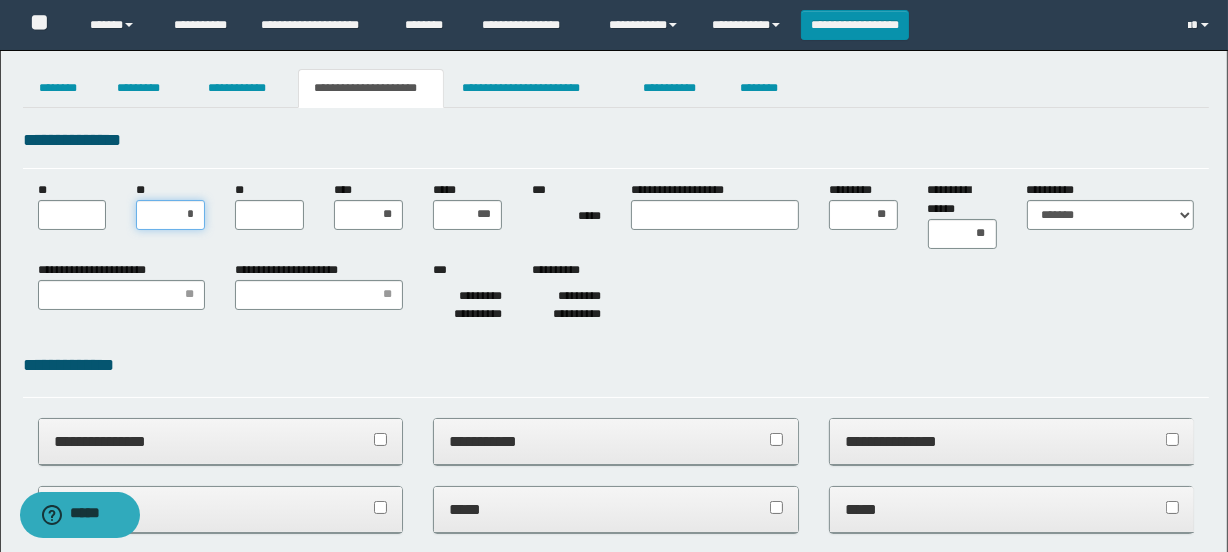 type on "**" 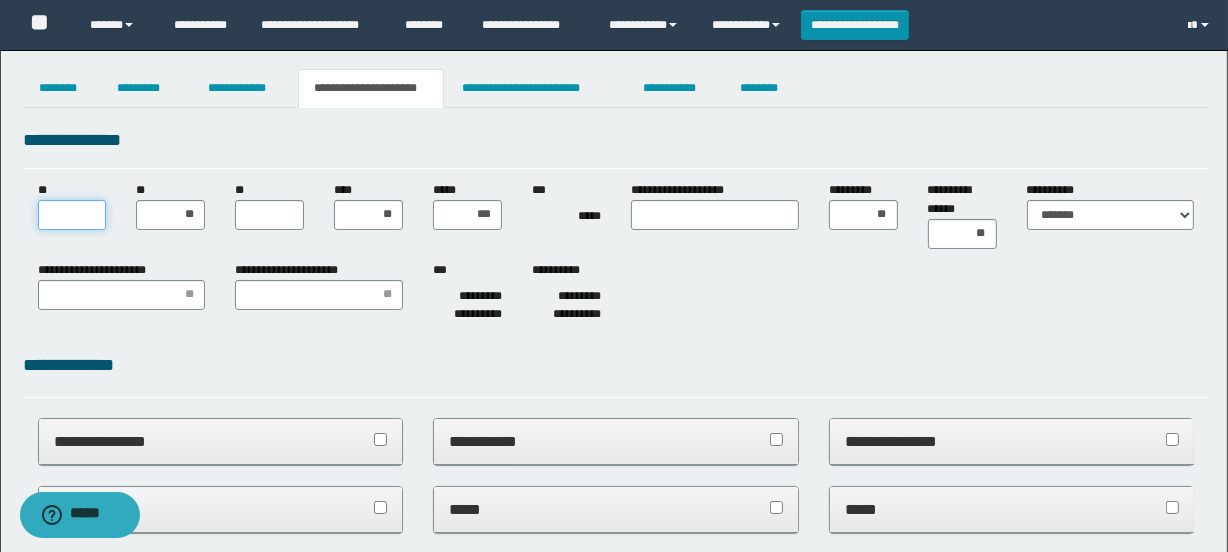 click on "**" at bounding box center [72, 215] 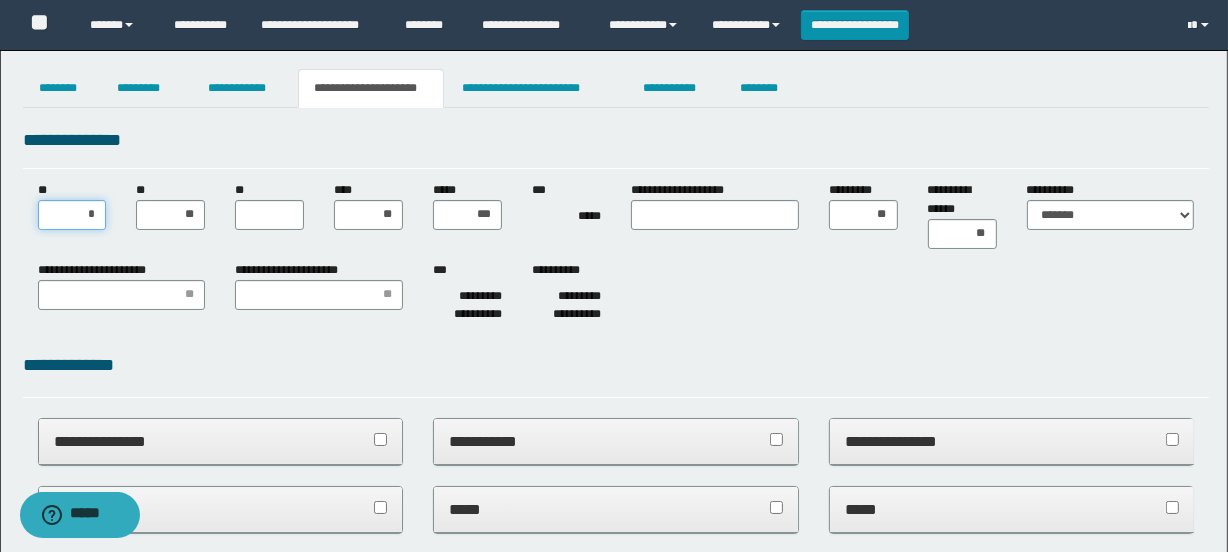 type on "**" 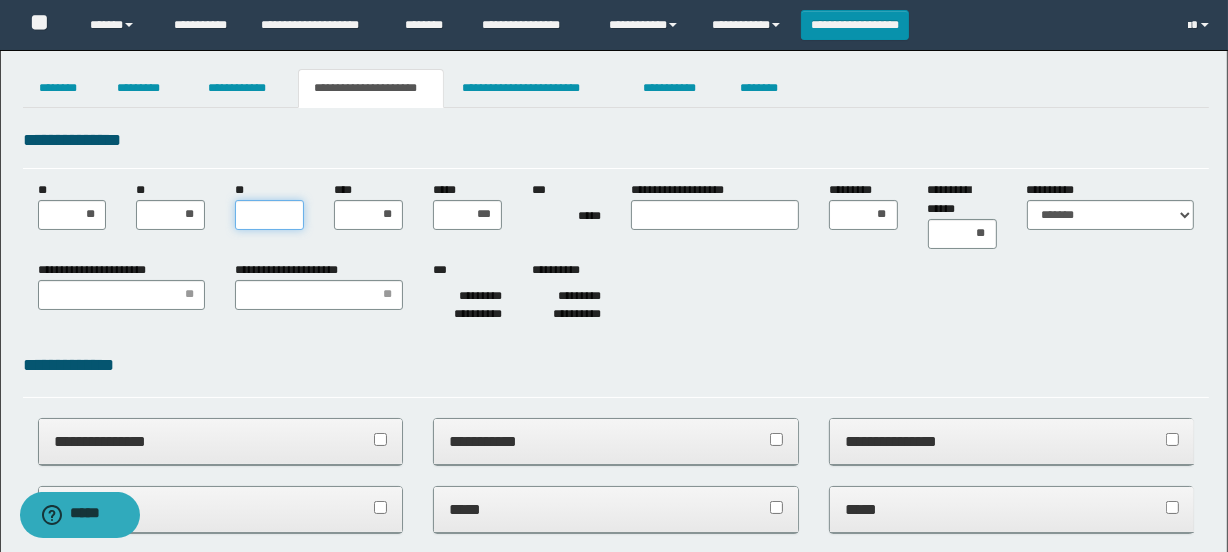 click on "**" at bounding box center [269, 215] 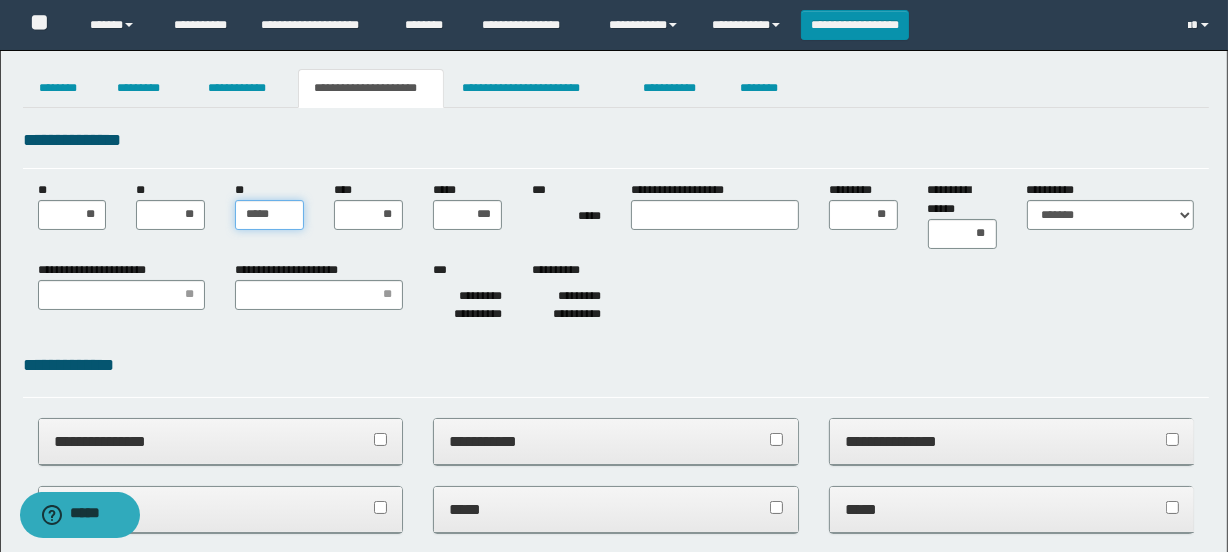 type on "******" 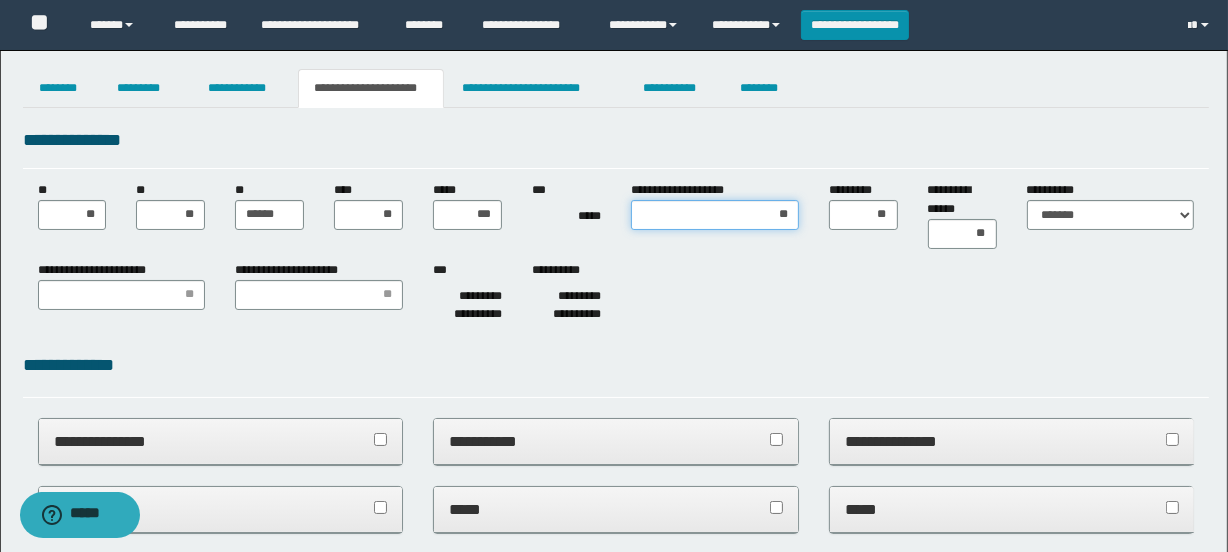 type on "*" 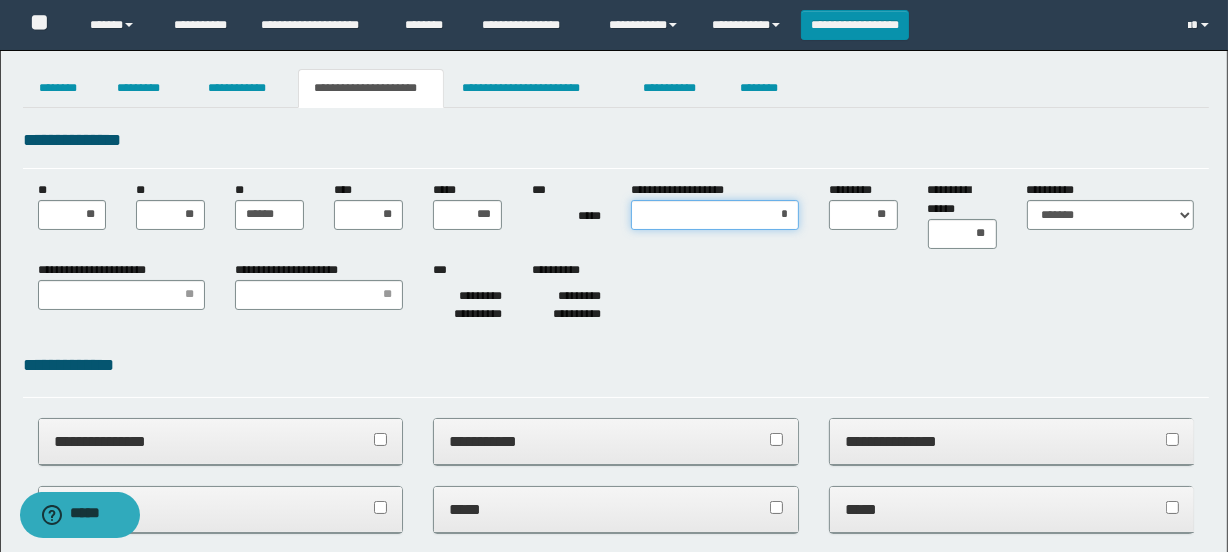 type on "**" 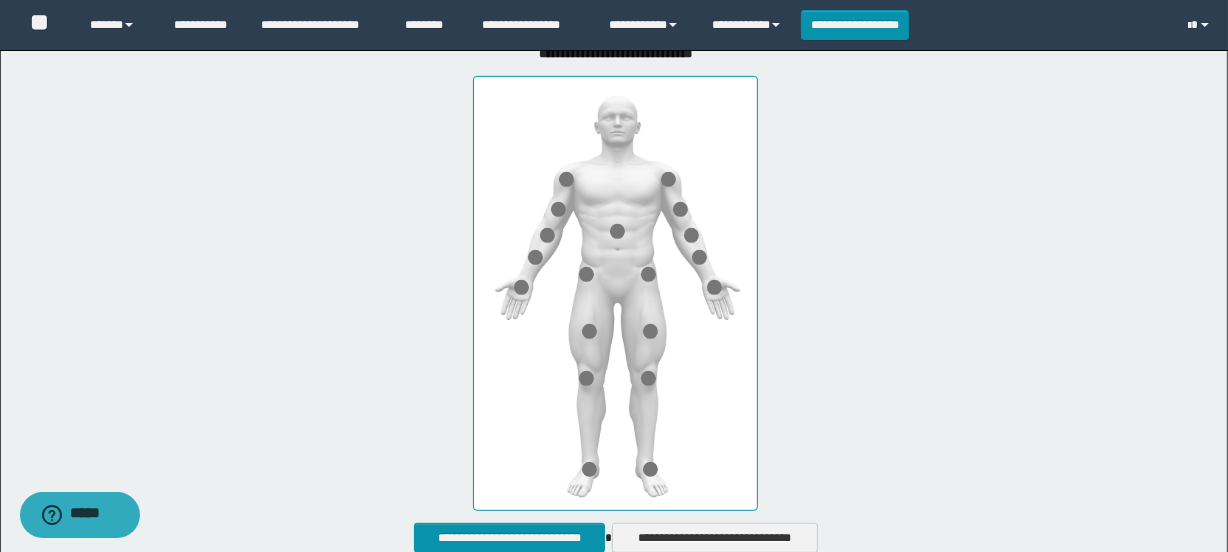 scroll, scrollTop: 818, scrollLeft: 0, axis: vertical 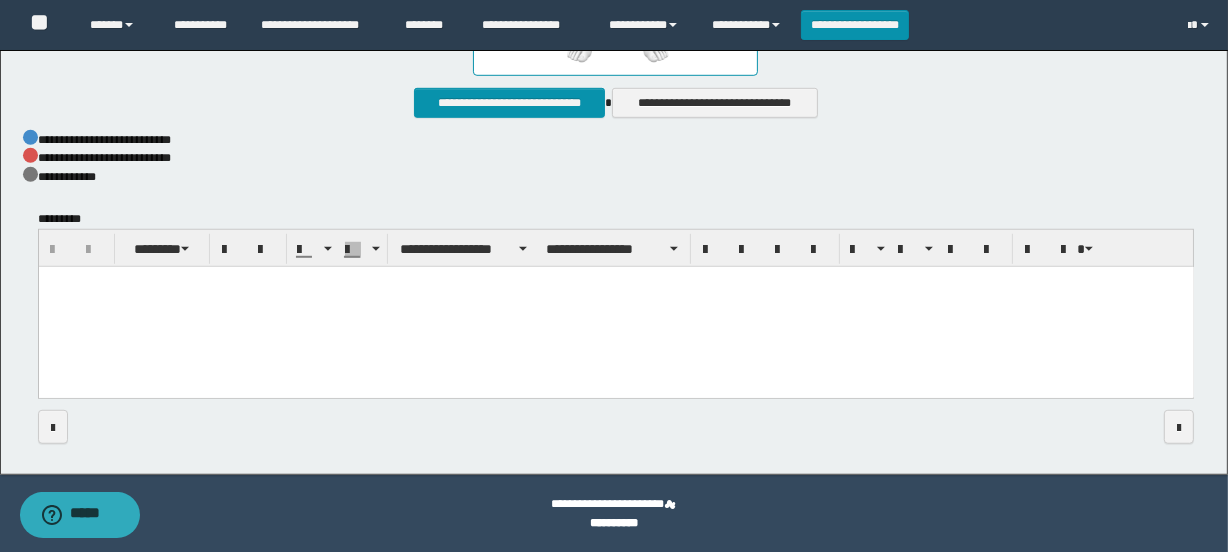 click at bounding box center (615, 307) 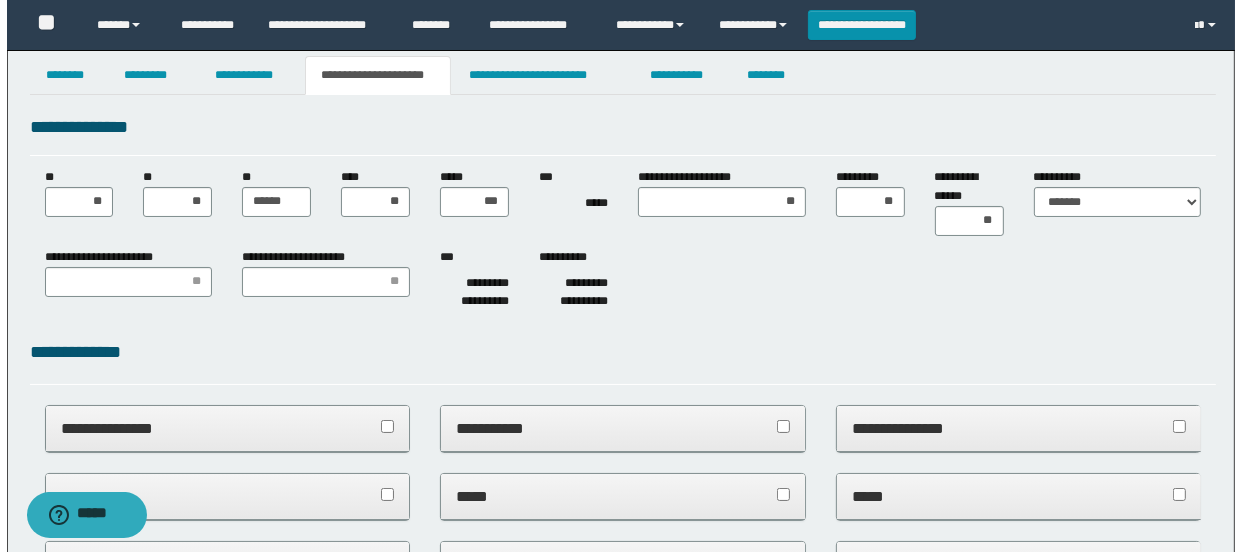 scroll, scrollTop: 0, scrollLeft: 0, axis: both 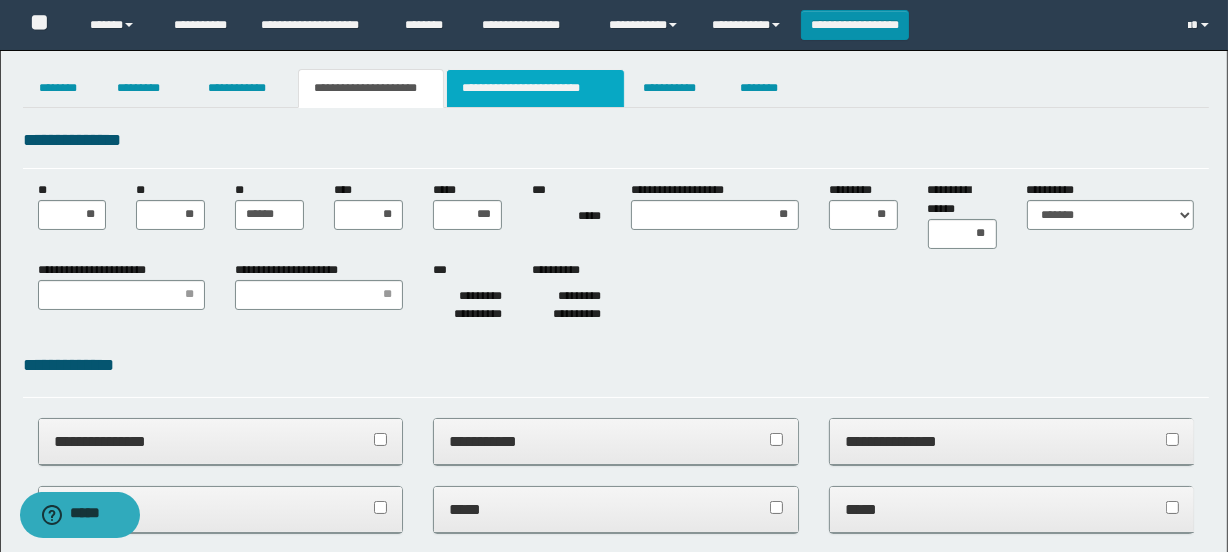 click on "**********" at bounding box center [535, 88] 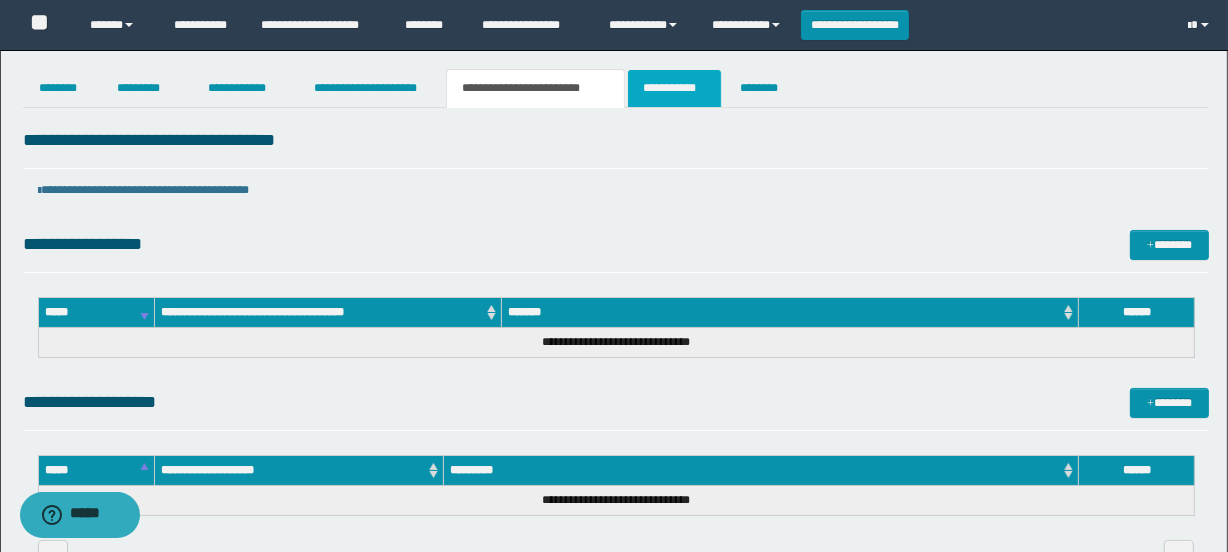 click on "**********" at bounding box center (674, 88) 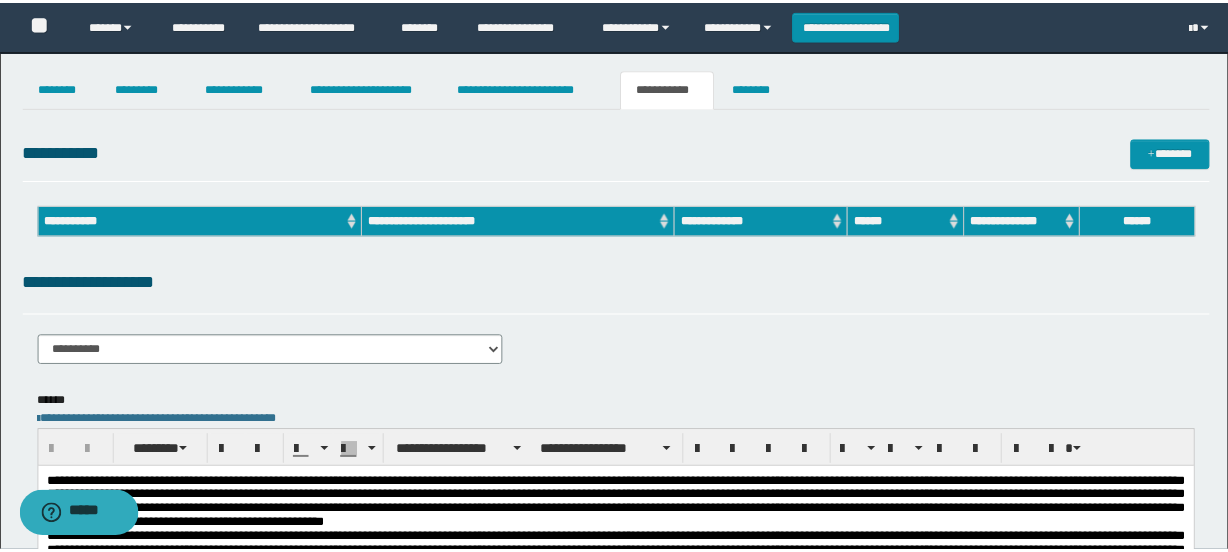 scroll, scrollTop: 0, scrollLeft: 0, axis: both 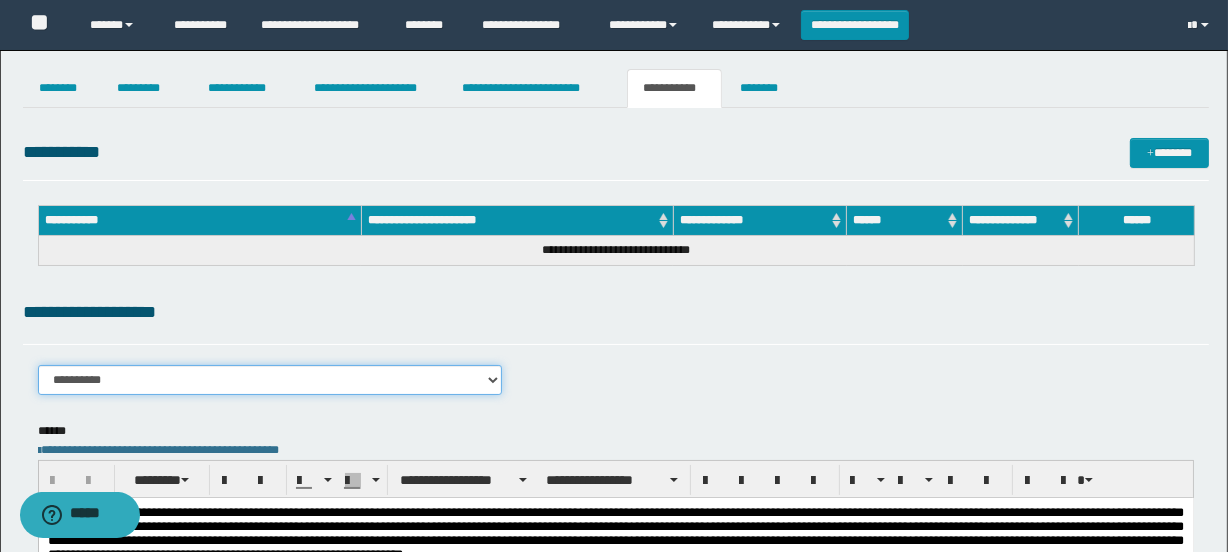 drag, startPoint x: 250, startPoint y: 381, endPoint x: 255, endPoint y: 393, distance: 13 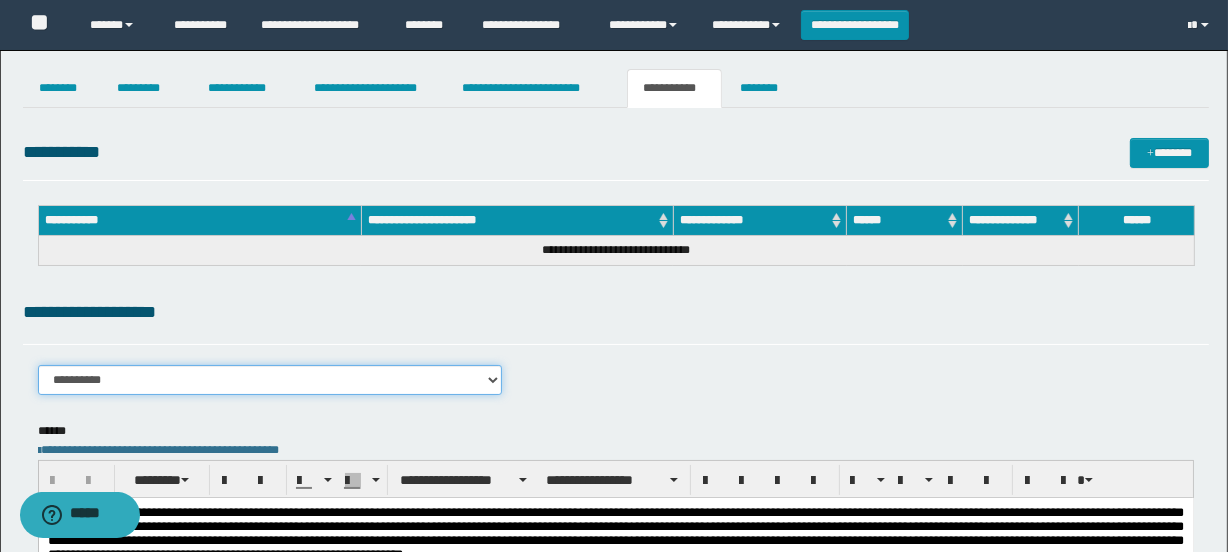 select on "****" 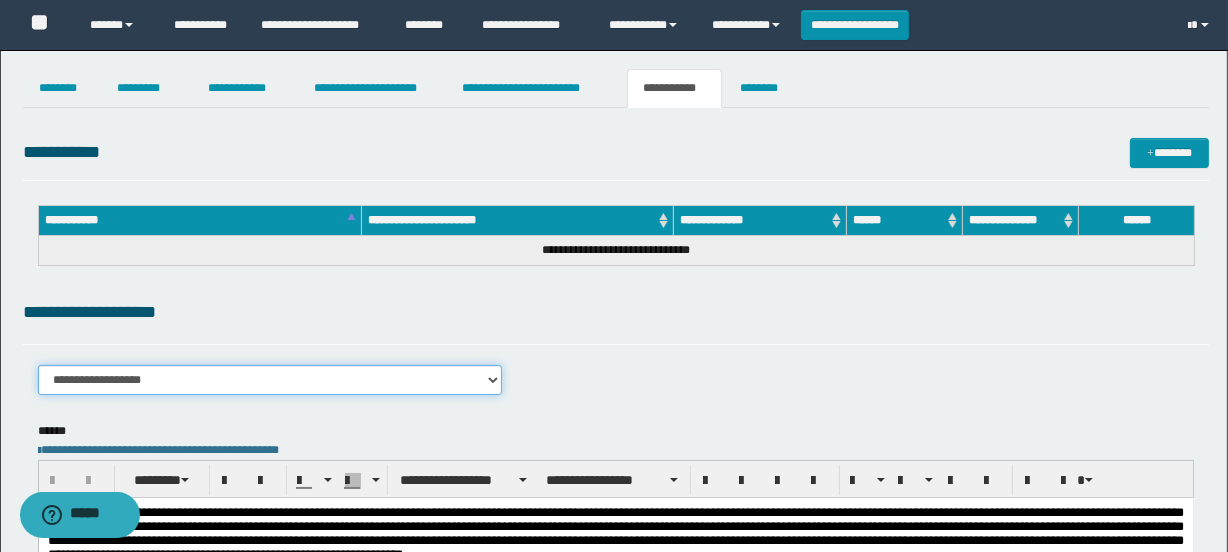 click on "**********" at bounding box center (270, 380) 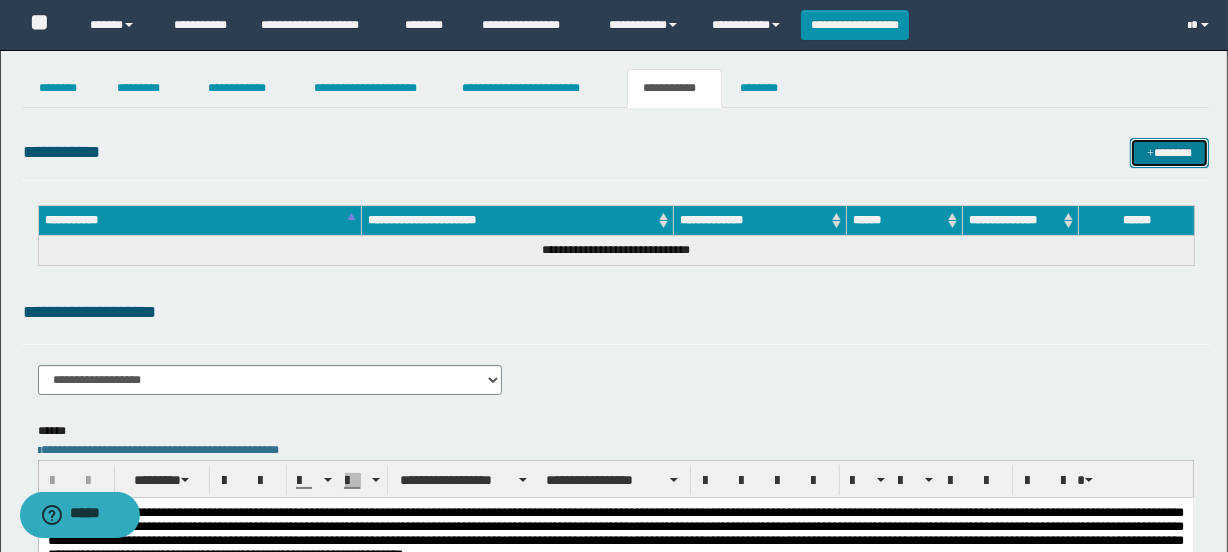 click on "*******" at bounding box center [1170, 153] 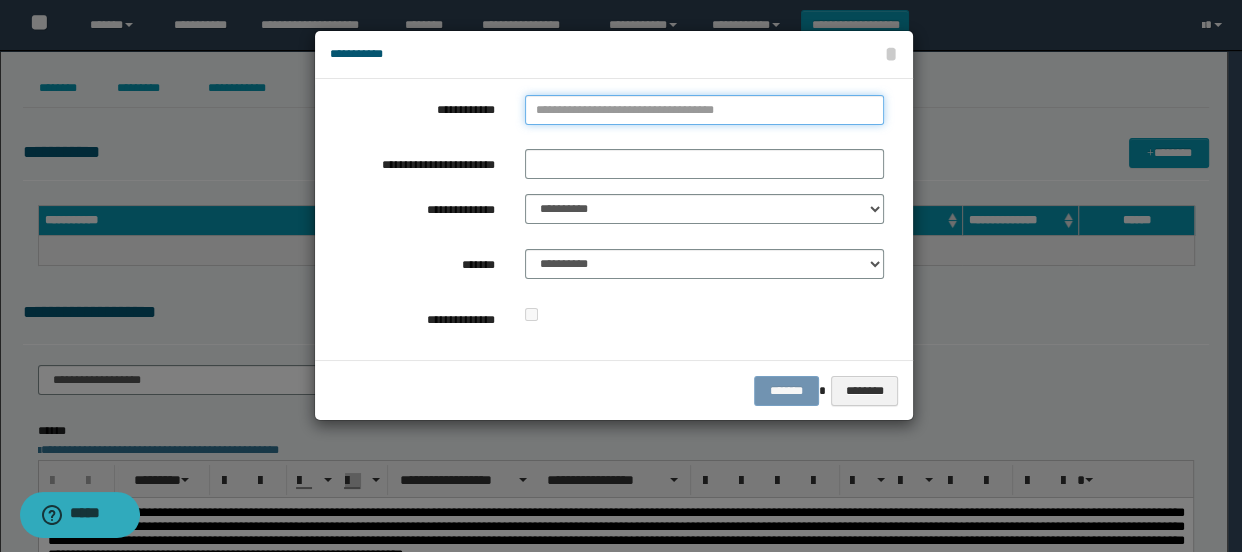 click on "**********" at bounding box center [705, 110] 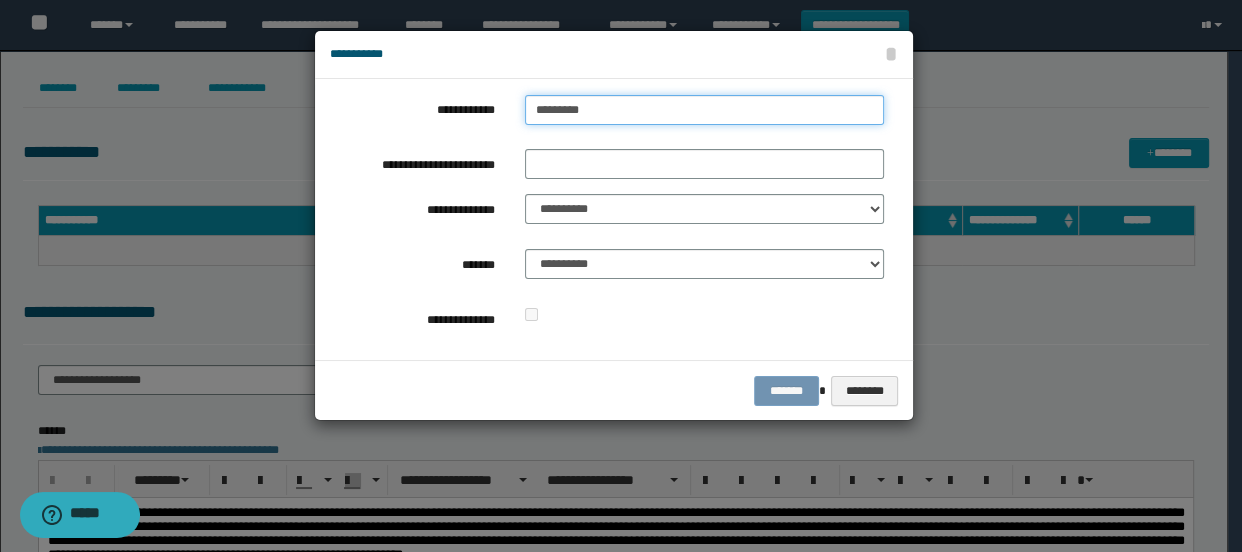 type on "********" 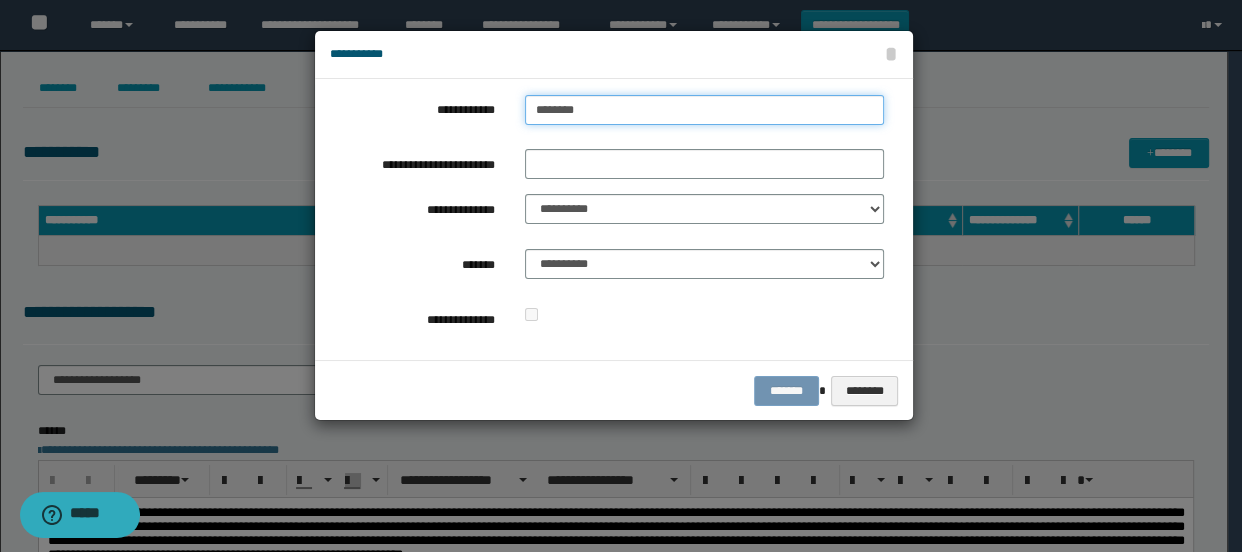 type on "********" 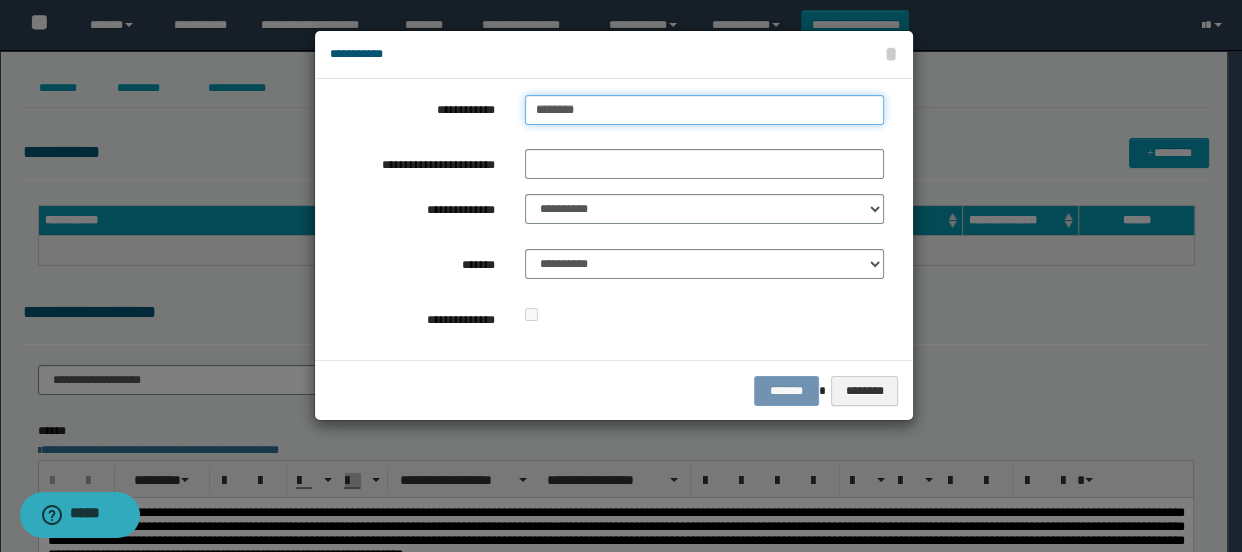 type 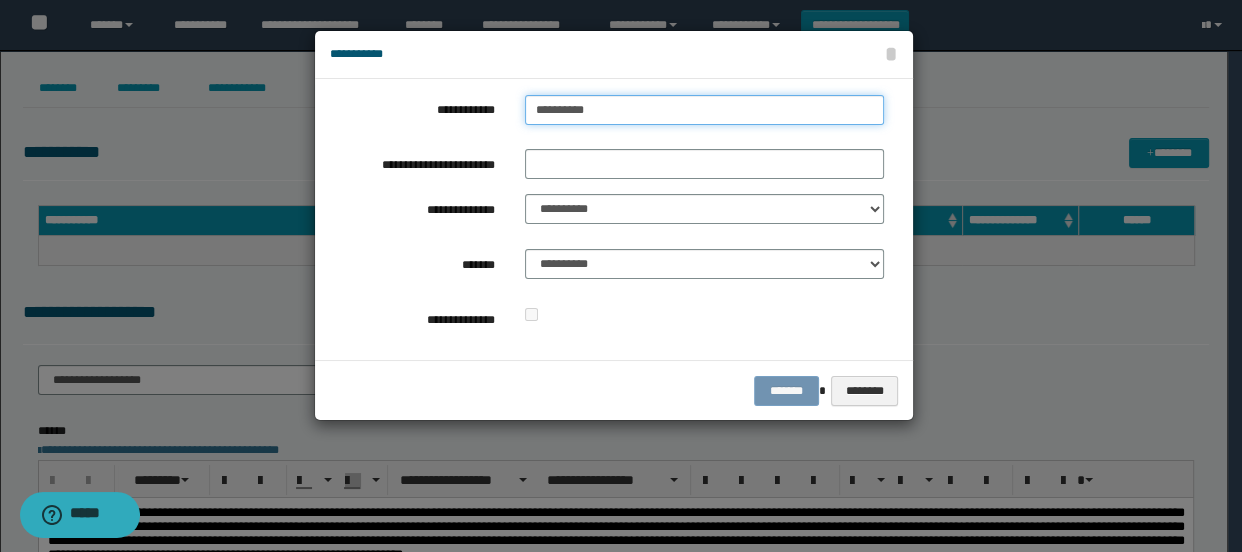 type on "**********" 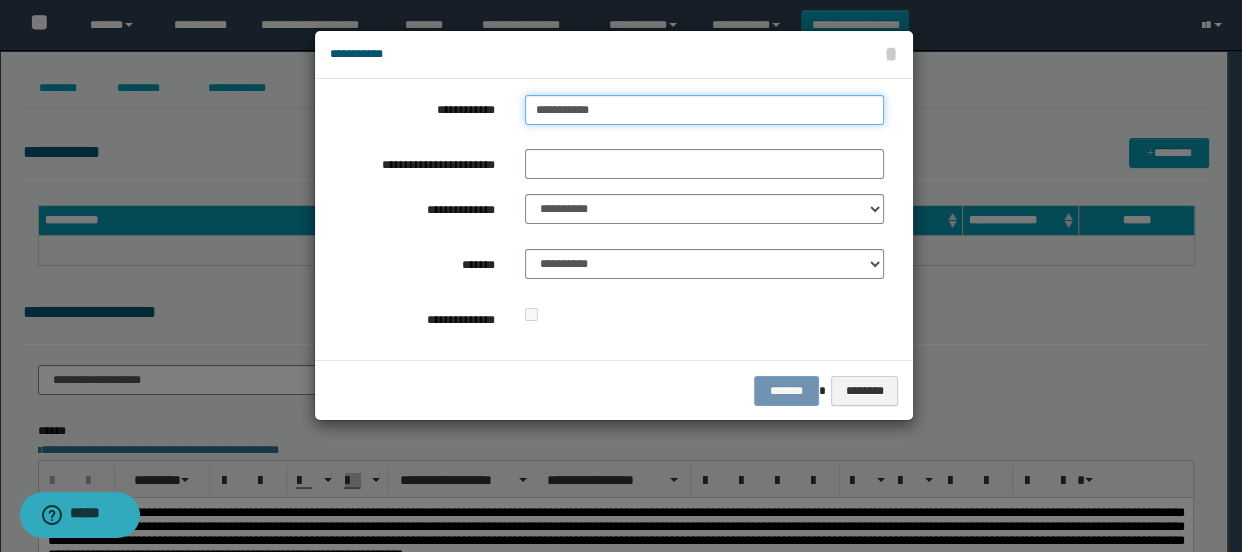 type on "**********" 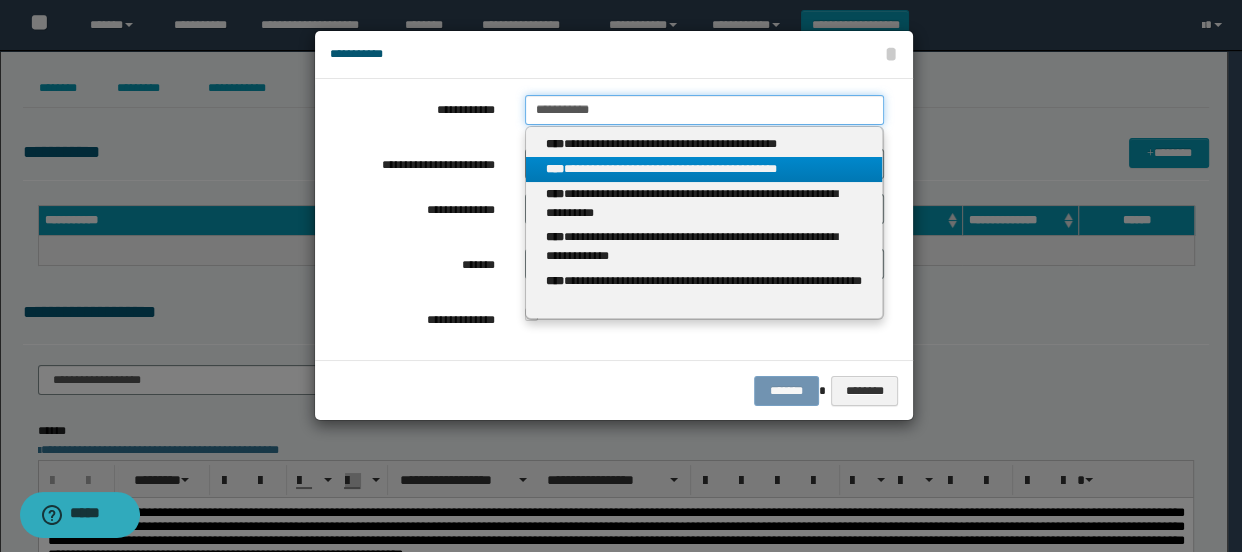 type on "**********" 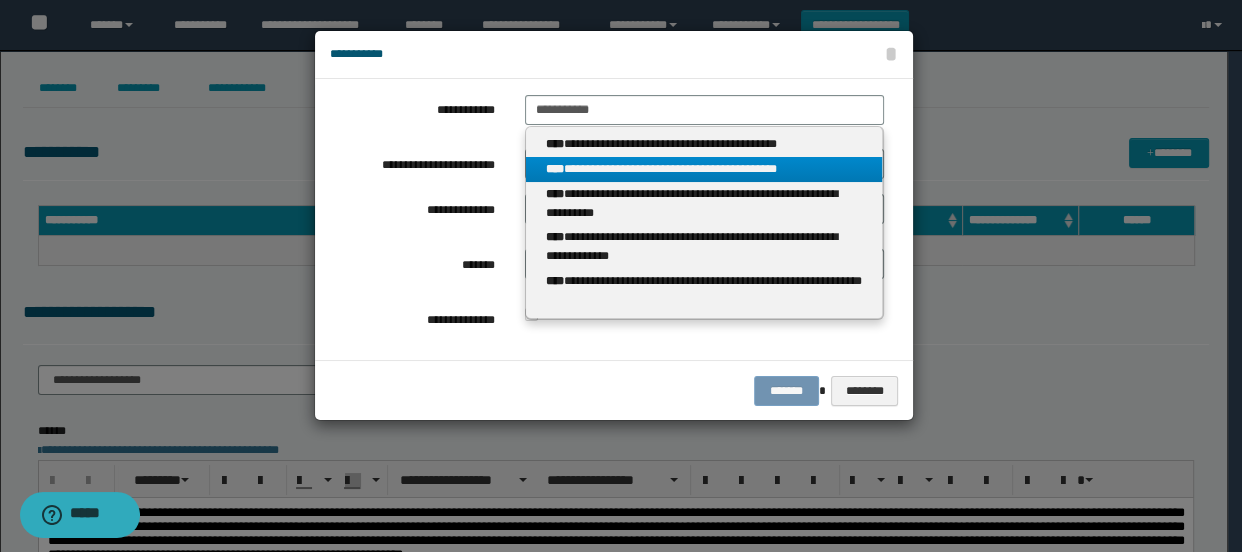 click on "**********" at bounding box center (704, 169) 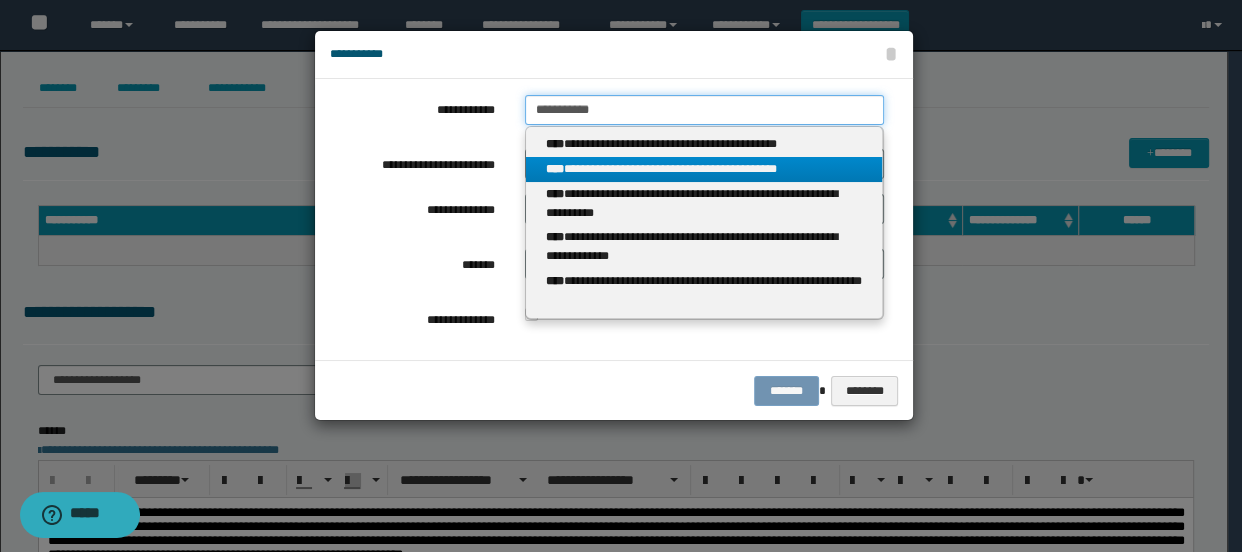 type 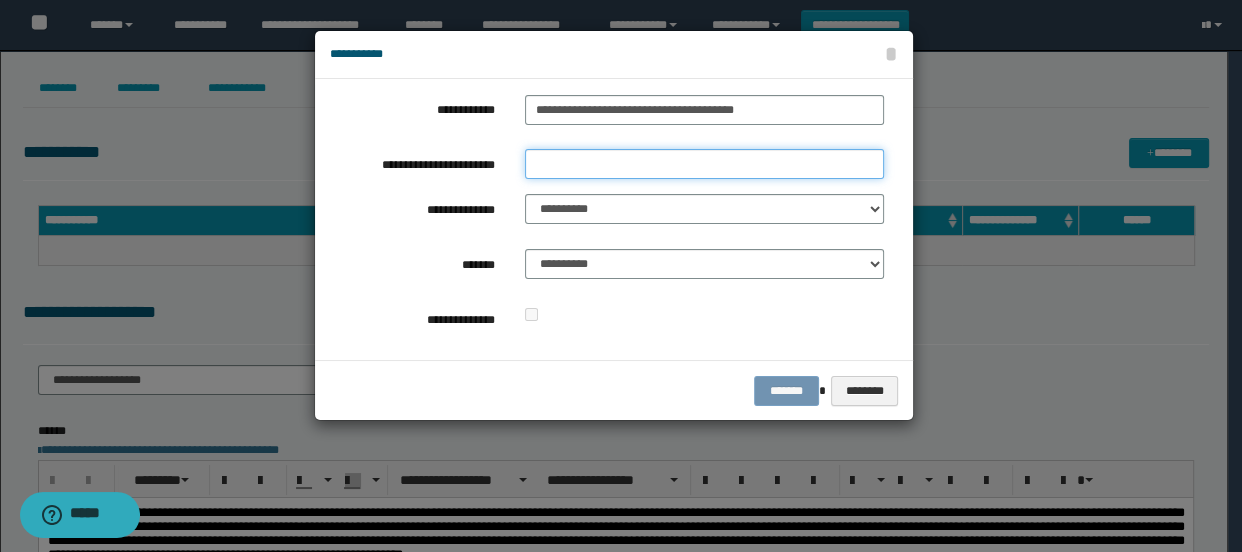 click on "**********" at bounding box center (705, 164) 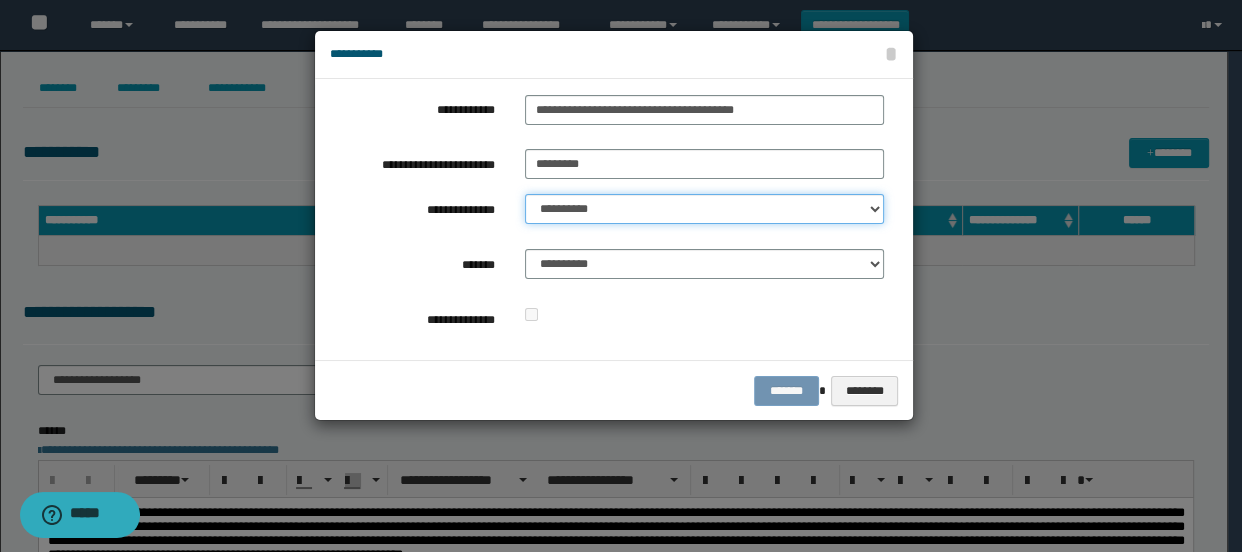 click on "**********" at bounding box center [705, 209] 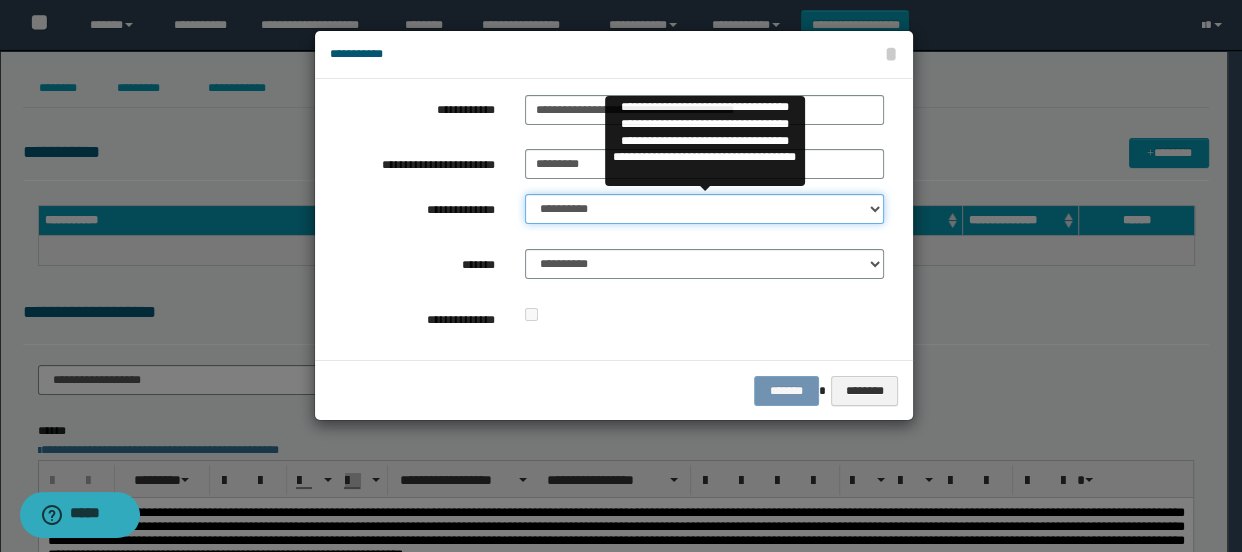 select on "**" 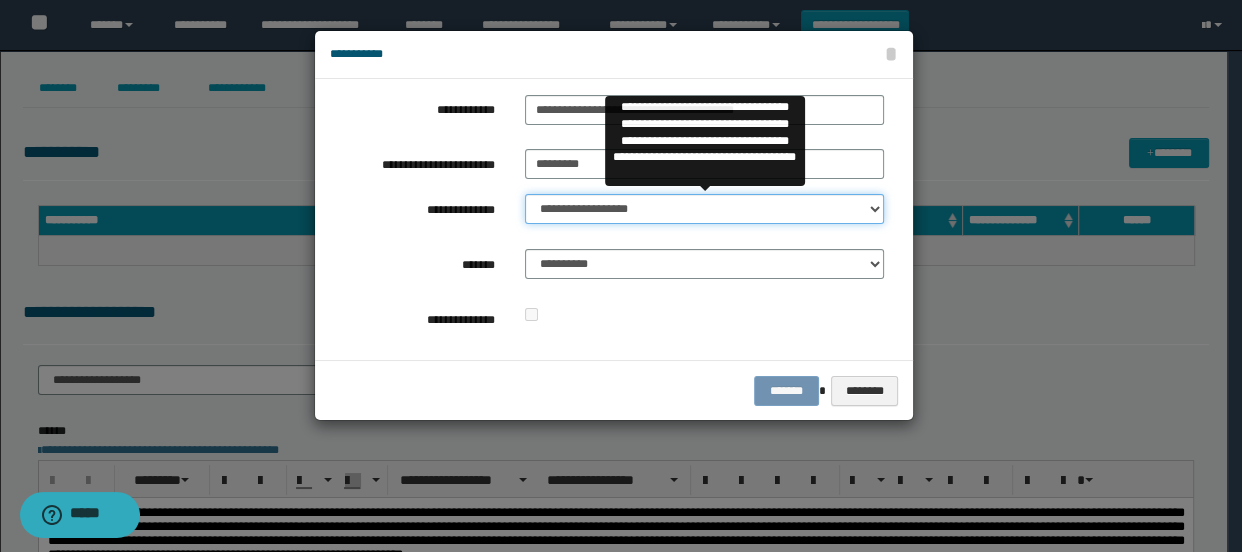 click on "**********" at bounding box center [705, 209] 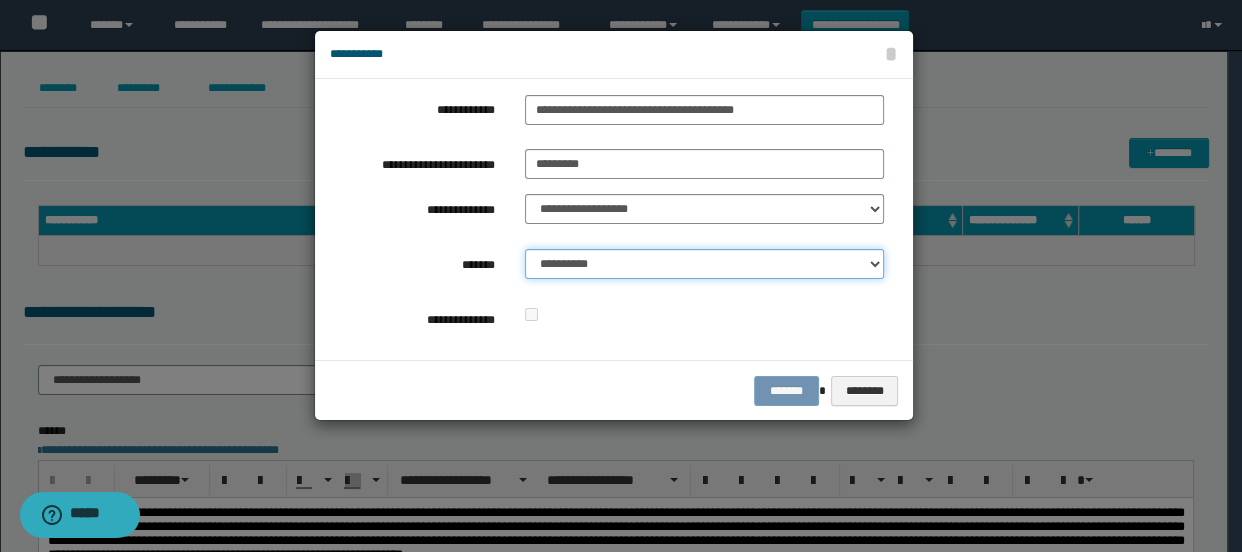 drag, startPoint x: 677, startPoint y: 261, endPoint x: 675, endPoint y: 276, distance: 15.132746 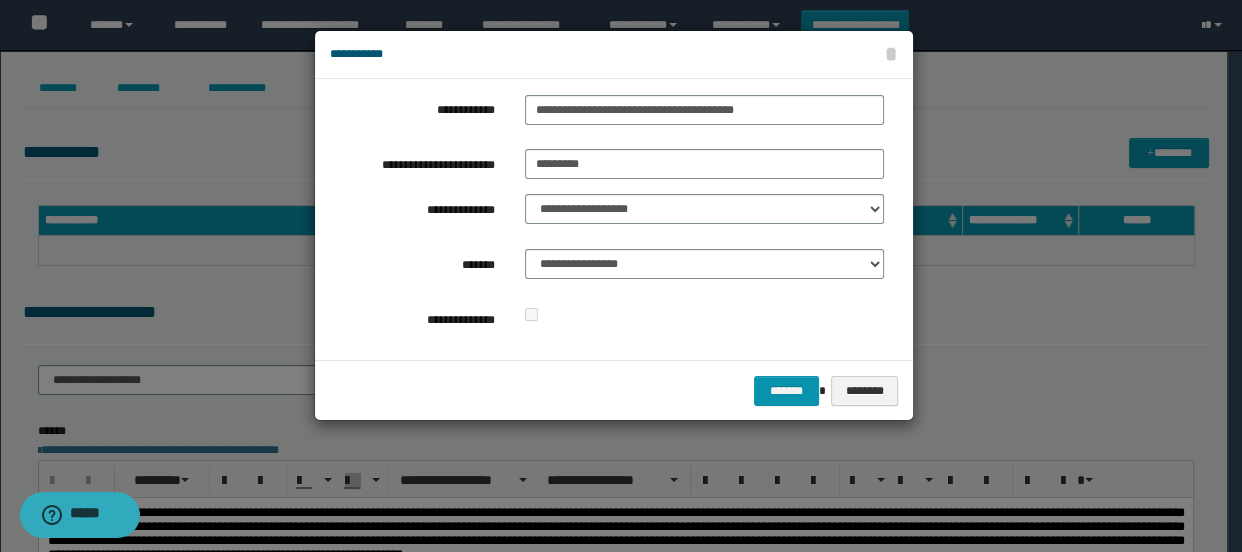 click at bounding box center [705, 315] 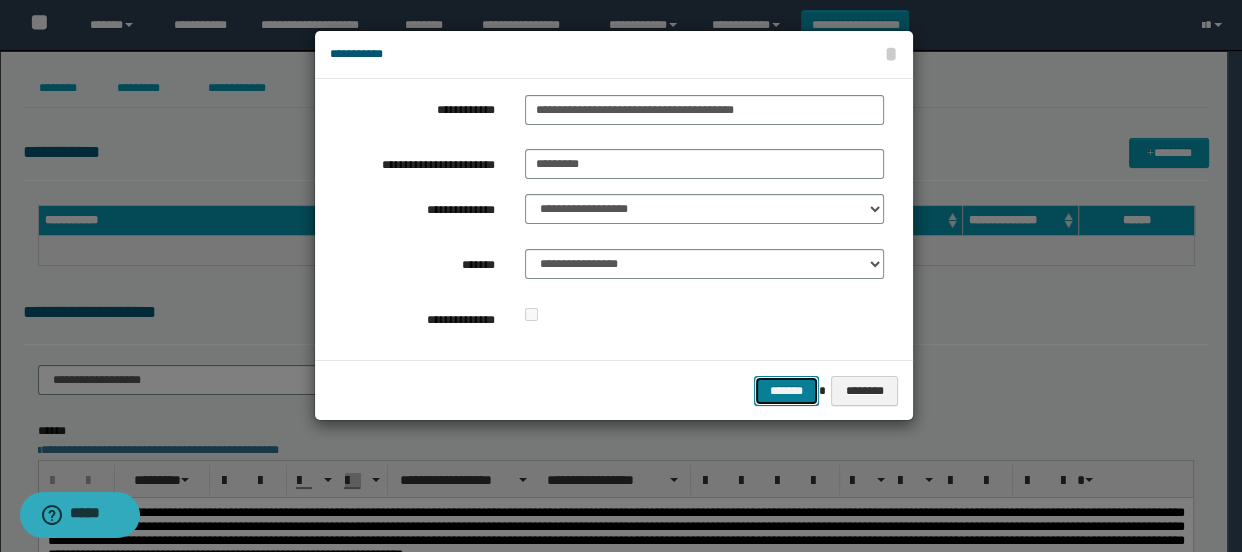 click on "*******" at bounding box center [786, 391] 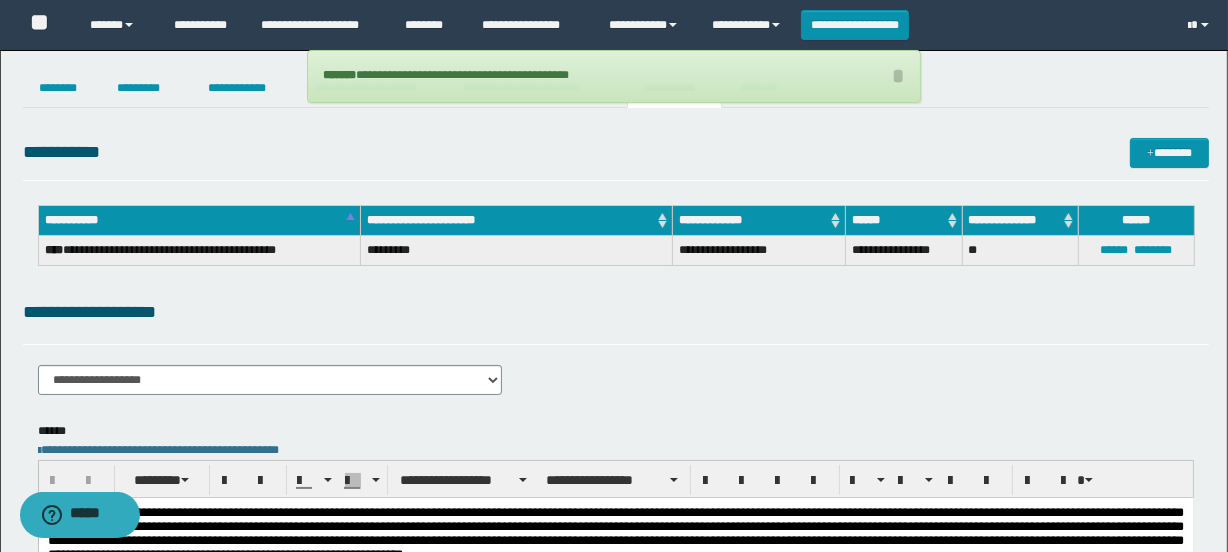 click on "**********" at bounding box center [616, 508] 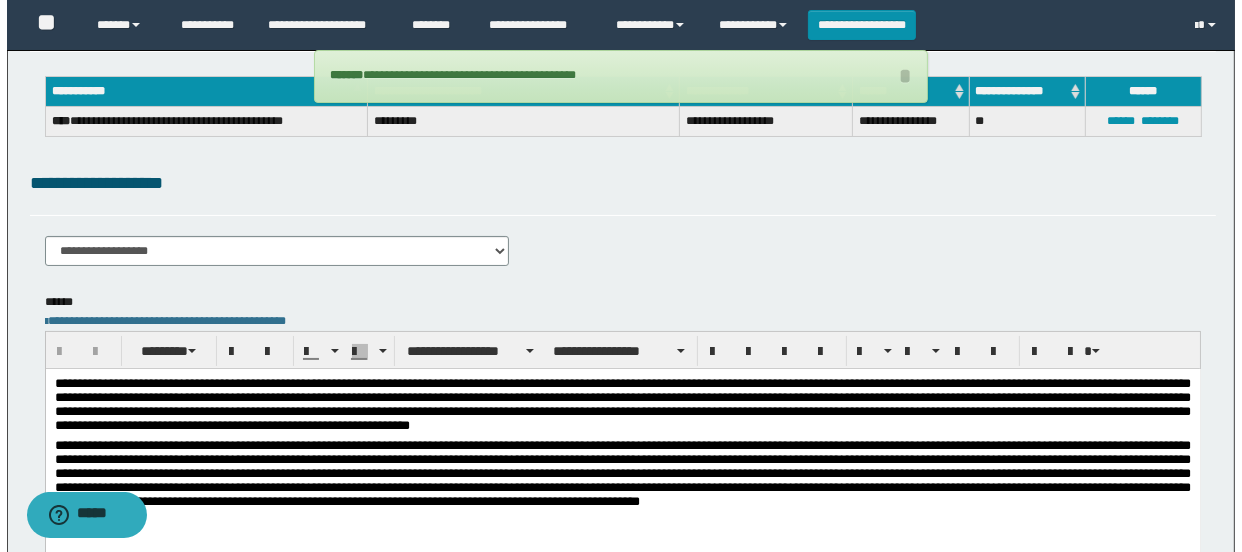 scroll, scrollTop: 0, scrollLeft: 0, axis: both 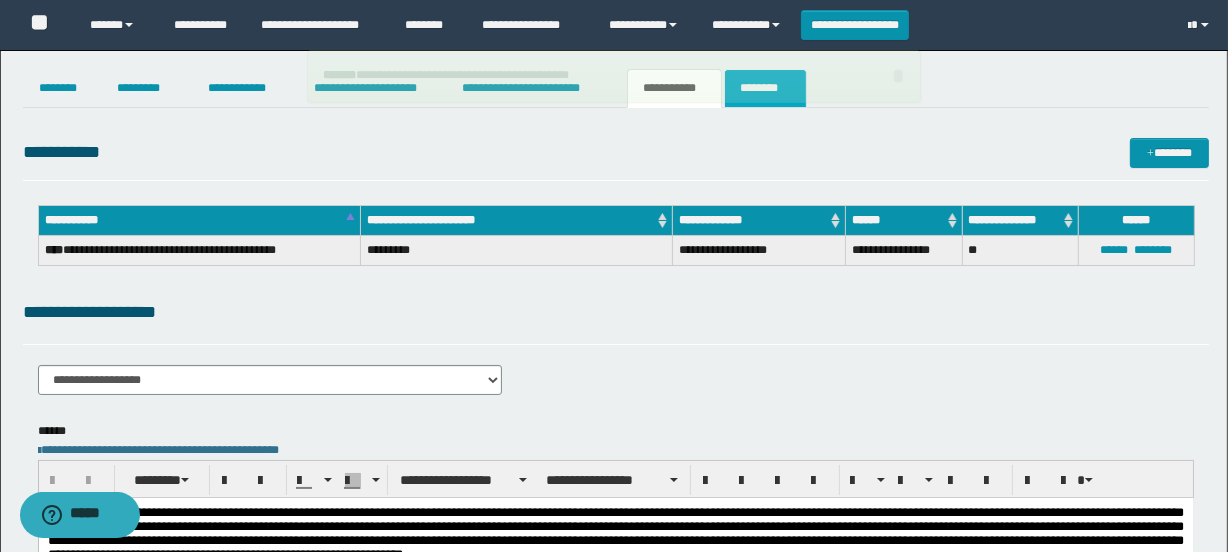 click on "********" at bounding box center [765, 88] 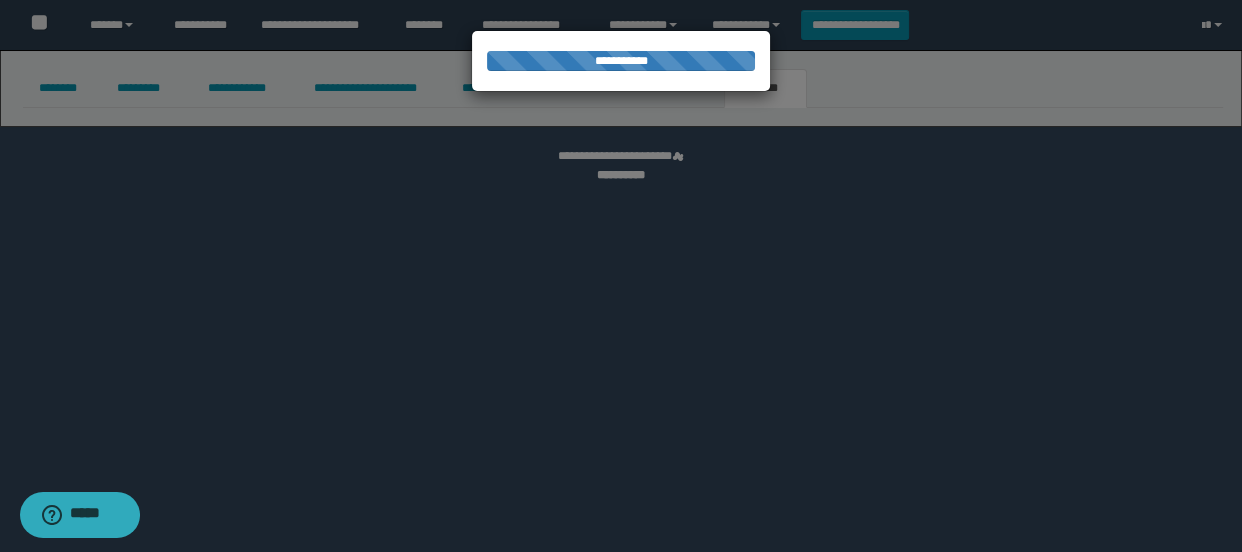 select 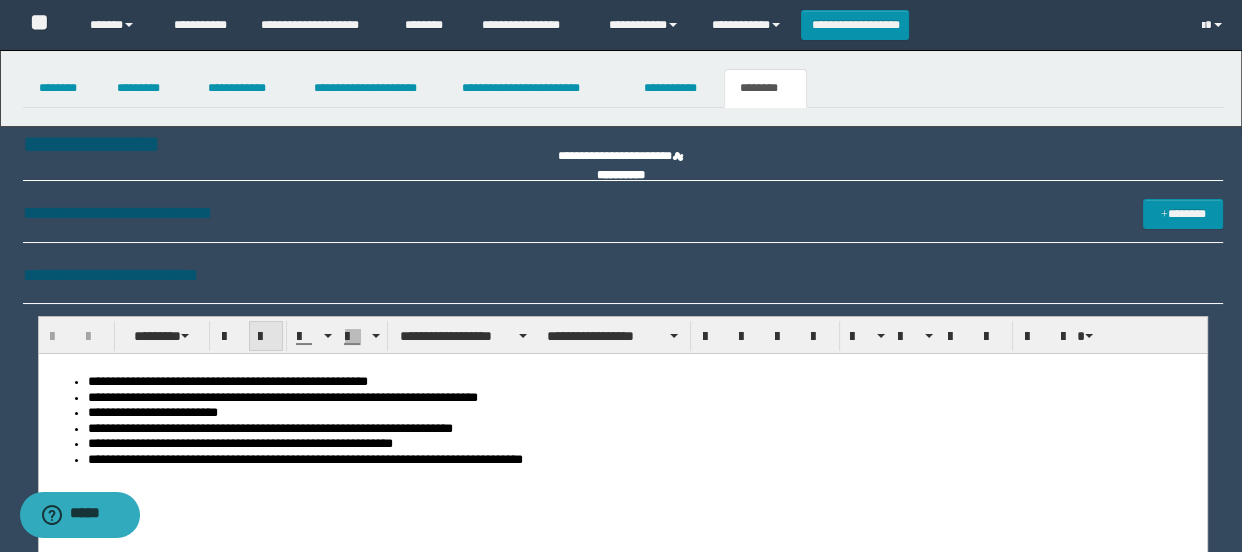 scroll, scrollTop: 0, scrollLeft: 0, axis: both 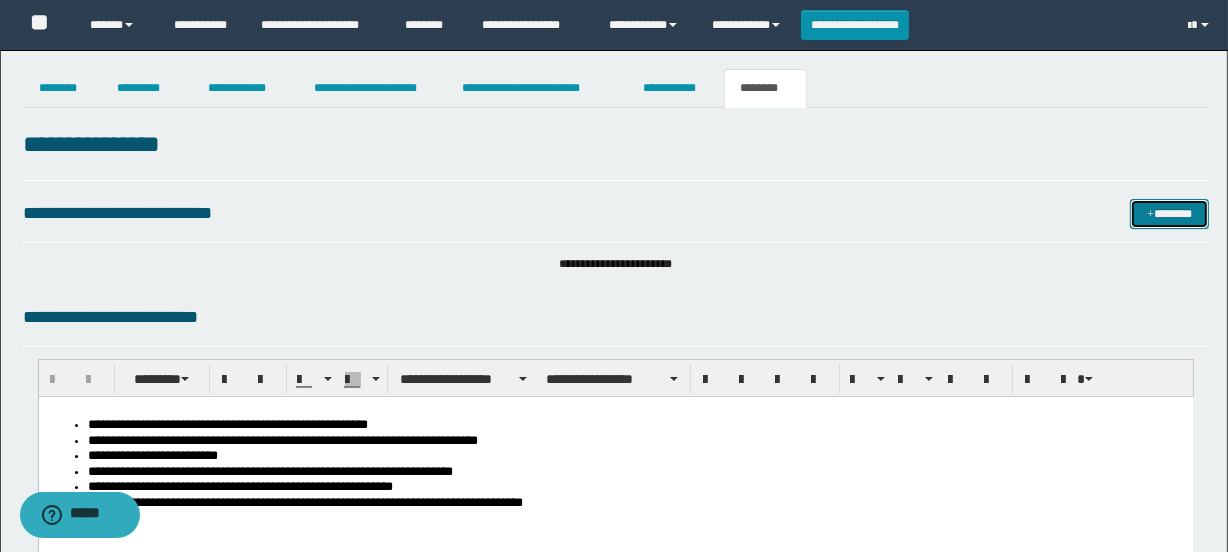 click at bounding box center (1150, 215) 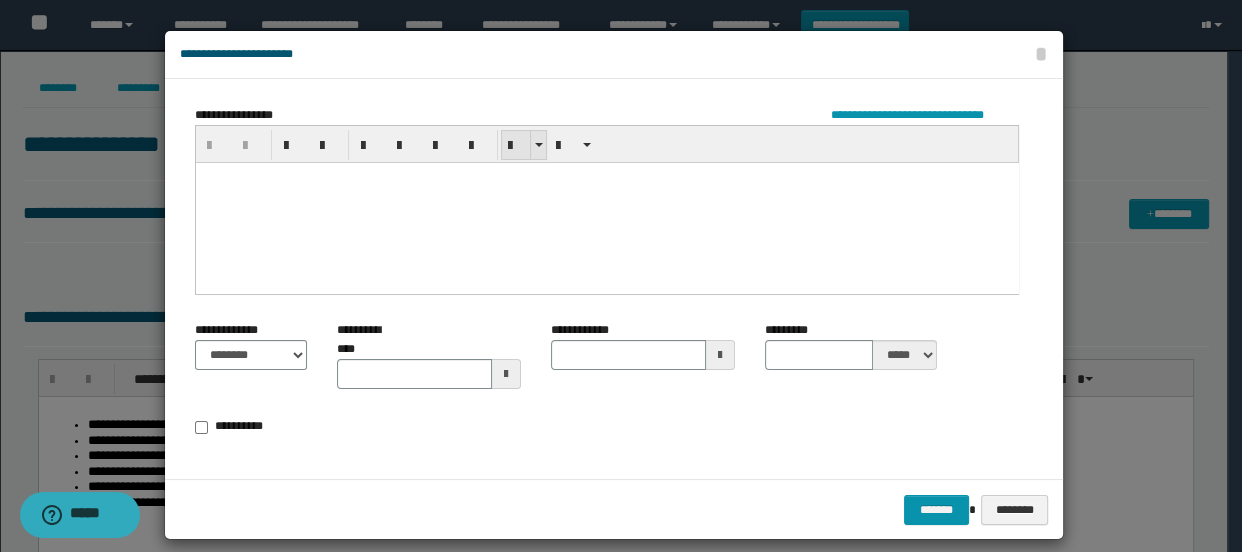 click at bounding box center (516, 146) 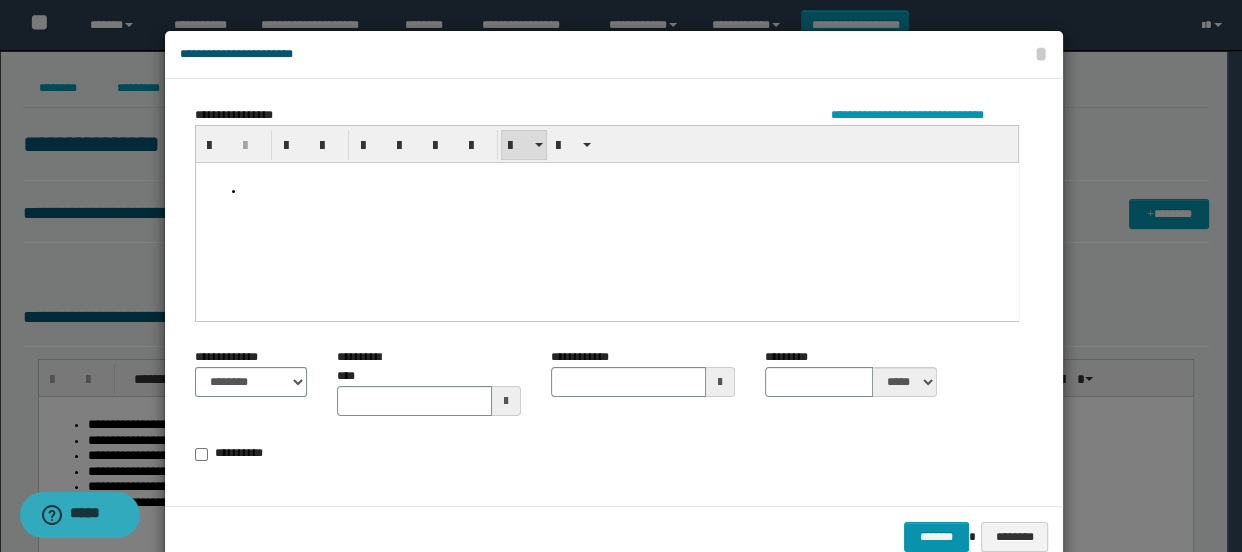 paste 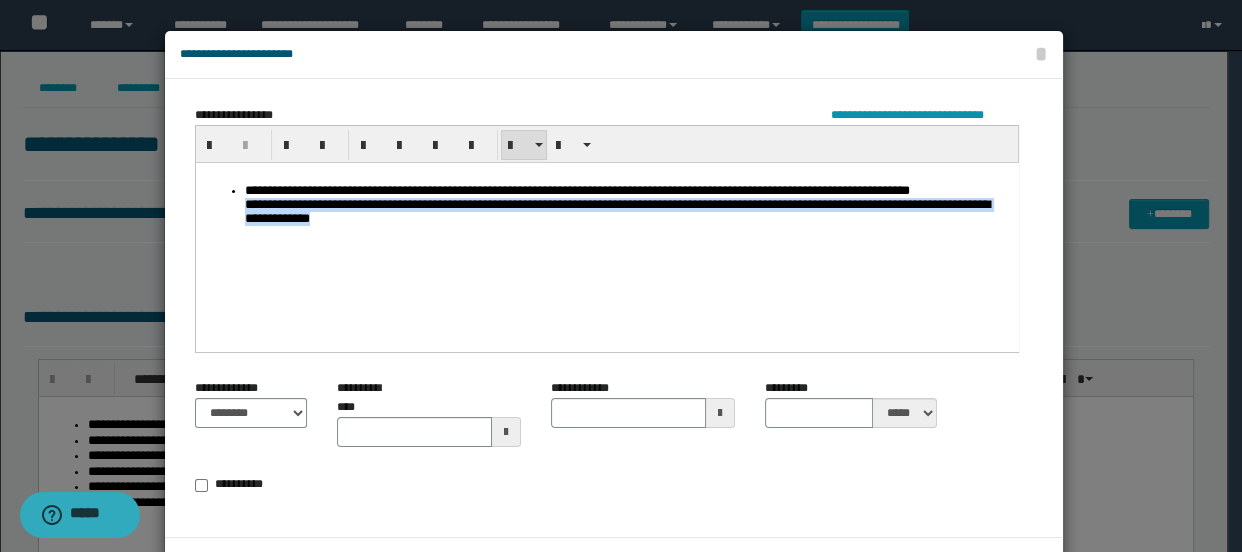 drag, startPoint x: 244, startPoint y: 203, endPoint x: 456, endPoint y: 226, distance: 213.24399 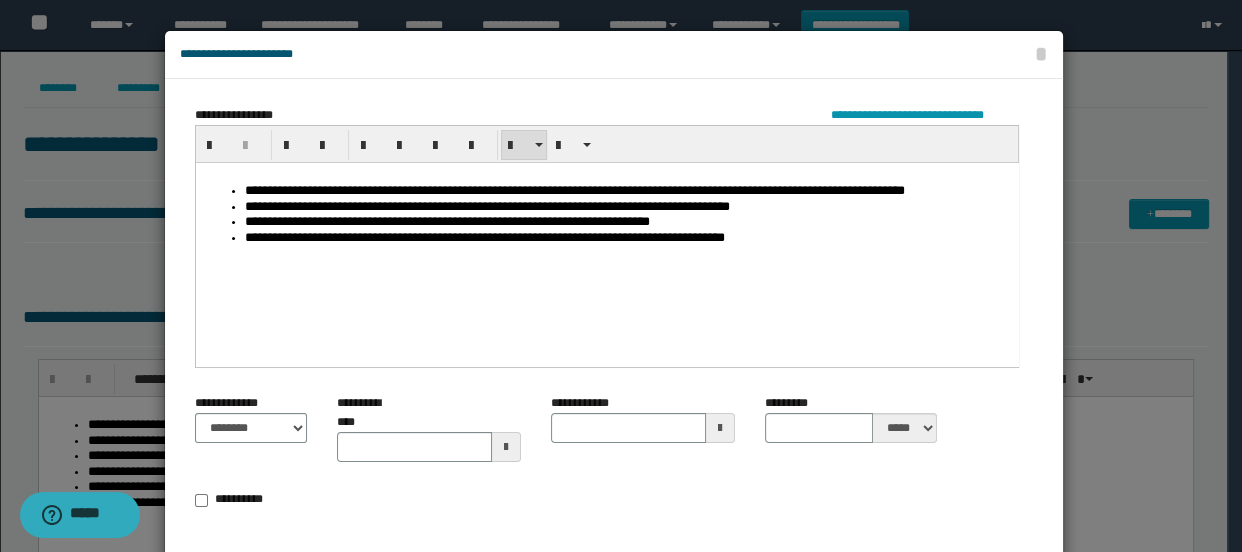 type 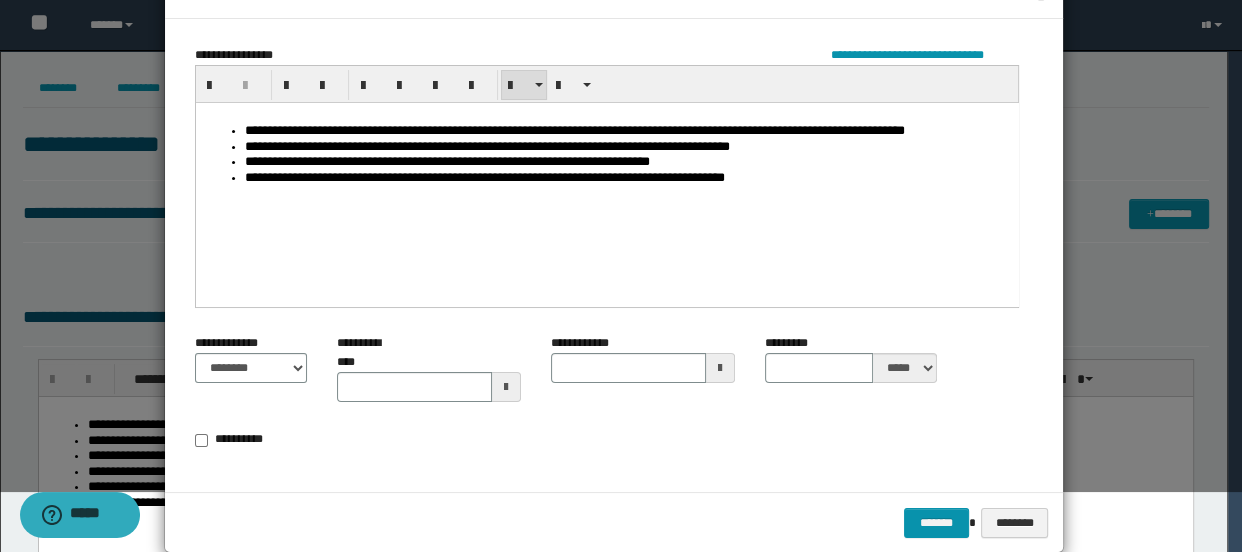 scroll, scrollTop: 91, scrollLeft: 0, axis: vertical 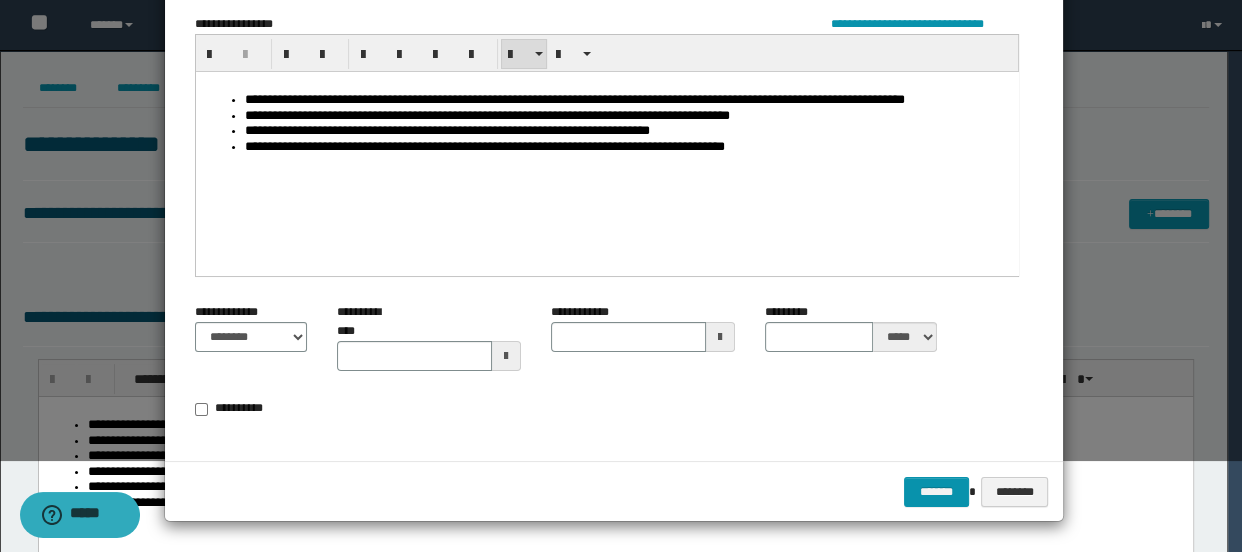 drag, startPoint x: 544, startPoint y: 428, endPoint x: 923, endPoint y: 469, distance: 381.21124 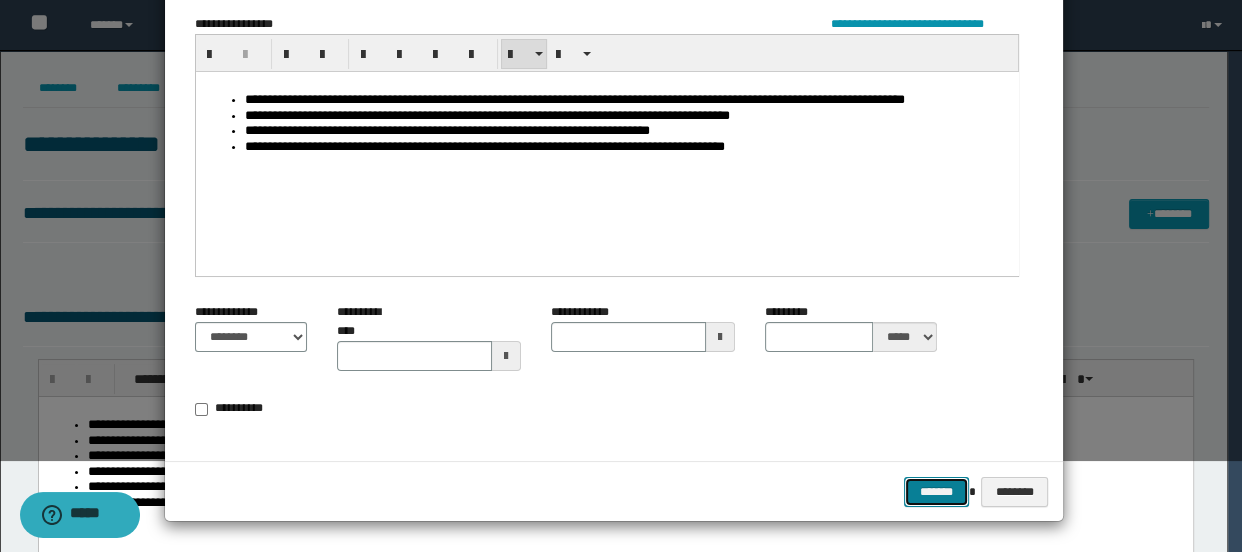 click on "*******" at bounding box center (936, 492) 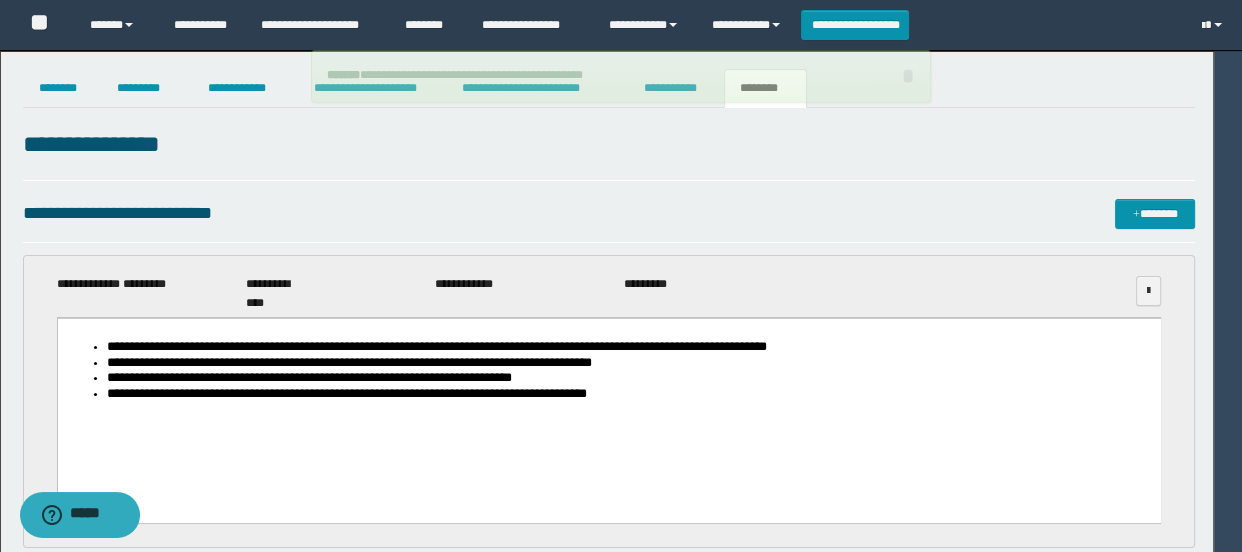 scroll, scrollTop: 0, scrollLeft: 0, axis: both 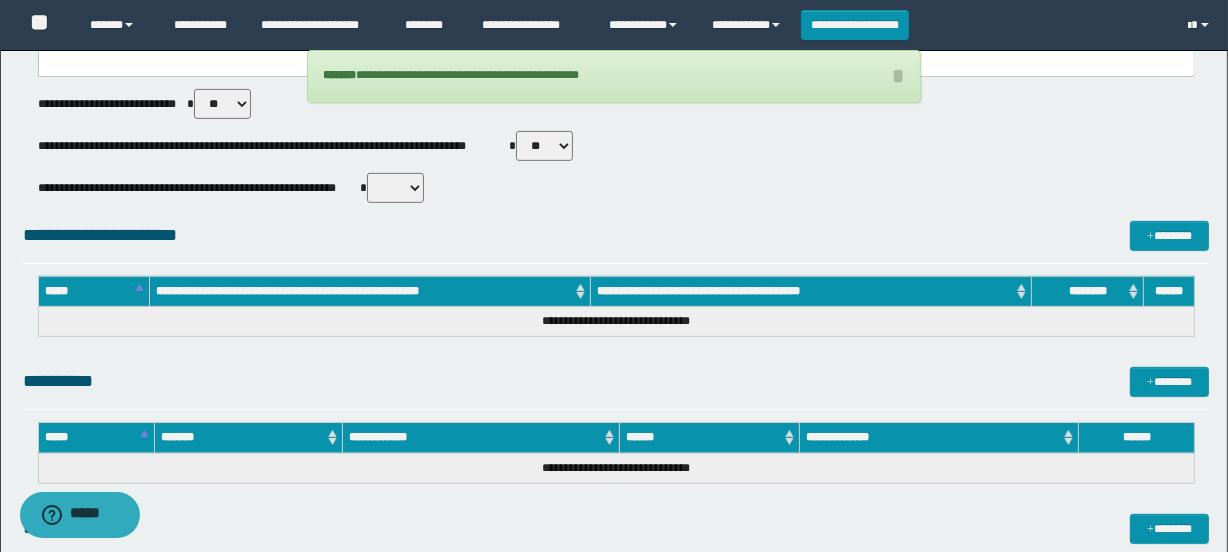 click on "**
**" at bounding box center [395, 188] 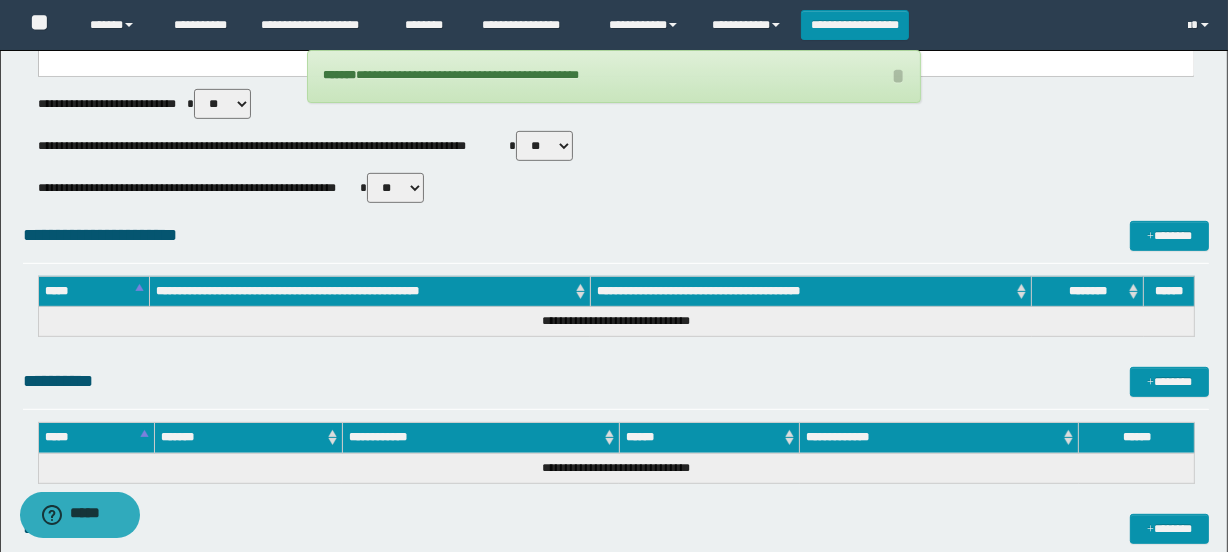 click on "**
**" at bounding box center [395, 188] 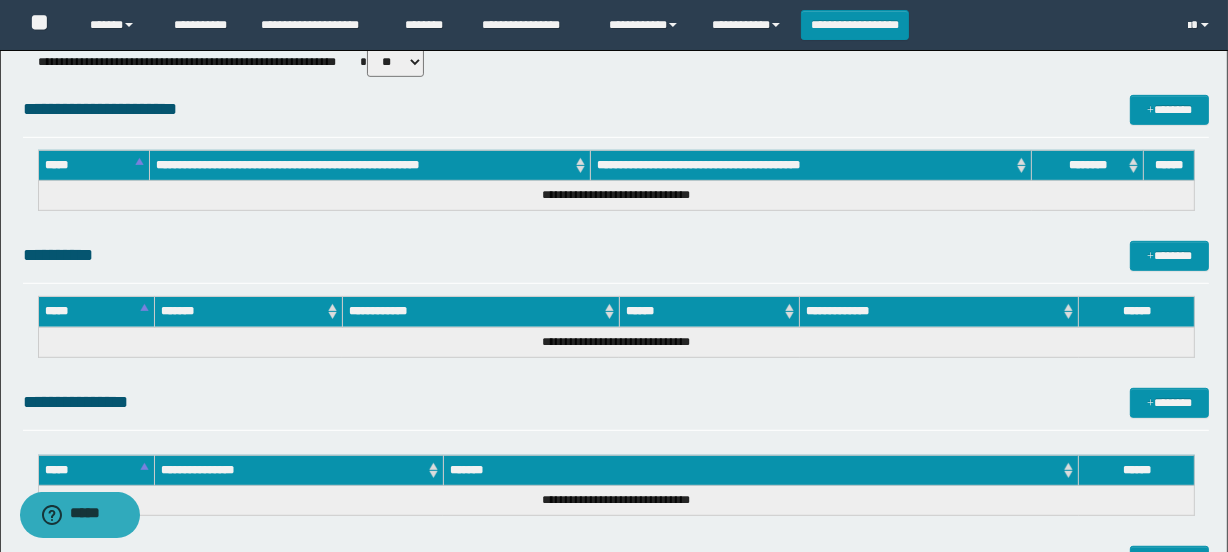 scroll, scrollTop: 1334, scrollLeft: 0, axis: vertical 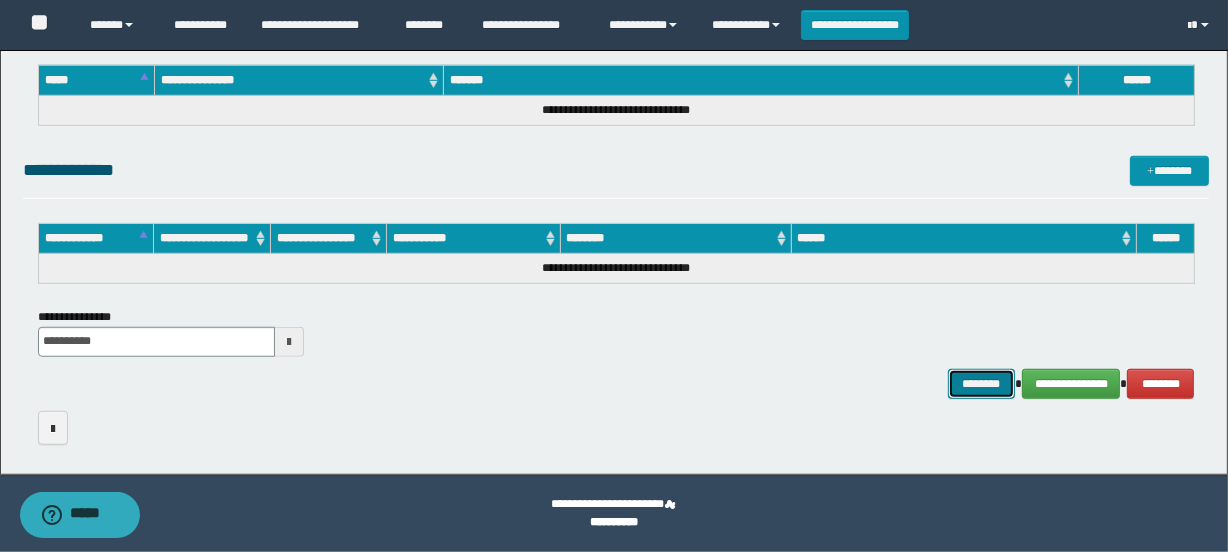 click on "********" at bounding box center (982, 384) 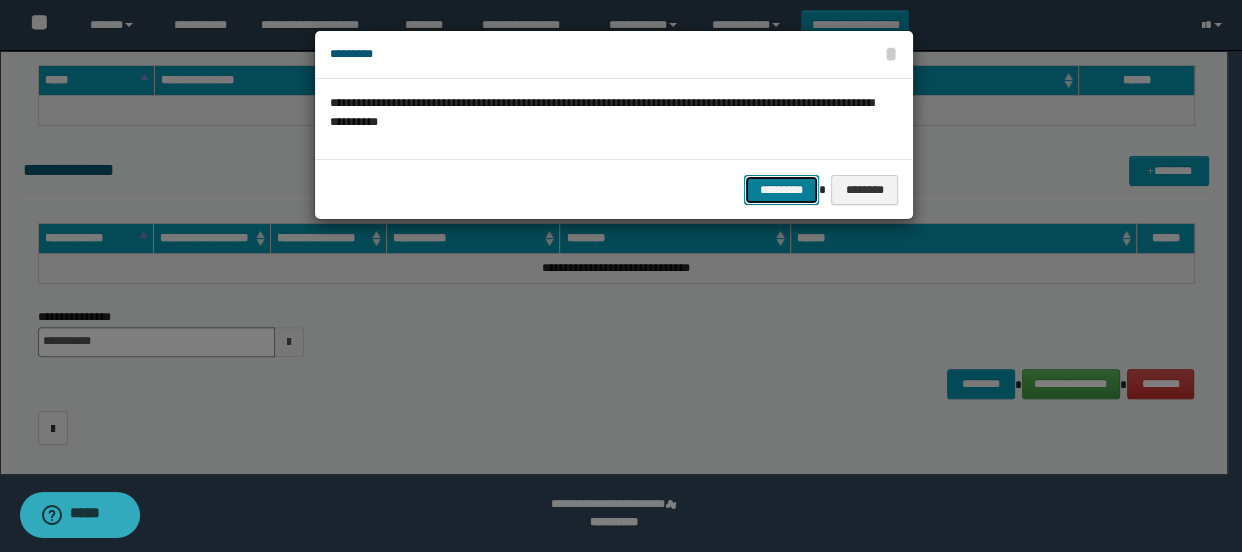 click on "*********" at bounding box center (781, 190) 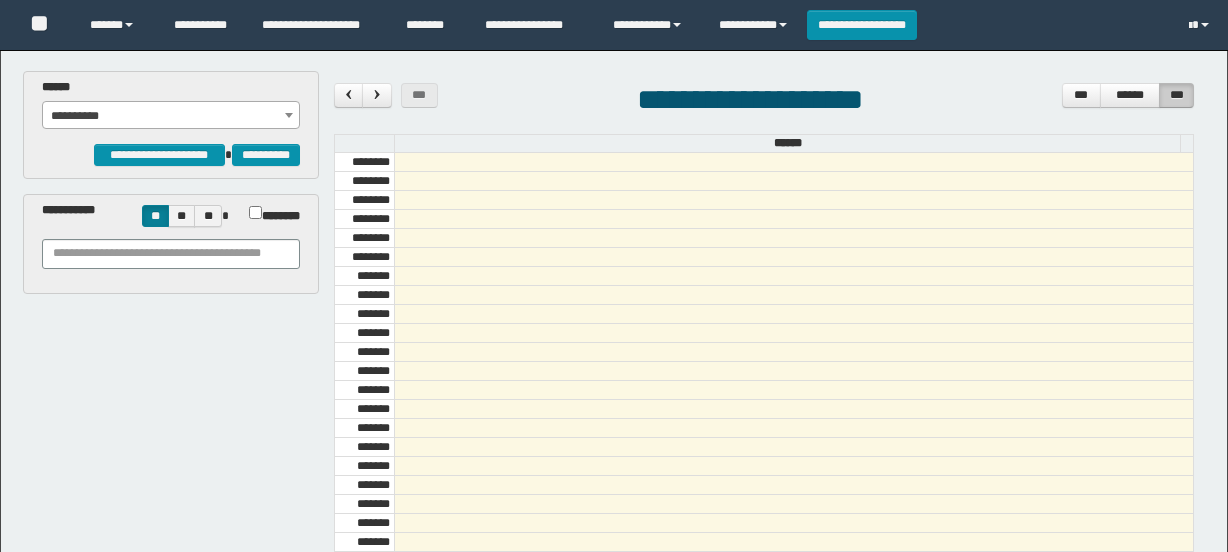 scroll, scrollTop: 0, scrollLeft: 0, axis: both 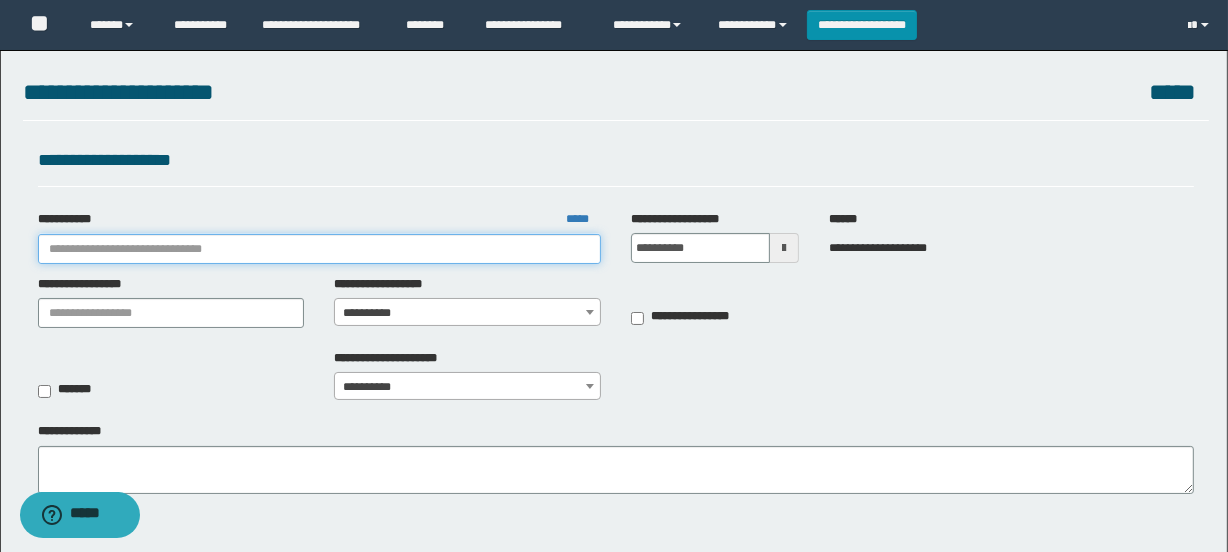 click on "**********" at bounding box center [319, 249] 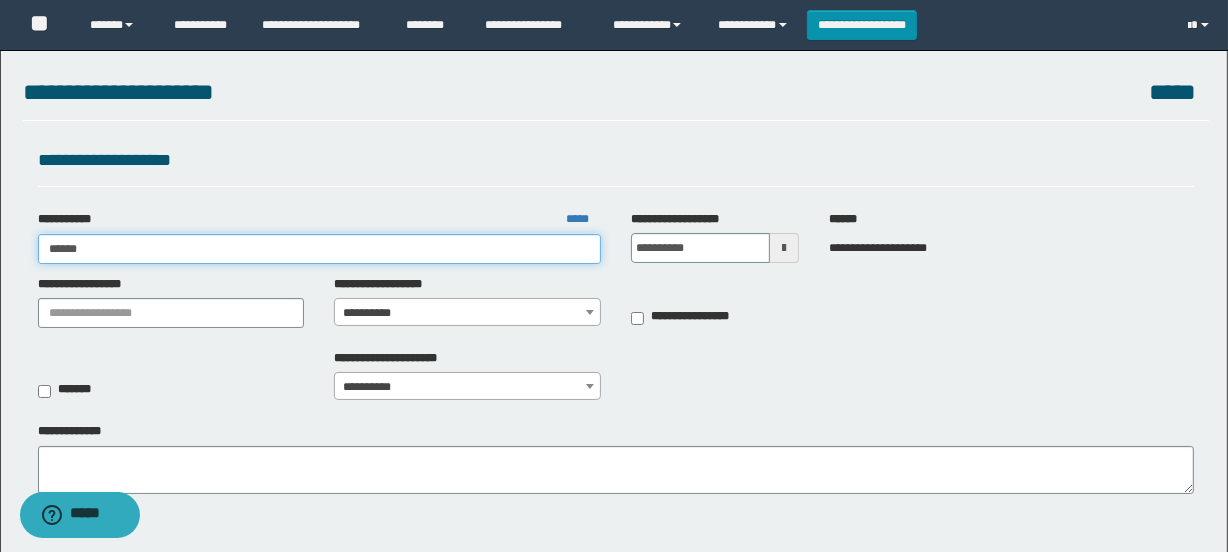 type on "*******" 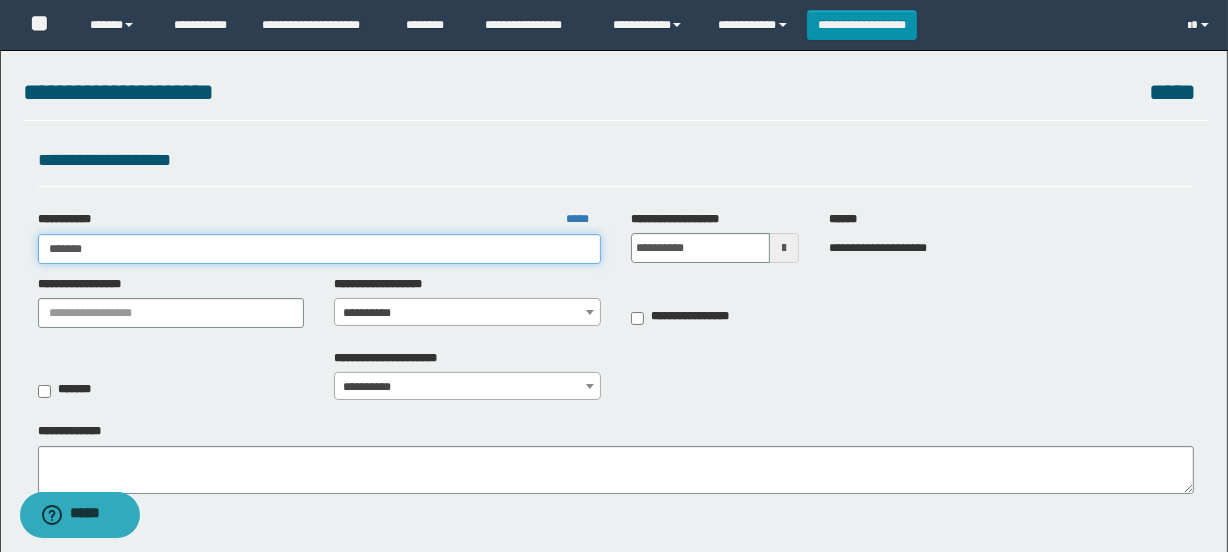 type on "*******" 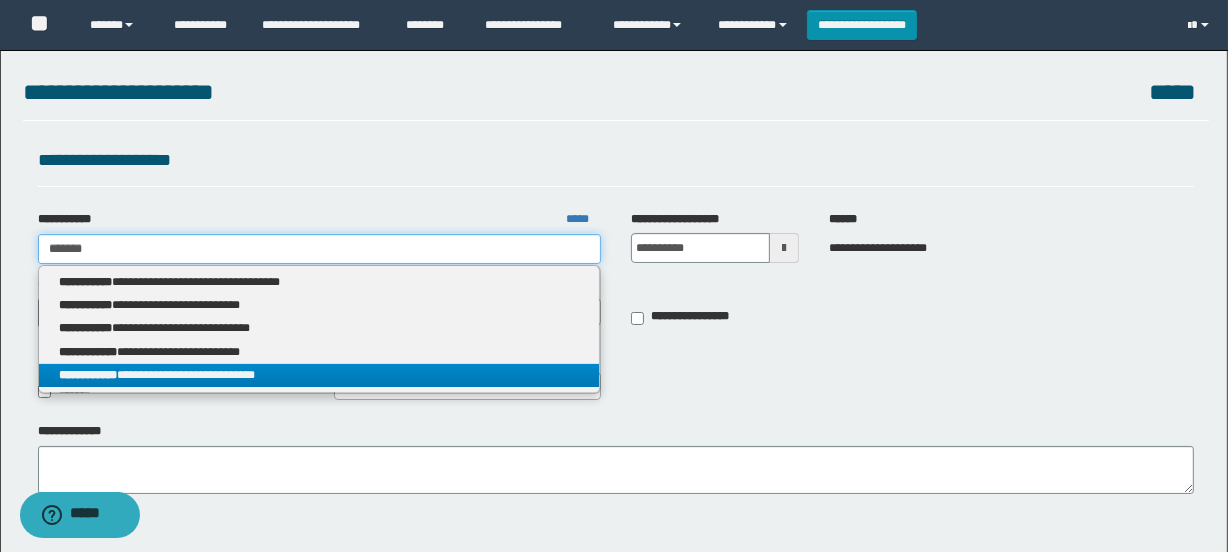 type on "*******" 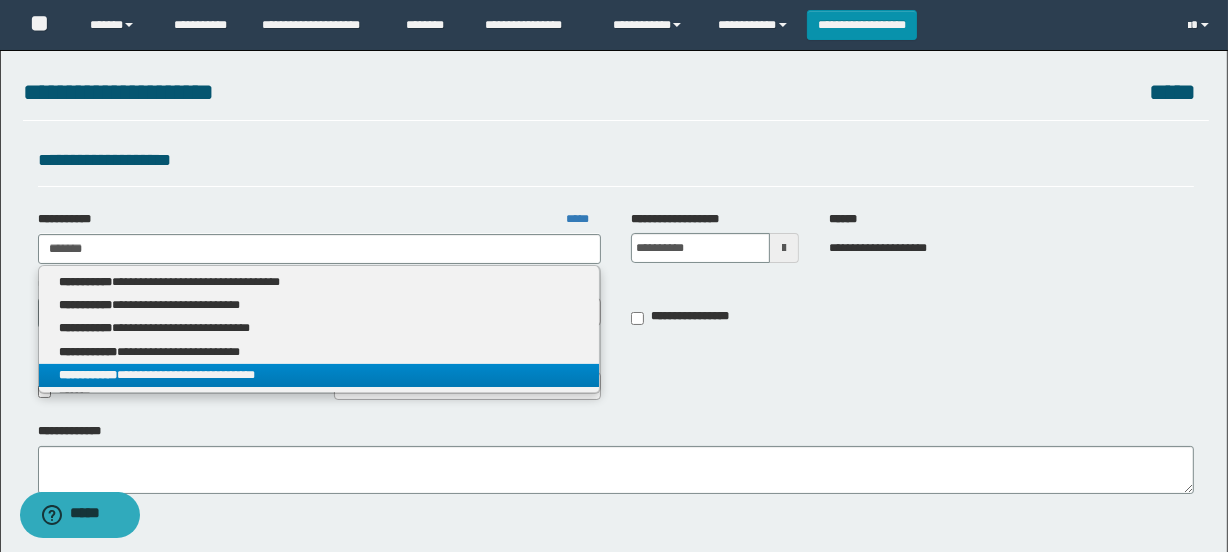 click on "**********" at bounding box center (319, 375) 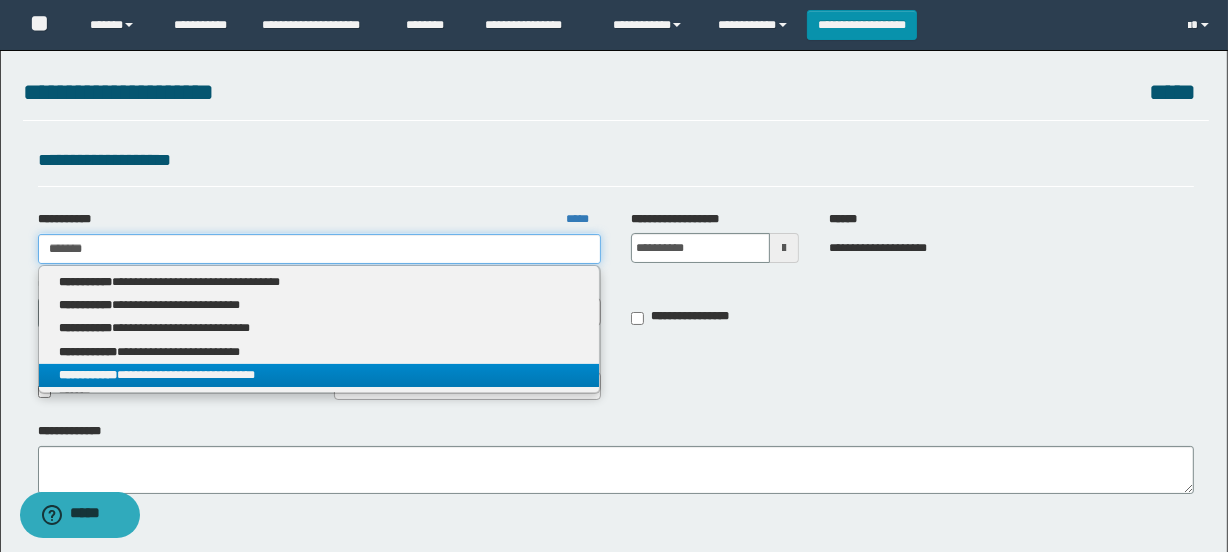 type 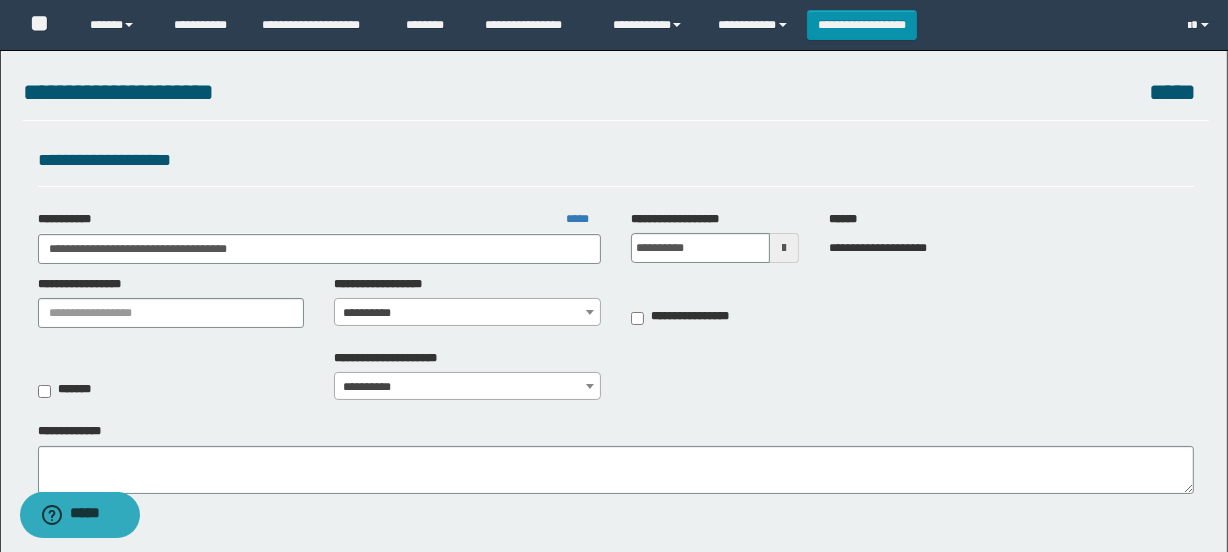 click on "**********" at bounding box center (467, 313) 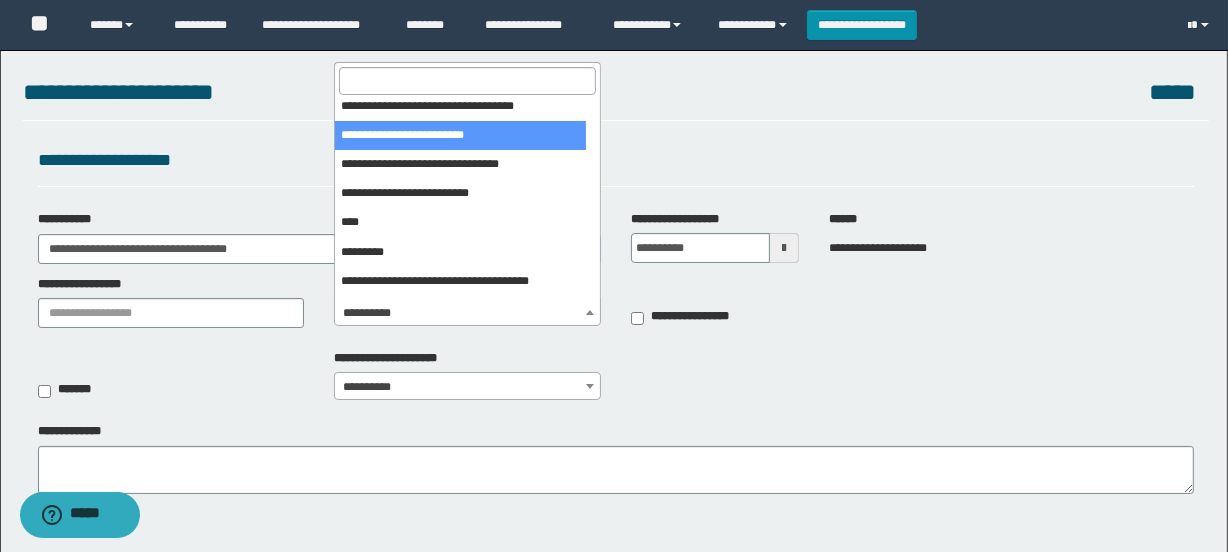 scroll, scrollTop: 181, scrollLeft: 0, axis: vertical 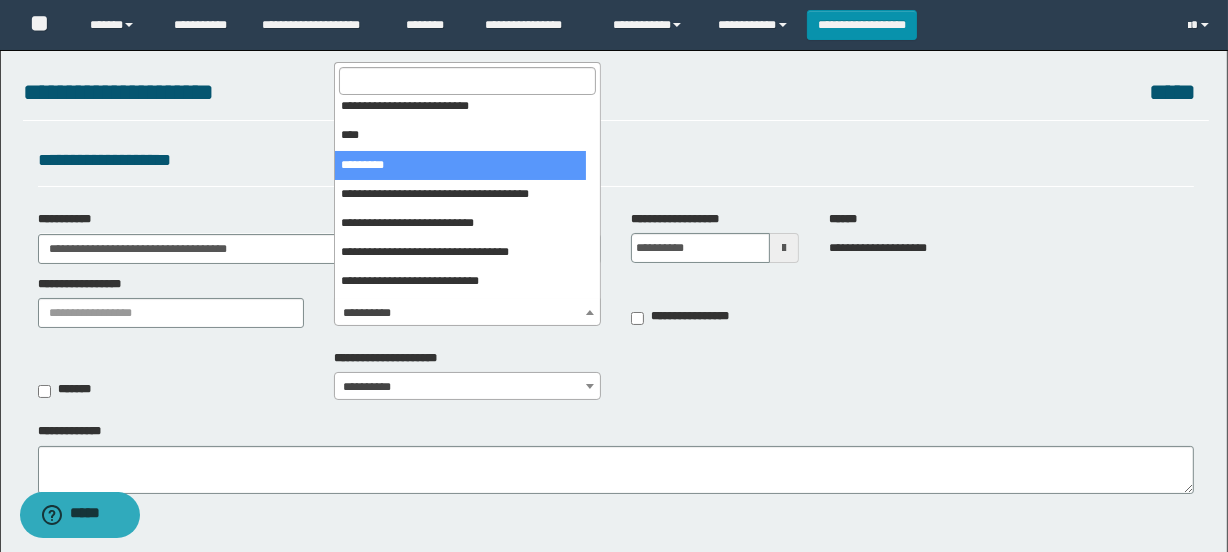 select on "****" 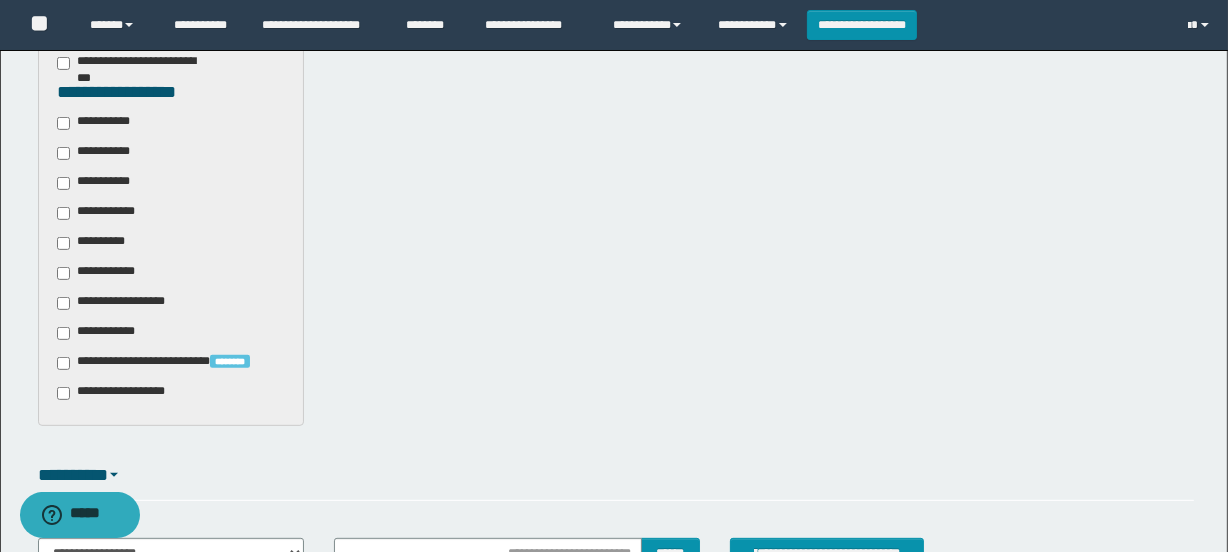 scroll, scrollTop: 830, scrollLeft: 0, axis: vertical 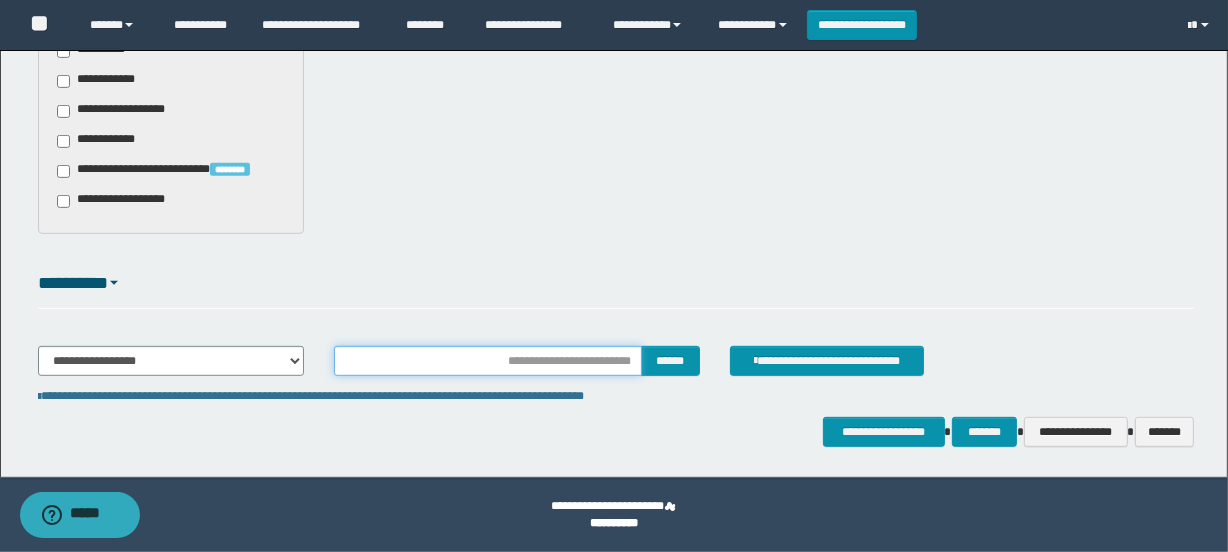 click at bounding box center (487, 361) 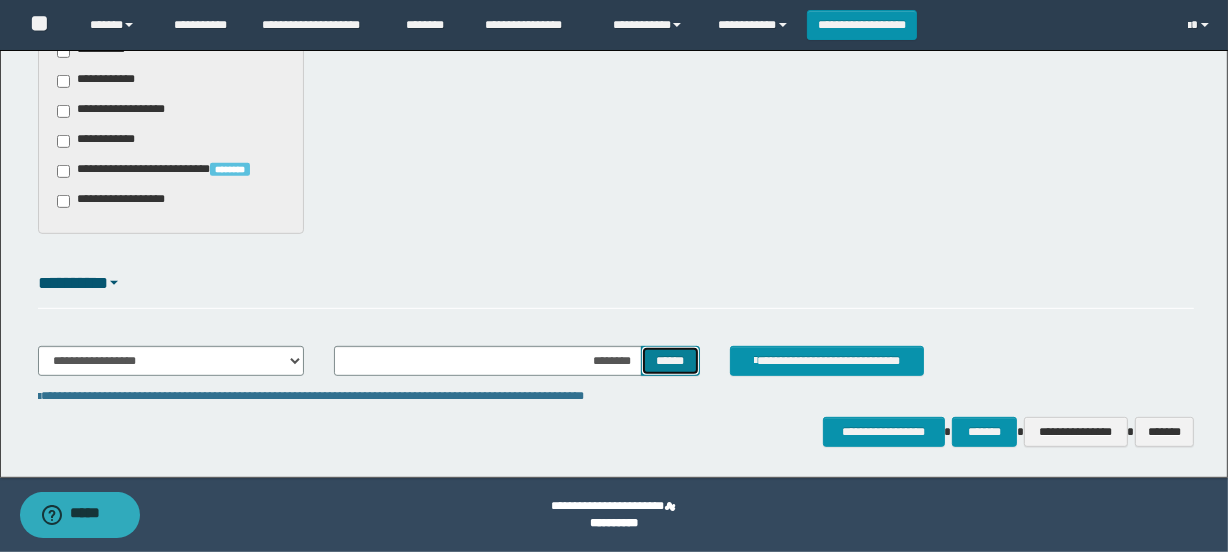 click on "******" at bounding box center [670, 361] 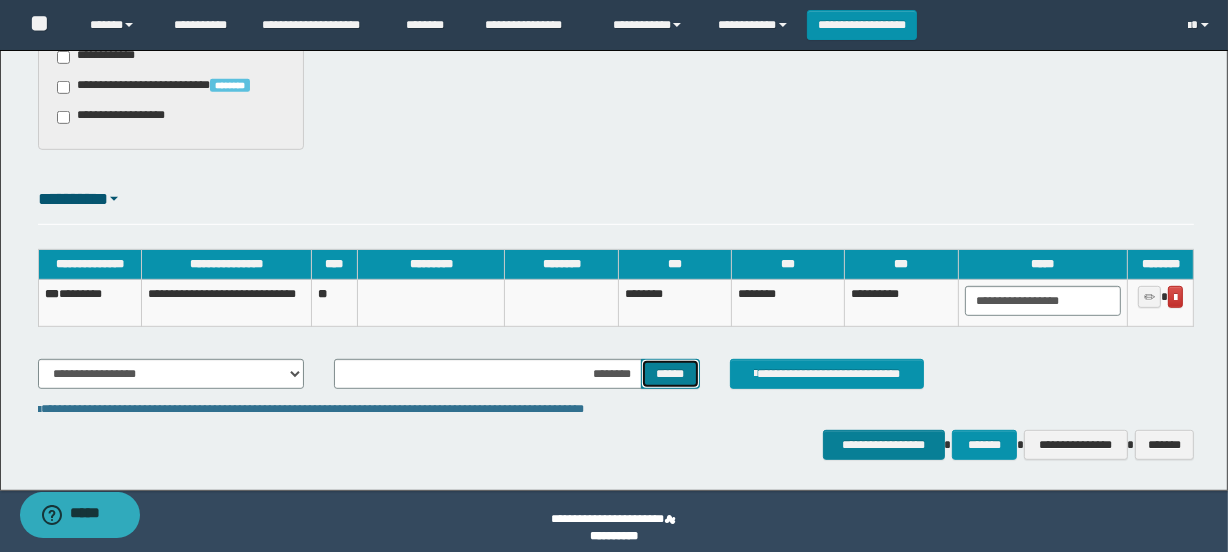 scroll, scrollTop: 927, scrollLeft: 0, axis: vertical 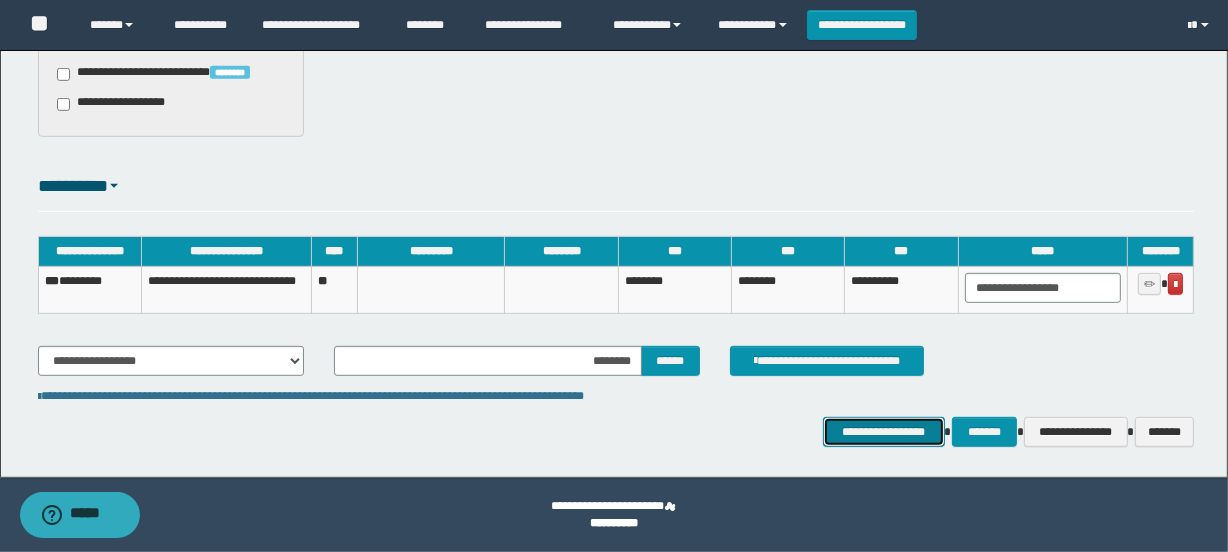 click on "**********" at bounding box center (884, 432) 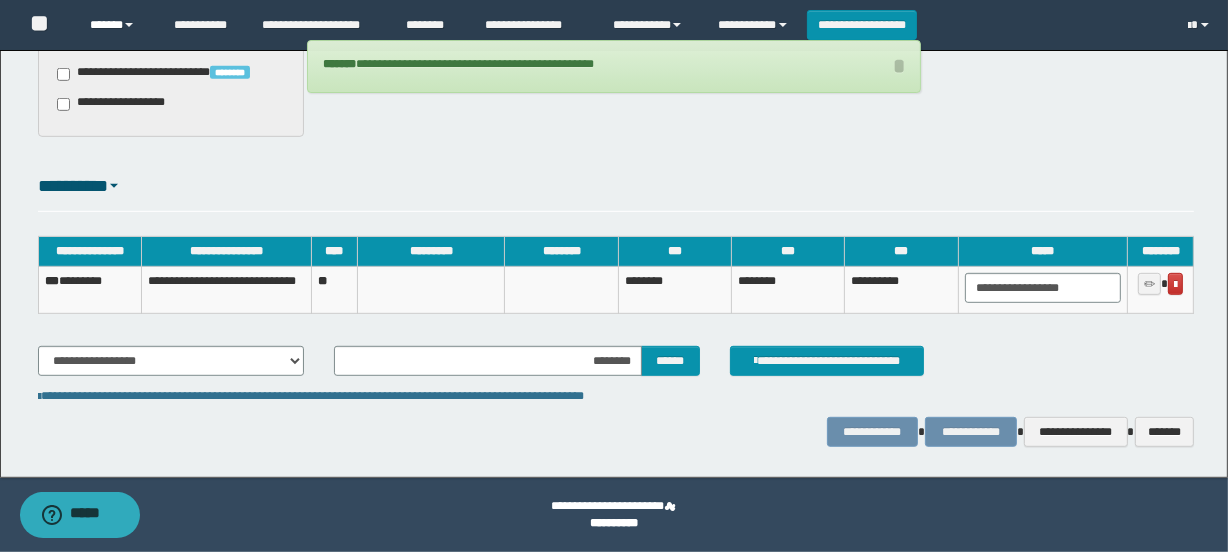 click on "******" at bounding box center [117, 25] 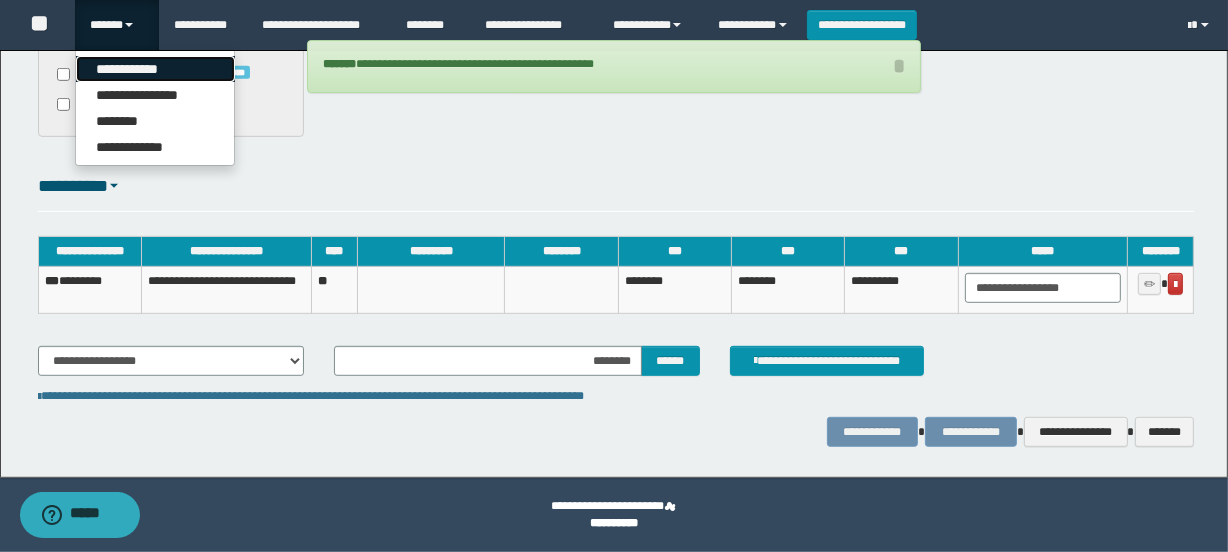 click on "**********" at bounding box center [155, 69] 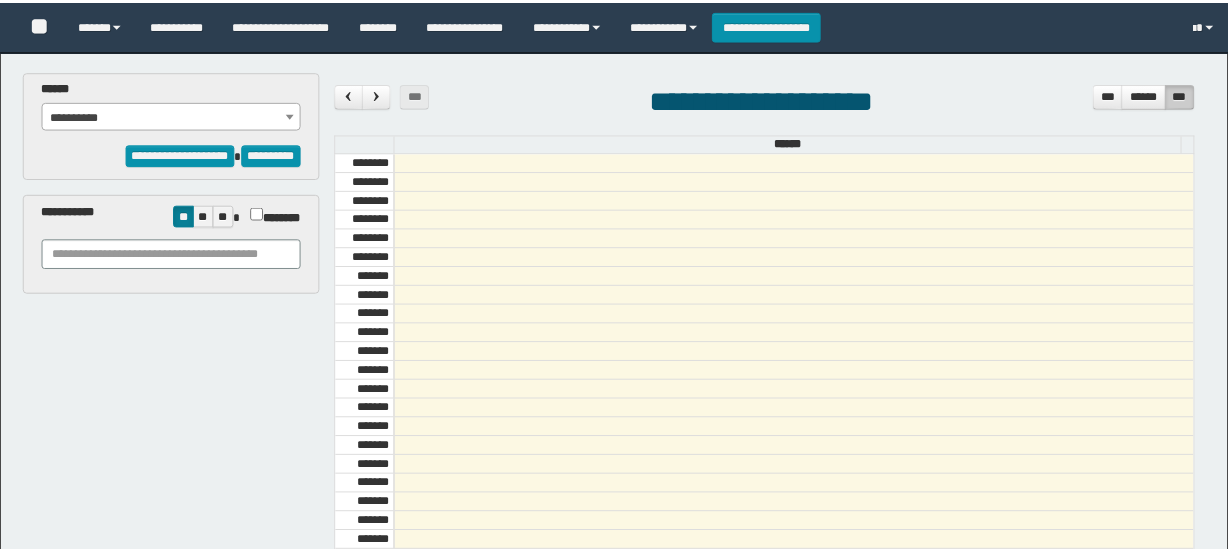 scroll, scrollTop: 0, scrollLeft: 0, axis: both 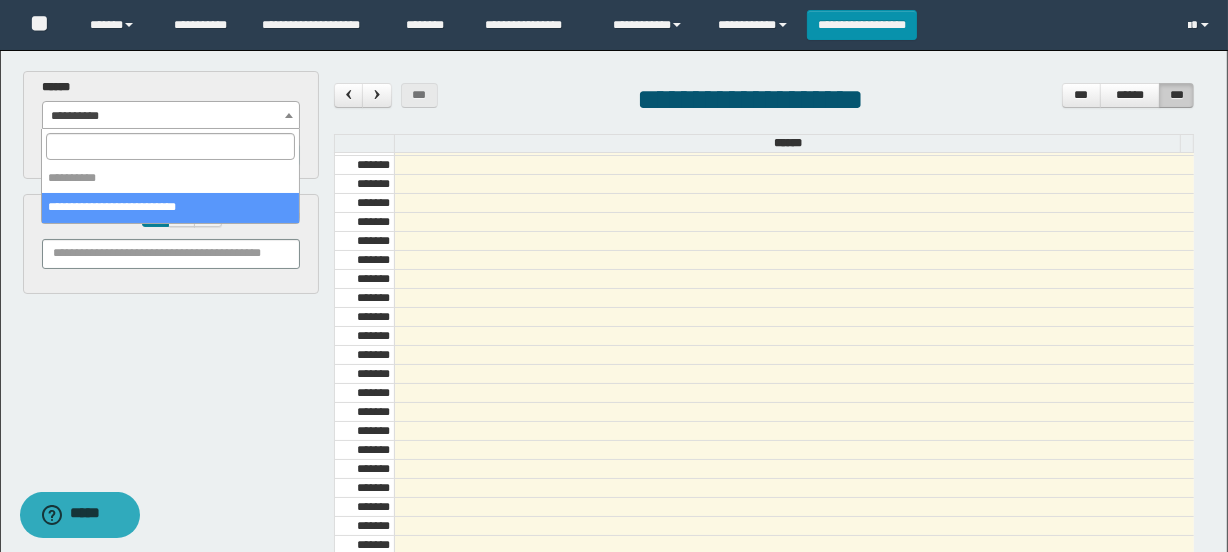 click on "**********" at bounding box center (171, 116) 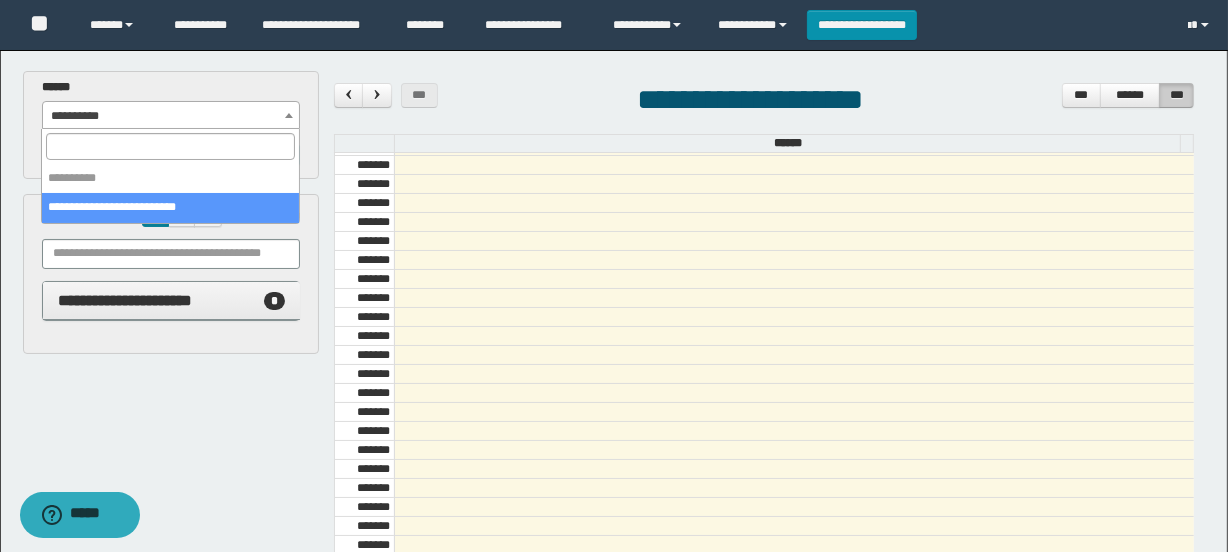 select on "******" 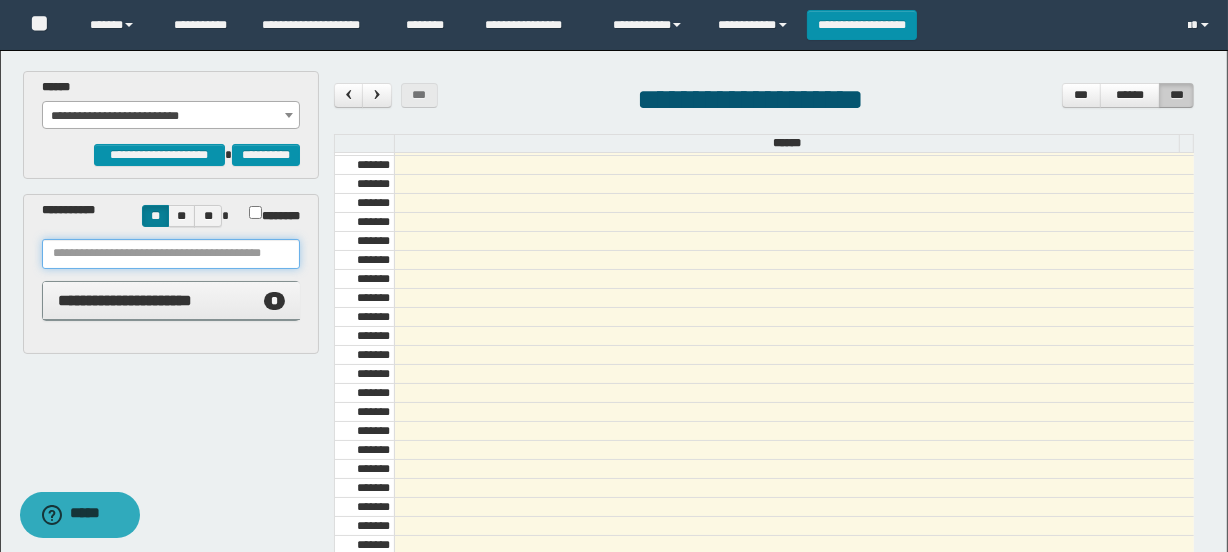 click at bounding box center (171, 254) 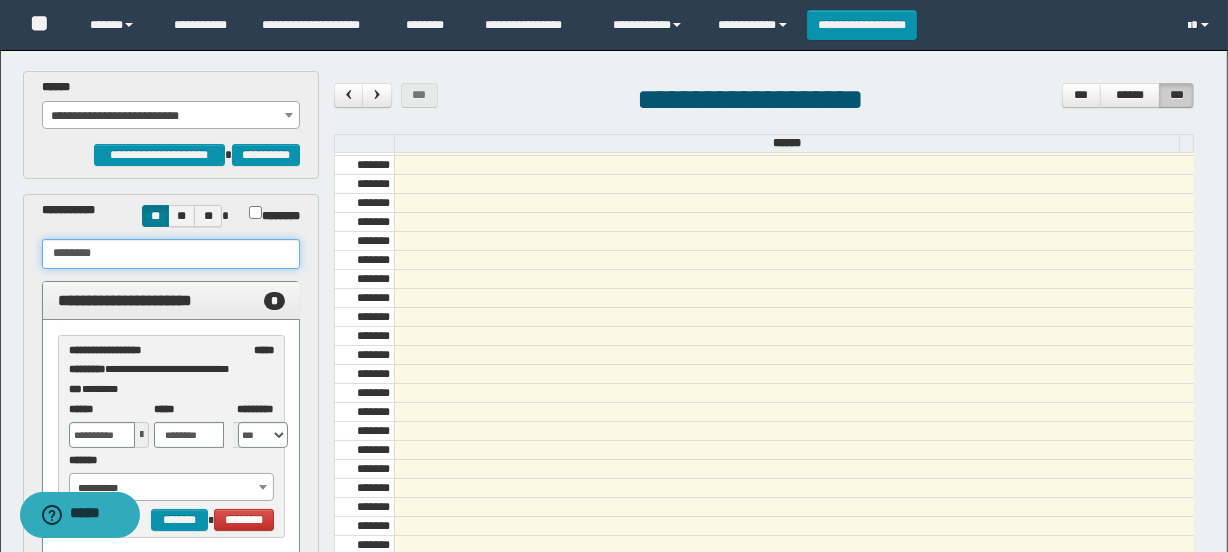 click on "**********" at bounding box center [171, 488] 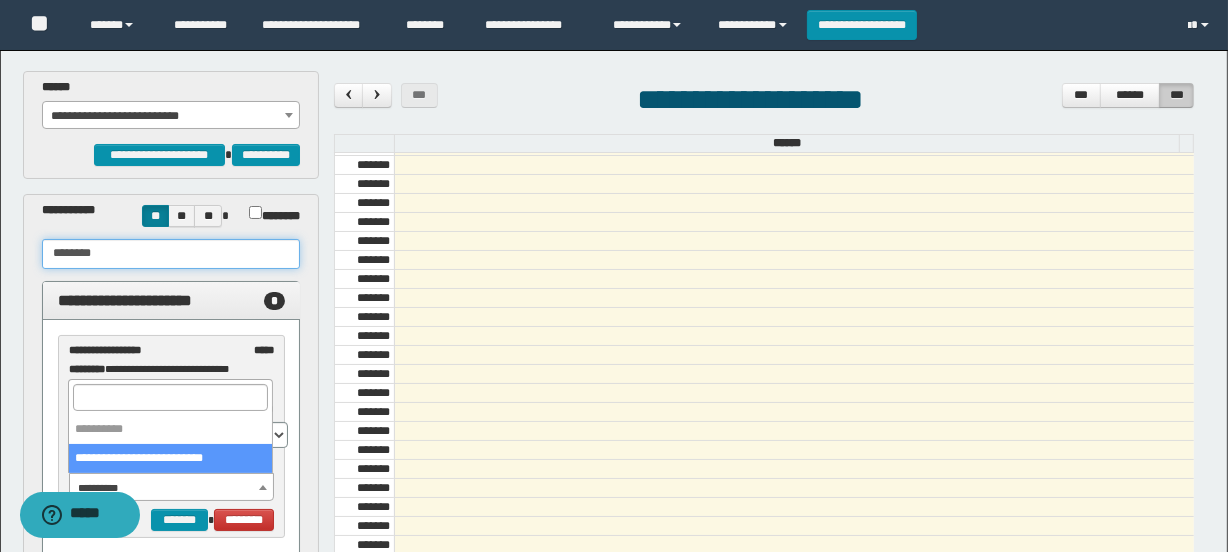 type on "********" 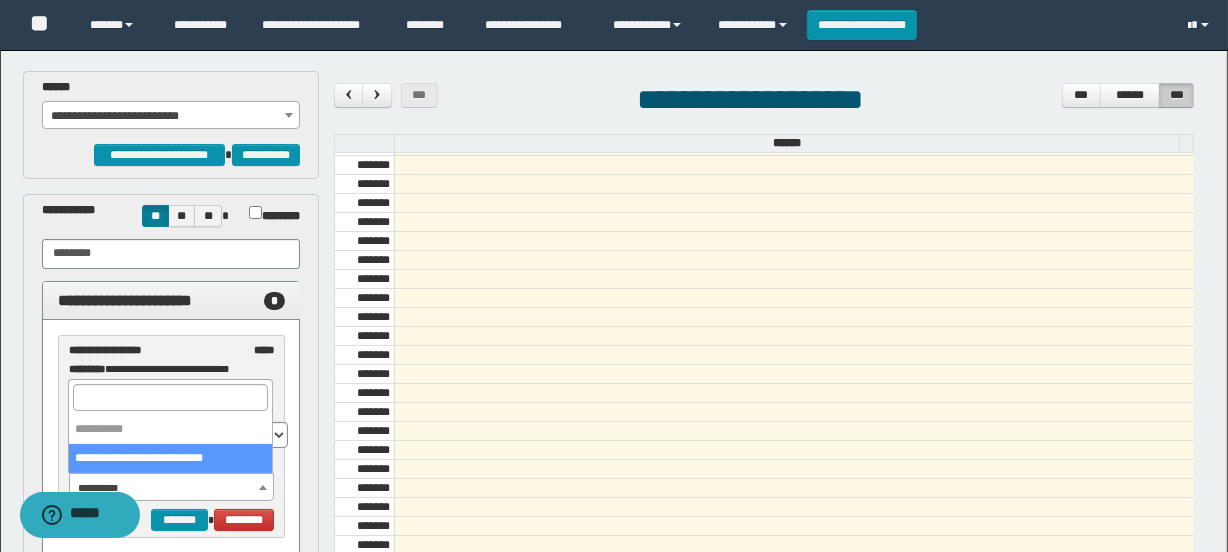 select on "******" 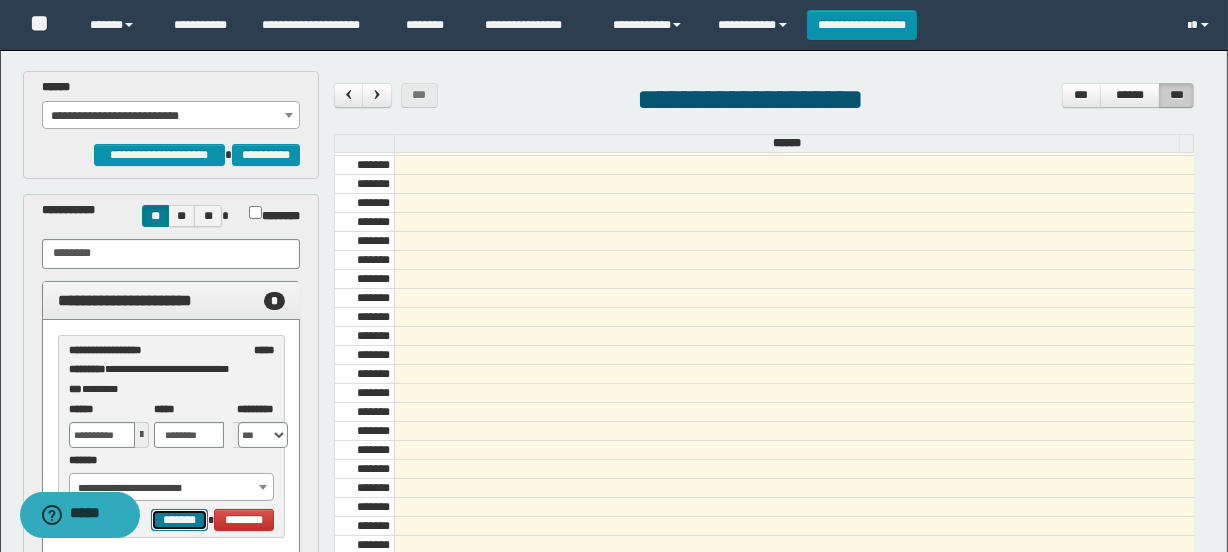 click on "*******" at bounding box center [179, 520] 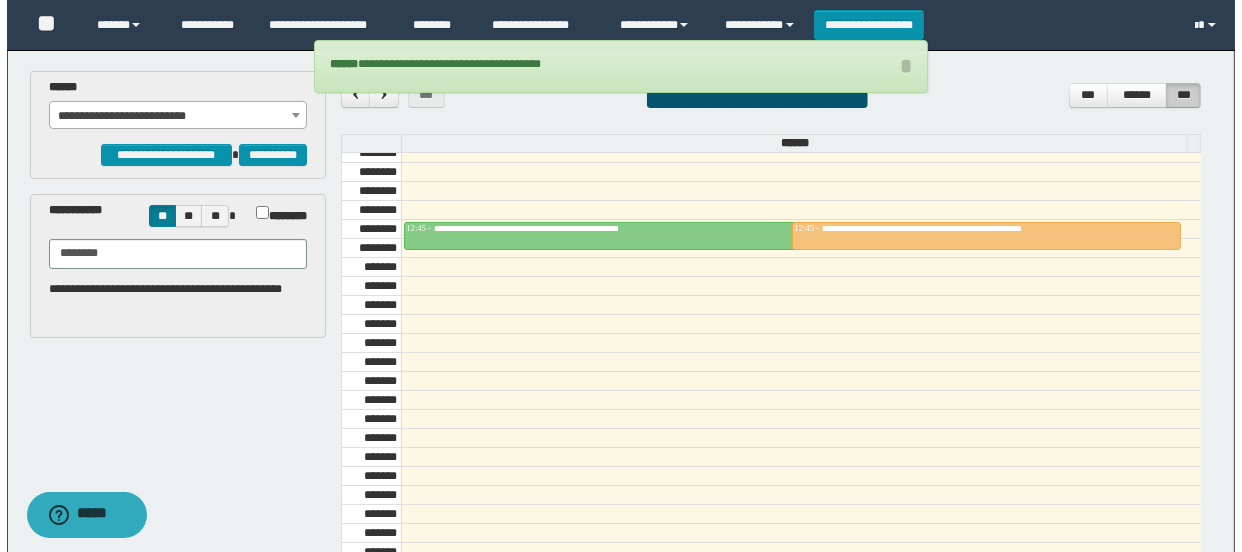 scroll, scrollTop: 1409, scrollLeft: 0, axis: vertical 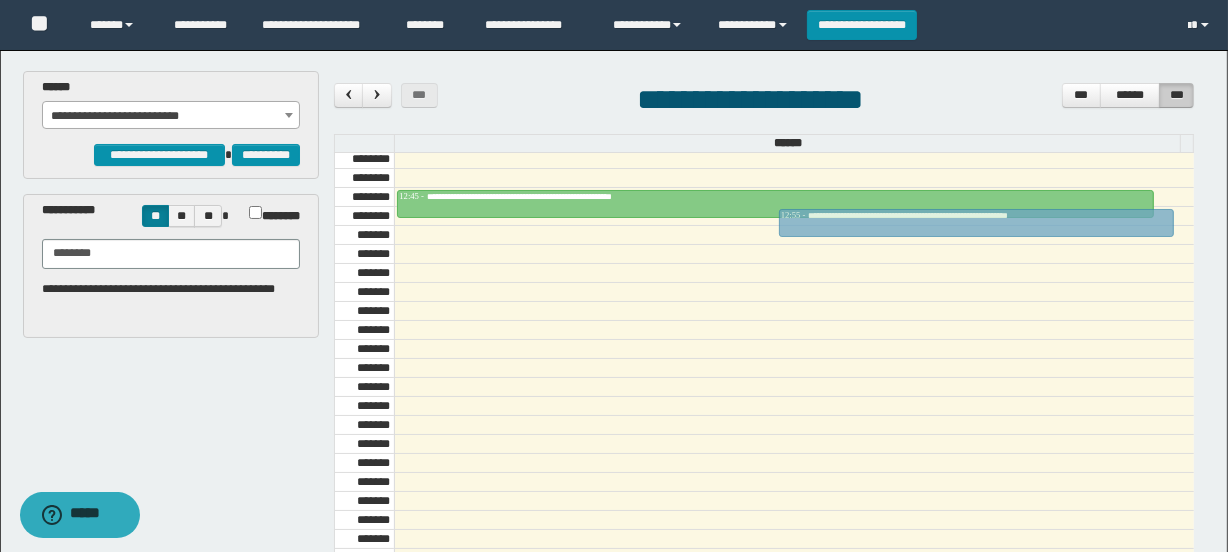 drag, startPoint x: 939, startPoint y: 190, endPoint x: 943, endPoint y: 211, distance: 21.377558 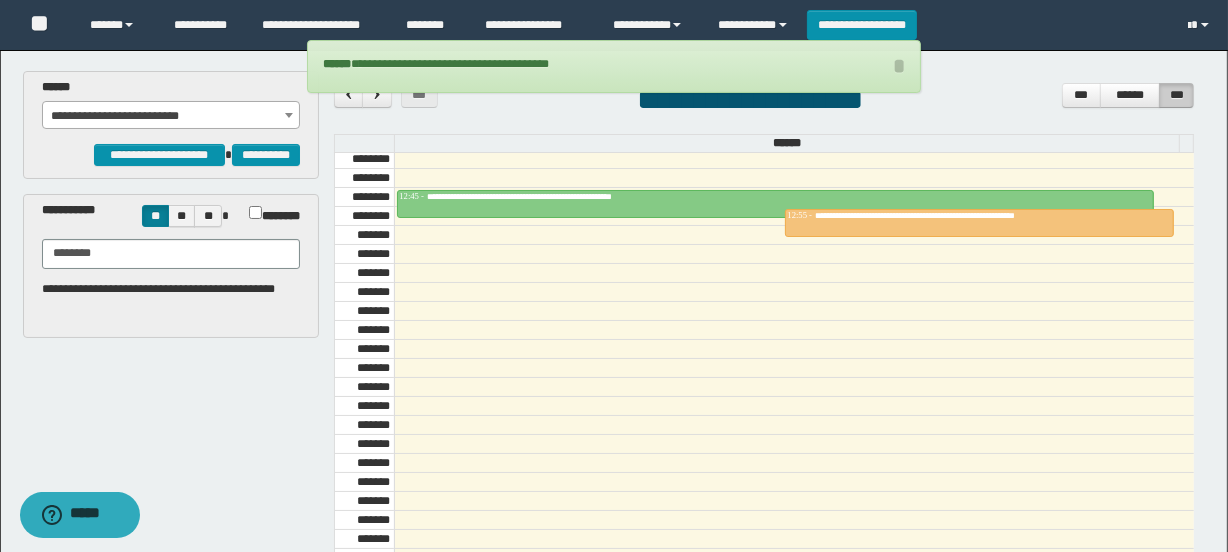 click on "**********" at bounding box center (979, 223) 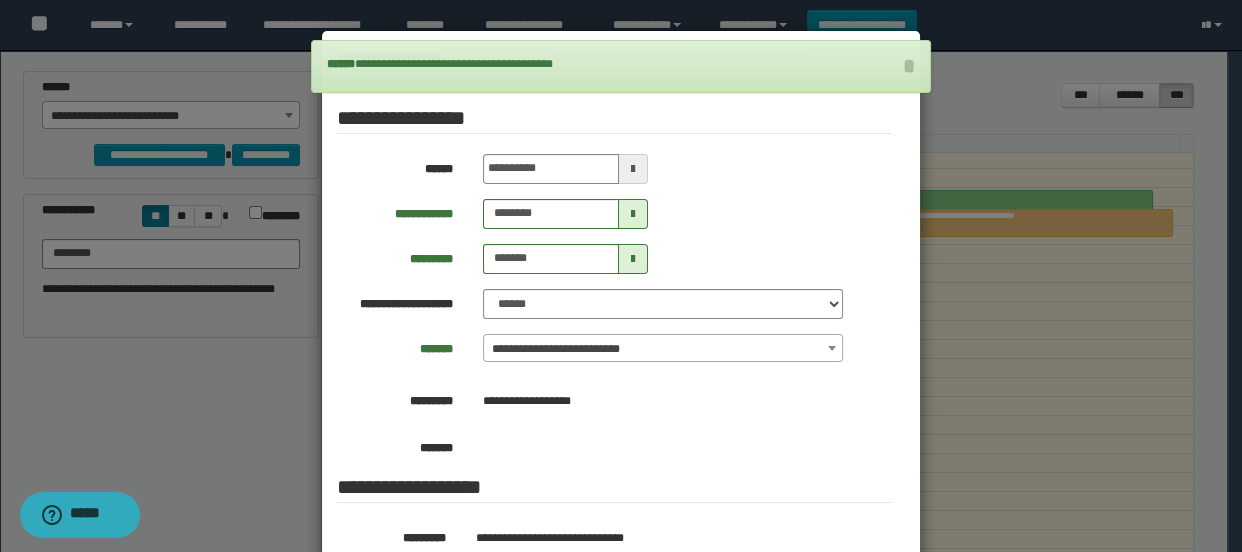 click on "**********" at bounding box center [614, 287] 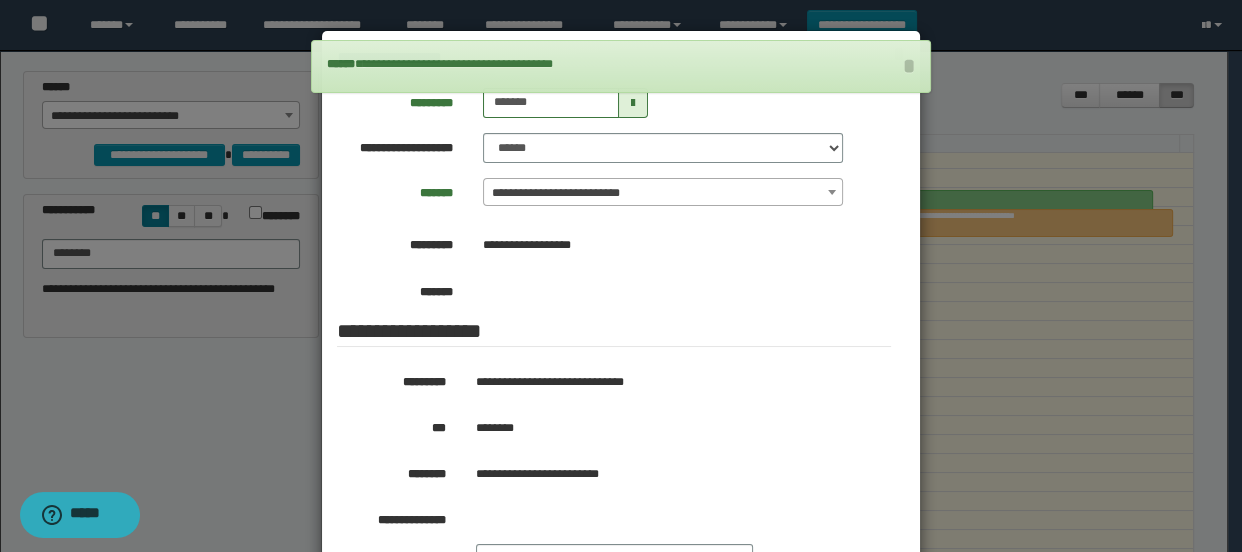 scroll, scrollTop: 363, scrollLeft: 0, axis: vertical 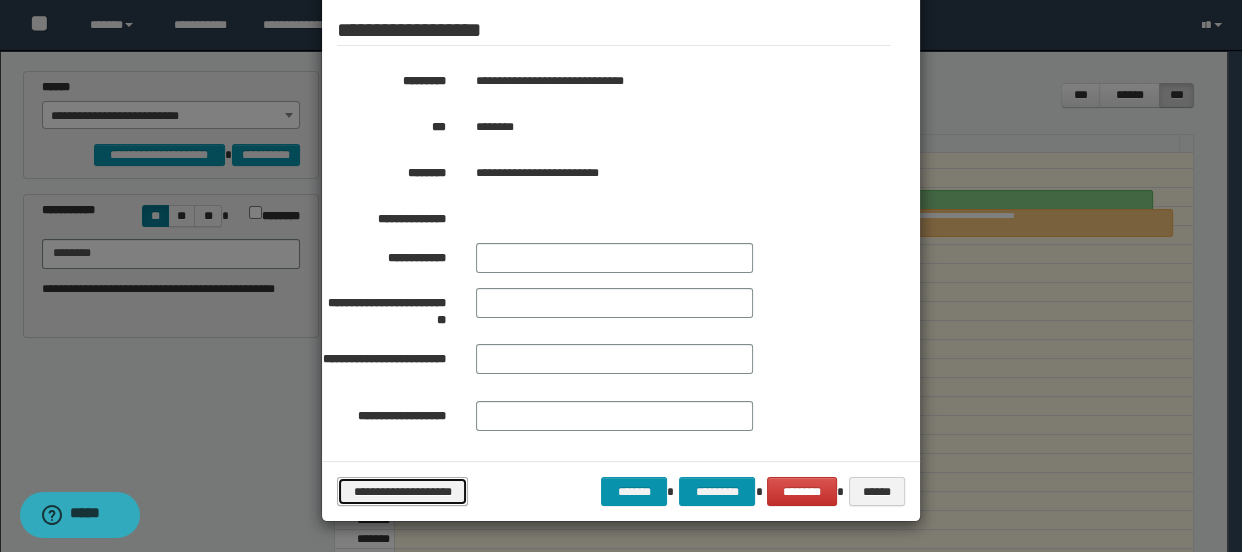 click on "**********" at bounding box center (402, 492) 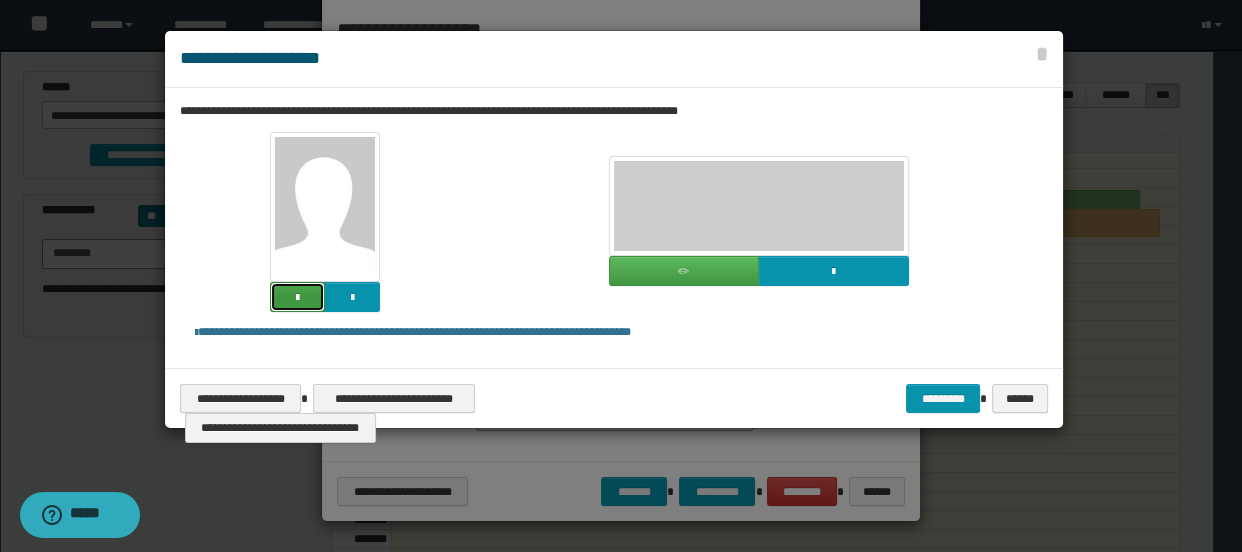click at bounding box center (297, 297) 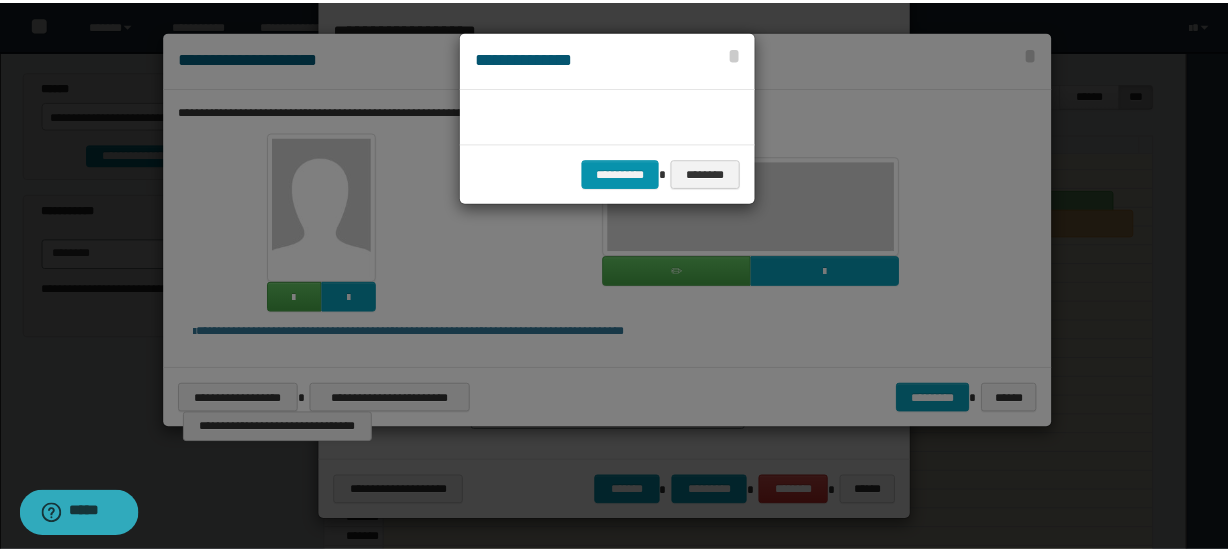 scroll, scrollTop: 45, scrollLeft: 105, axis: both 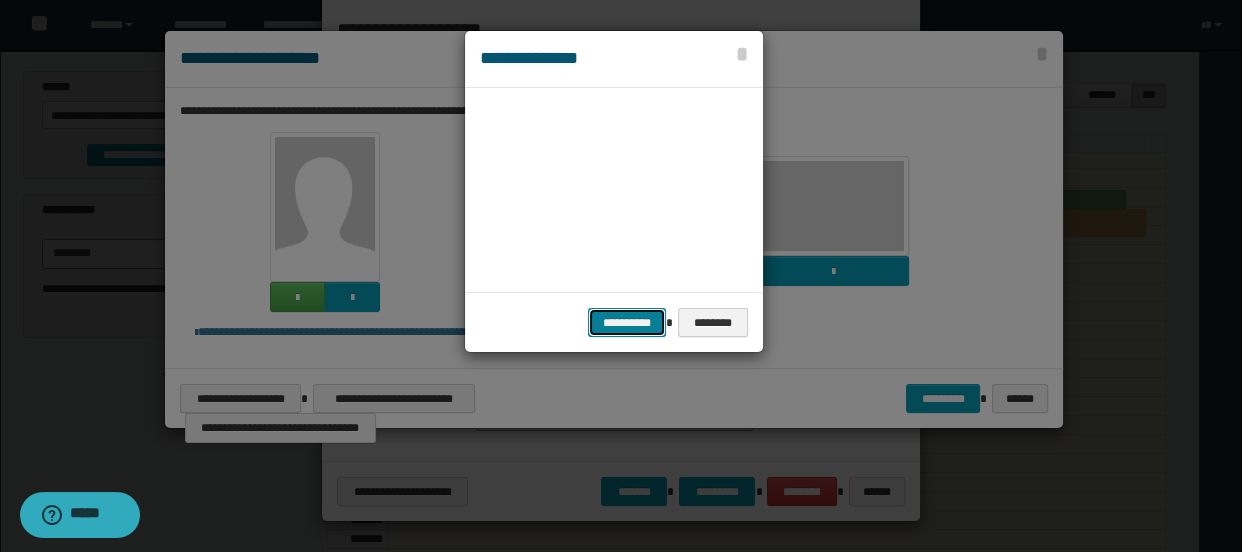 click on "**********" at bounding box center [627, 323] 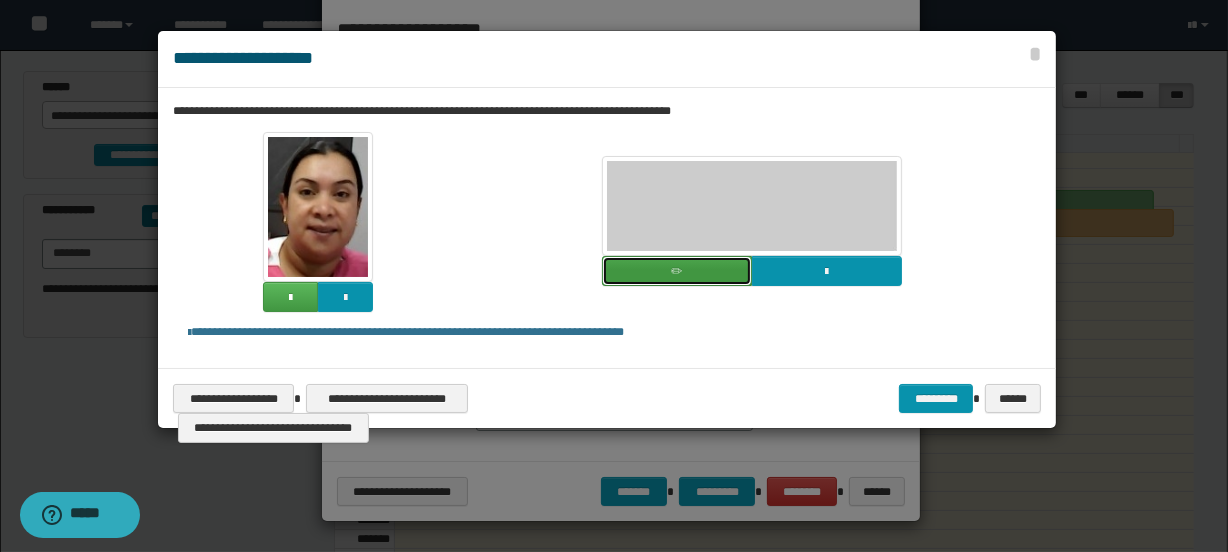click at bounding box center [677, 271] 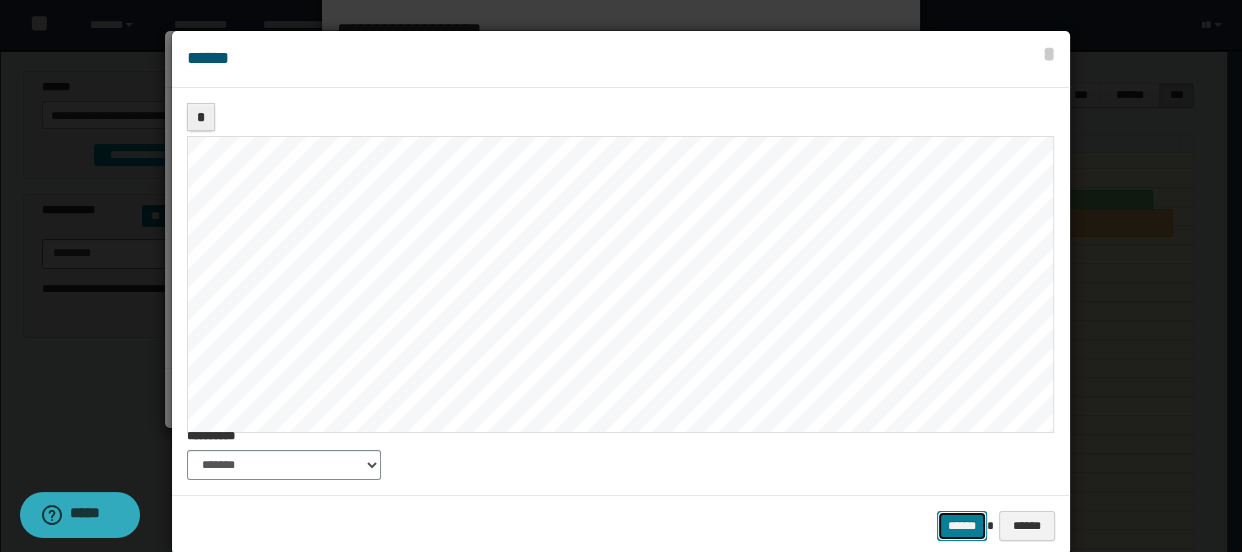 click on "******" at bounding box center [962, 526] 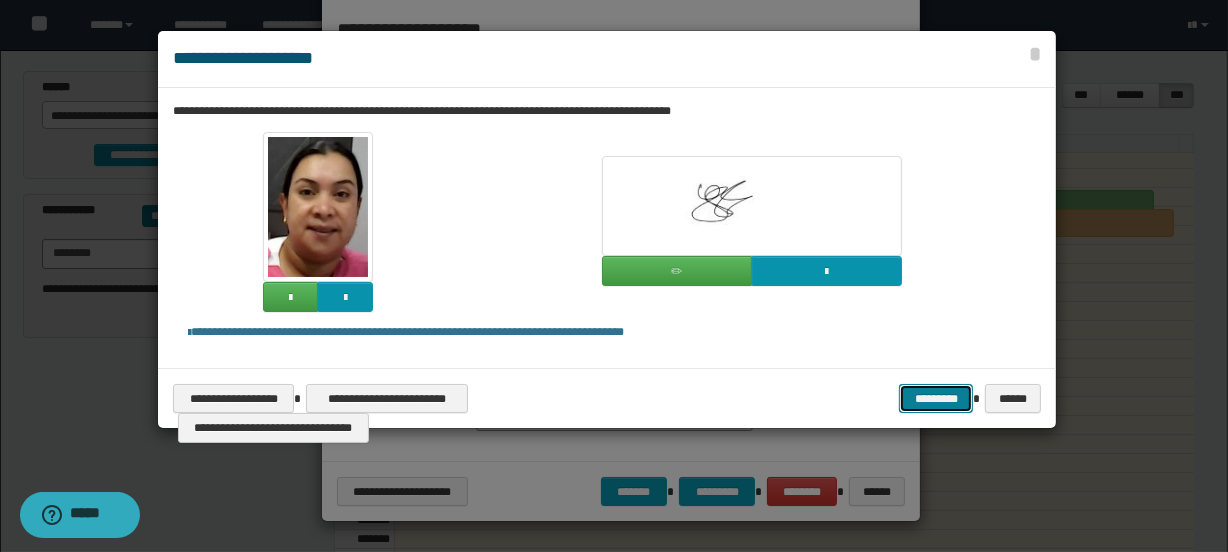 click on "*********" at bounding box center (936, 399) 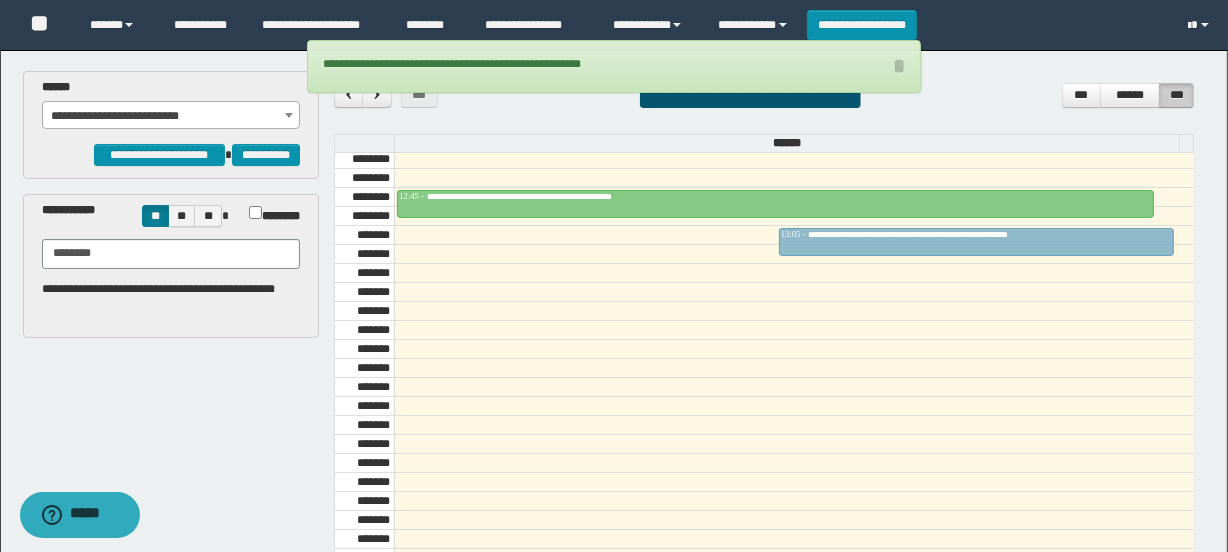 drag, startPoint x: 950, startPoint y: 221, endPoint x: 950, endPoint y: 235, distance: 14 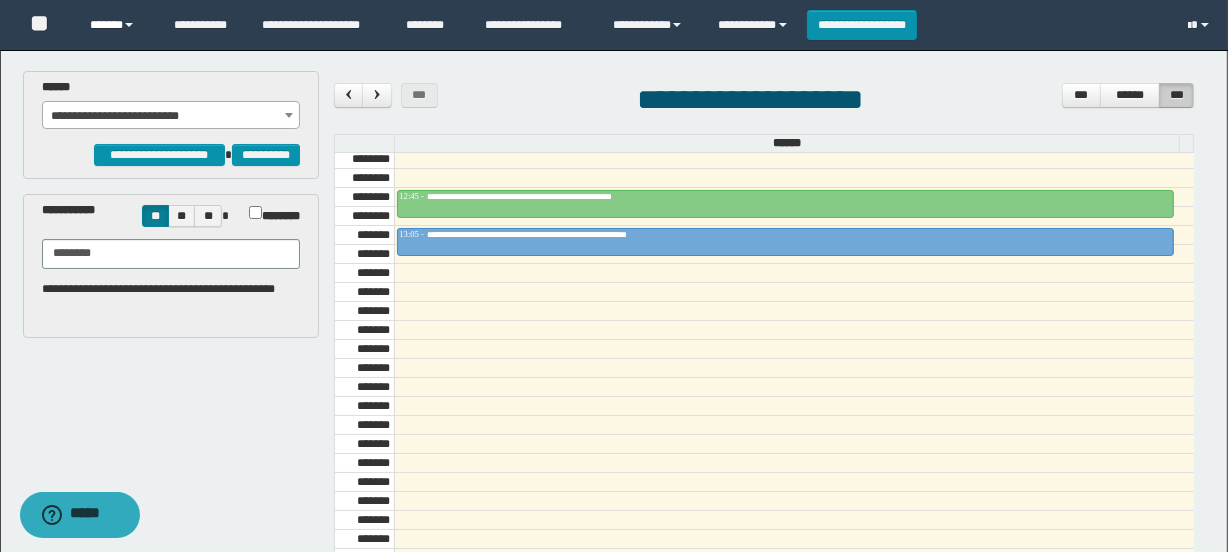 click on "******" at bounding box center (117, 25) 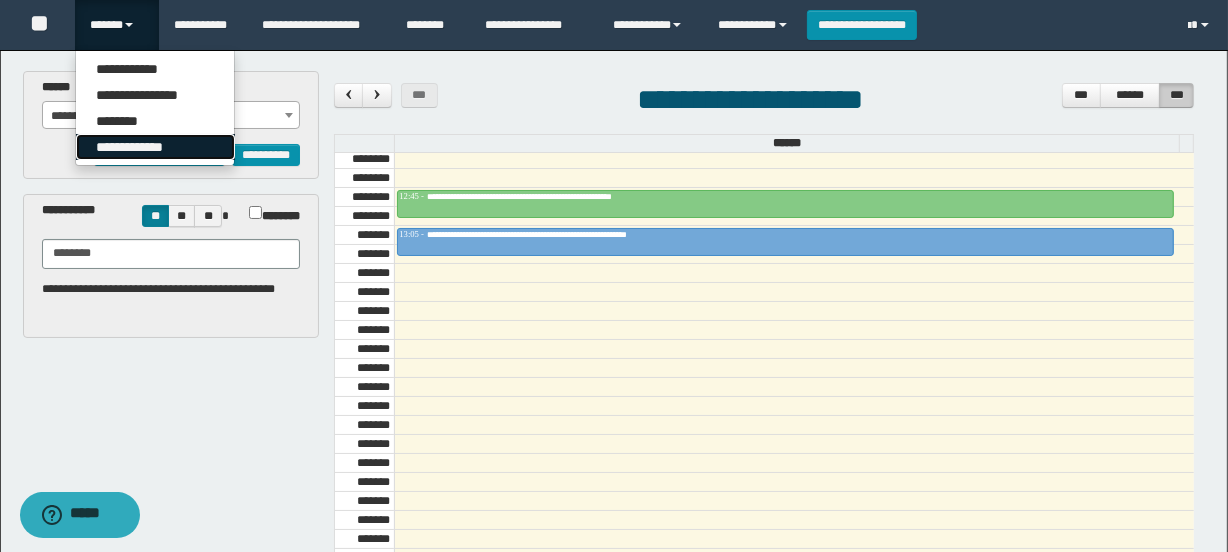 click on "**********" at bounding box center [155, 147] 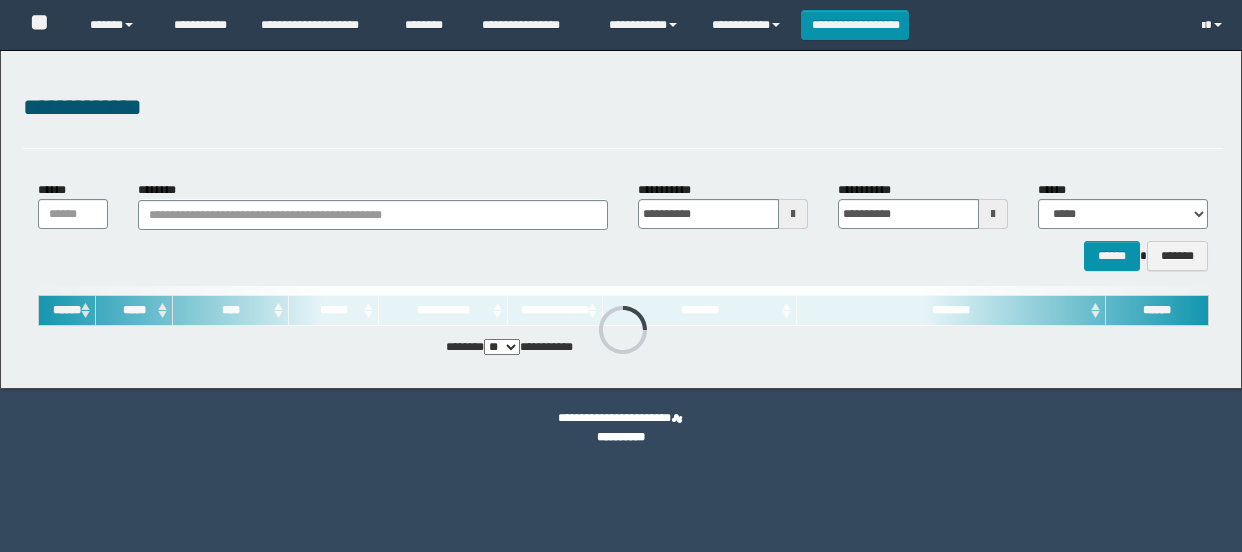 scroll, scrollTop: 0, scrollLeft: 0, axis: both 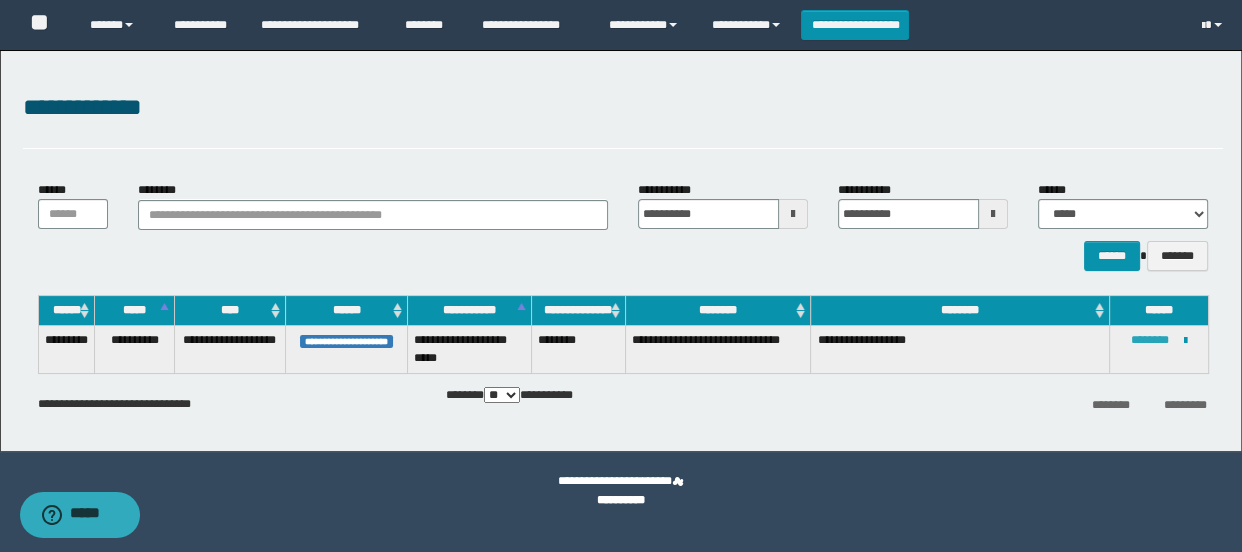 click on "********" at bounding box center (1150, 340) 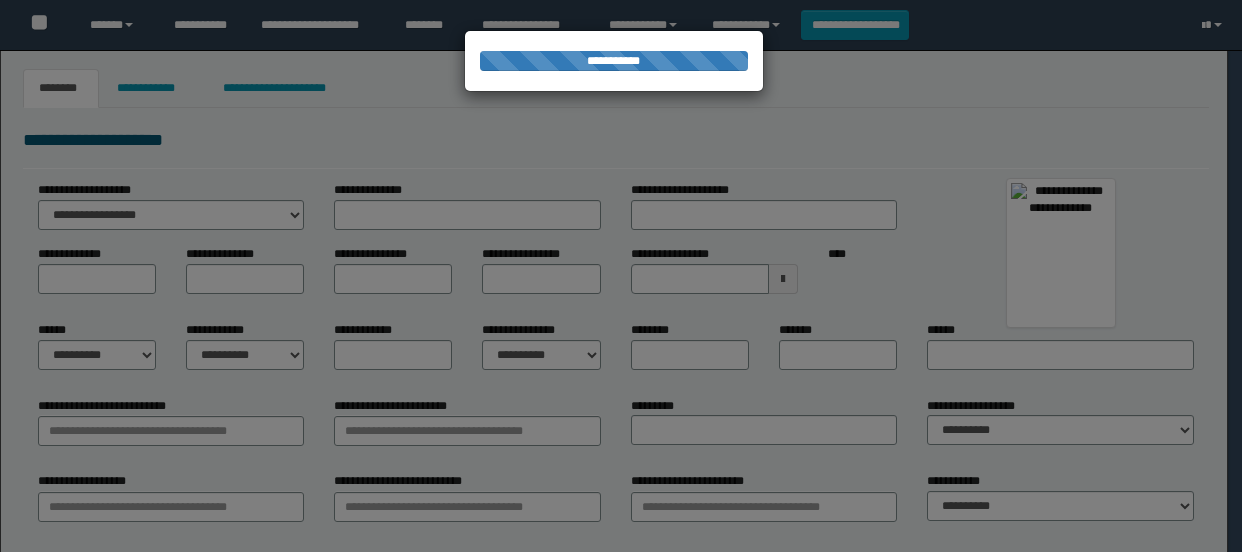 scroll, scrollTop: 0, scrollLeft: 0, axis: both 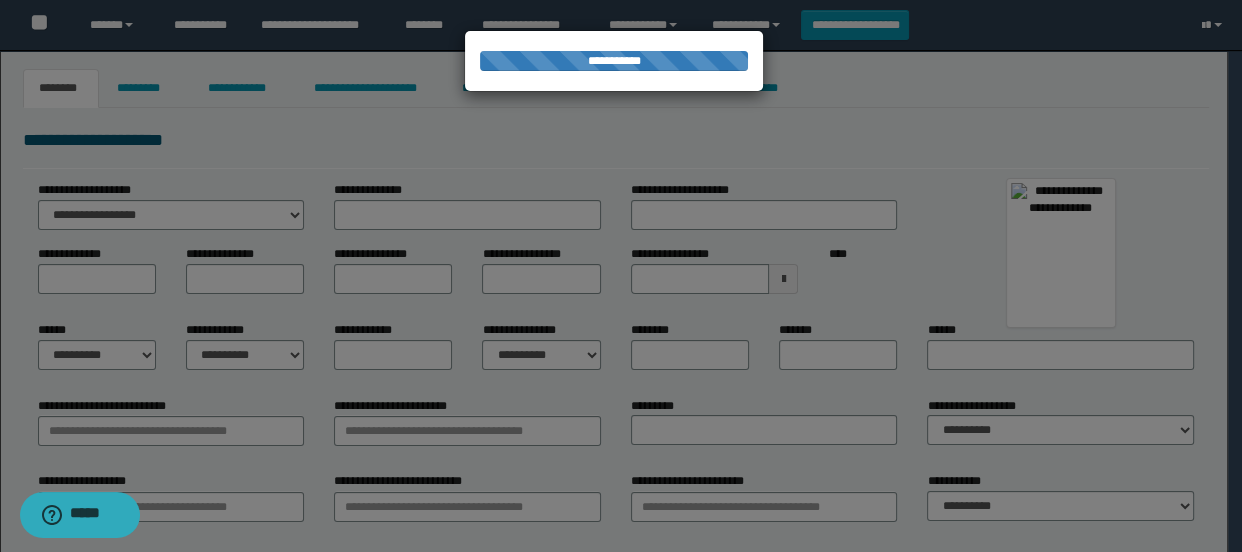 type on "*******" 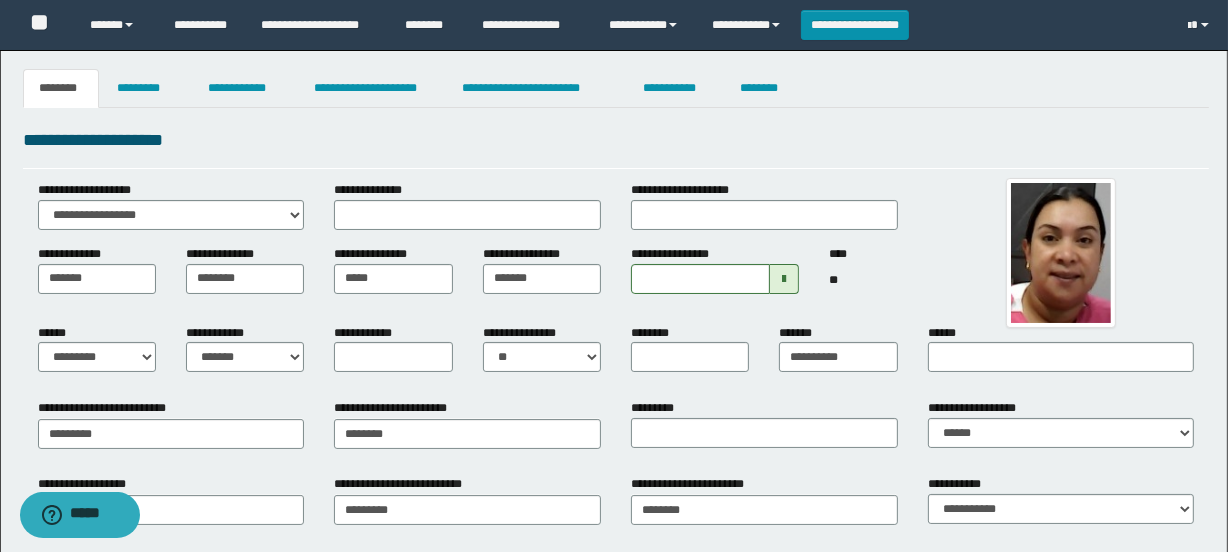 scroll, scrollTop: 181, scrollLeft: 0, axis: vertical 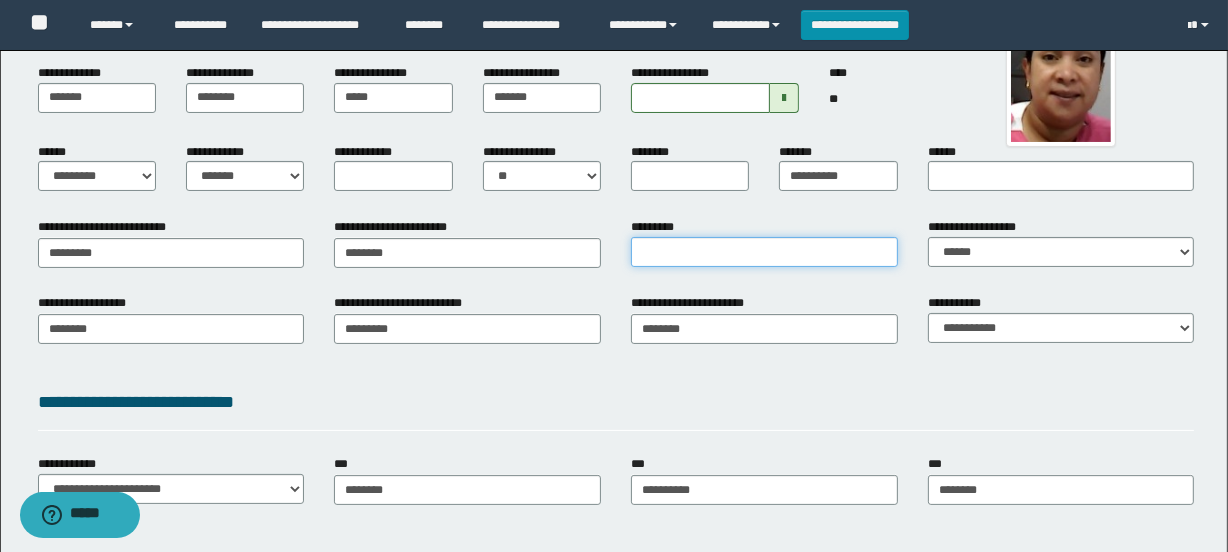 click on "*********" at bounding box center [764, 252] 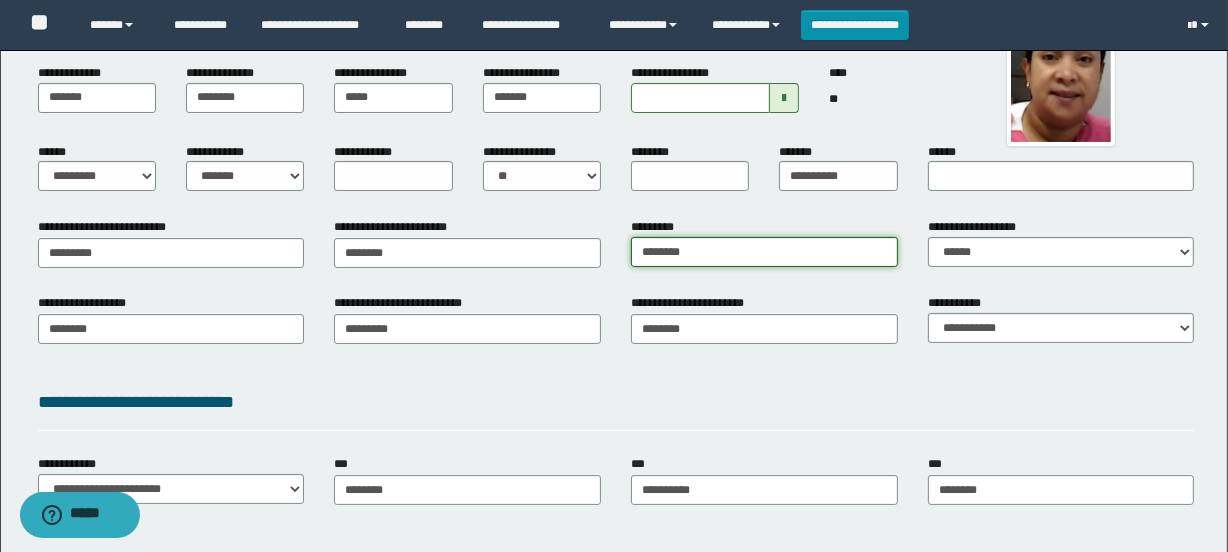 type on "********" 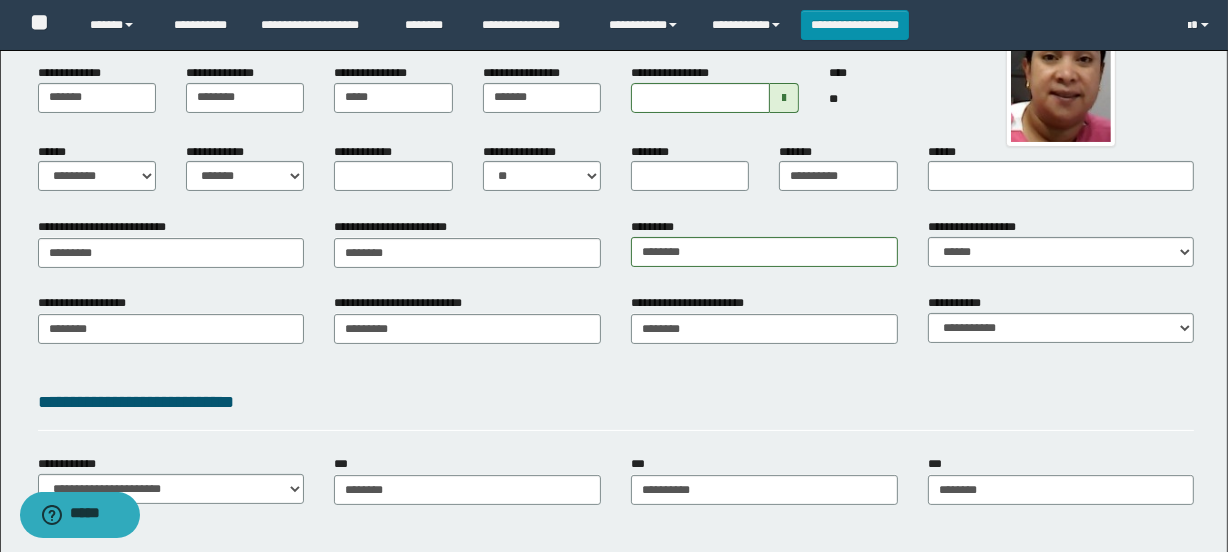 click on "**********" at bounding box center [616, 402] 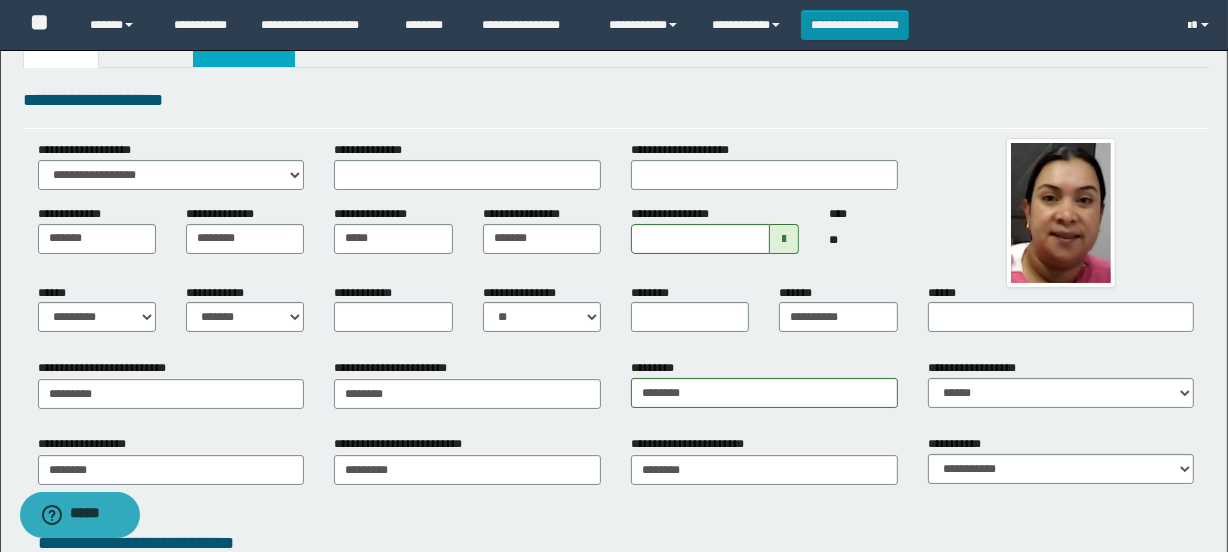 scroll, scrollTop: 9, scrollLeft: 0, axis: vertical 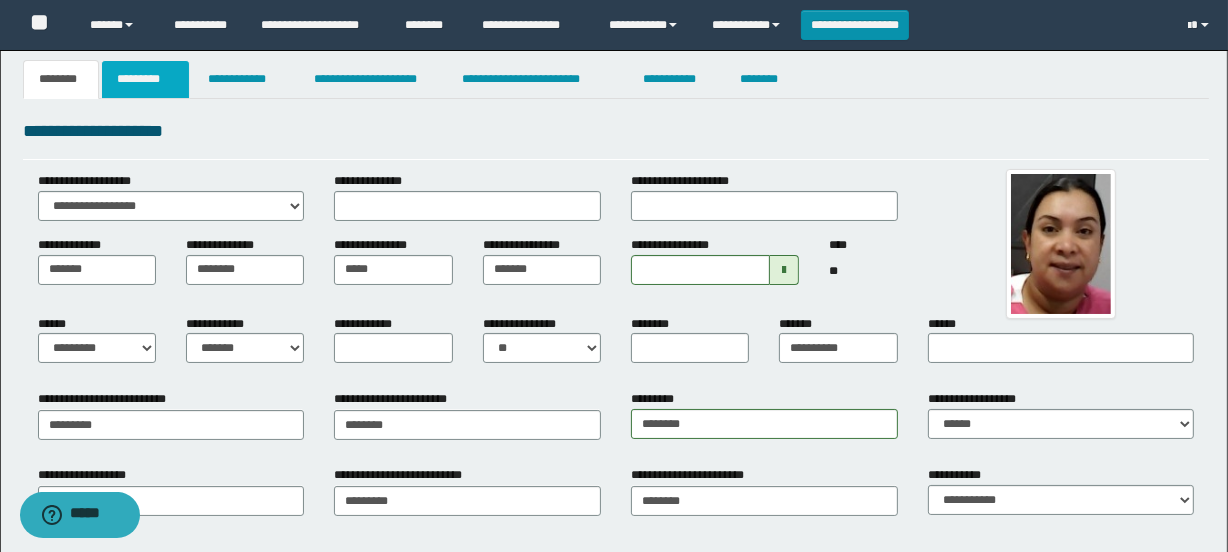 click on "*********" at bounding box center [145, 79] 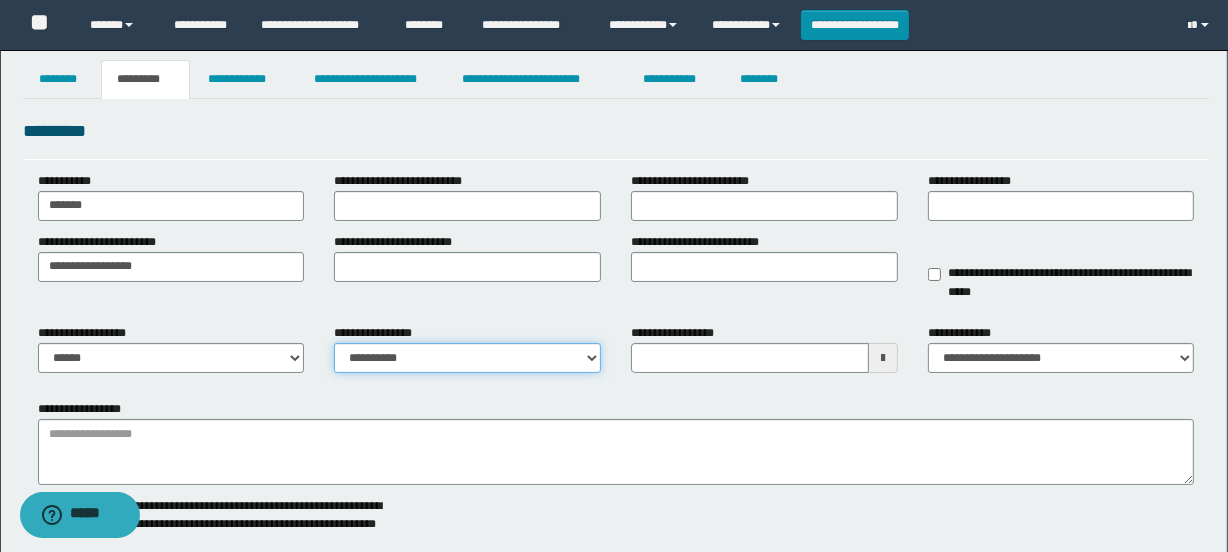 click on "**********" at bounding box center (467, 358) 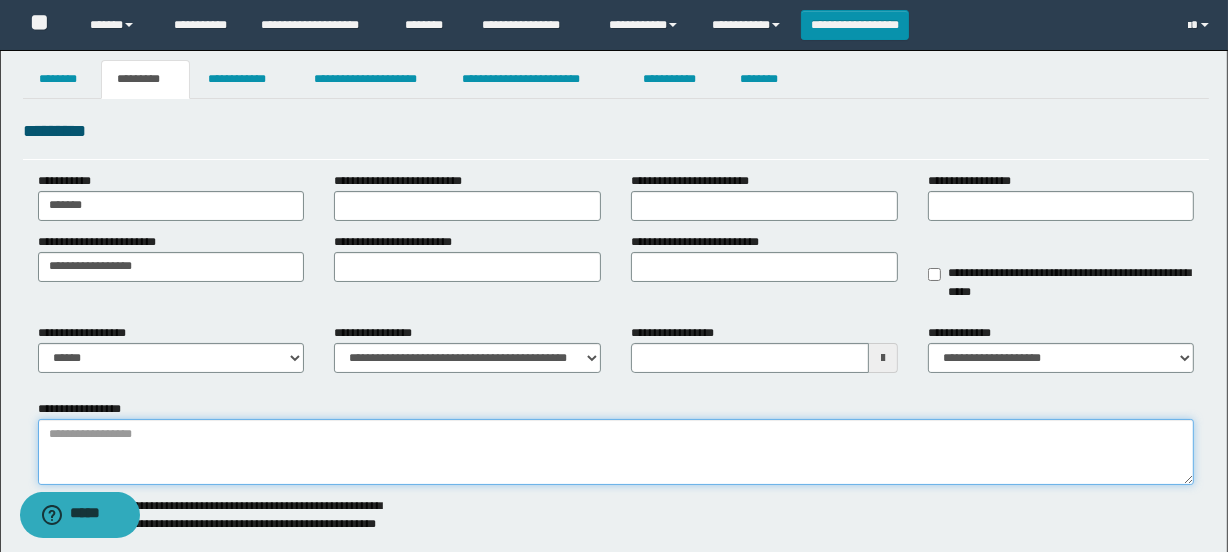 click on "**********" at bounding box center [616, 452] 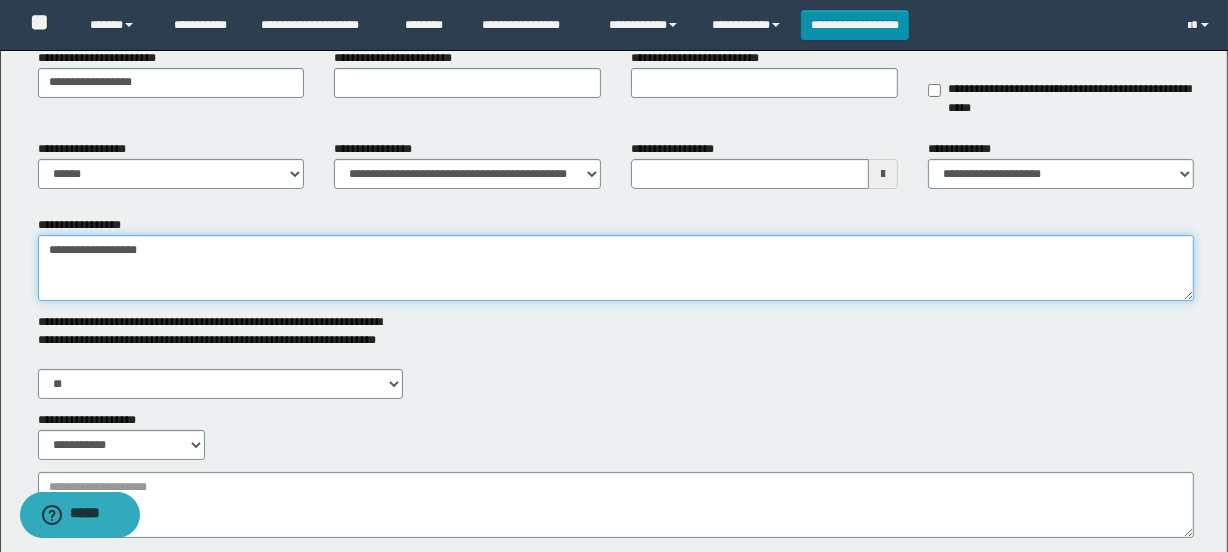 scroll, scrollTop: 393, scrollLeft: 0, axis: vertical 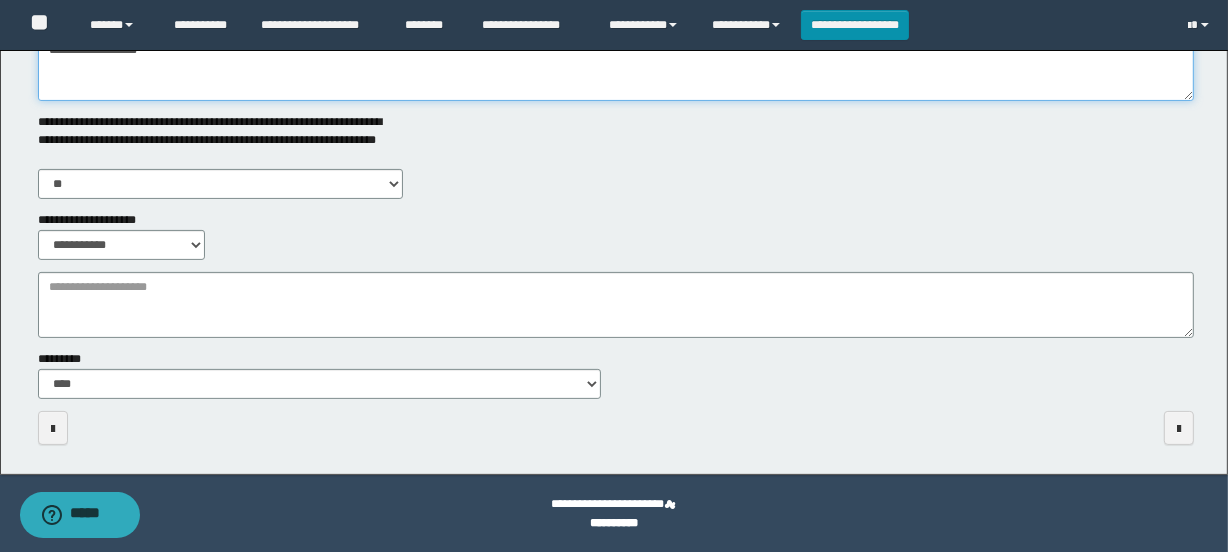 type on "**********" 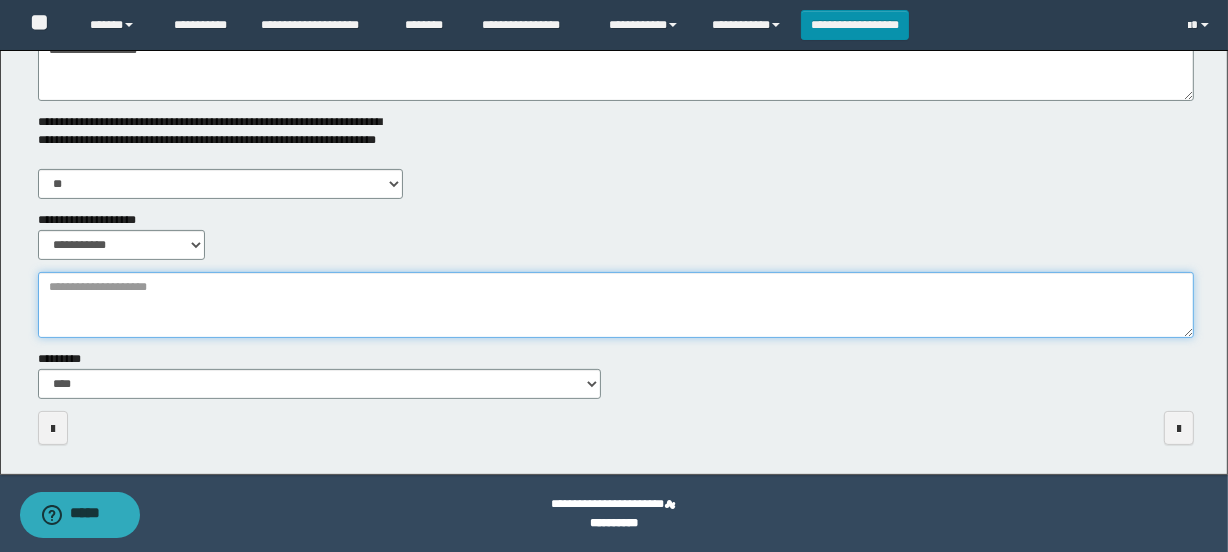 click on "**********" at bounding box center [616, 305] 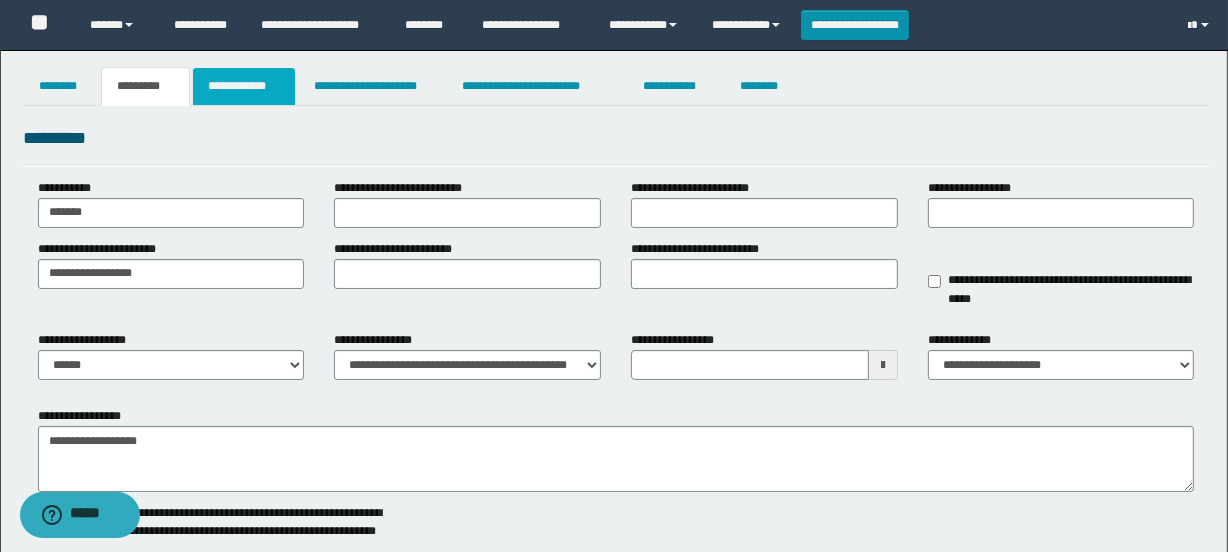 scroll, scrollTop: 0, scrollLeft: 0, axis: both 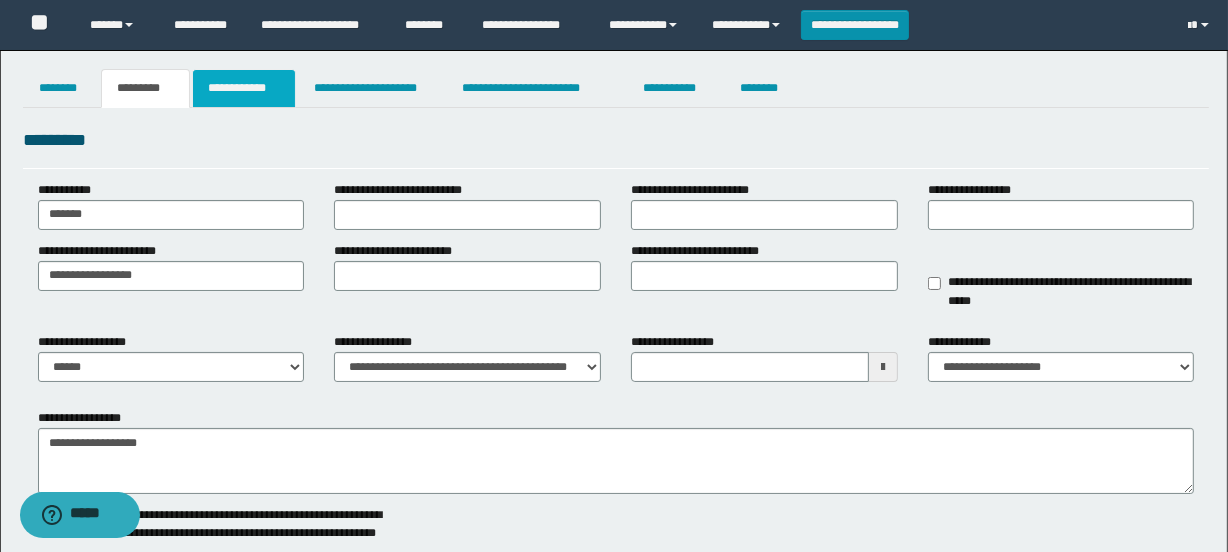 type on "**********" 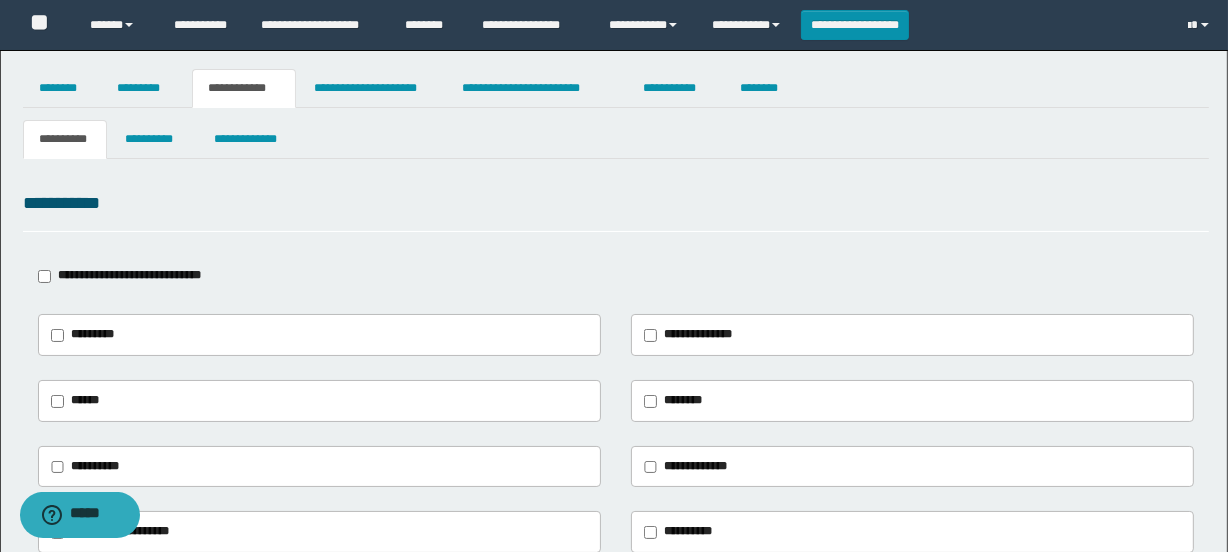 click on "**********" at bounding box center [129, 275] 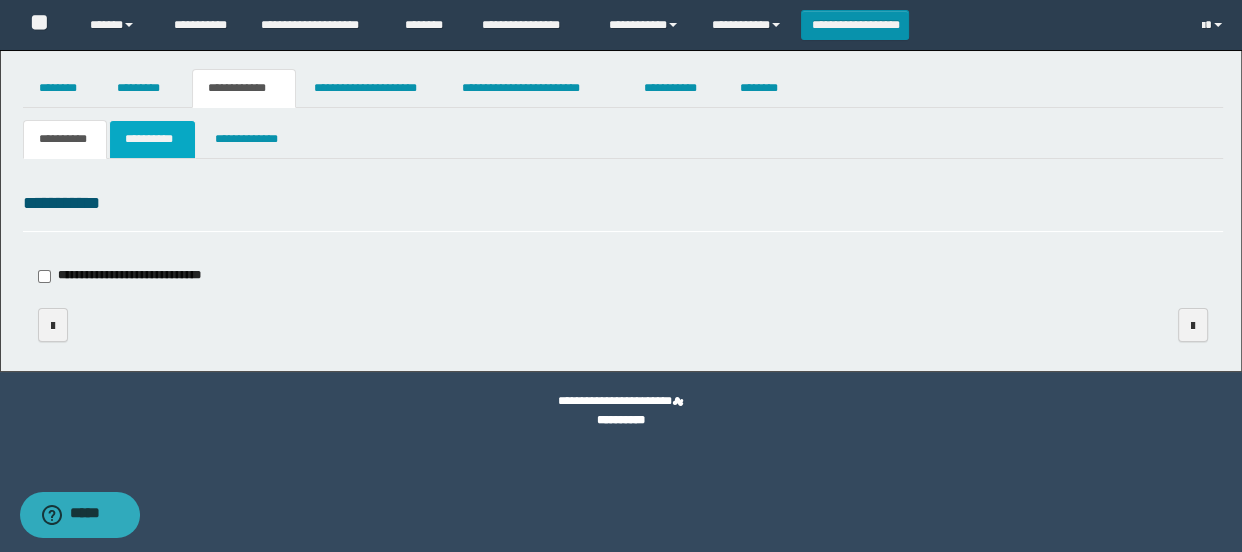 click on "**********" at bounding box center [153, 139] 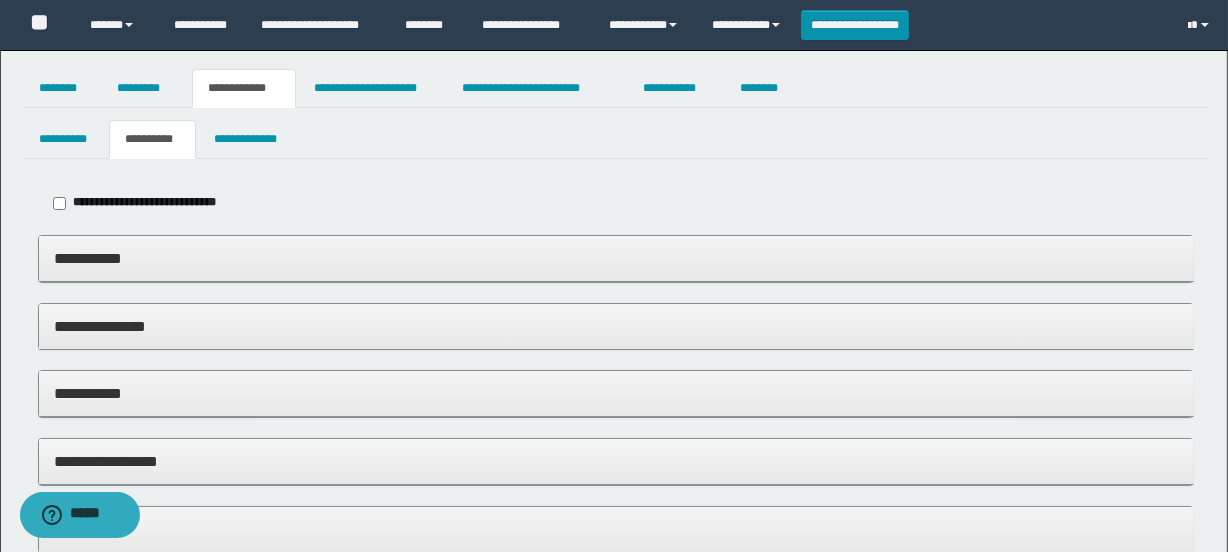 click on "**********" at bounding box center (616, 258) 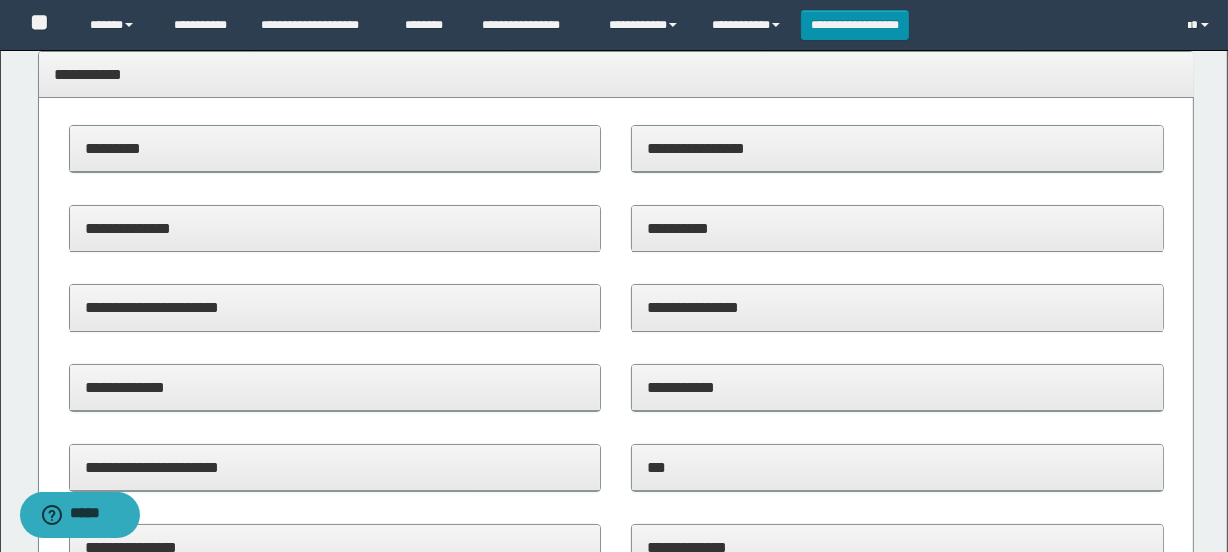 scroll, scrollTop: 272, scrollLeft: 0, axis: vertical 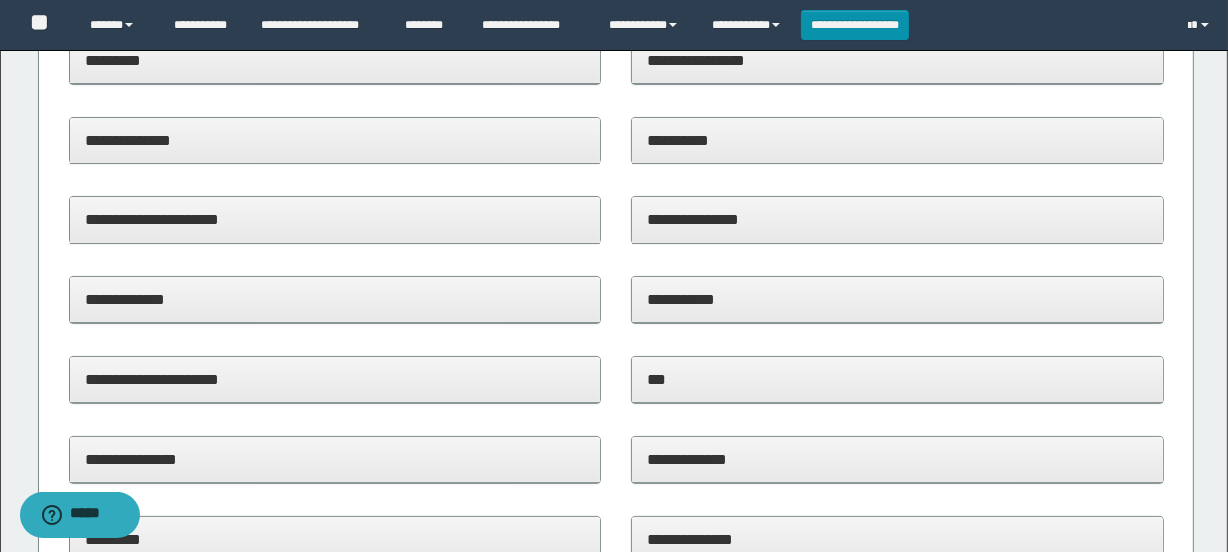click on "**********" at bounding box center [335, 219] 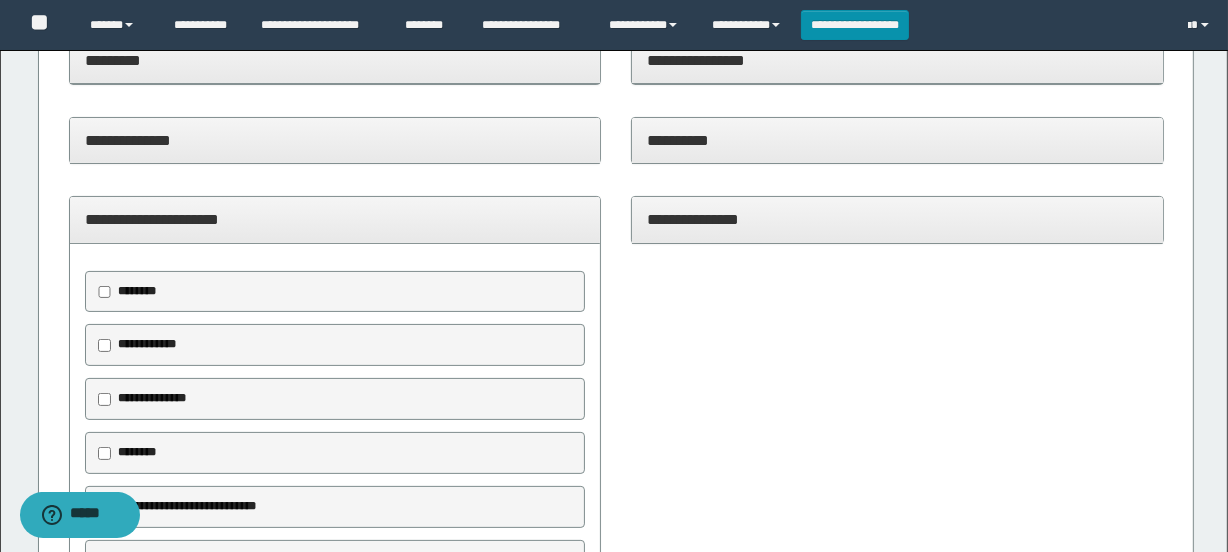 click on "**********" at bounding box center (152, 398) 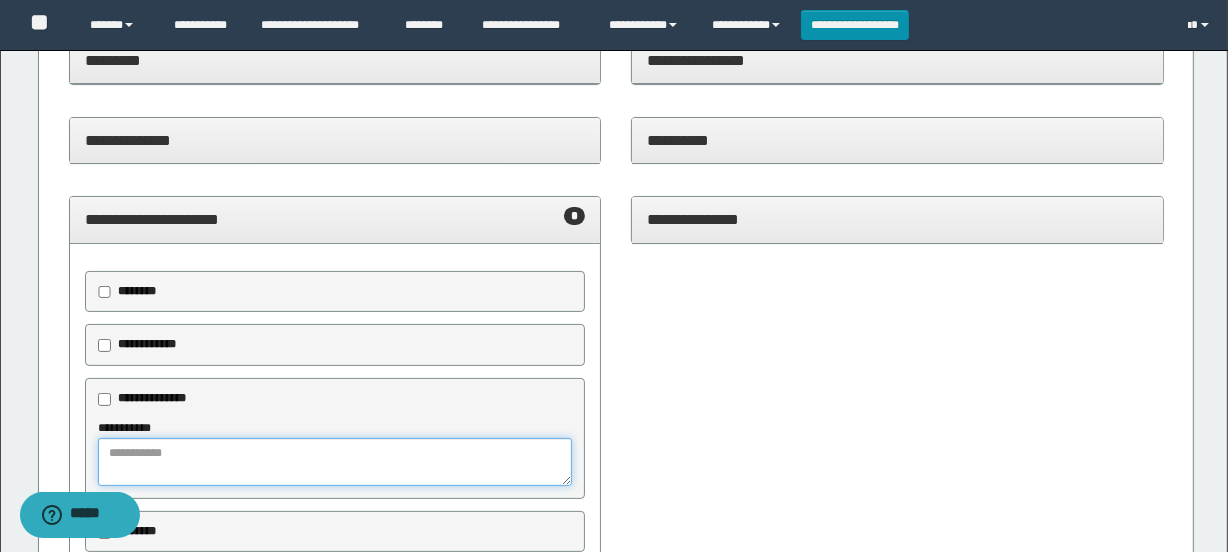 click at bounding box center [335, 462] 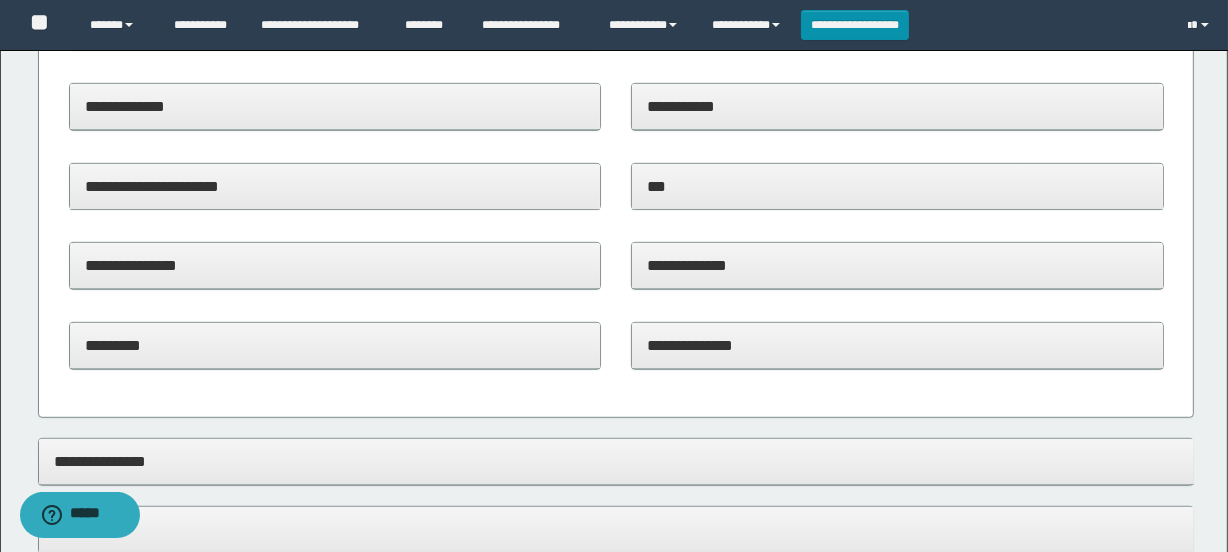 type on "**********" 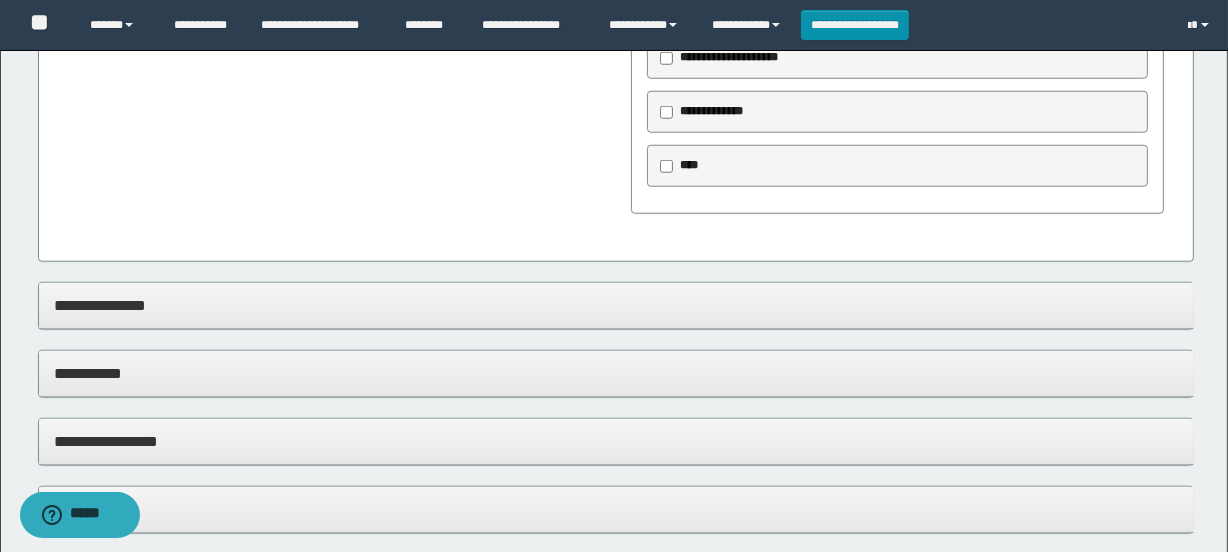 scroll, scrollTop: 1727, scrollLeft: 0, axis: vertical 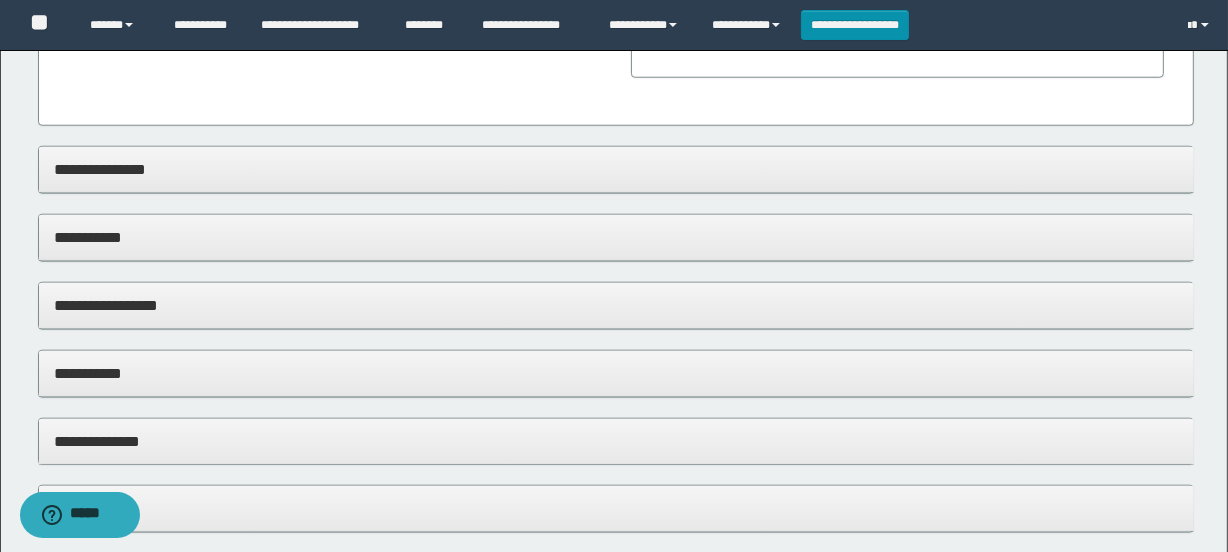 click on "**********" at bounding box center [616, 237] 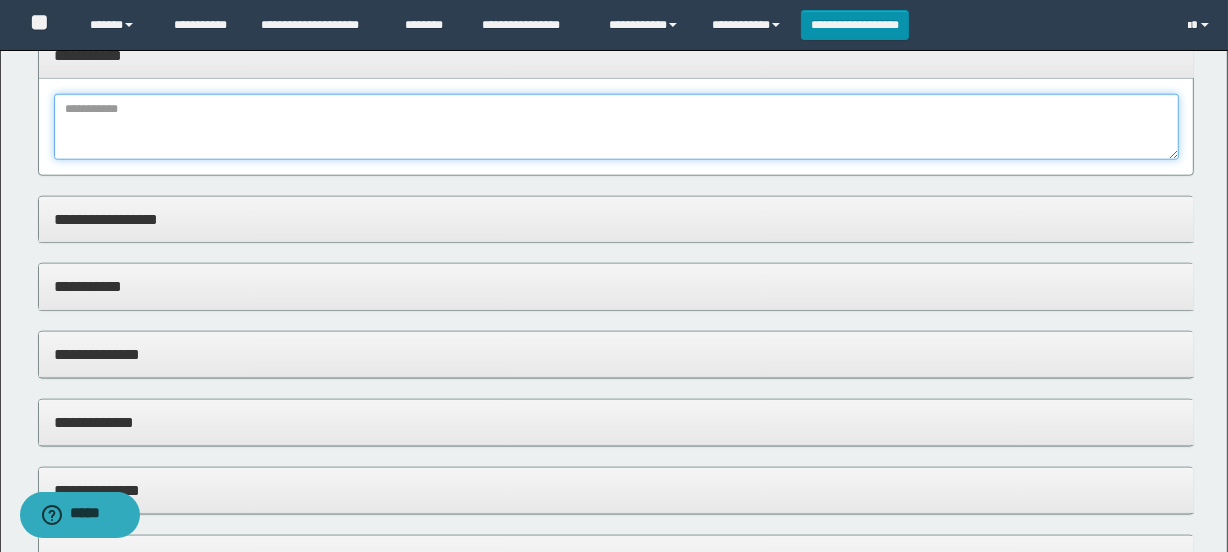 click at bounding box center [616, 127] 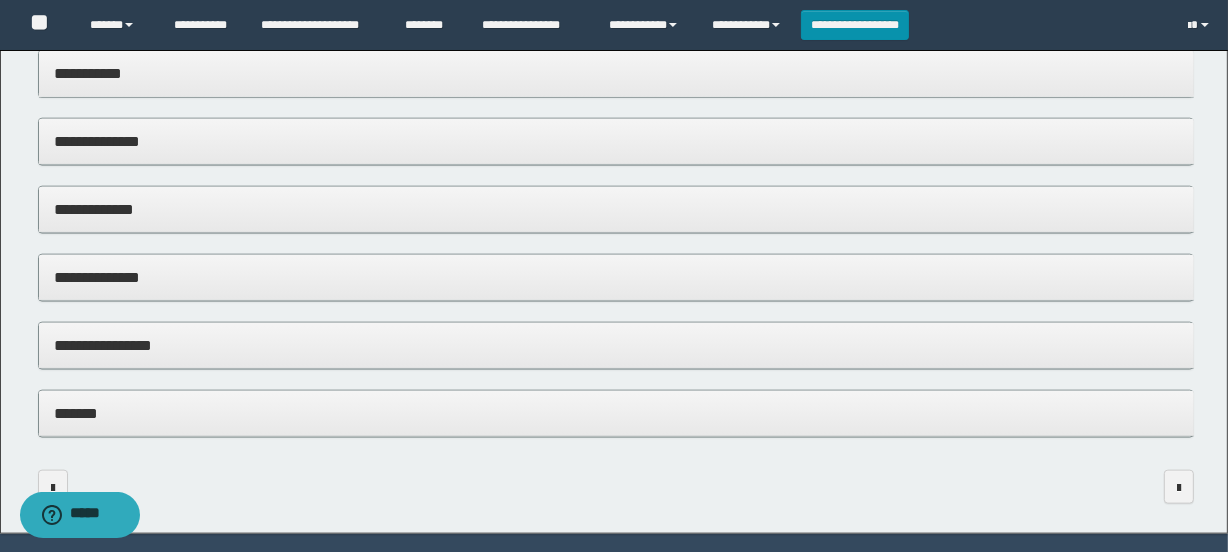 scroll, scrollTop: 2090, scrollLeft: 0, axis: vertical 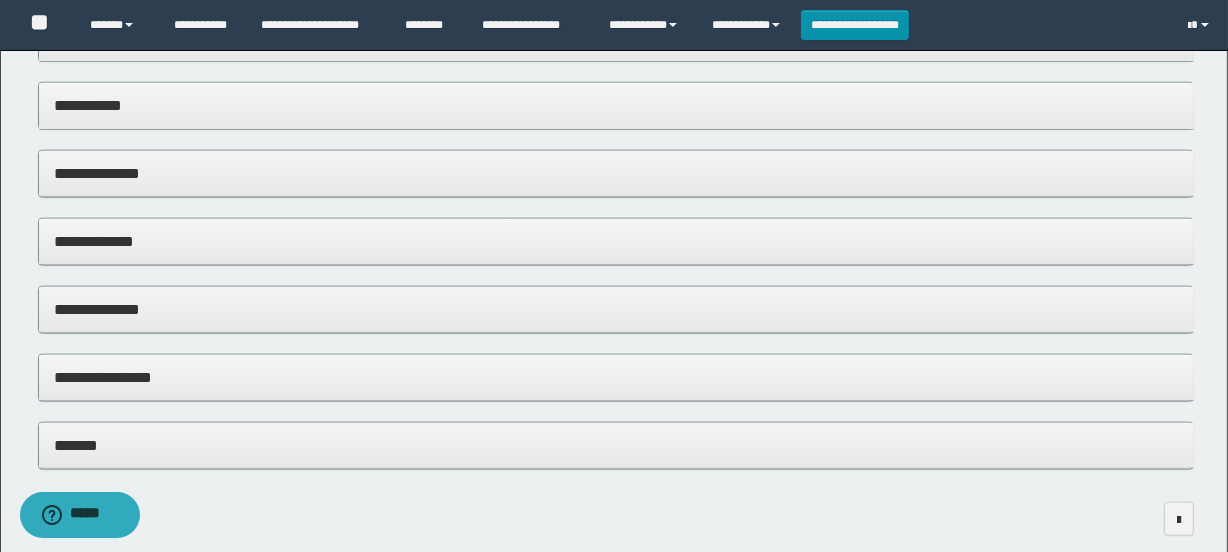 click on "**********" at bounding box center [616, 105] 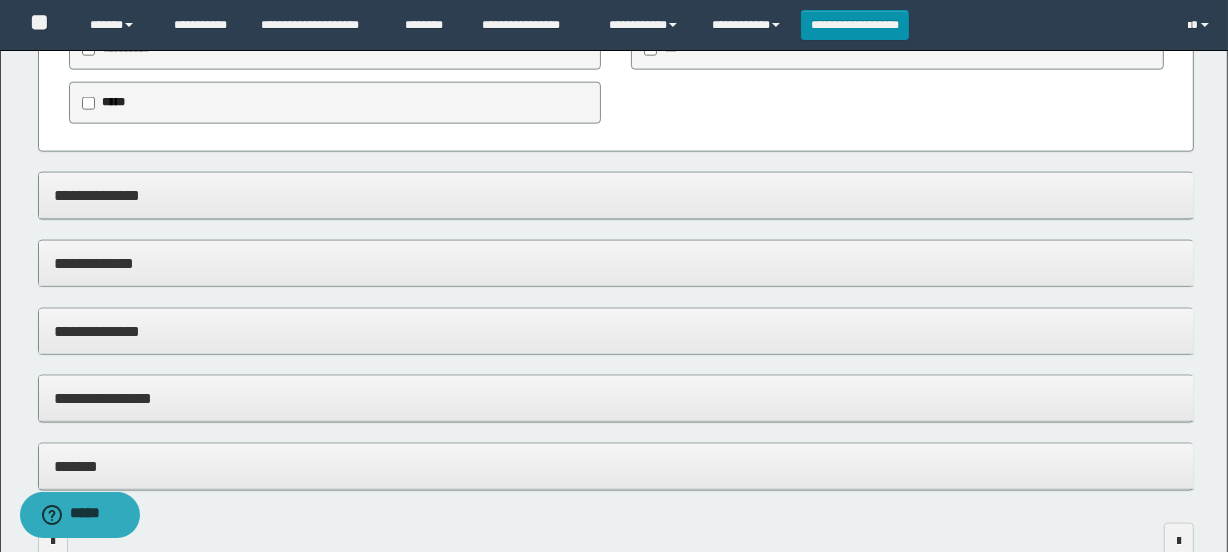 click on "**********" at bounding box center [616, 331] 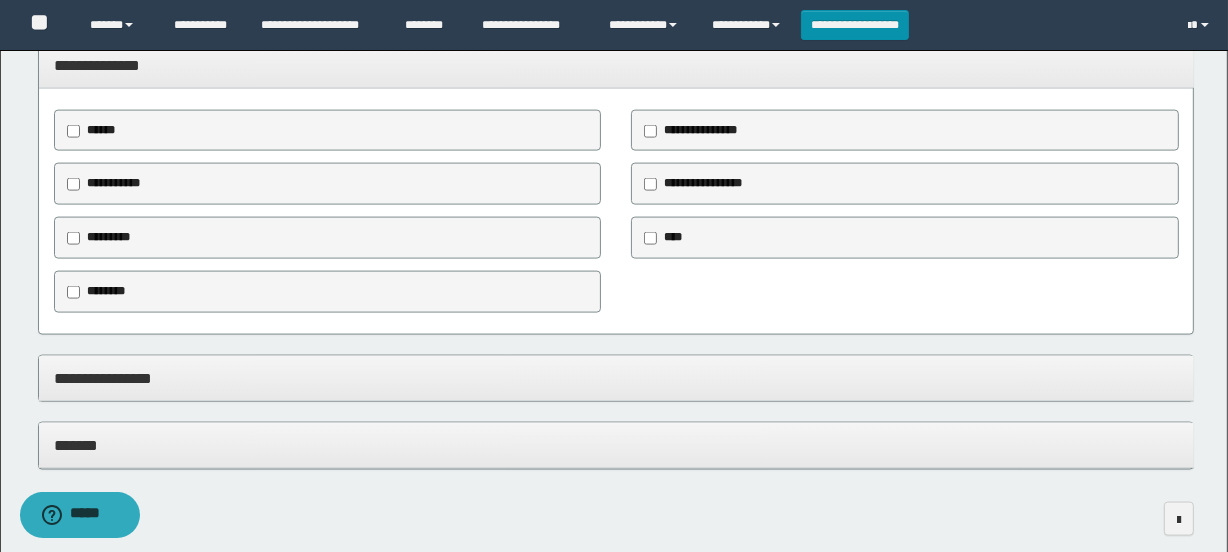 scroll, scrollTop: 2545, scrollLeft: 0, axis: vertical 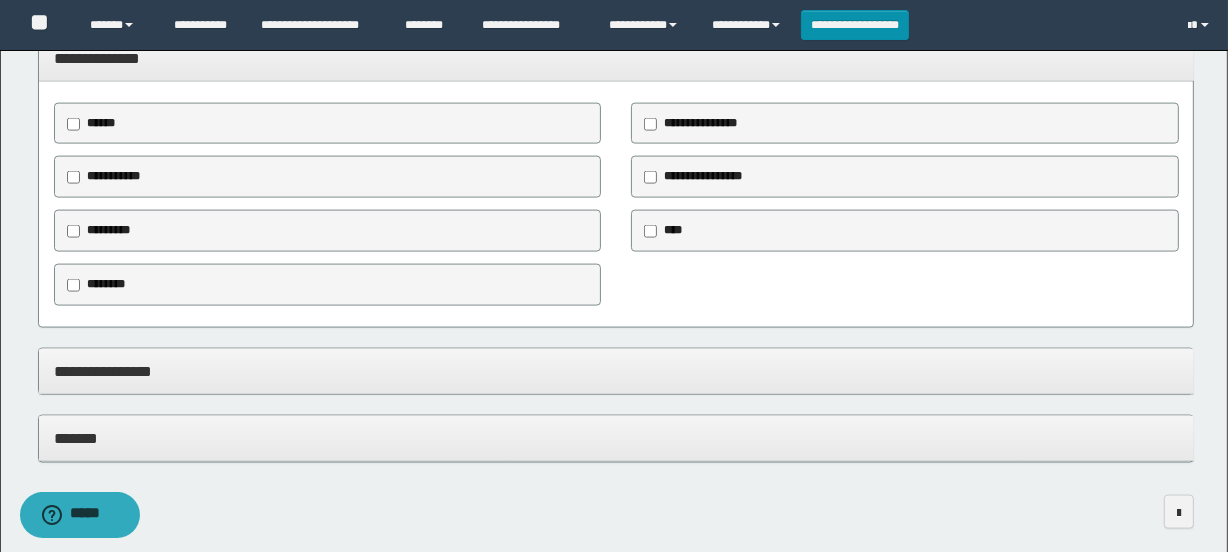 click on "********" at bounding box center (106, 284) 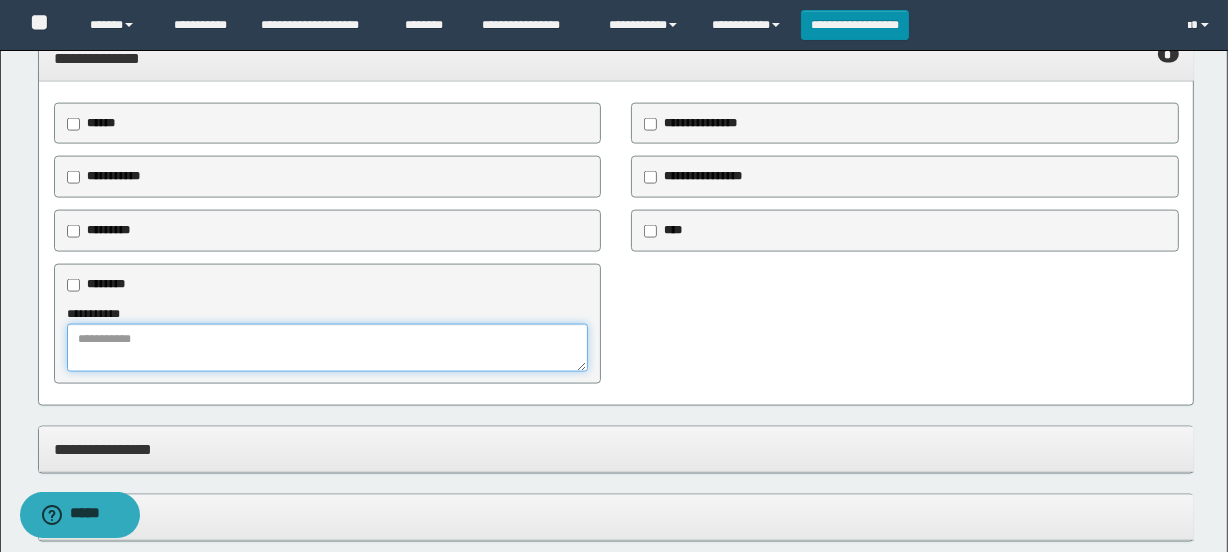click at bounding box center (328, 348) 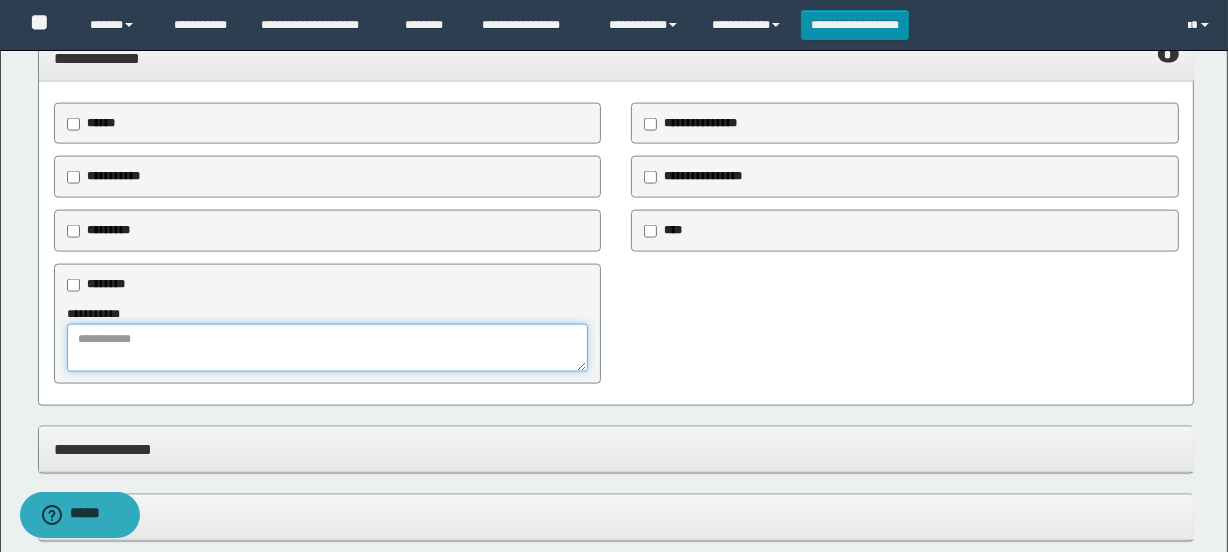 type on "*" 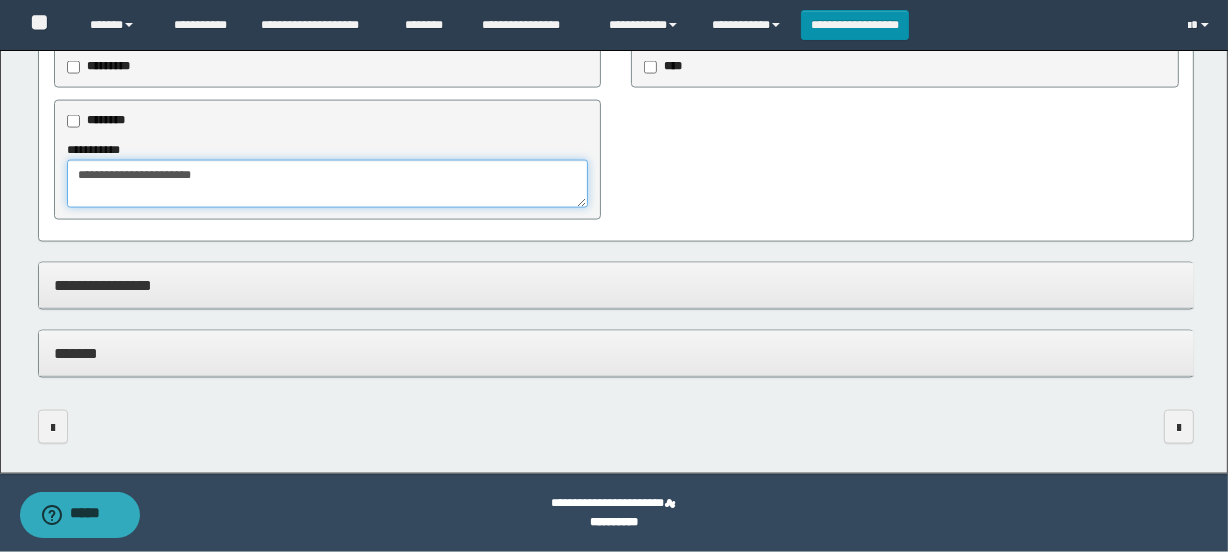 type on "**********" 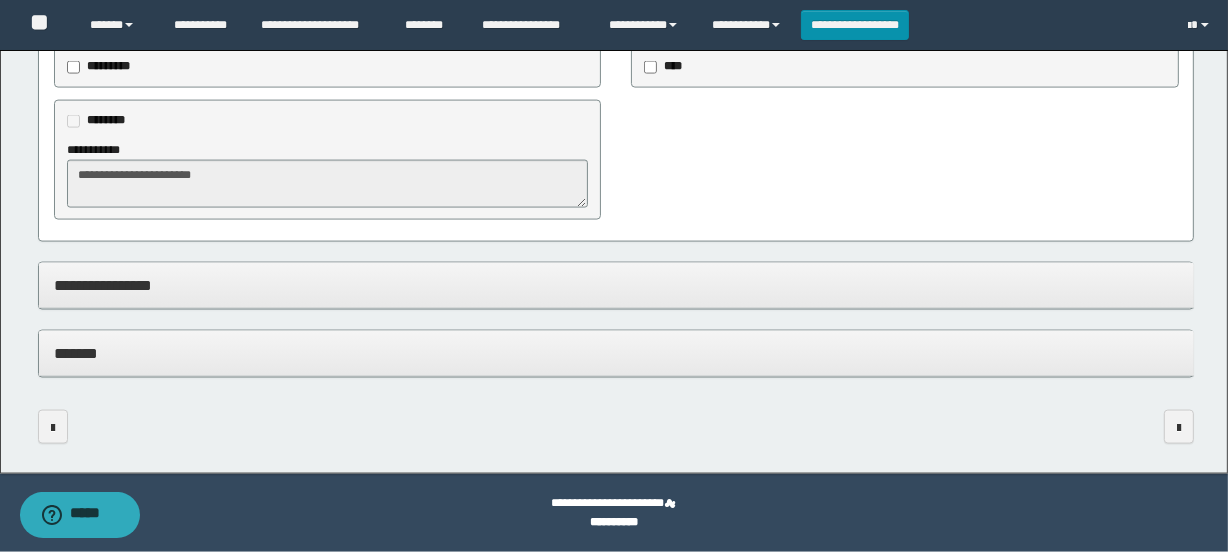 click on "*******" at bounding box center [616, 353] 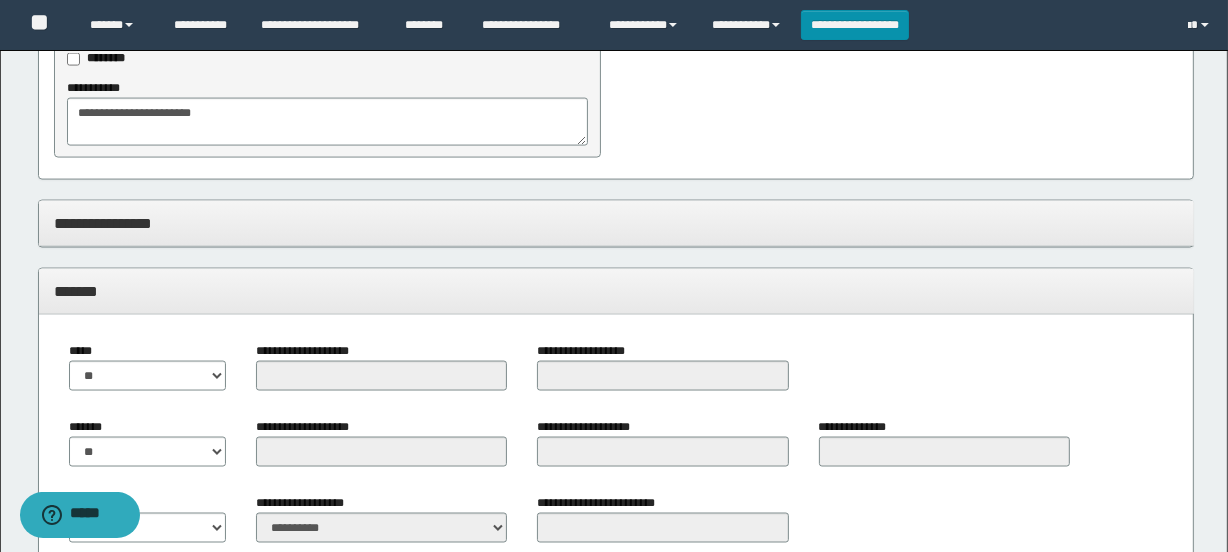 scroll, scrollTop: 2981, scrollLeft: 0, axis: vertical 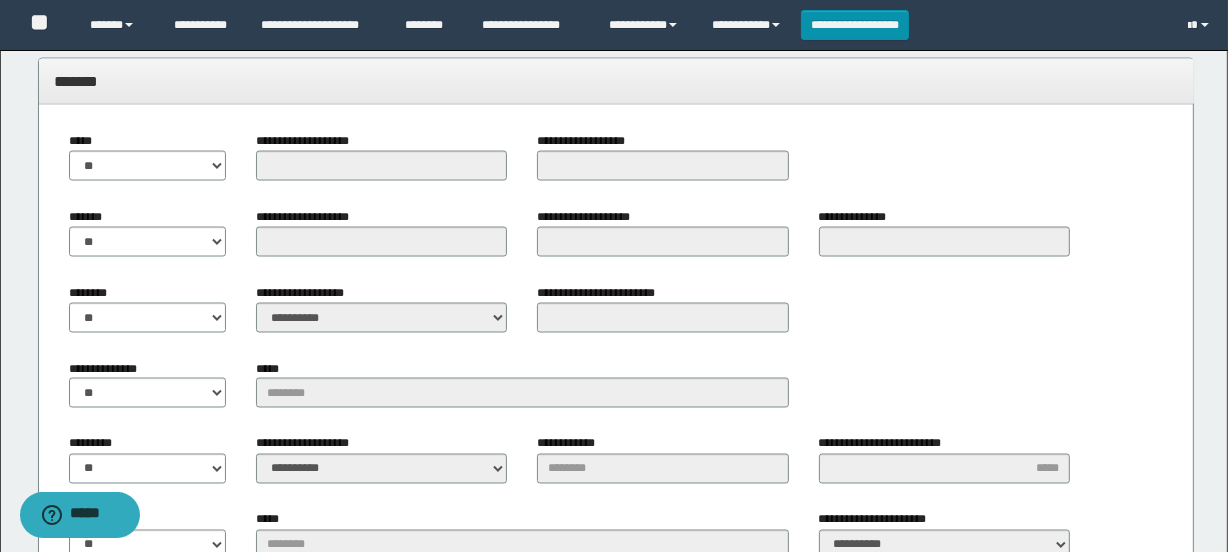 click on "*******
**
**" at bounding box center [147, 240] 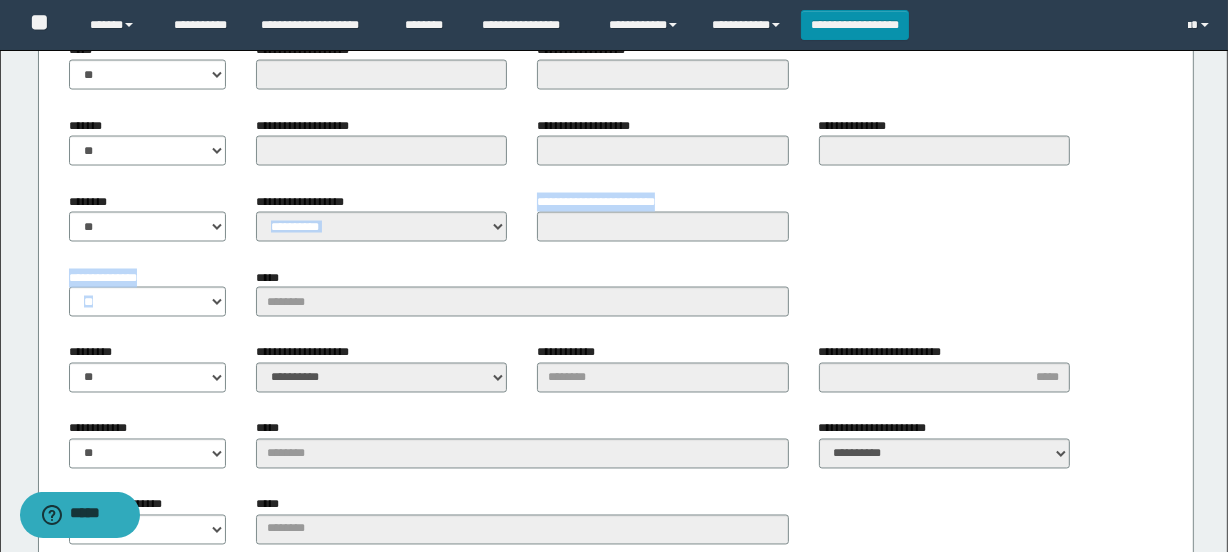 click on "**********" at bounding box center [616, 338] 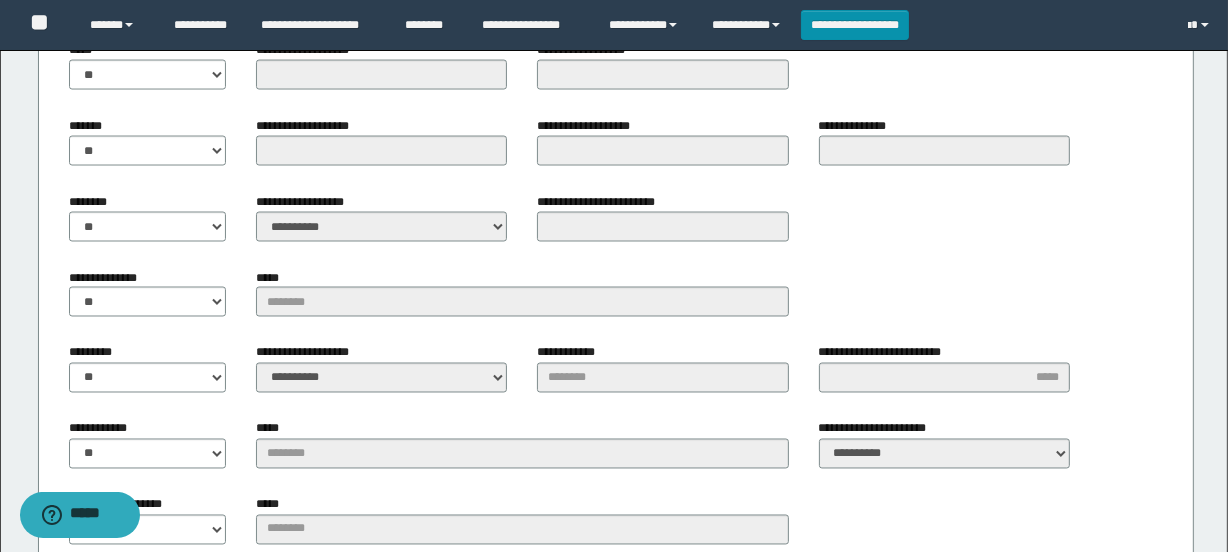click on "*********
**
**" at bounding box center (147, 376) 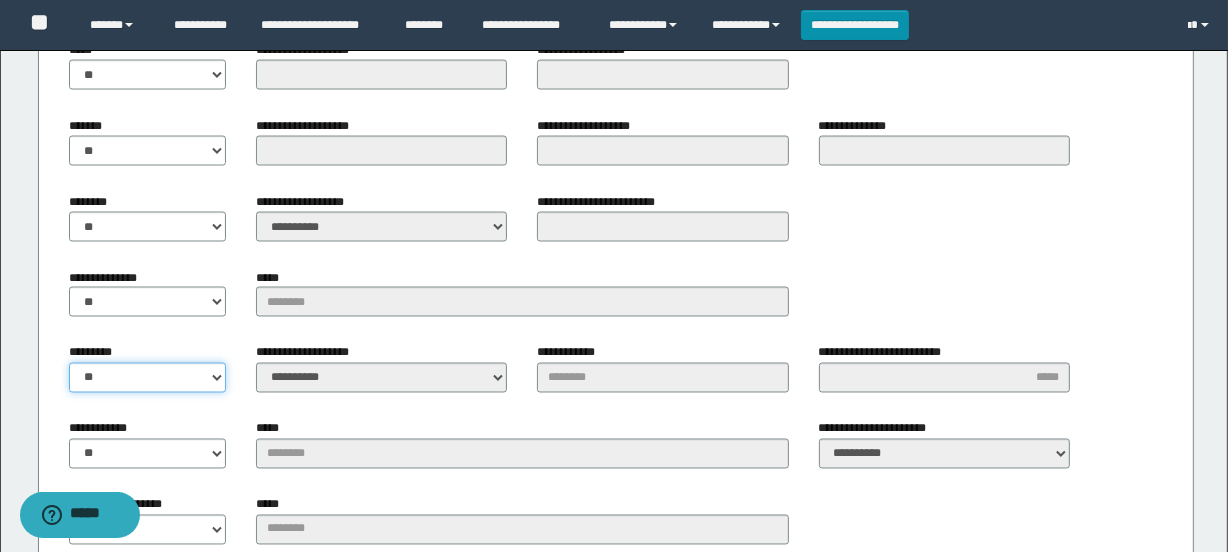 click on "**
**" at bounding box center (147, 378) 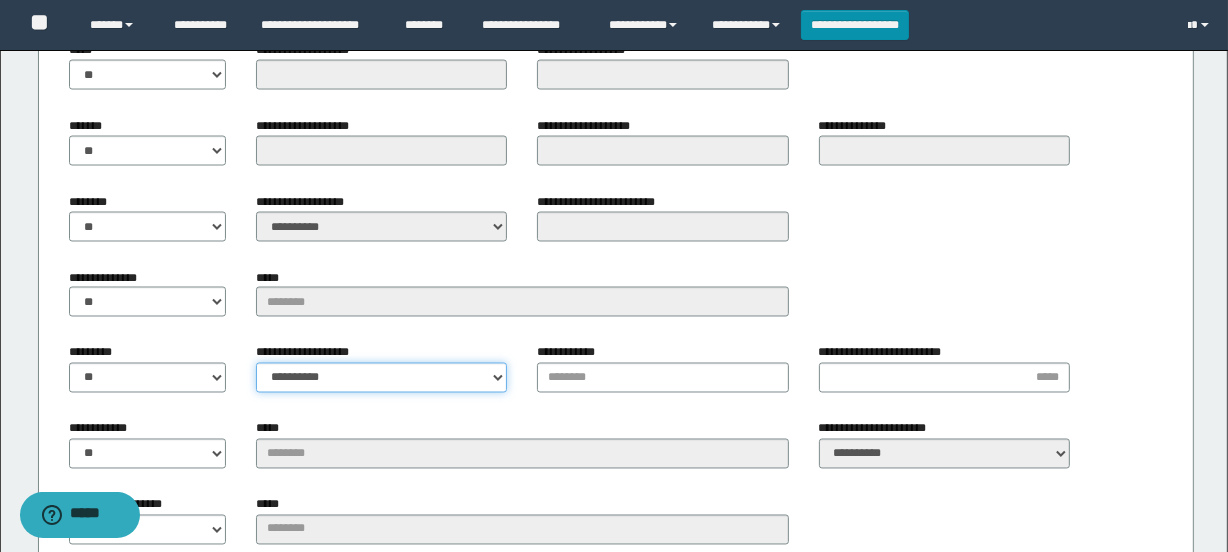 click on "**********" at bounding box center (381, 378) 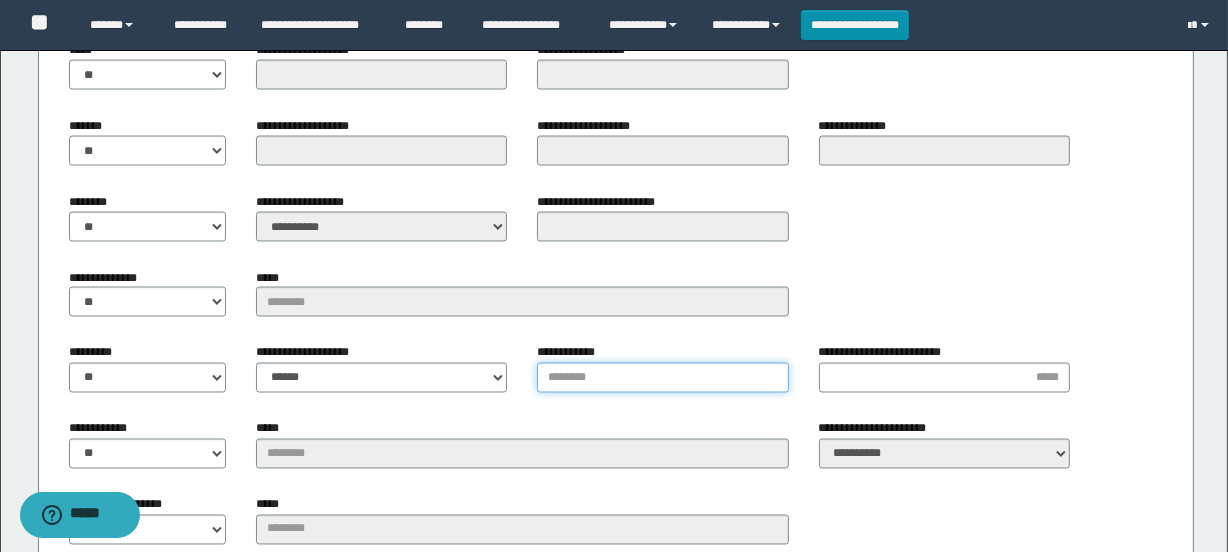 click on "**********" at bounding box center (662, 378) 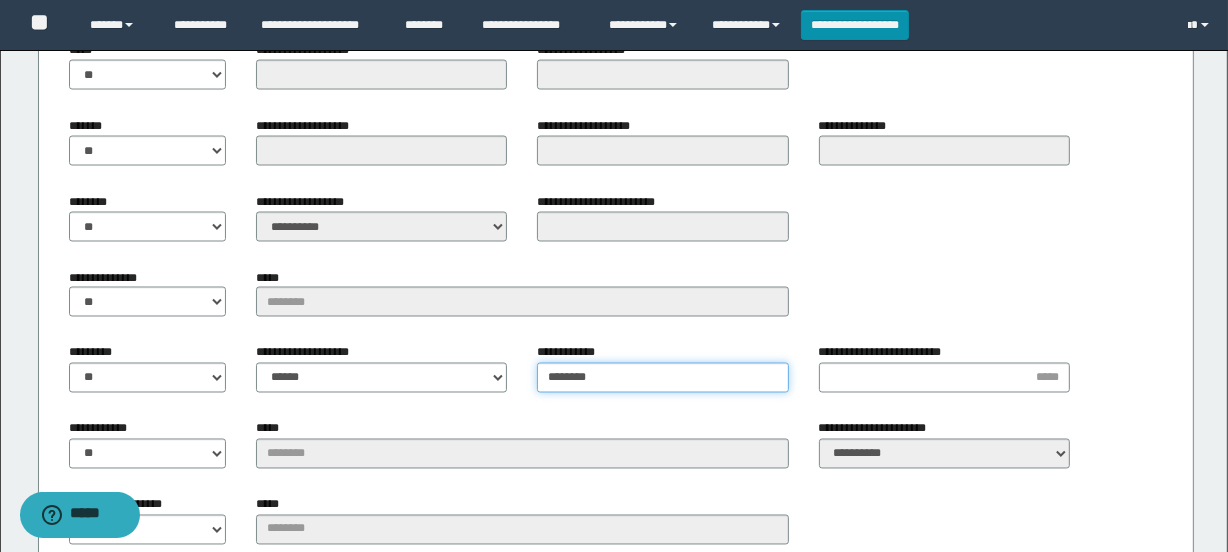 type on "********" 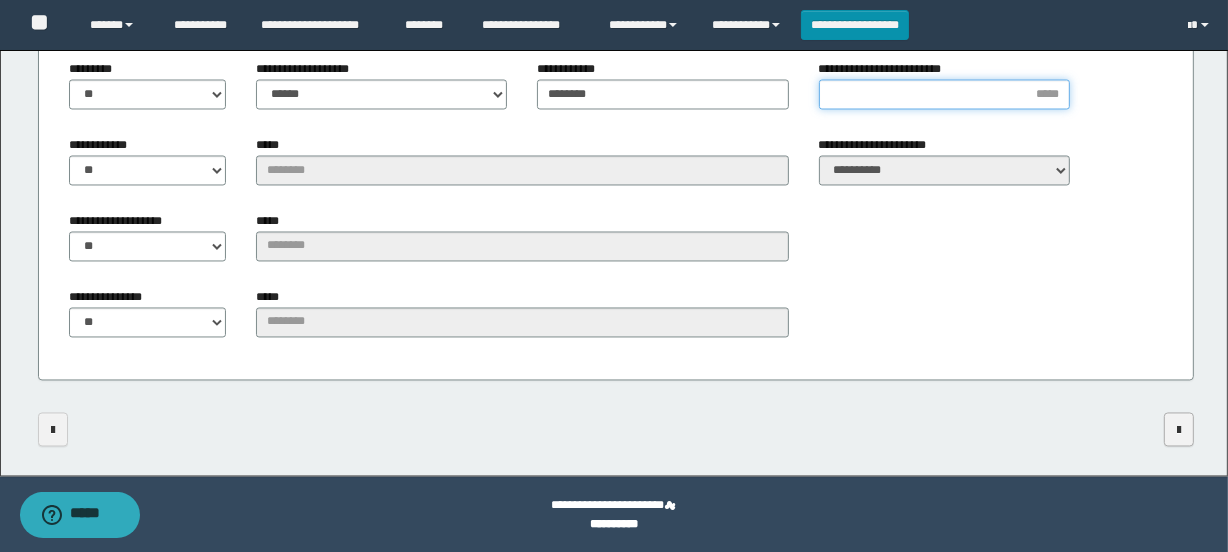 scroll, scrollTop: 3358, scrollLeft: 0, axis: vertical 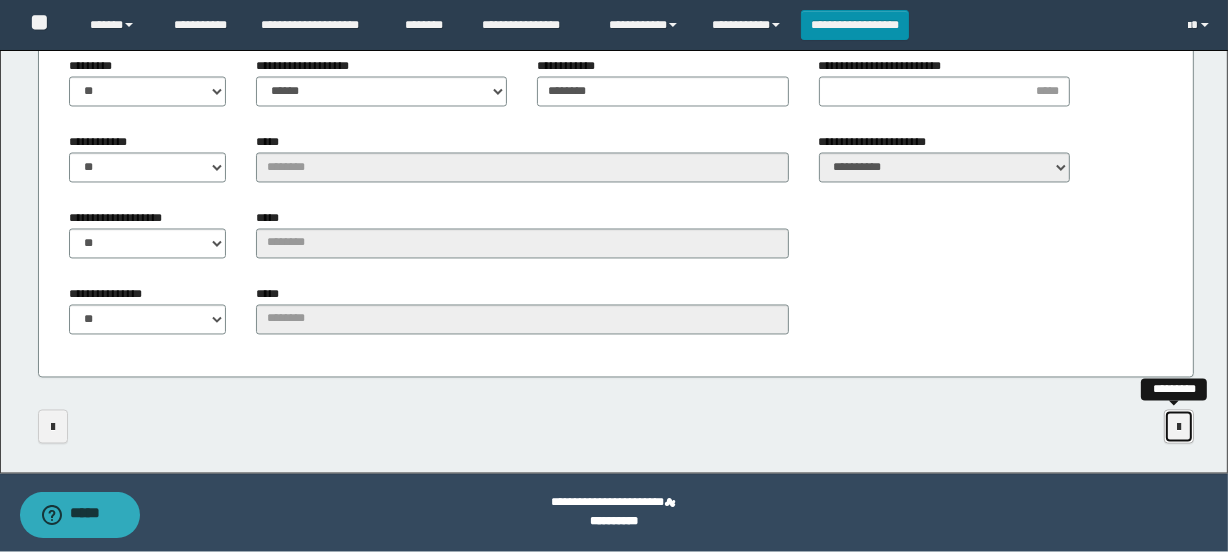 click at bounding box center [1179, 428] 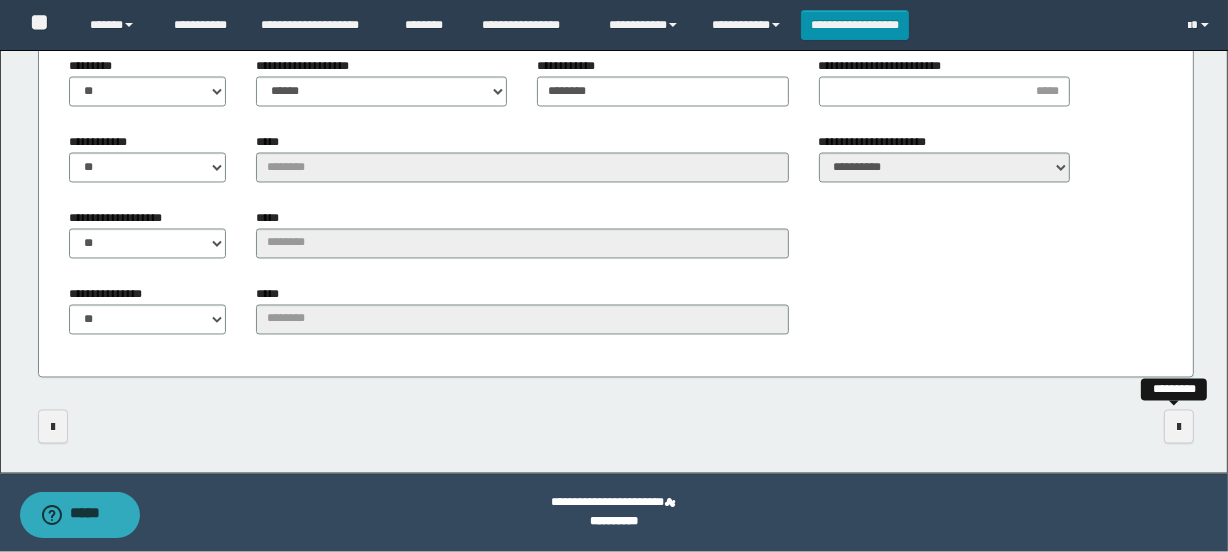 scroll, scrollTop: 0, scrollLeft: 0, axis: both 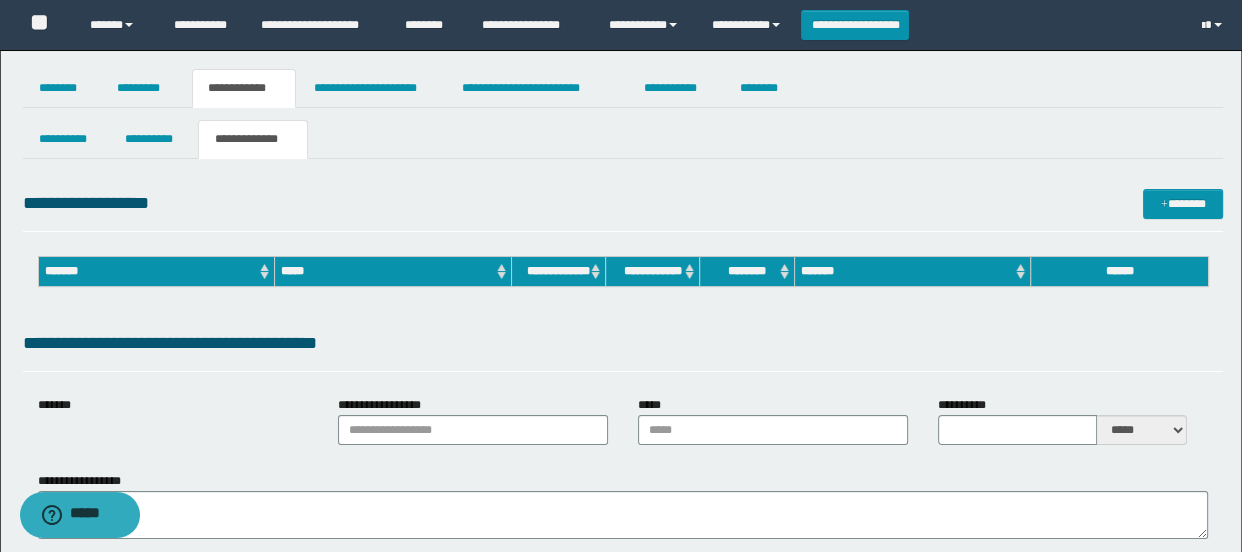 type on "**********" 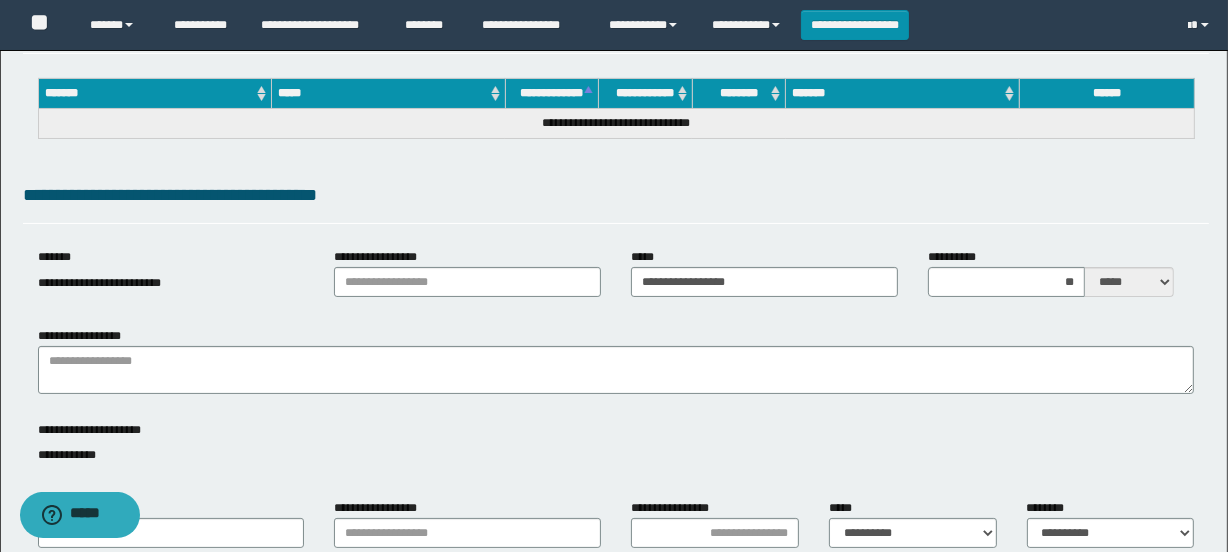 scroll, scrollTop: 181, scrollLeft: 0, axis: vertical 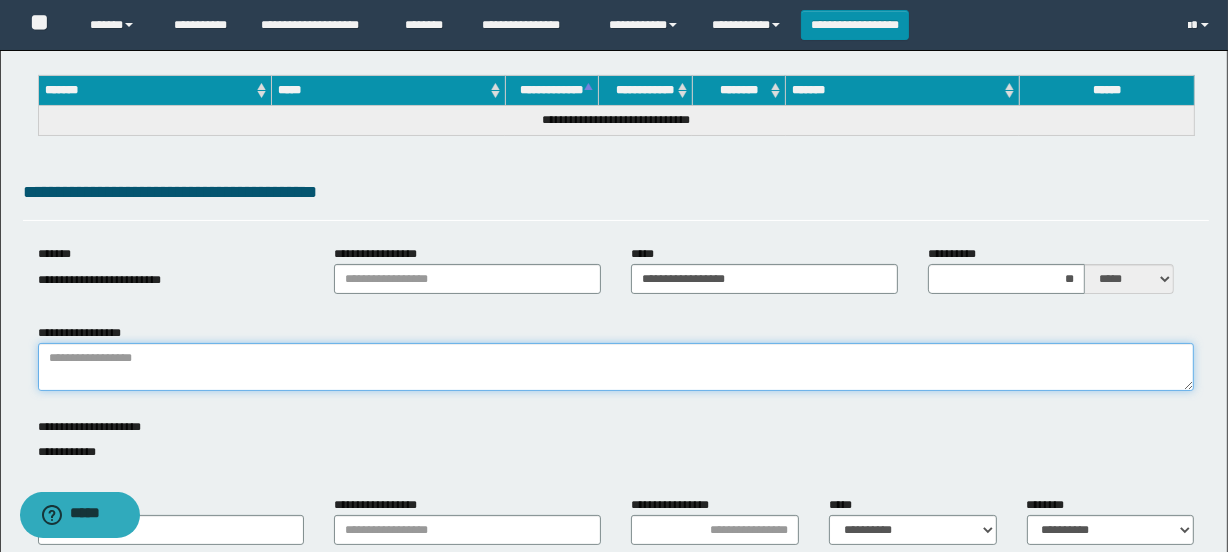 click on "**********" at bounding box center [616, 367] 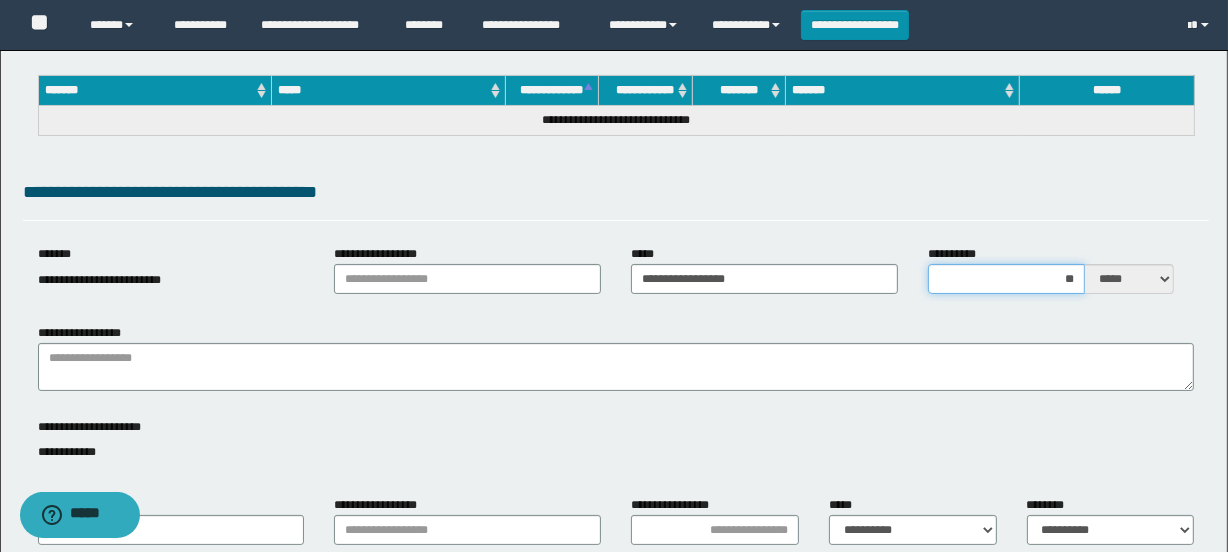 click on "**" at bounding box center [1006, 279] 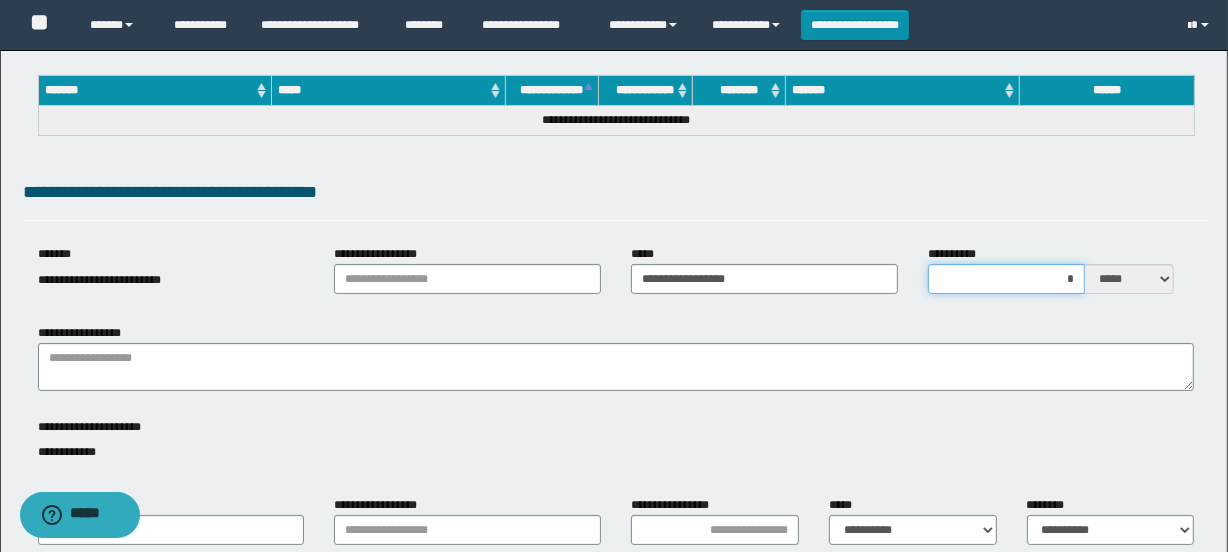 type on "**" 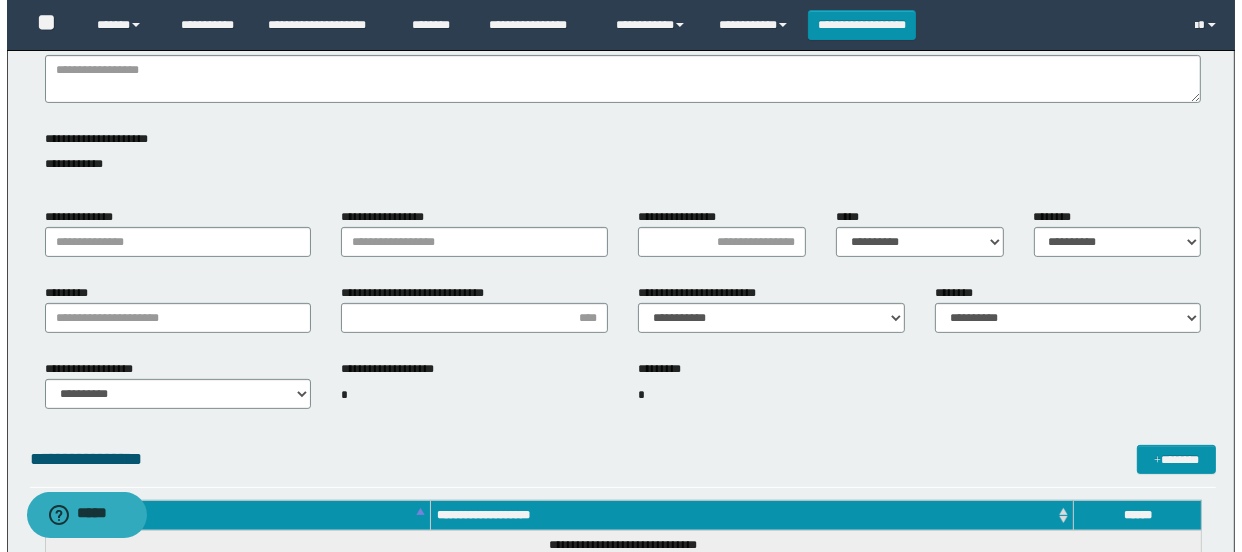 scroll, scrollTop: 636, scrollLeft: 0, axis: vertical 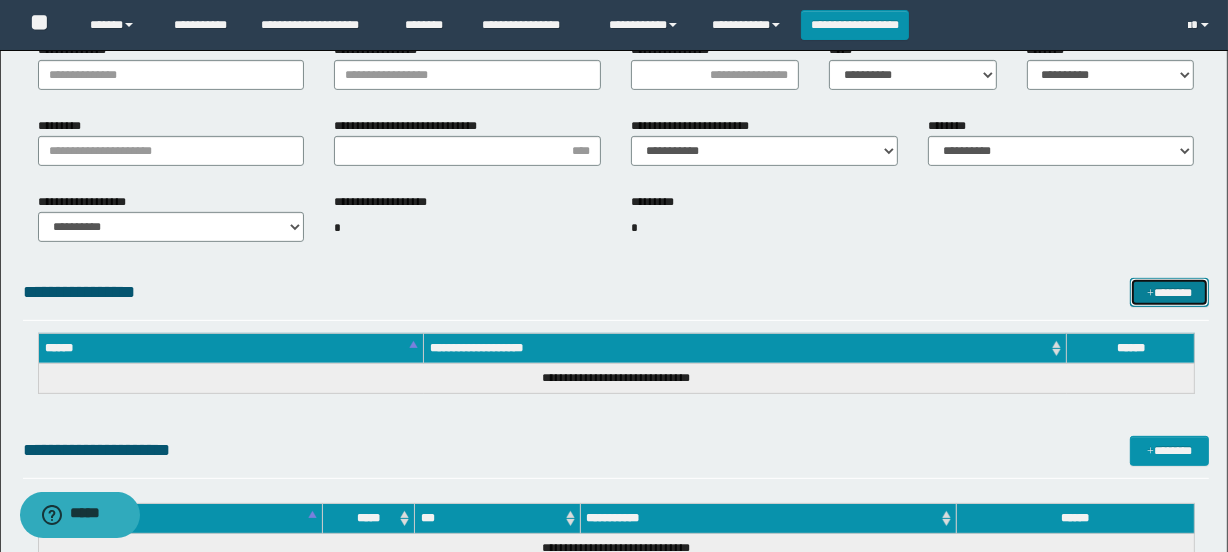 click on "*******" at bounding box center [1170, 293] 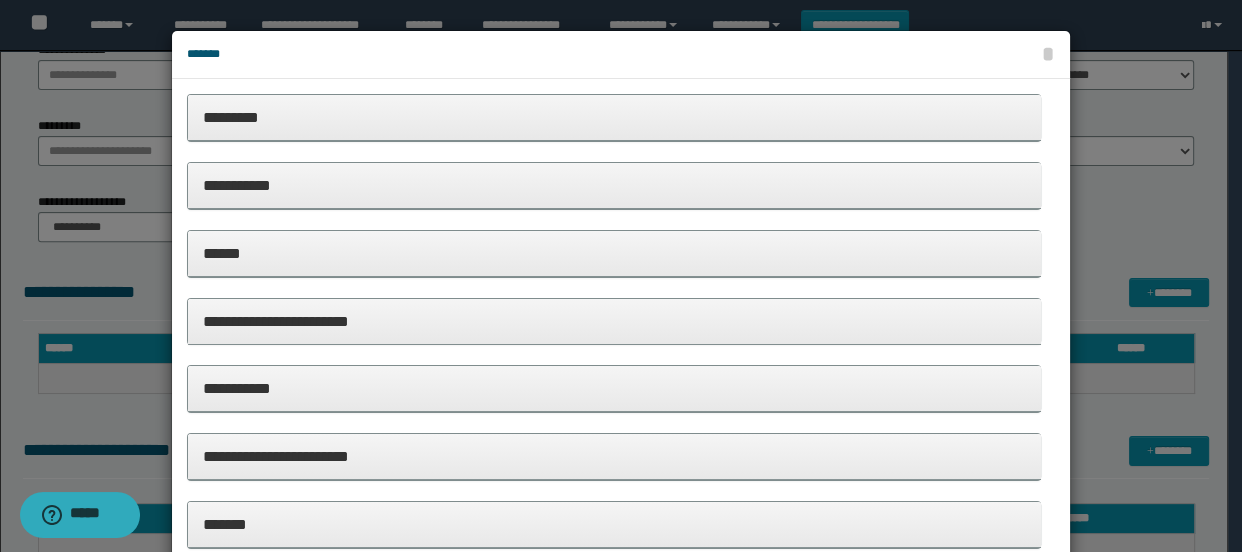 click on "**********" at bounding box center (614, 185) 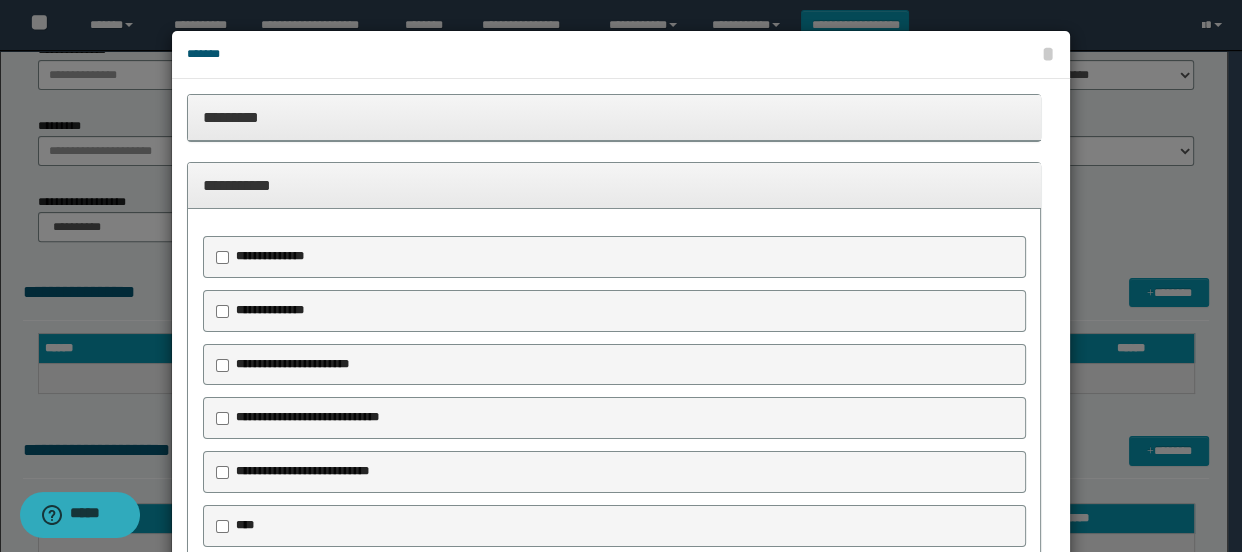 click on "**********" at bounding box center (305, 472) 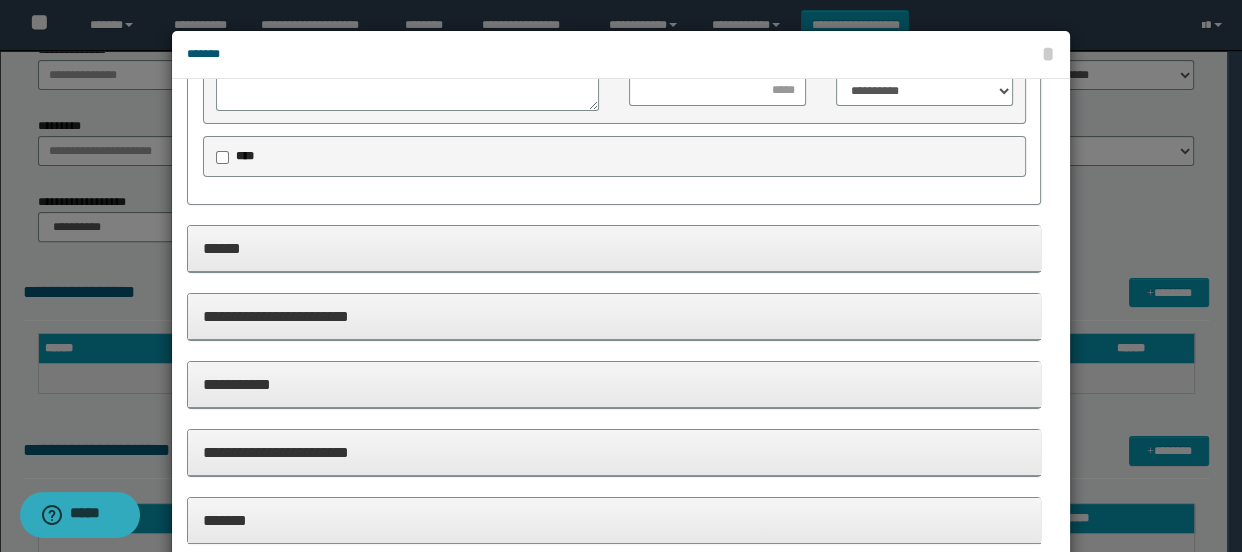 scroll, scrollTop: 504, scrollLeft: 0, axis: vertical 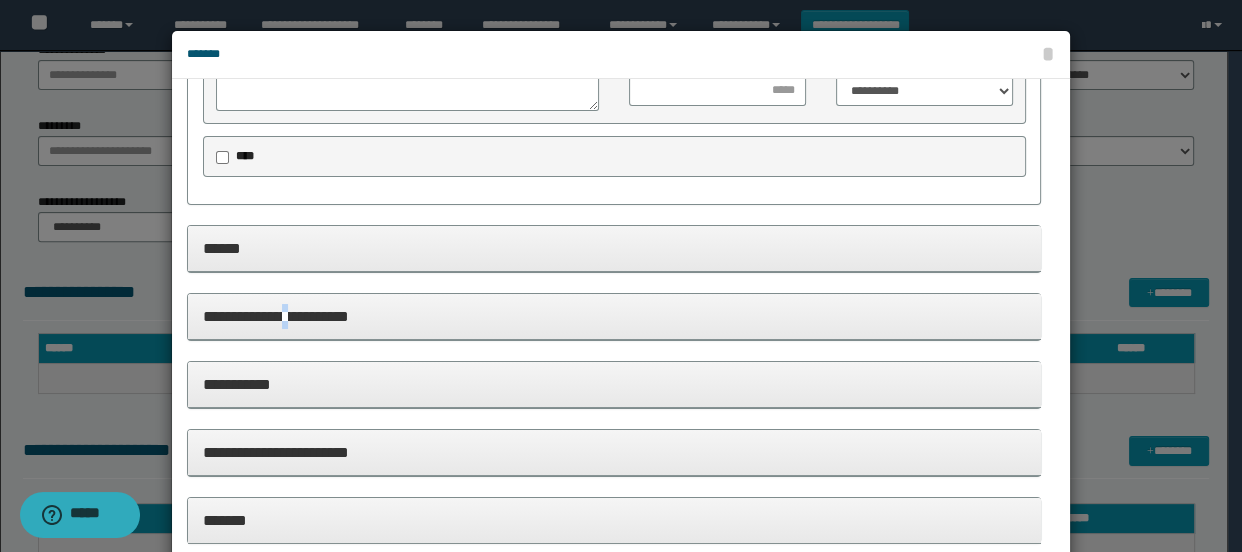 click on "**********" at bounding box center [614, 316] 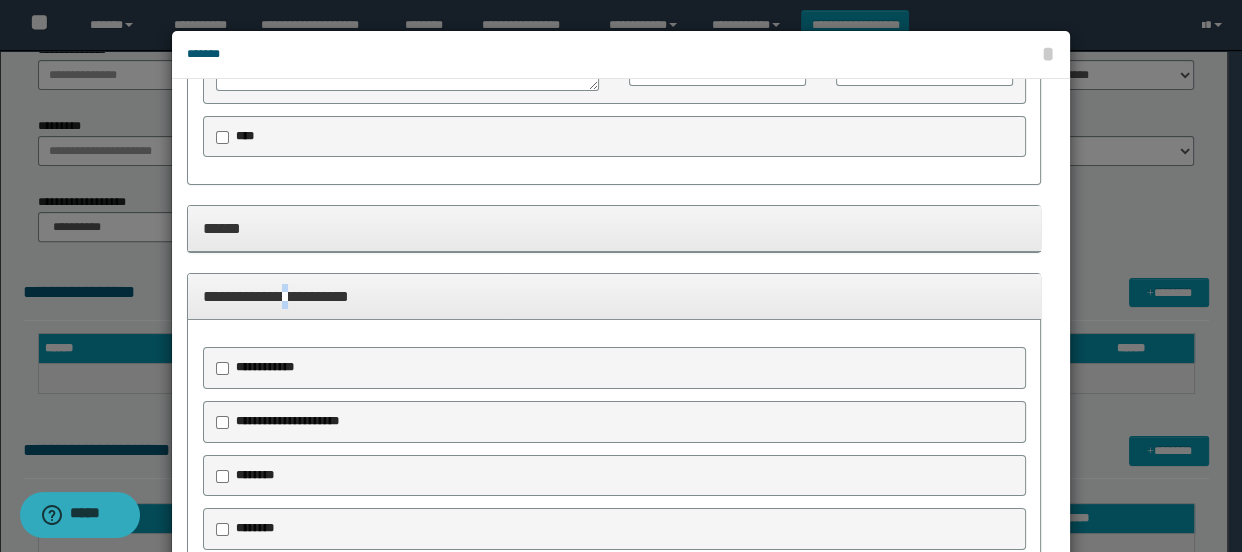 scroll, scrollTop: 595, scrollLeft: 0, axis: vertical 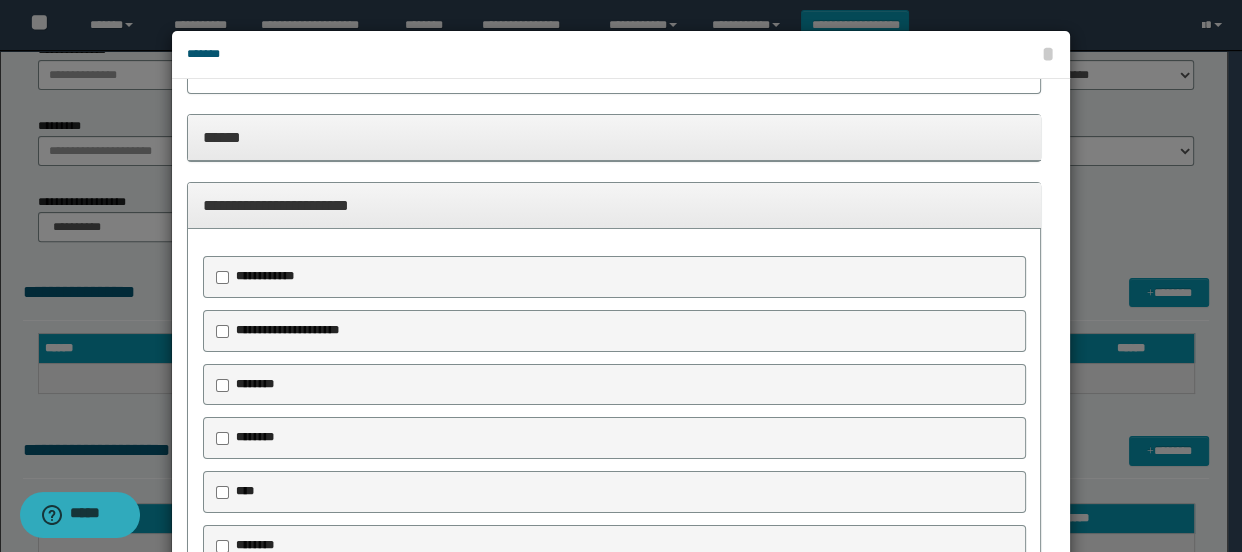 click on "********" at bounding box center [614, 385] 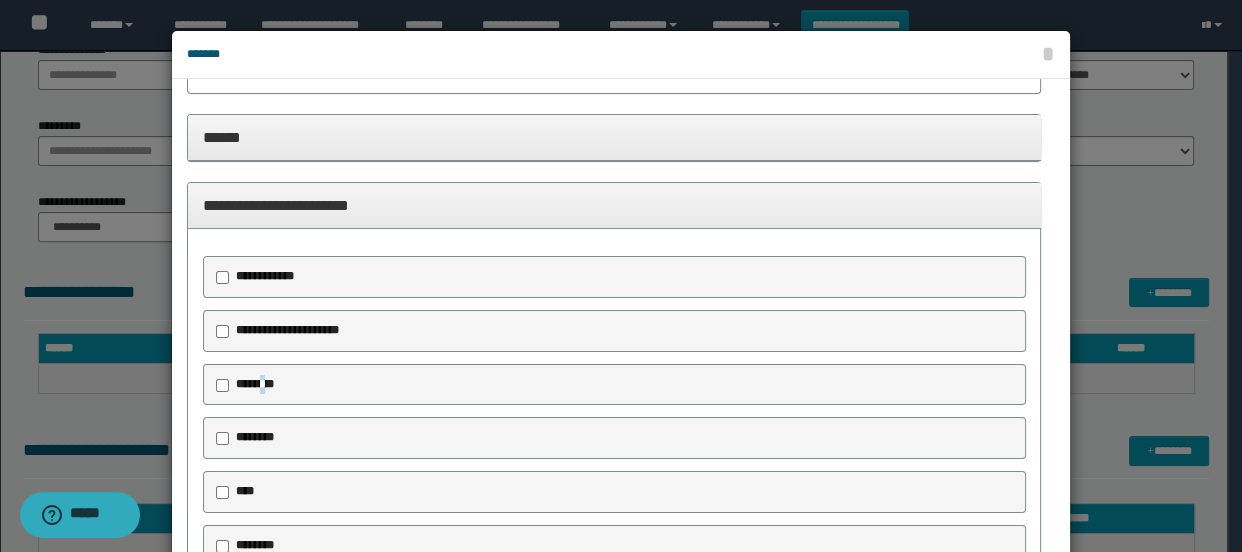 click on "********" at bounding box center [255, 384] 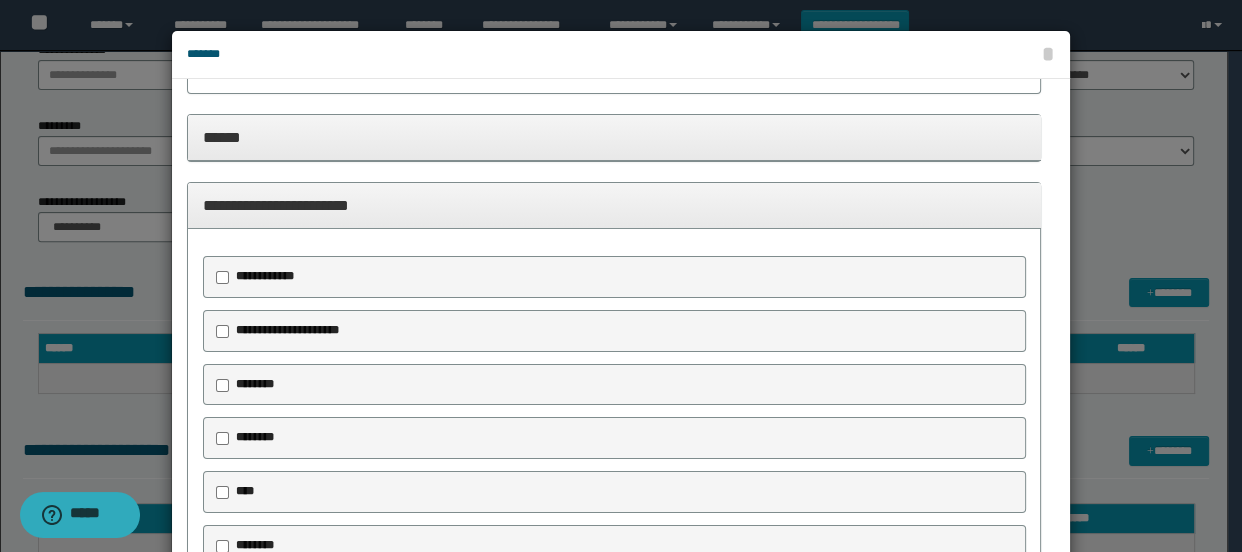click on "********" at bounding box center [255, 437] 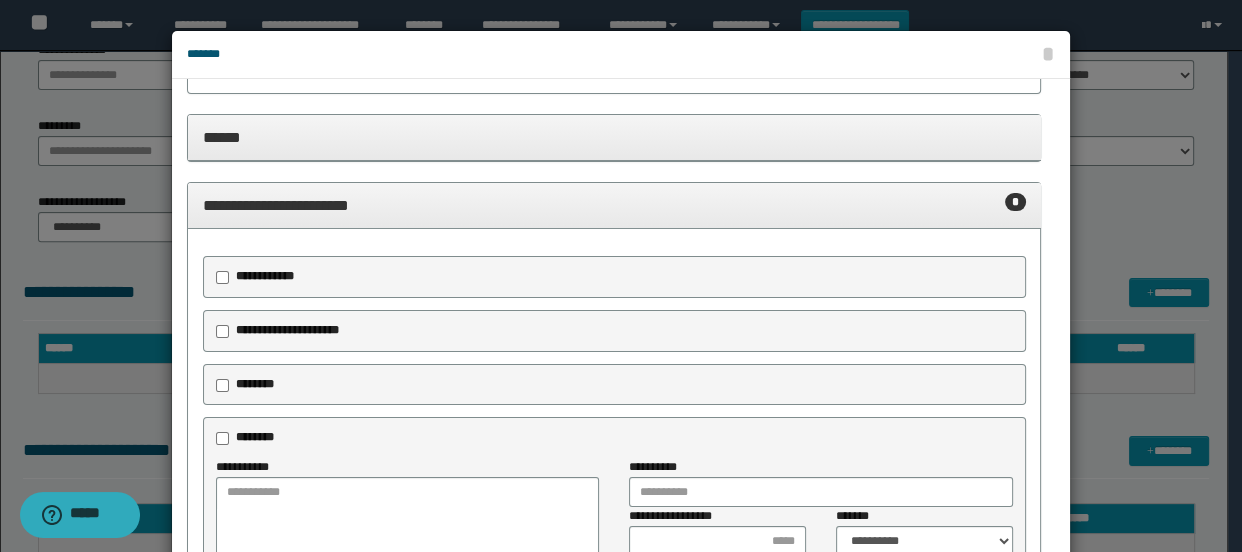 drag, startPoint x: 241, startPoint y: 379, endPoint x: 271, endPoint y: 389, distance: 31.622776 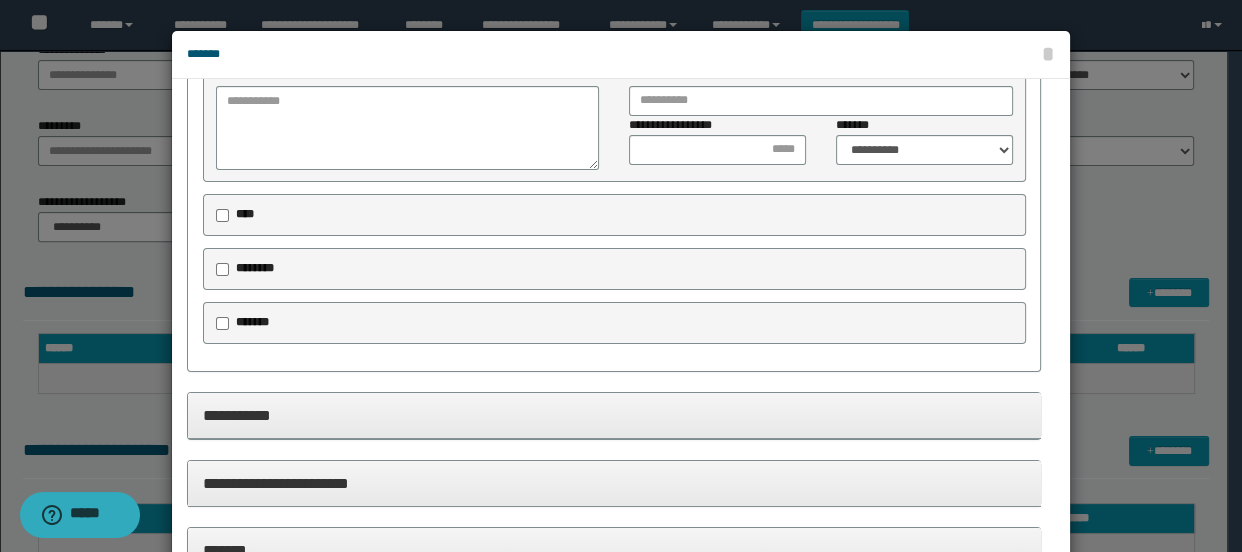 scroll, scrollTop: 1151, scrollLeft: 0, axis: vertical 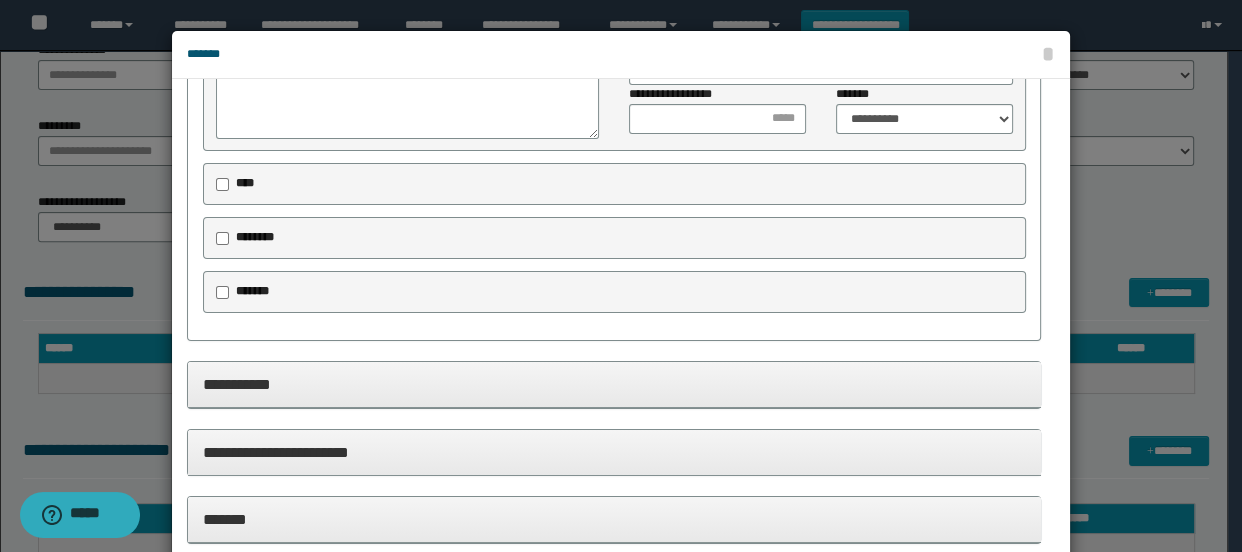 click on "**********" at bounding box center (614, 384) 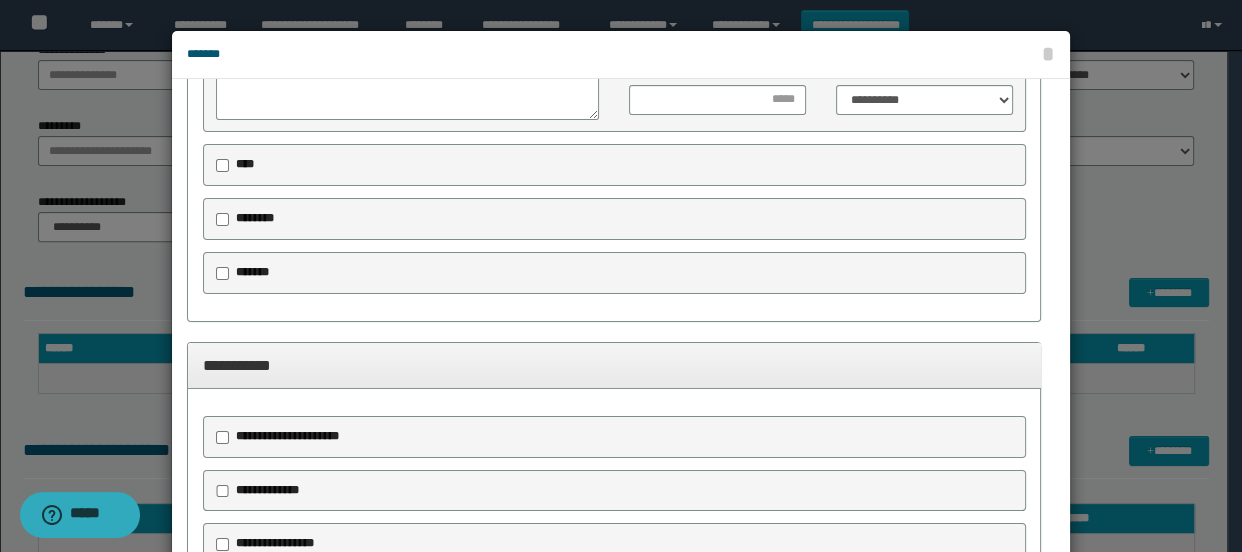 click on "**********" at bounding box center [285, 437] 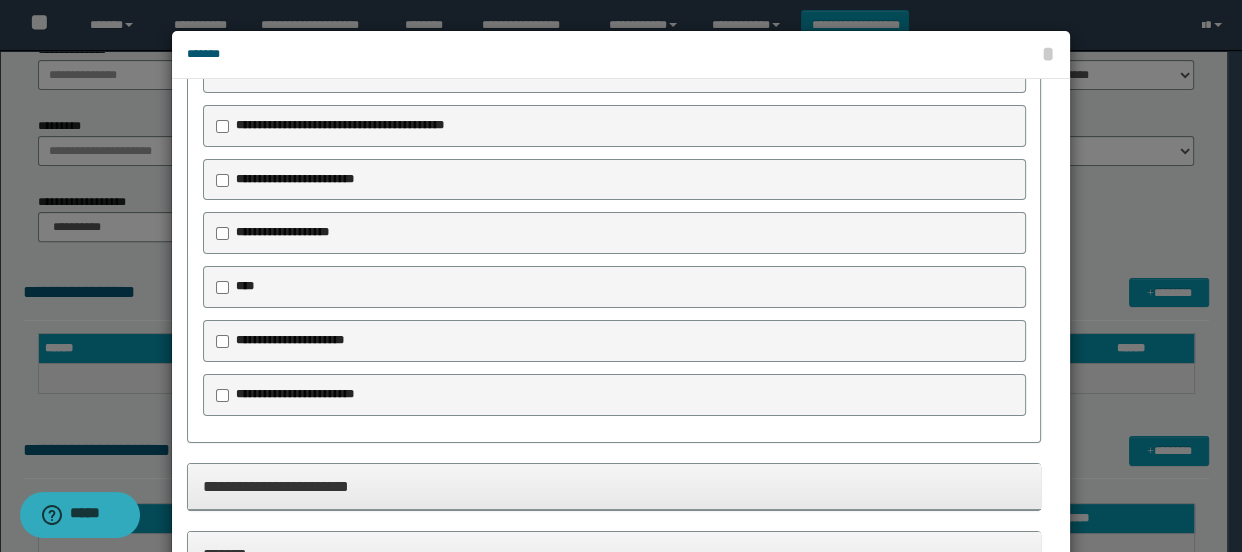scroll, scrollTop: 1792, scrollLeft: 0, axis: vertical 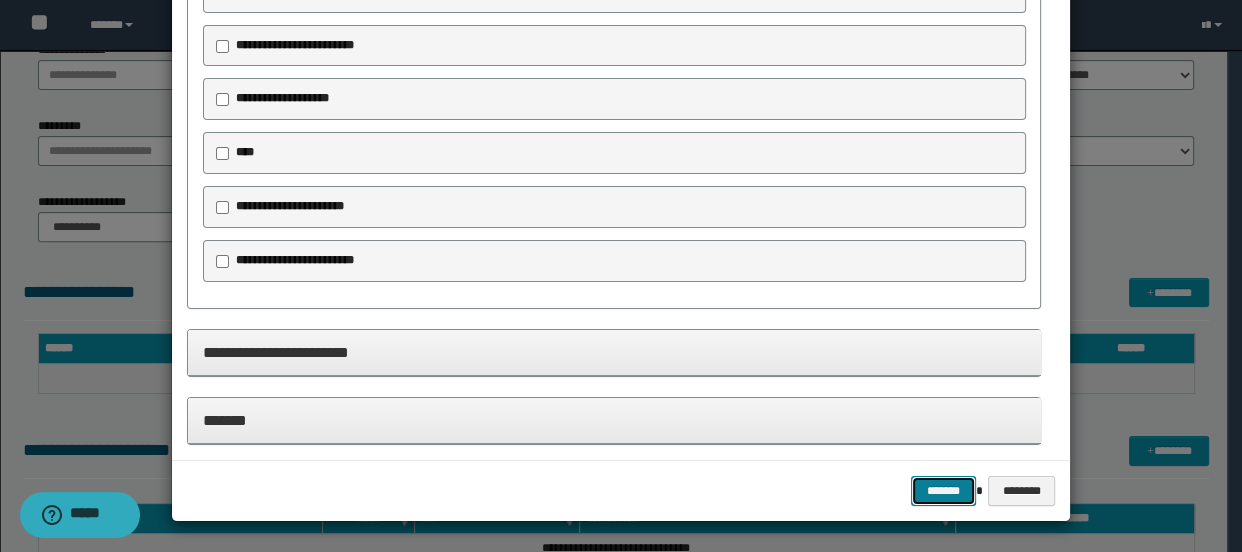 click on "*******" at bounding box center [943, 491] 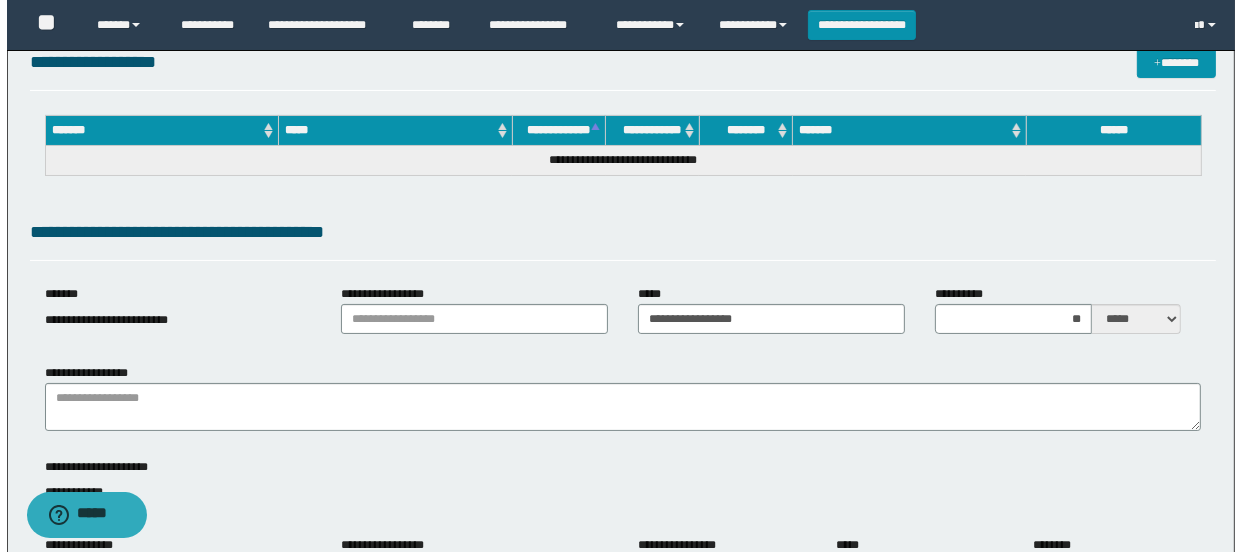 scroll, scrollTop: 0, scrollLeft: 0, axis: both 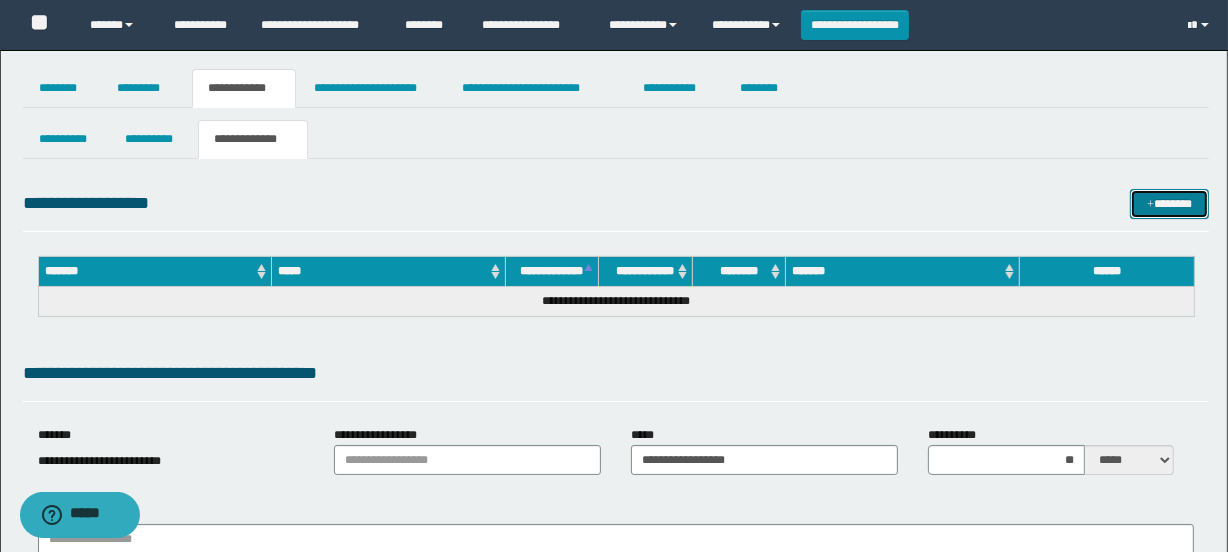 click at bounding box center (1150, 205) 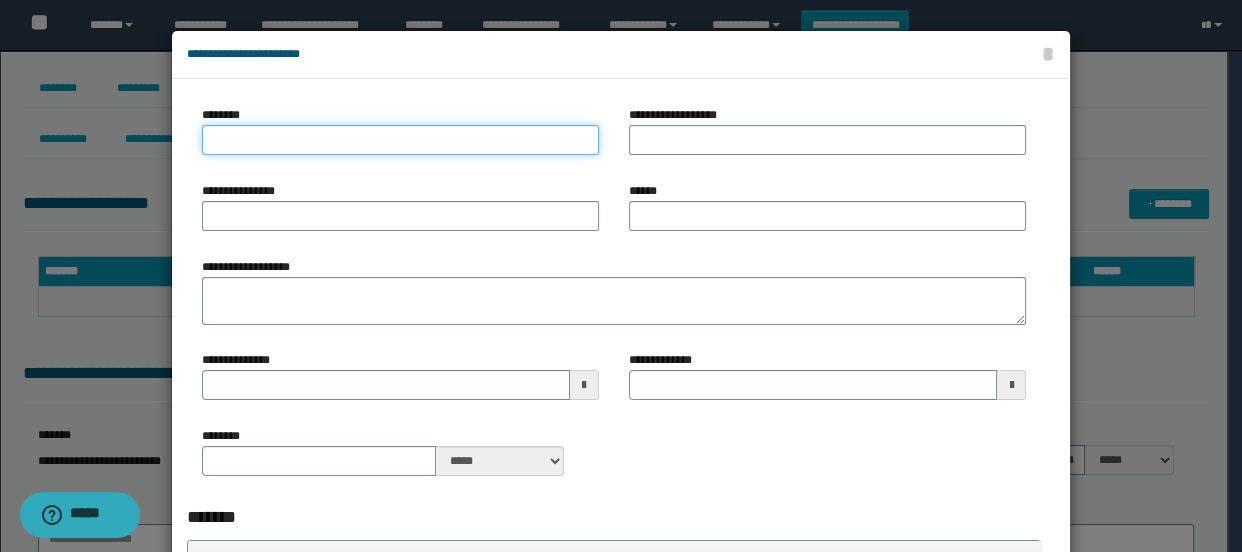 click on "********" at bounding box center (400, 140) 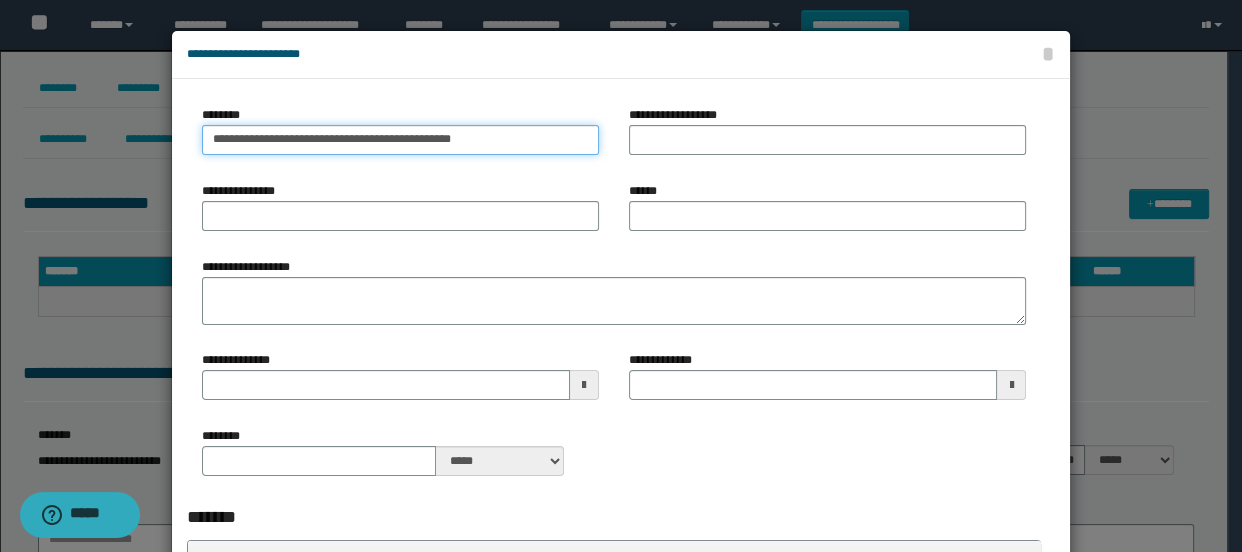 type on "**********" 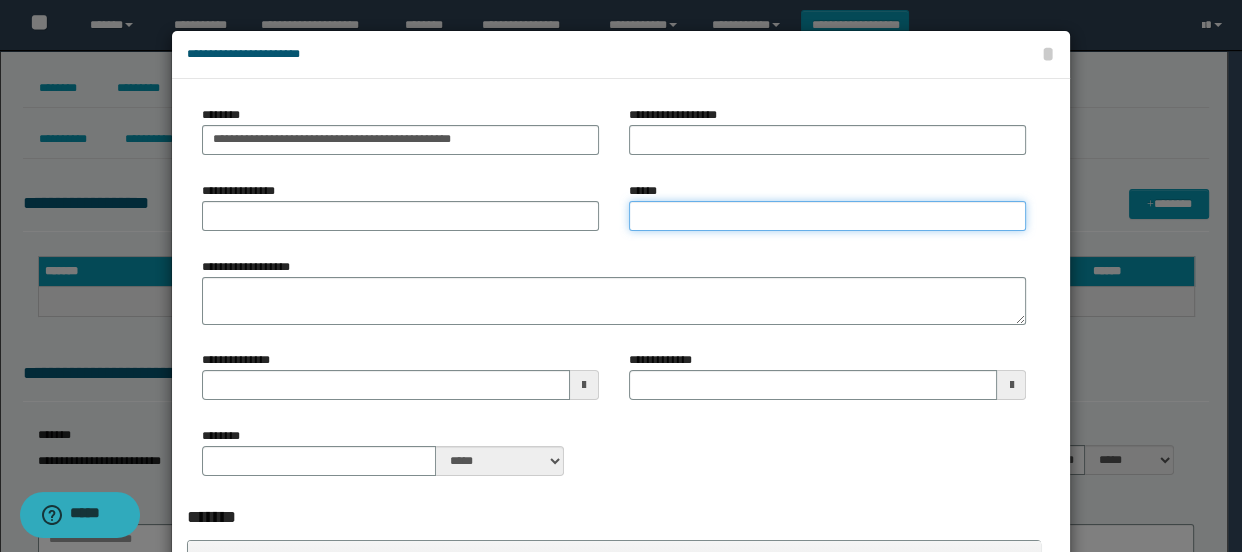 click on "******" at bounding box center [827, 216] 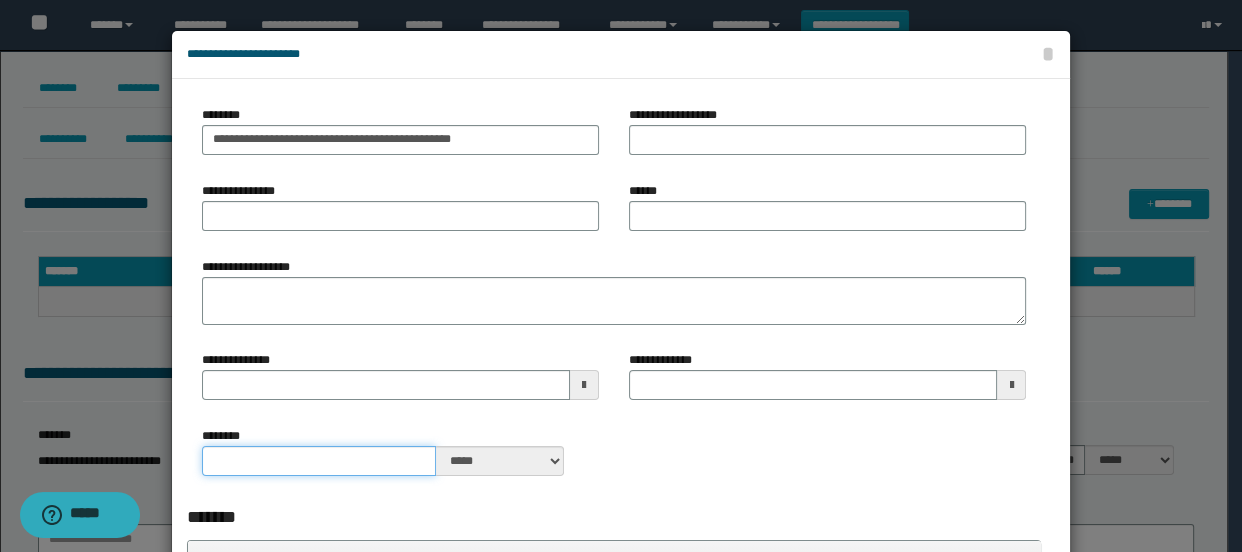 click on "********" at bounding box center [319, 461] 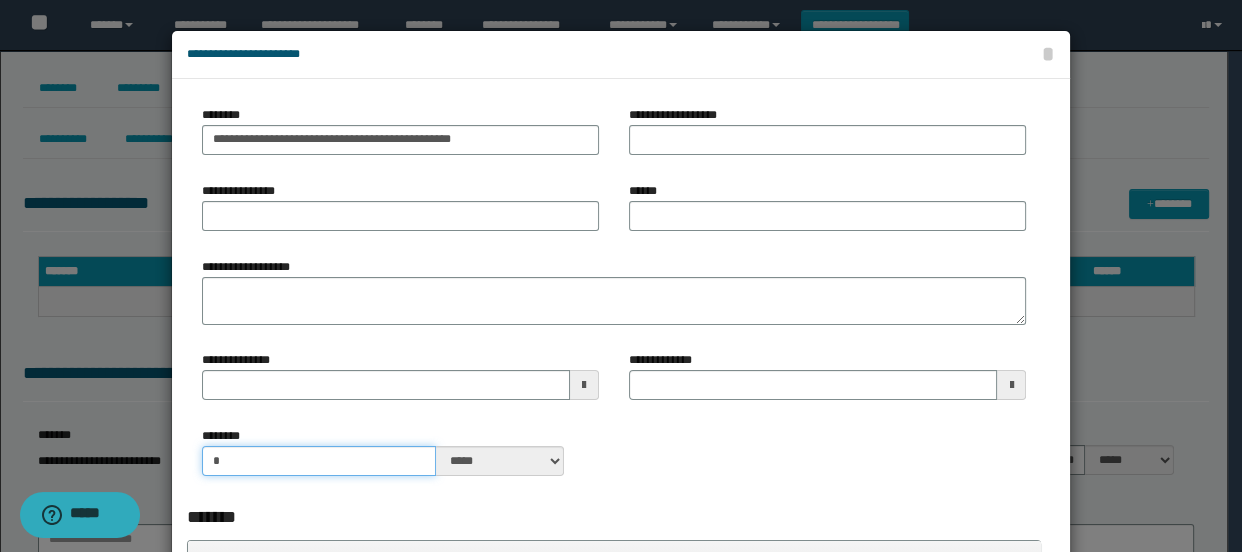 type on "*" 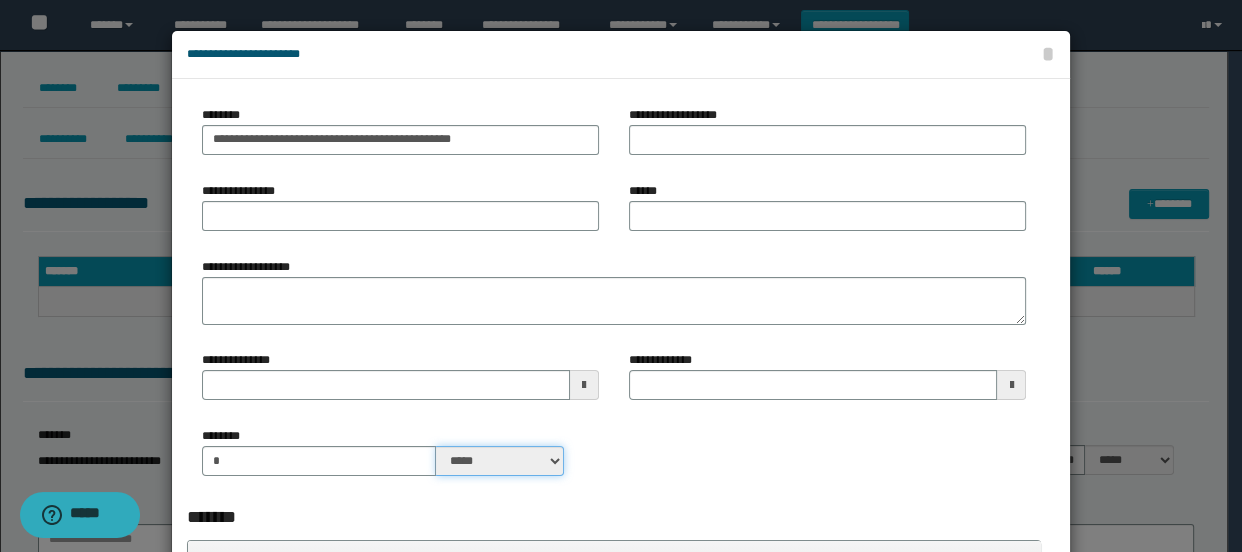 click on "*****
****" at bounding box center (500, 461) 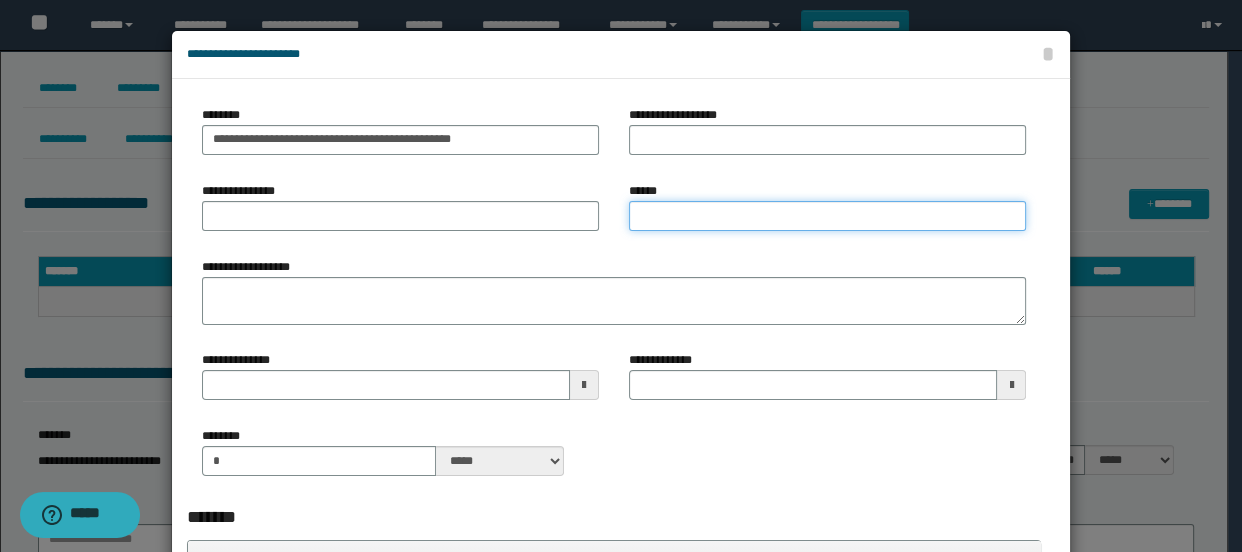 click on "******" at bounding box center (827, 216) 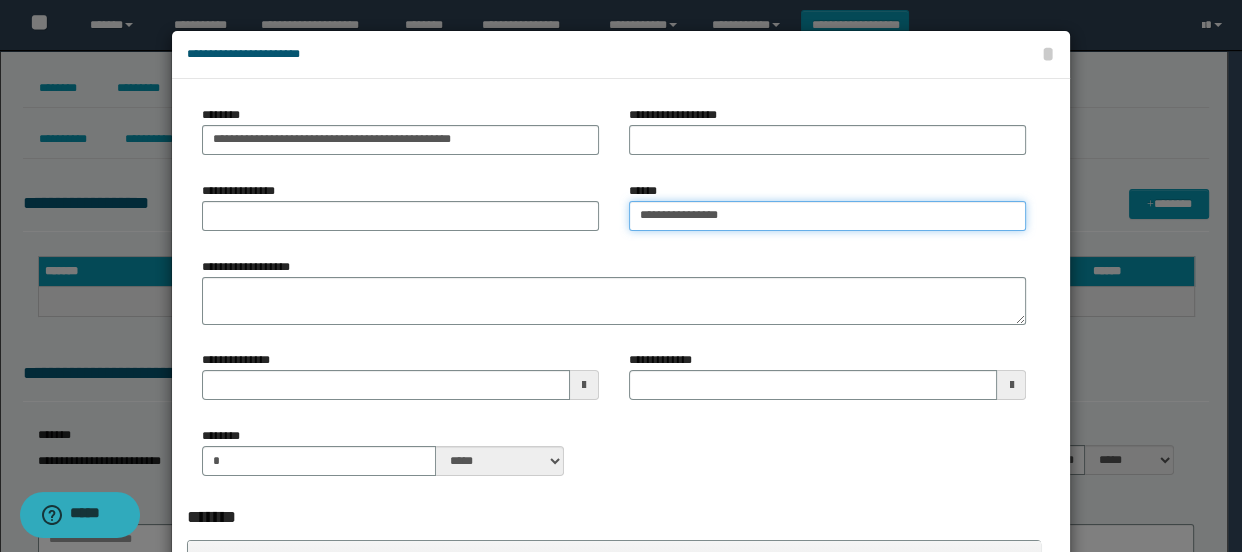 type on "**********" 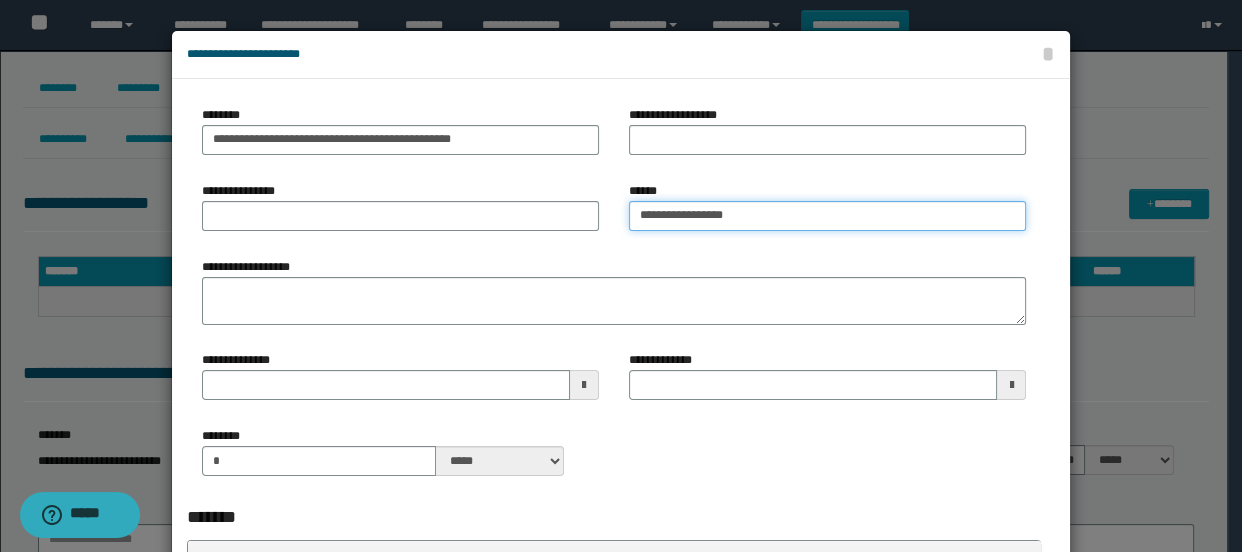 type 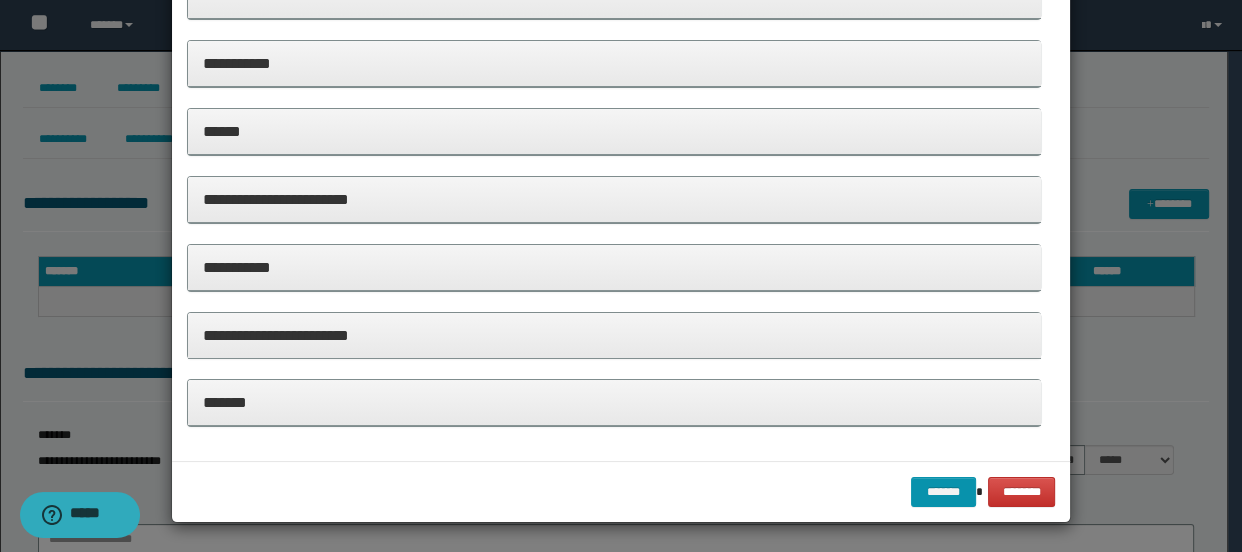 scroll, scrollTop: 99, scrollLeft: 0, axis: vertical 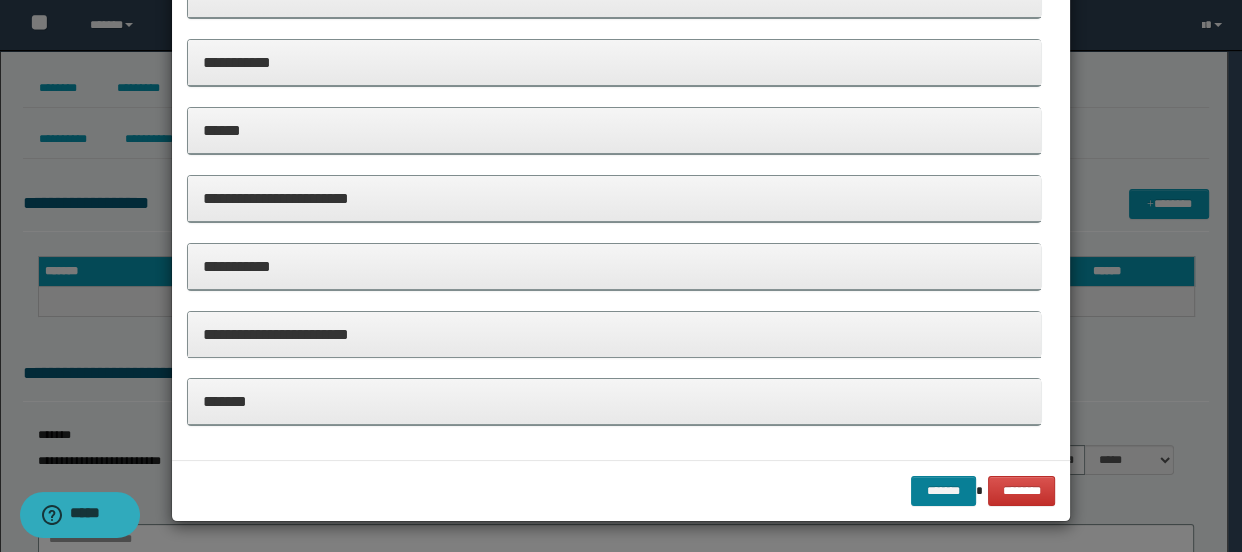 type on "**********" 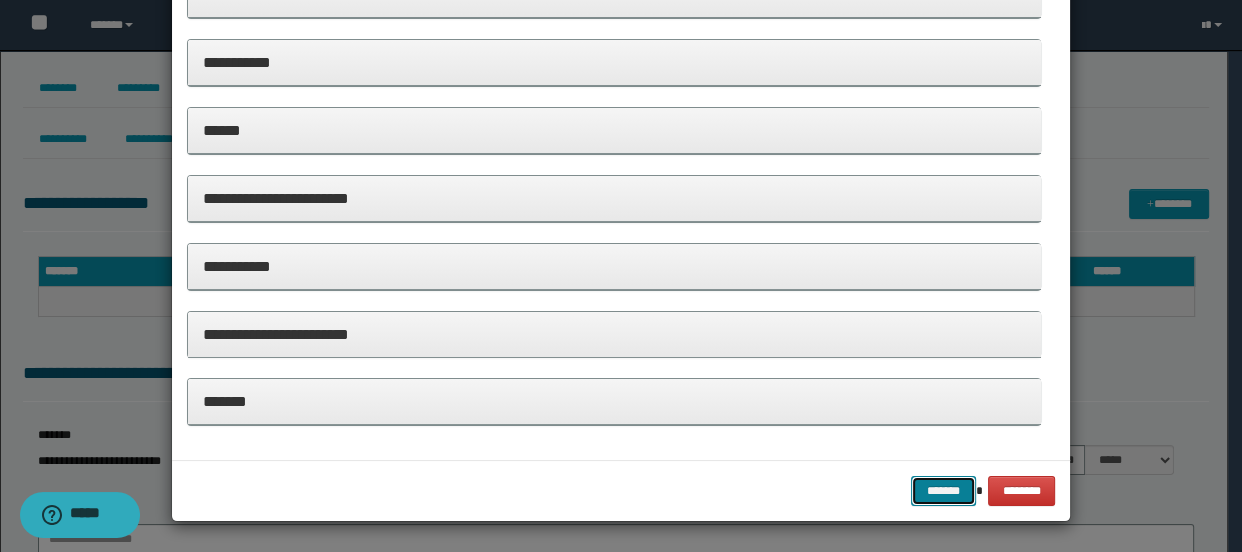 click on "*******" at bounding box center [943, 491] 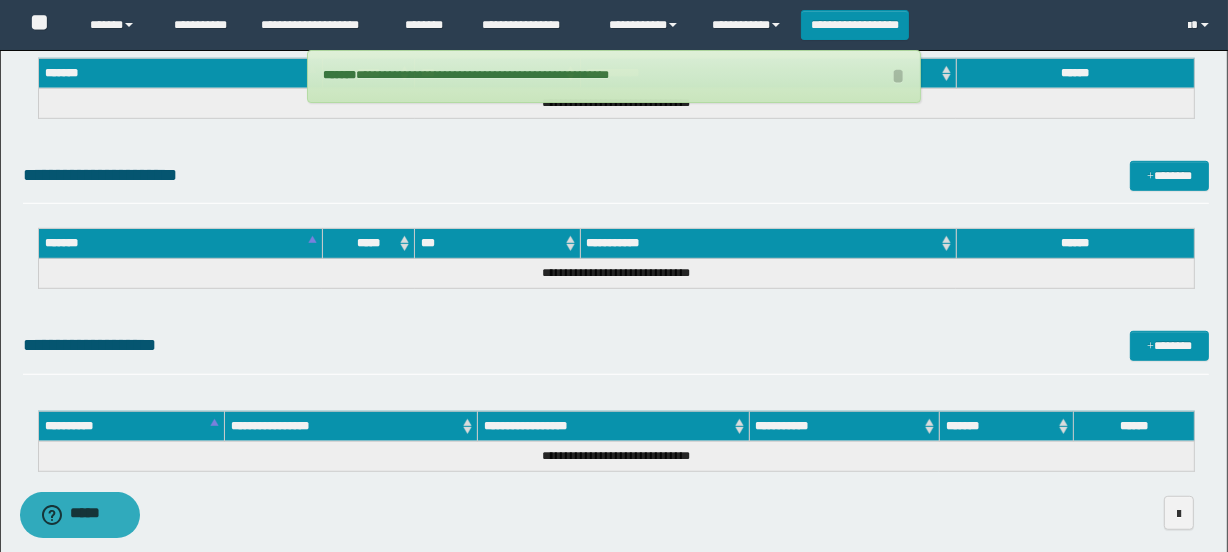scroll, scrollTop: 1243, scrollLeft: 0, axis: vertical 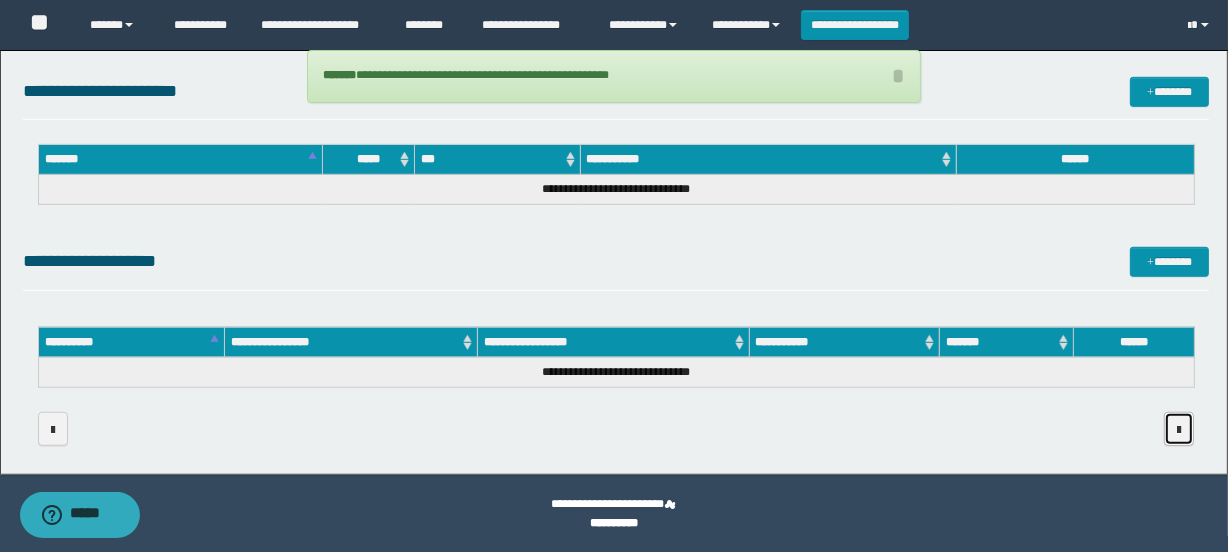 click at bounding box center (1179, 430) 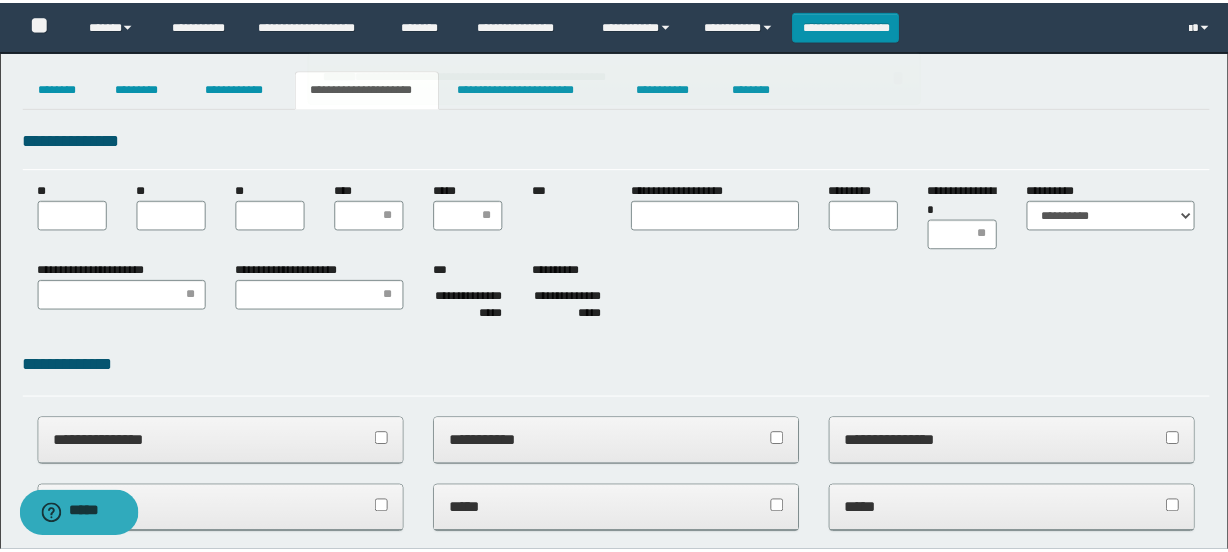 scroll, scrollTop: 0, scrollLeft: 0, axis: both 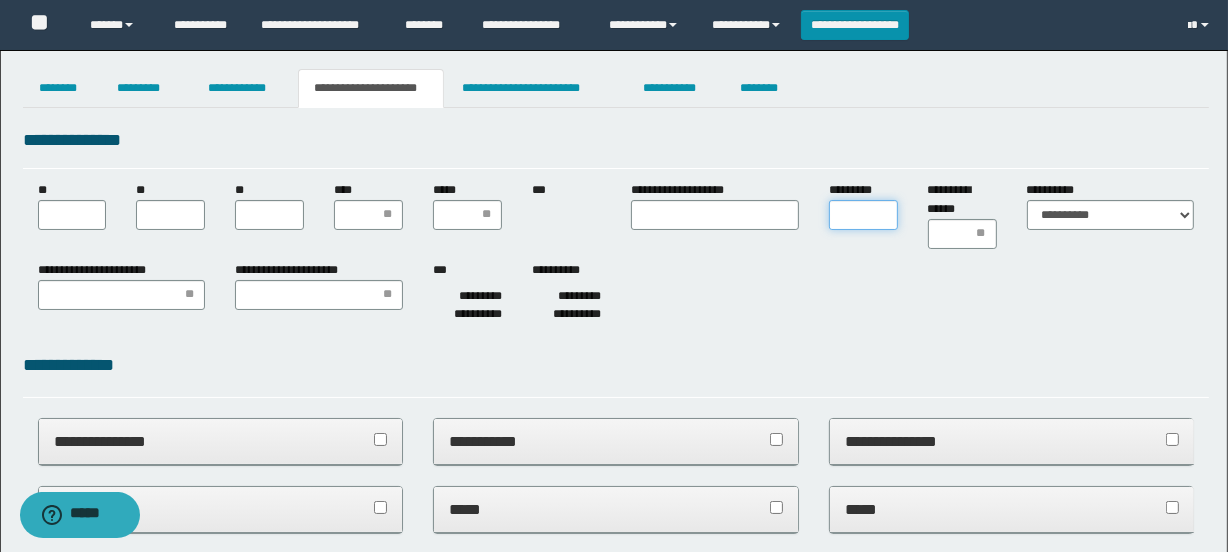click on "*********" at bounding box center [863, 215] 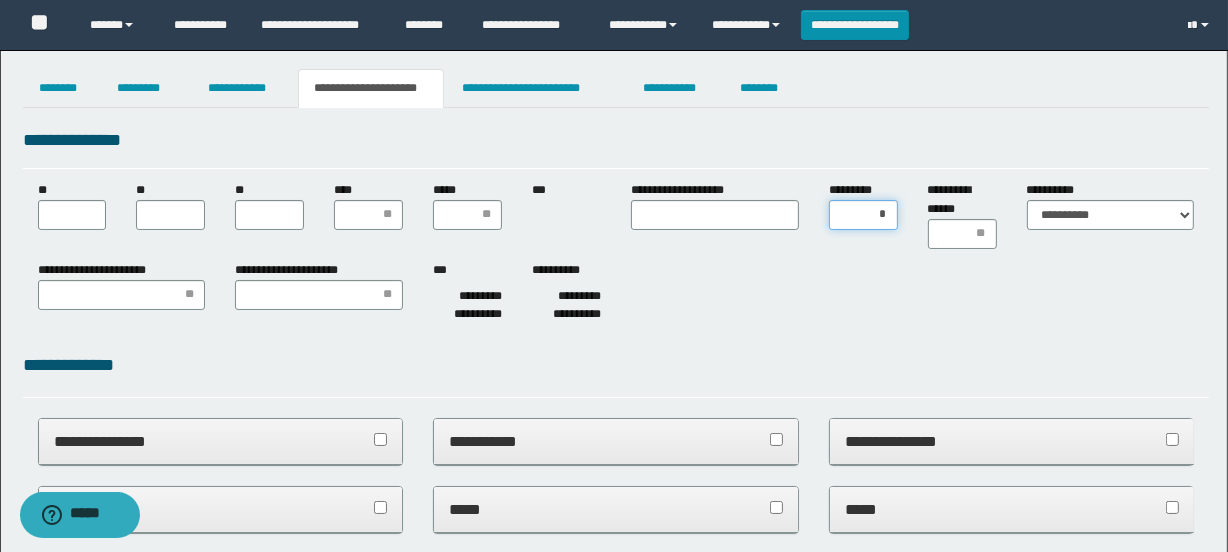 type on "**" 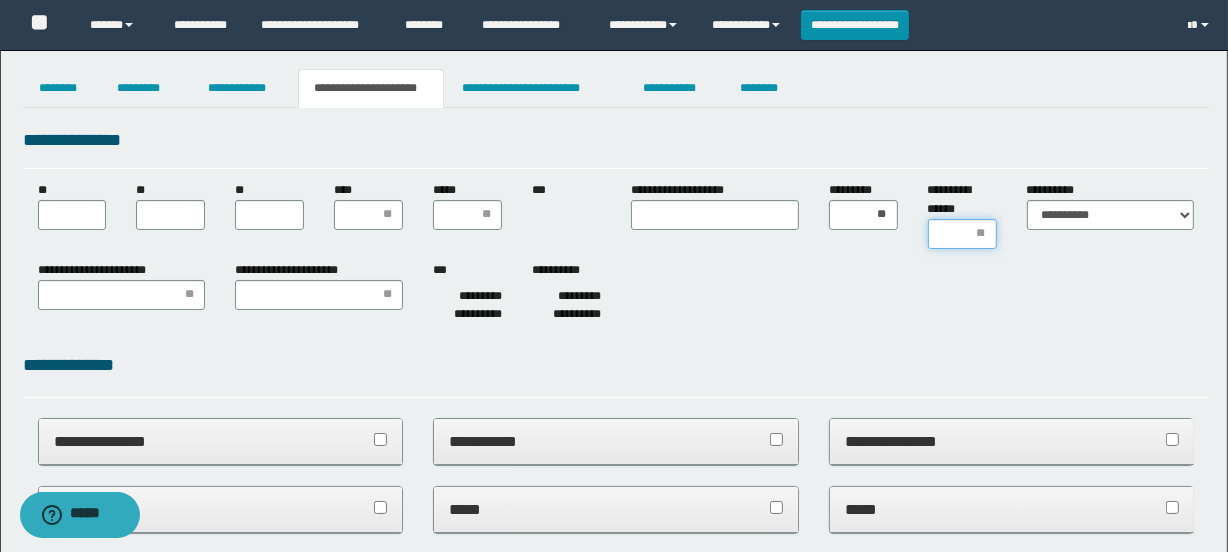click on "**********" at bounding box center (962, 234) 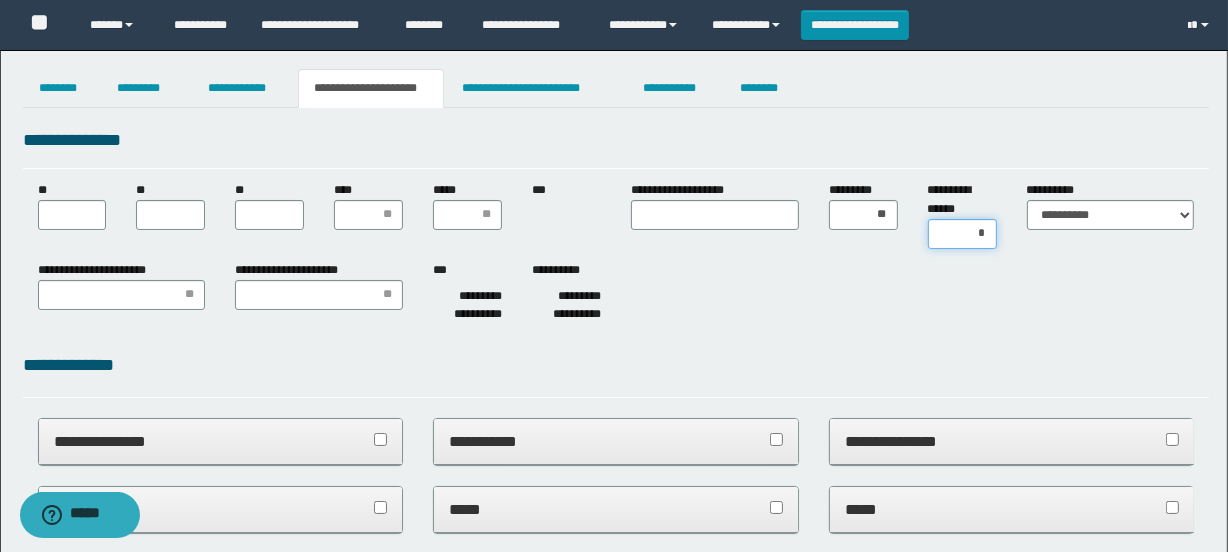 type on "**" 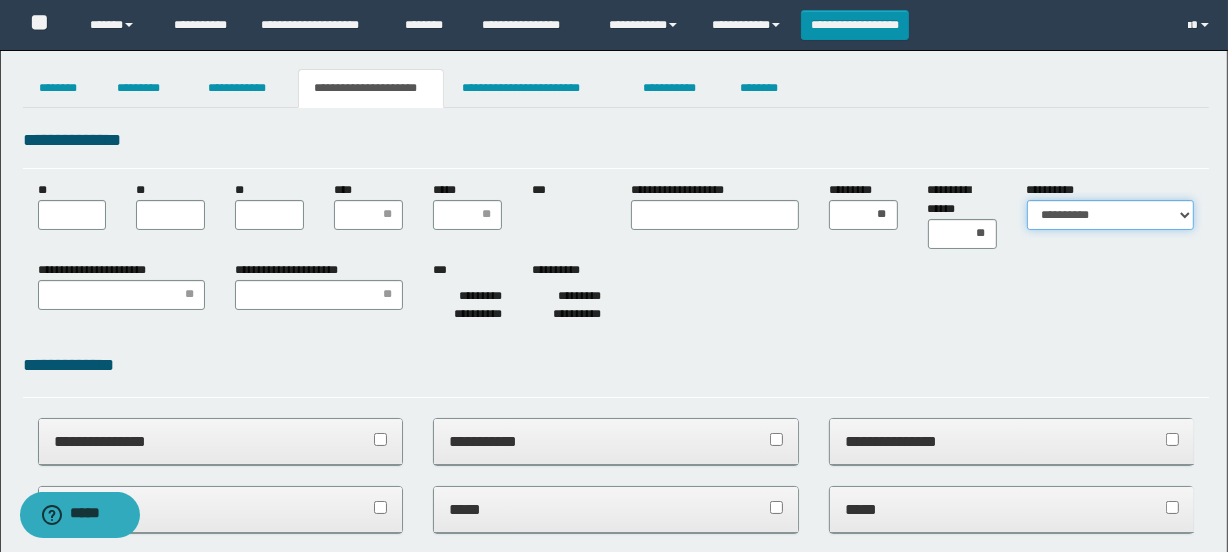 click on "**********" at bounding box center (1111, 215) 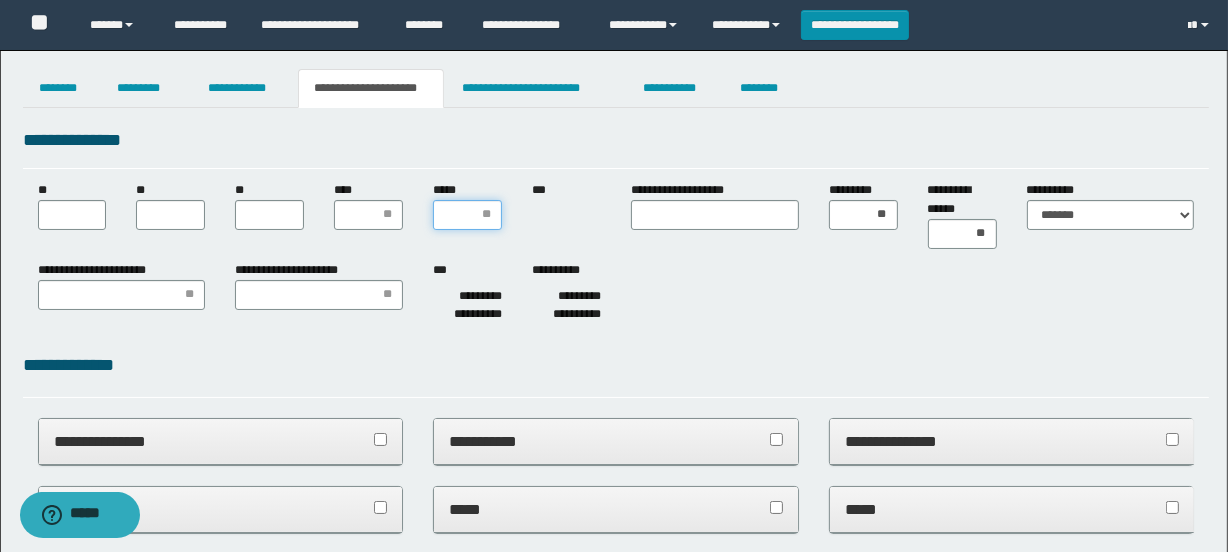 click on "*****" at bounding box center (467, 215) 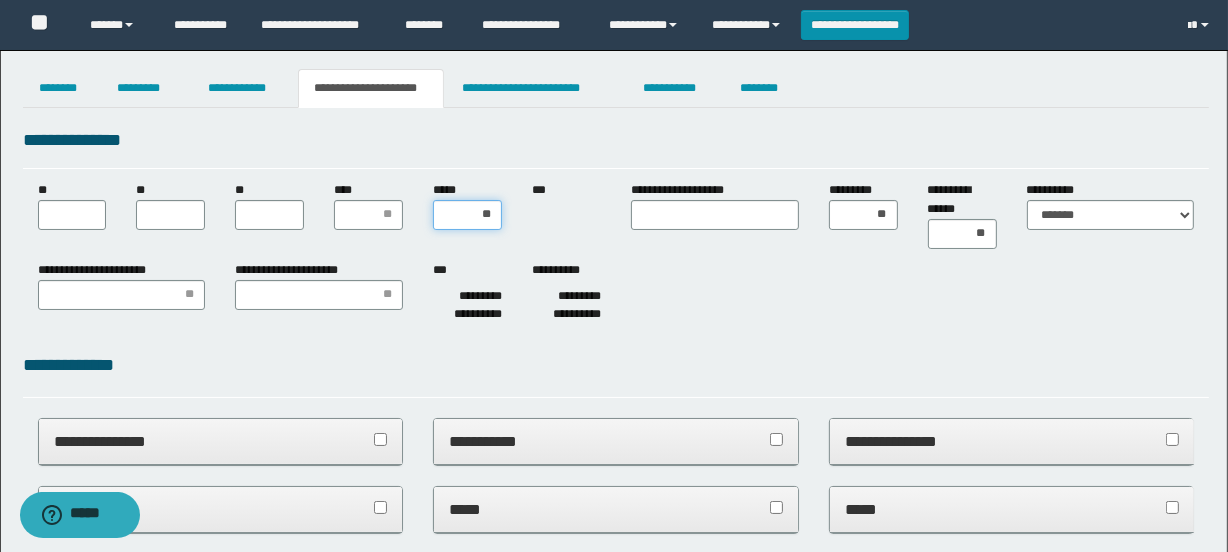 type on "***" 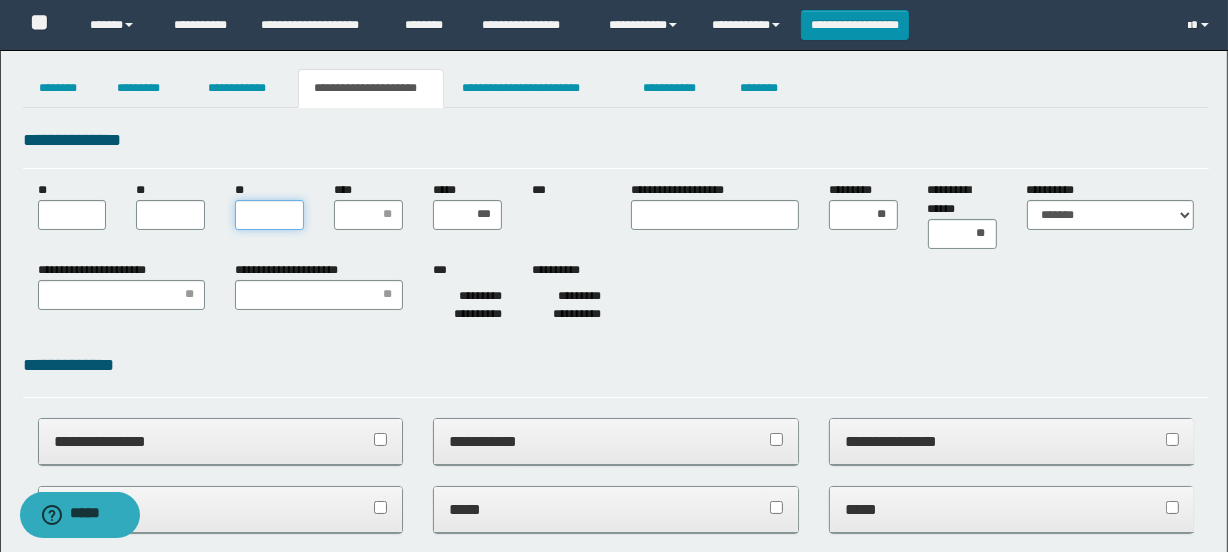 click on "**" at bounding box center [269, 215] 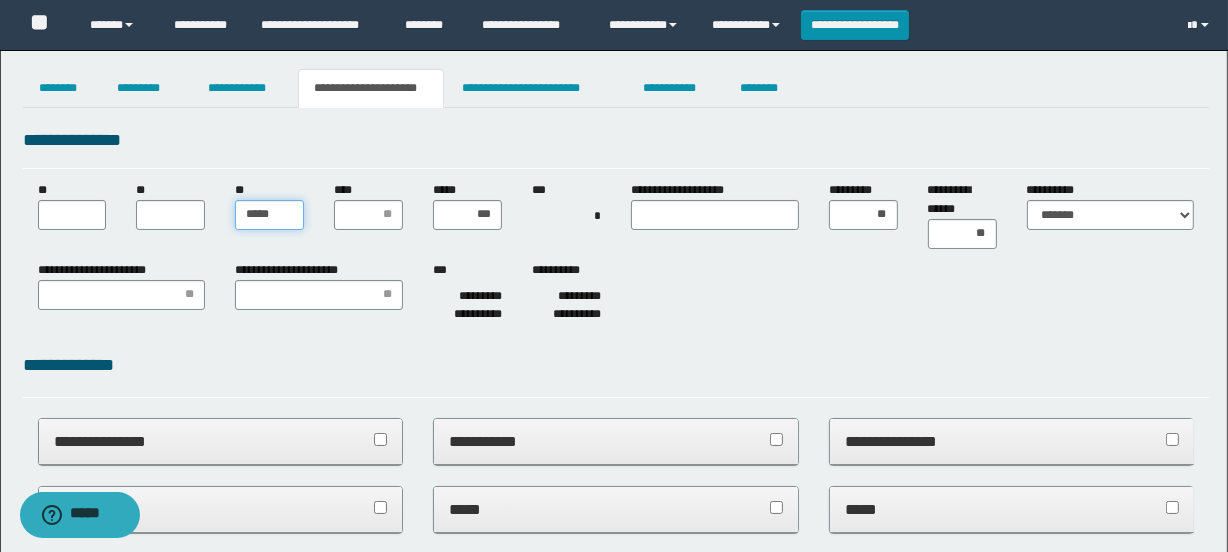 type on "******" 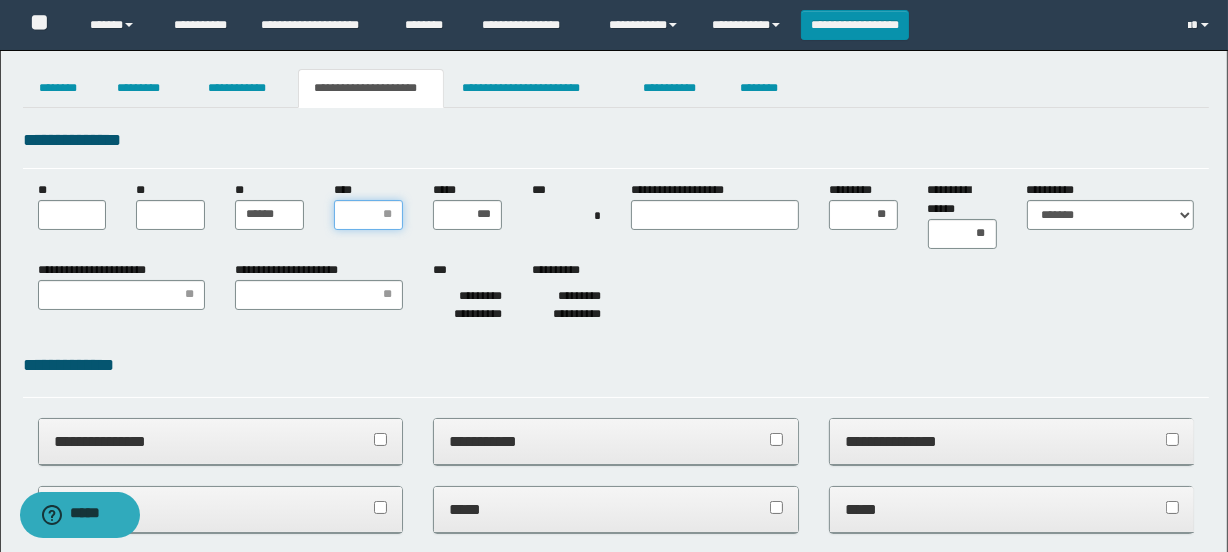 type on "*" 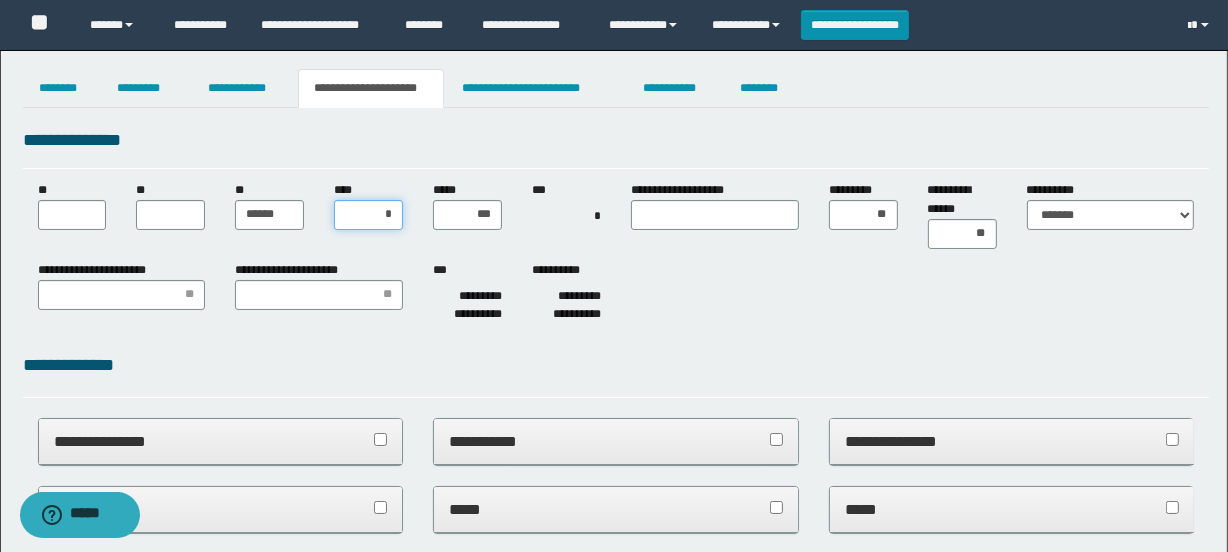 type on "**" 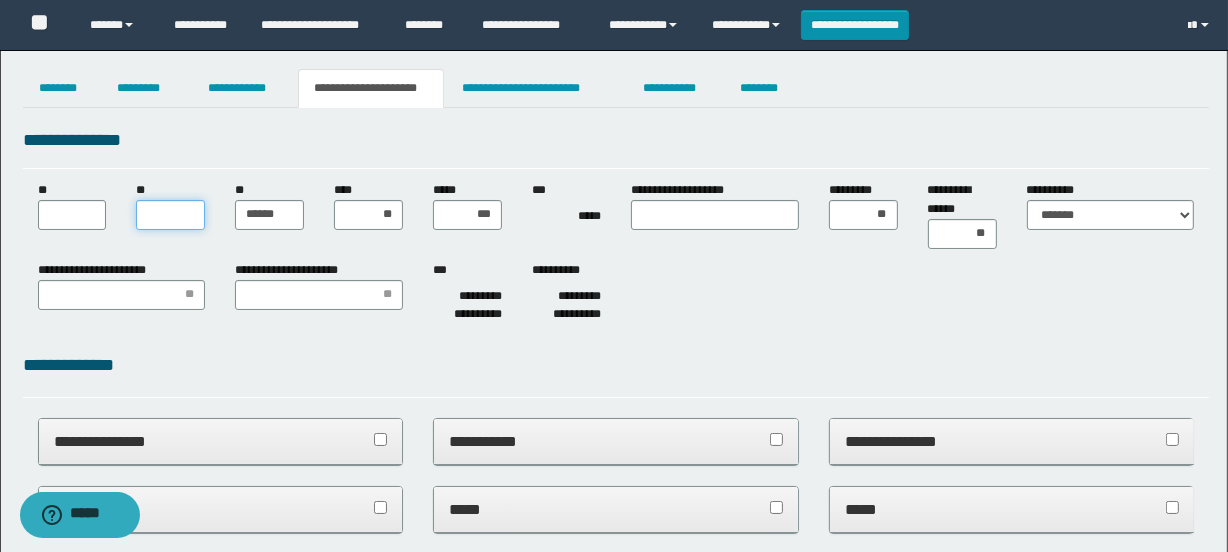 click on "**" at bounding box center [170, 215] 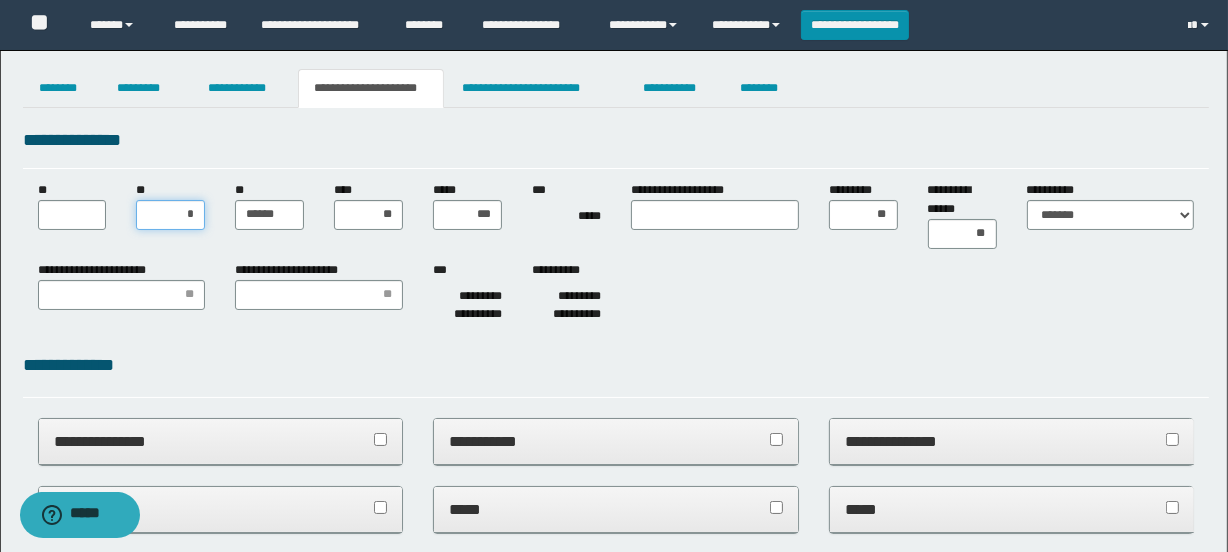 type on "**" 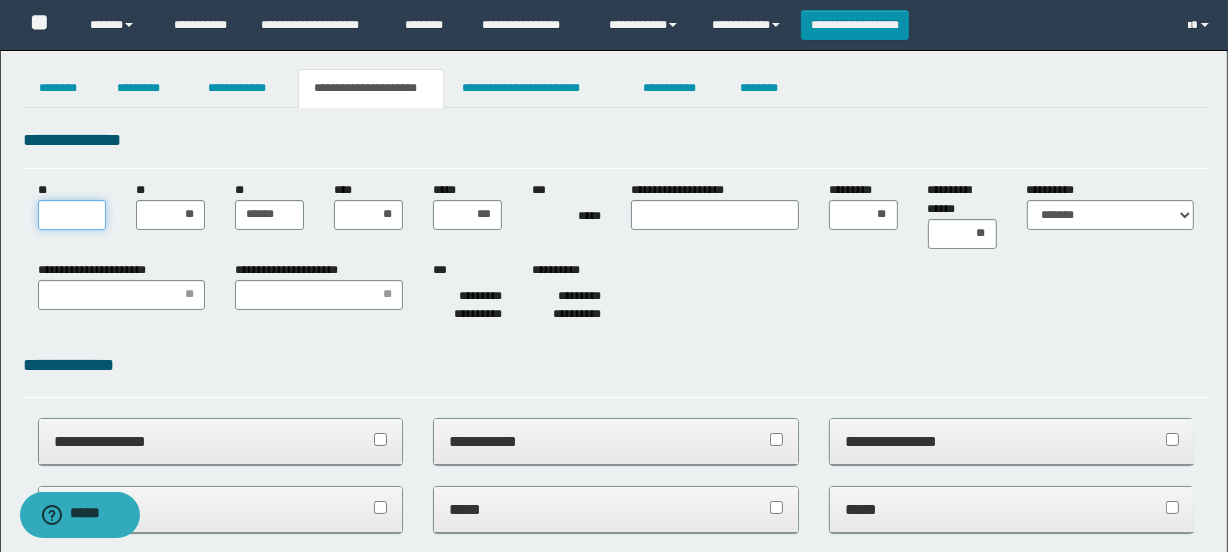 click on "**" at bounding box center [72, 215] 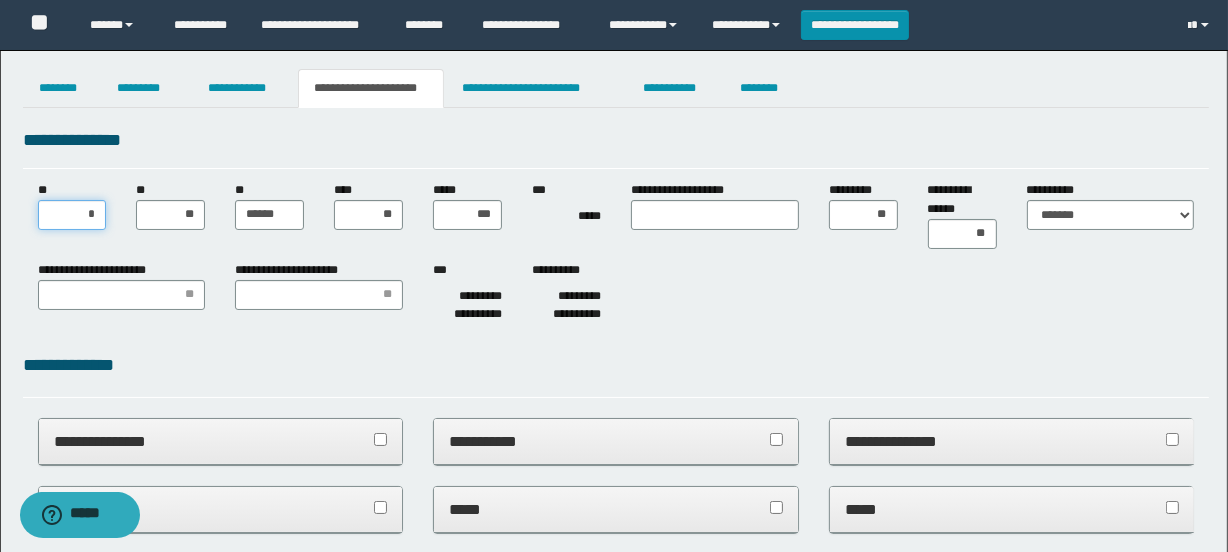 type on "**" 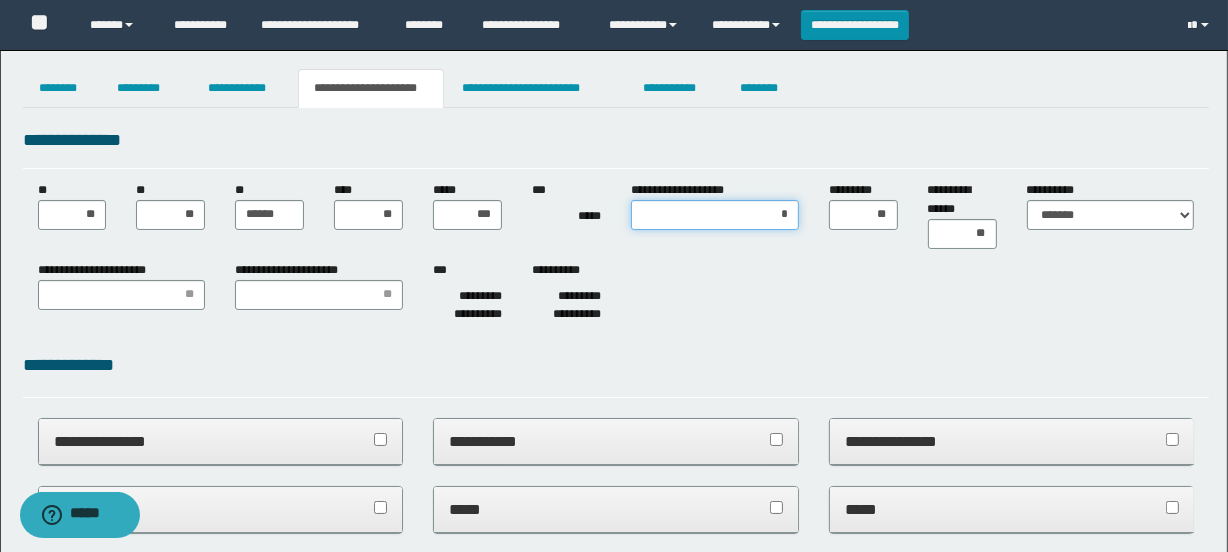 type on "**" 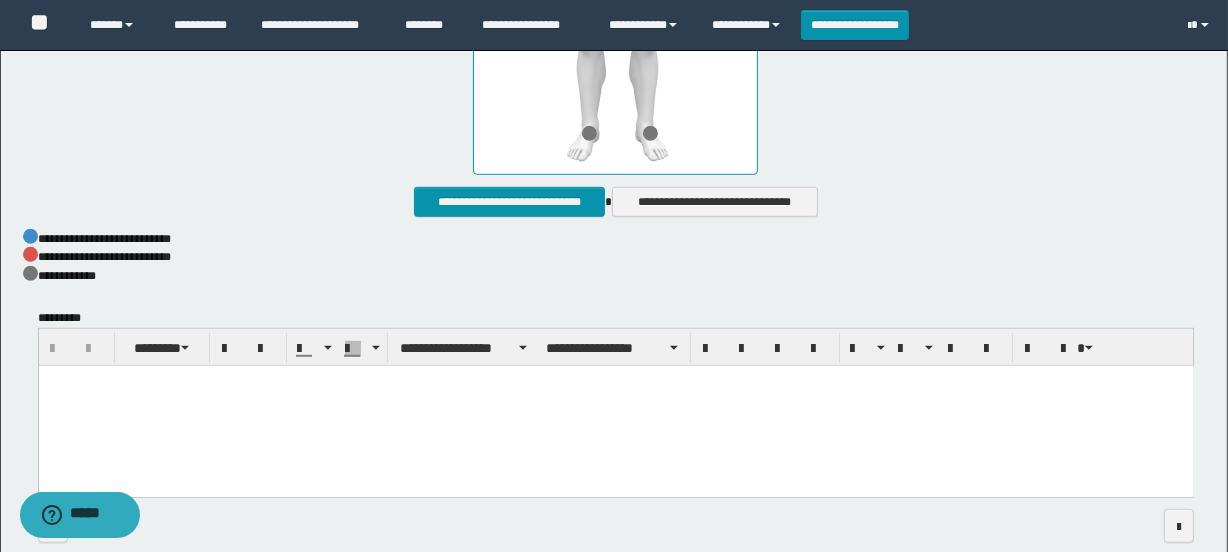 scroll, scrollTop: 1221, scrollLeft: 0, axis: vertical 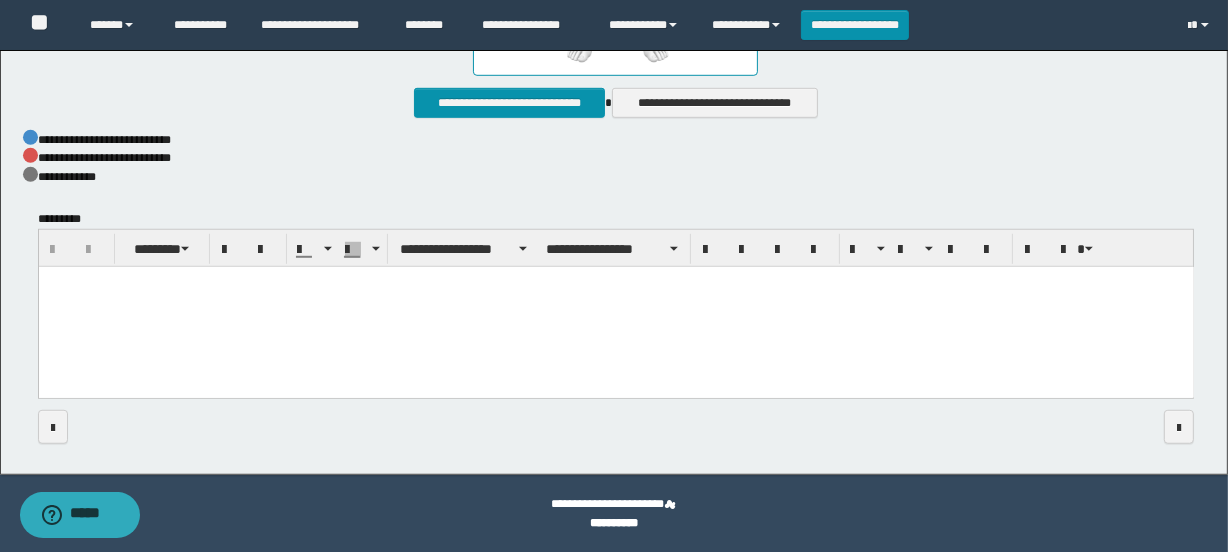 click at bounding box center [615, 307] 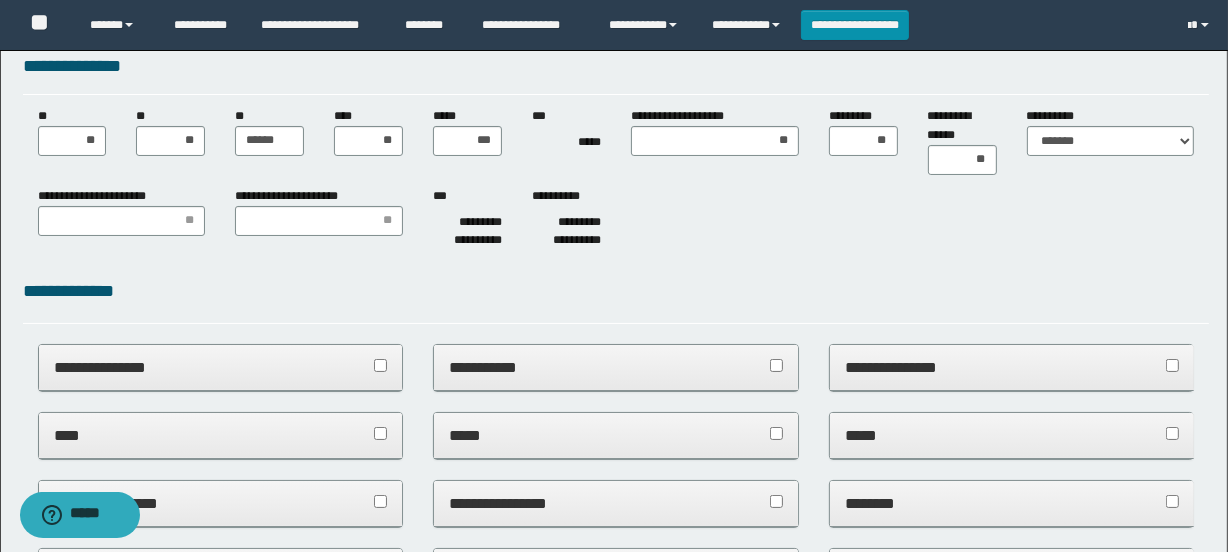 scroll, scrollTop: 0, scrollLeft: 0, axis: both 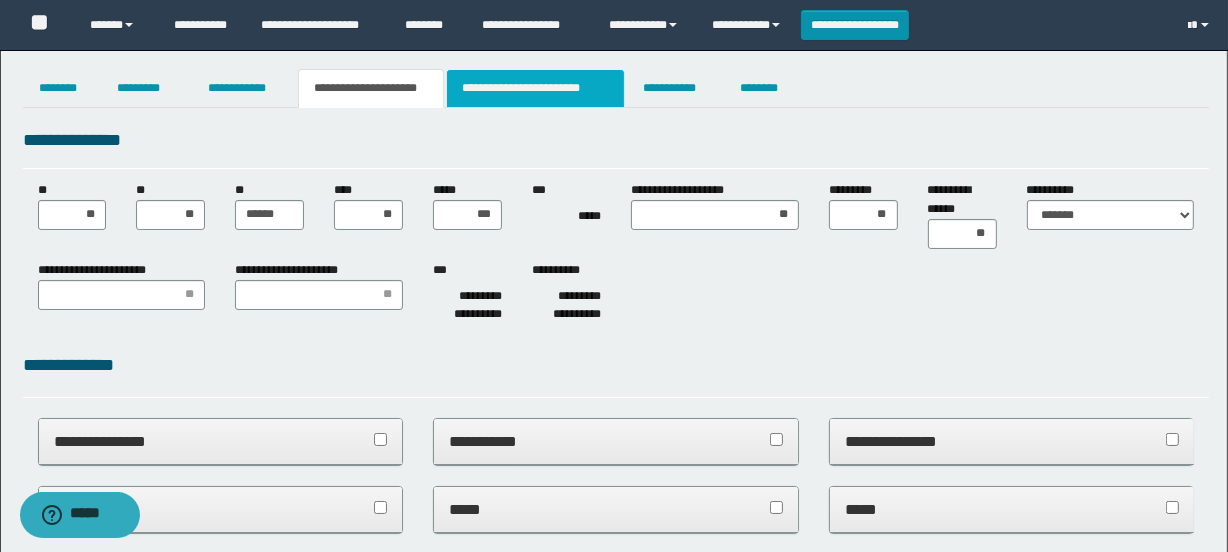 click on "**********" at bounding box center [535, 88] 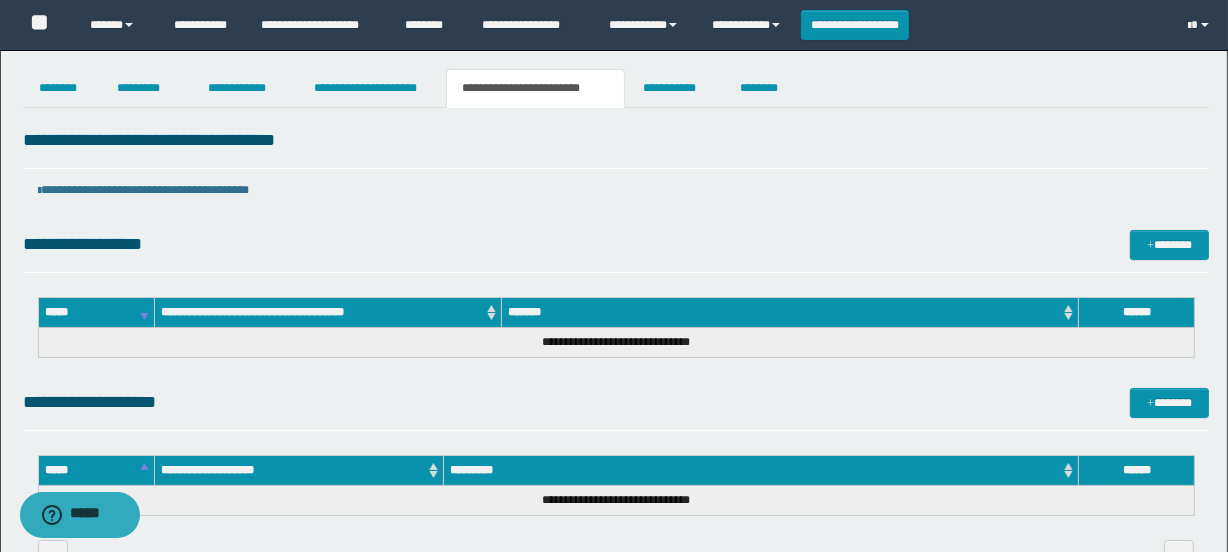 click on "**********" at bounding box center (616, 402) 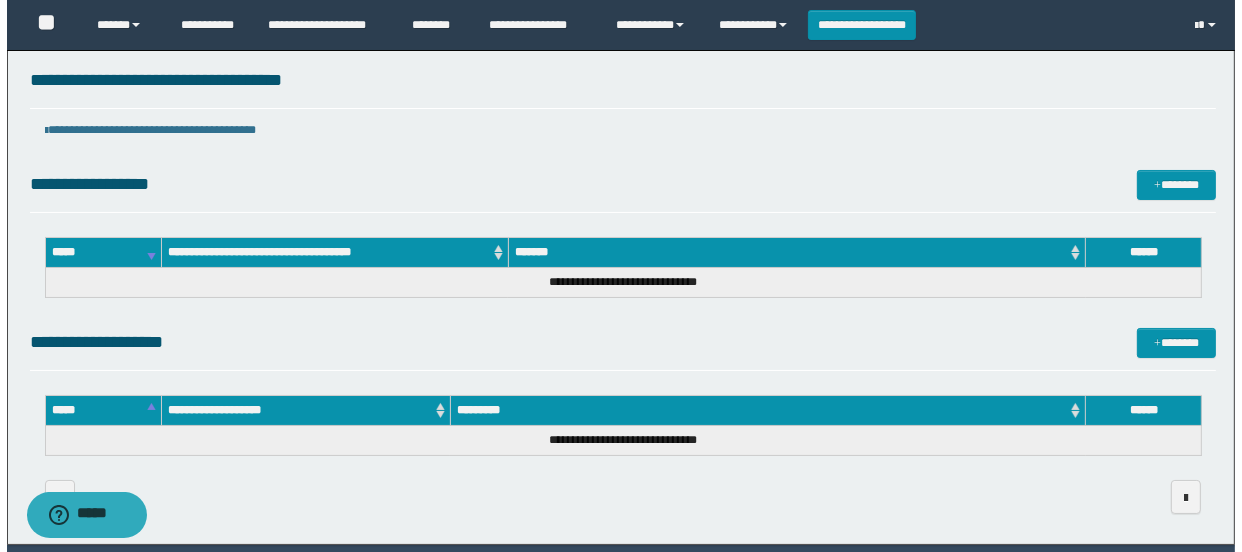 scroll, scrollTop: 0, scrollLeft: 0, axis: both 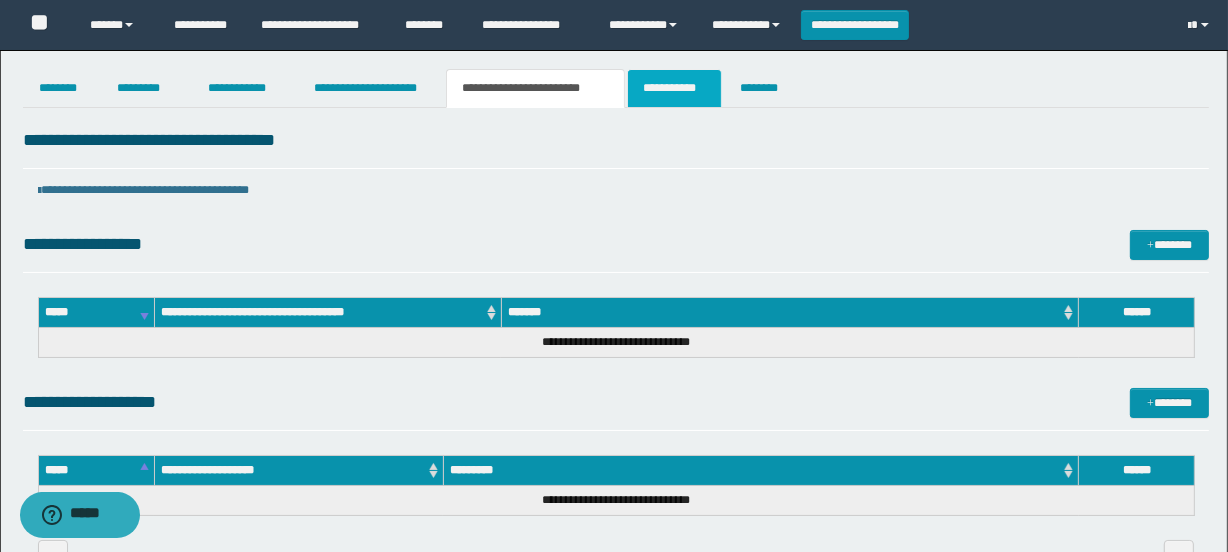 click on "**********" at bounding box center [674, 88] 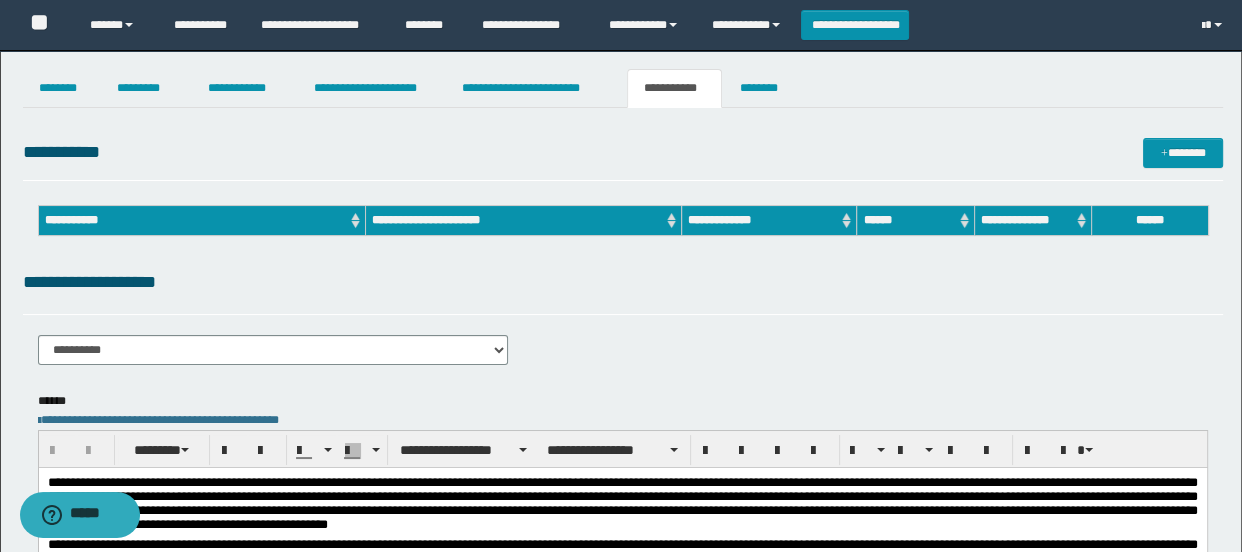 scroll, scrollTop: 0, scrollLeft: 0, axis: both 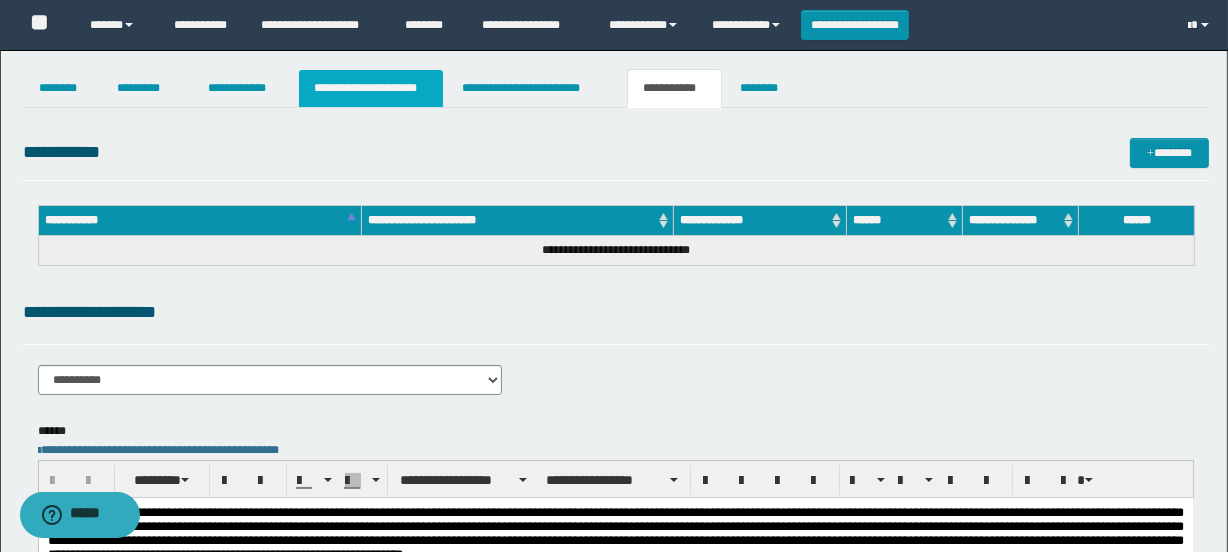 click on "**********" at bounding box center (371, 88) 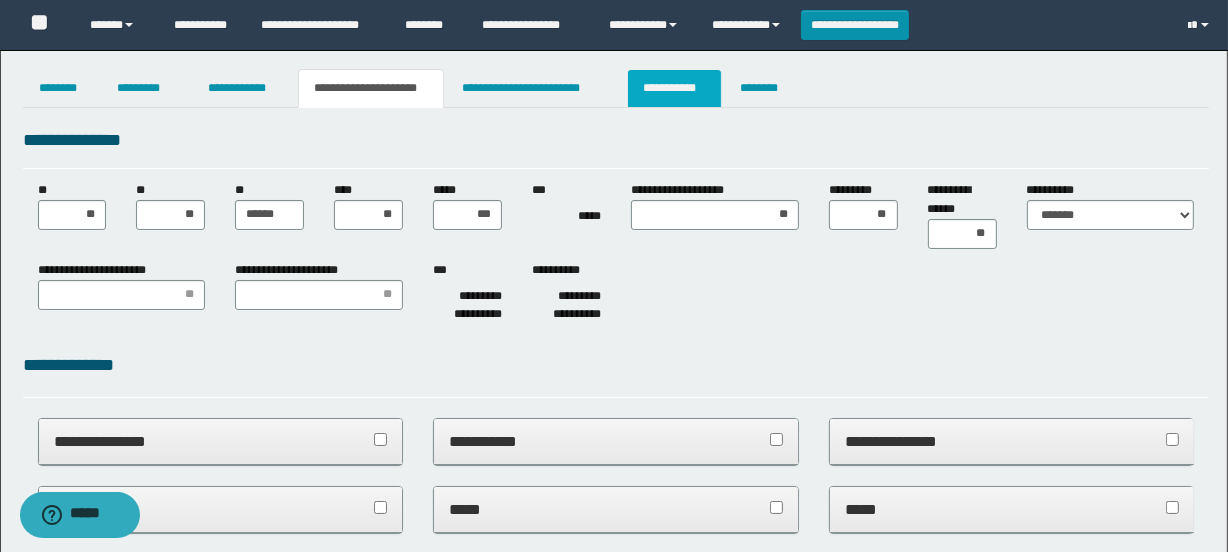 click on "**********" at bounding box center (674, 88) 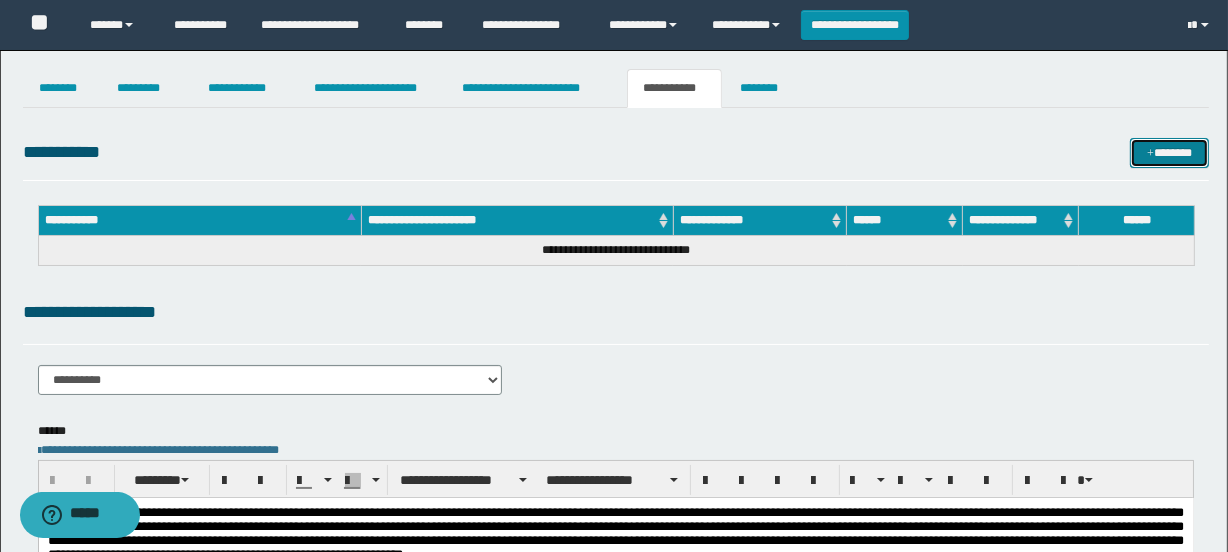 click on "*******" at bounding box center (1170, 153) 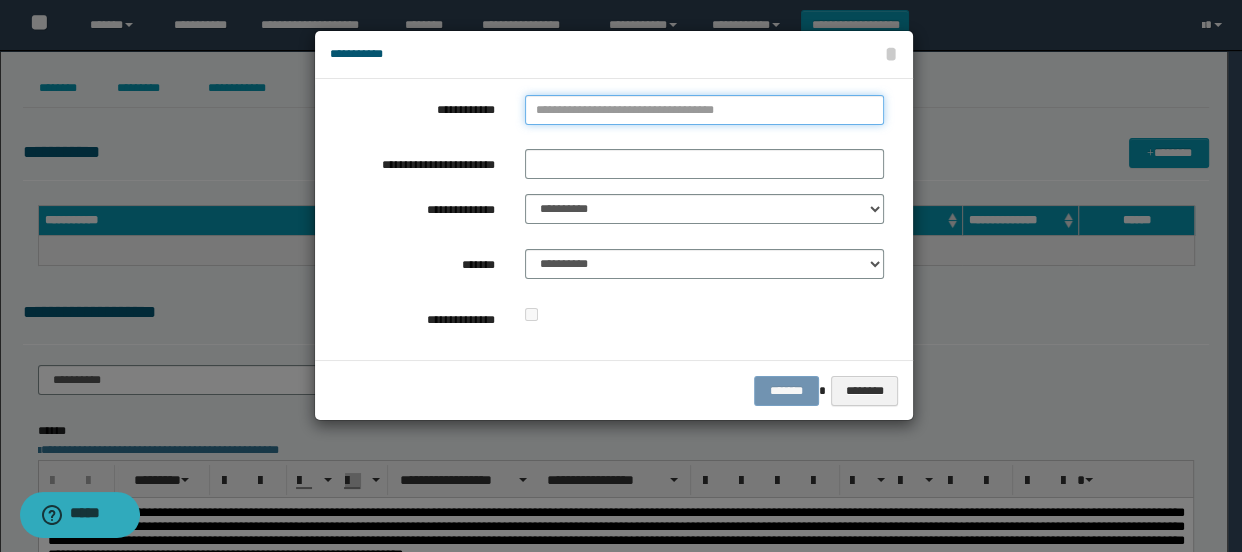 click on "**********" at bounding box center (705, 110) 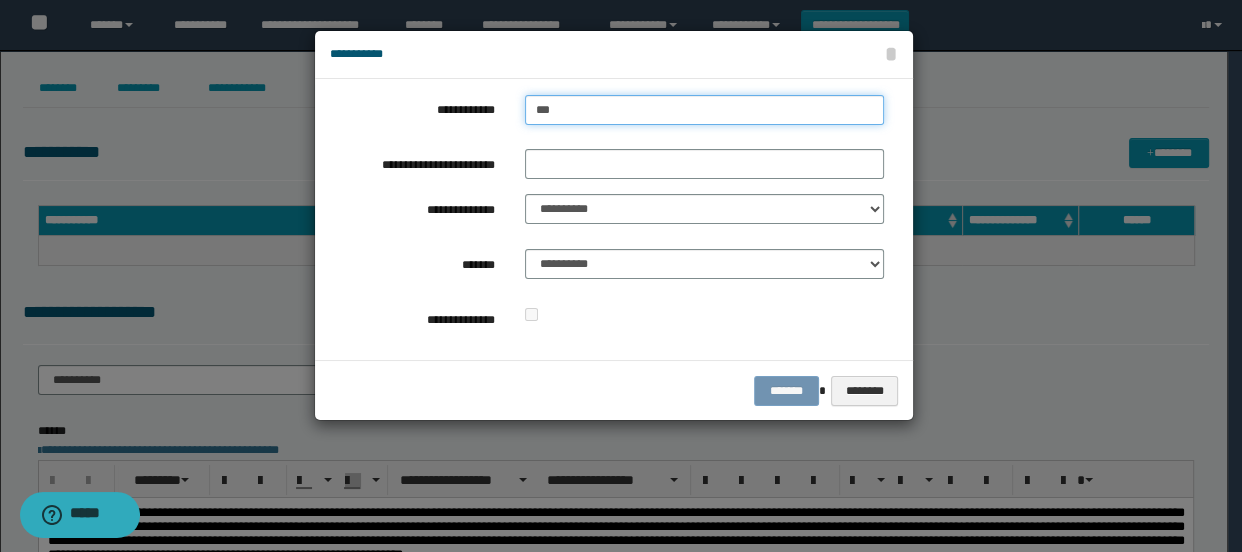 type on "****" 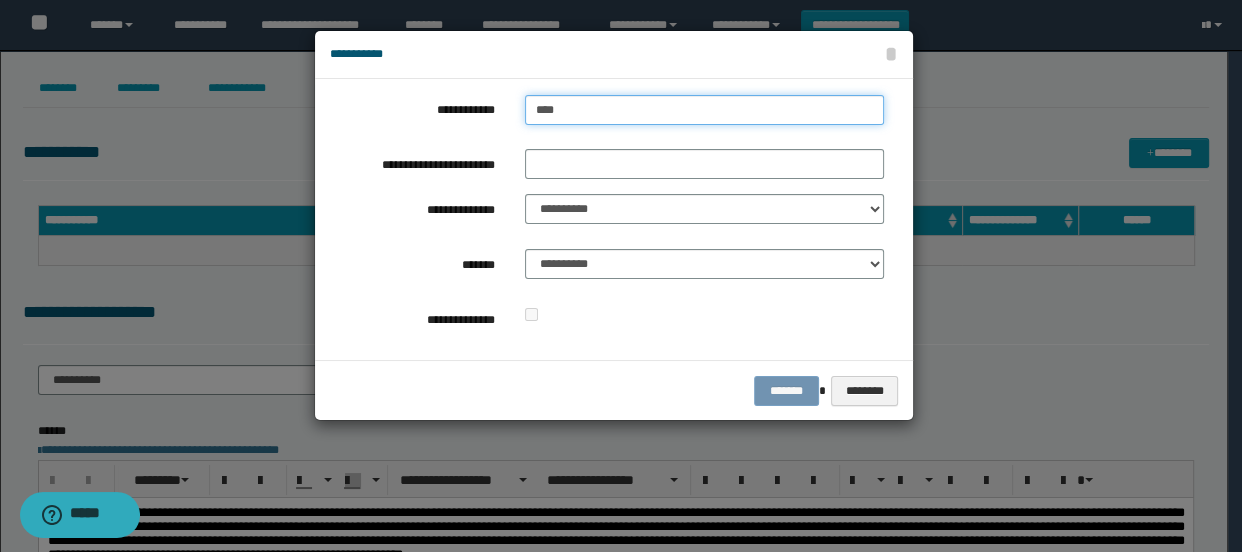 type on "****" 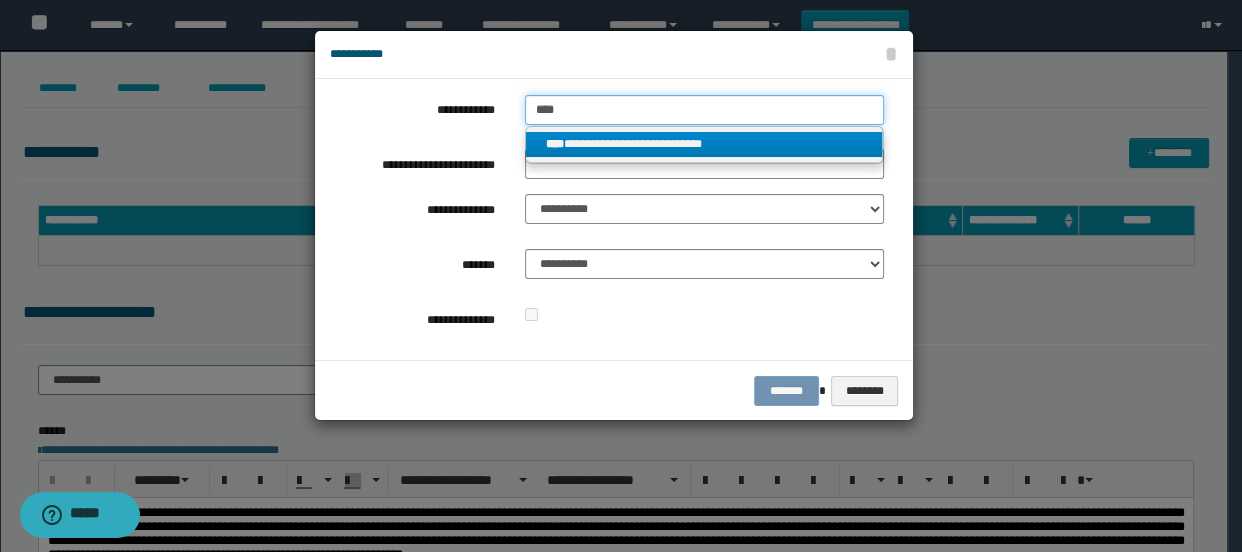 type on "****" 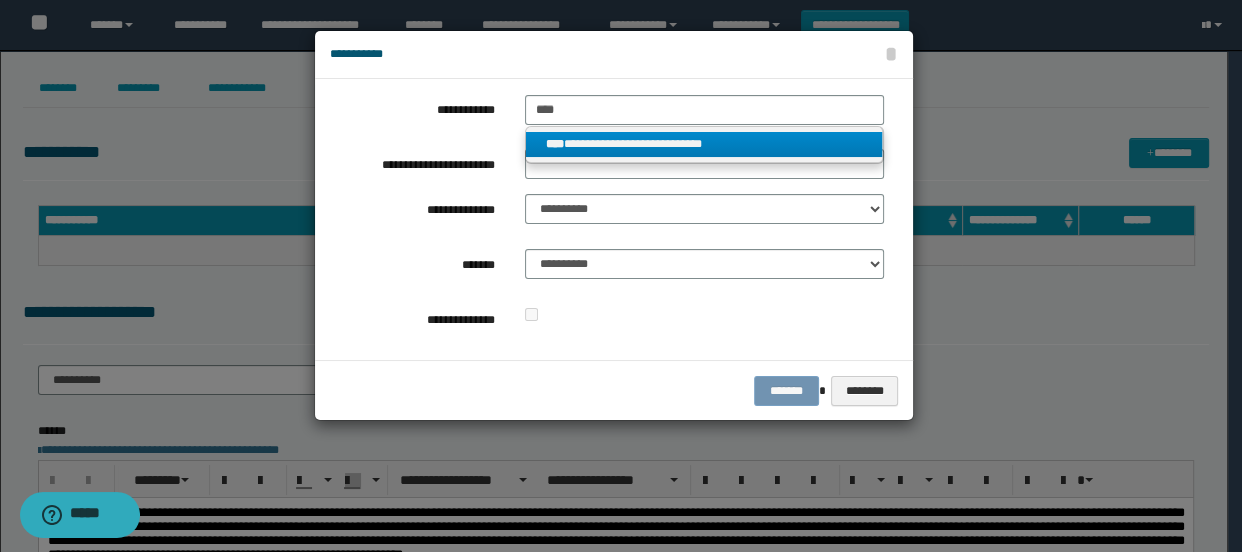 click on "**********" at bounding box center [704, 144] 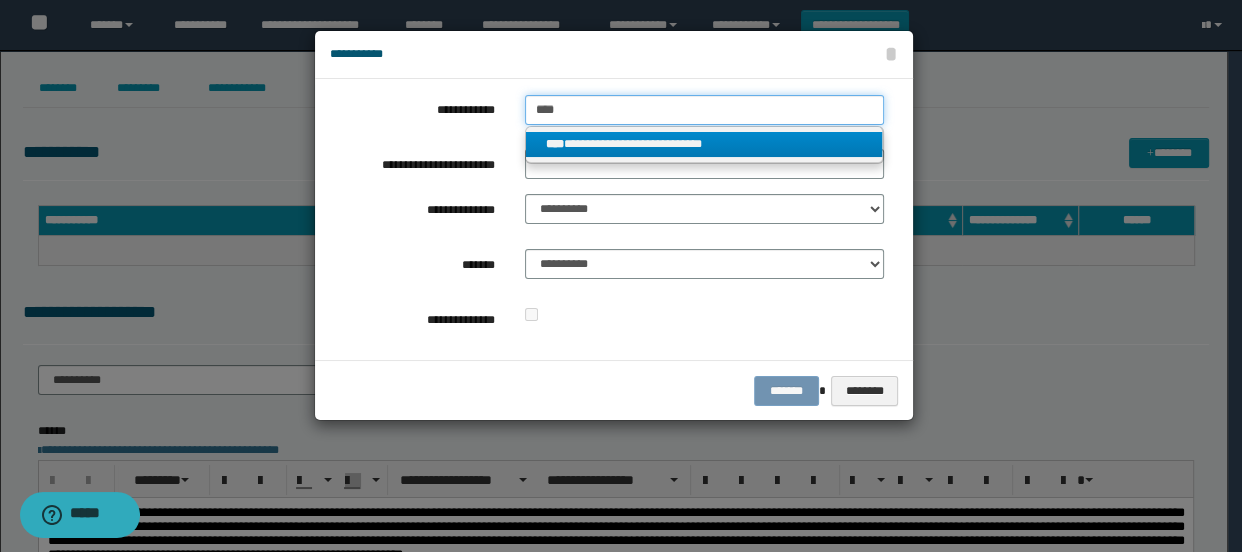 type 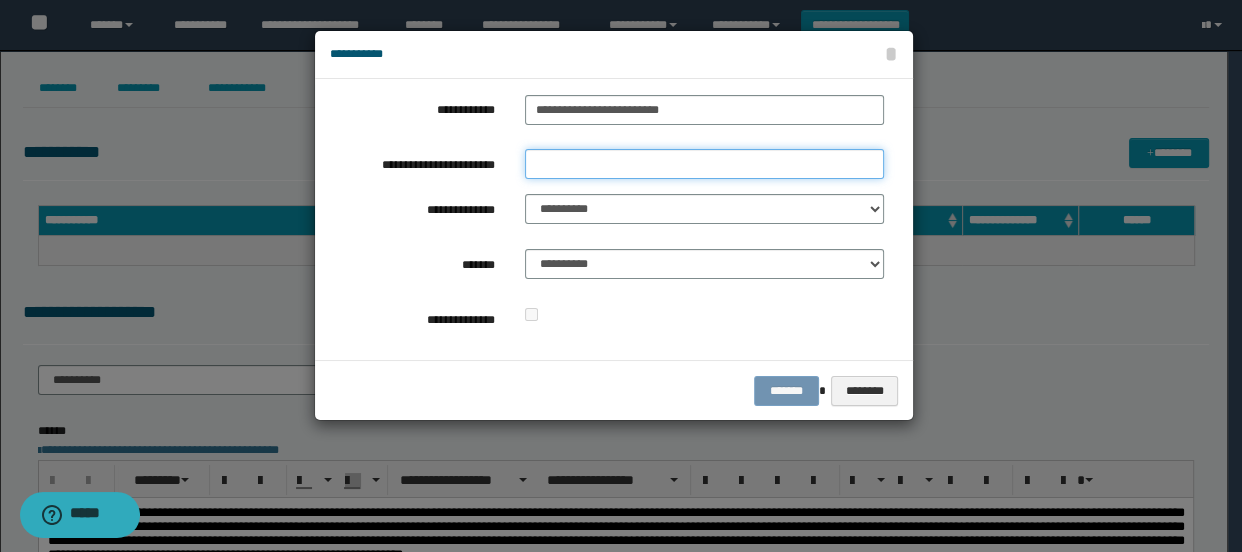 click on "**********" at bounding box center [705, 164] 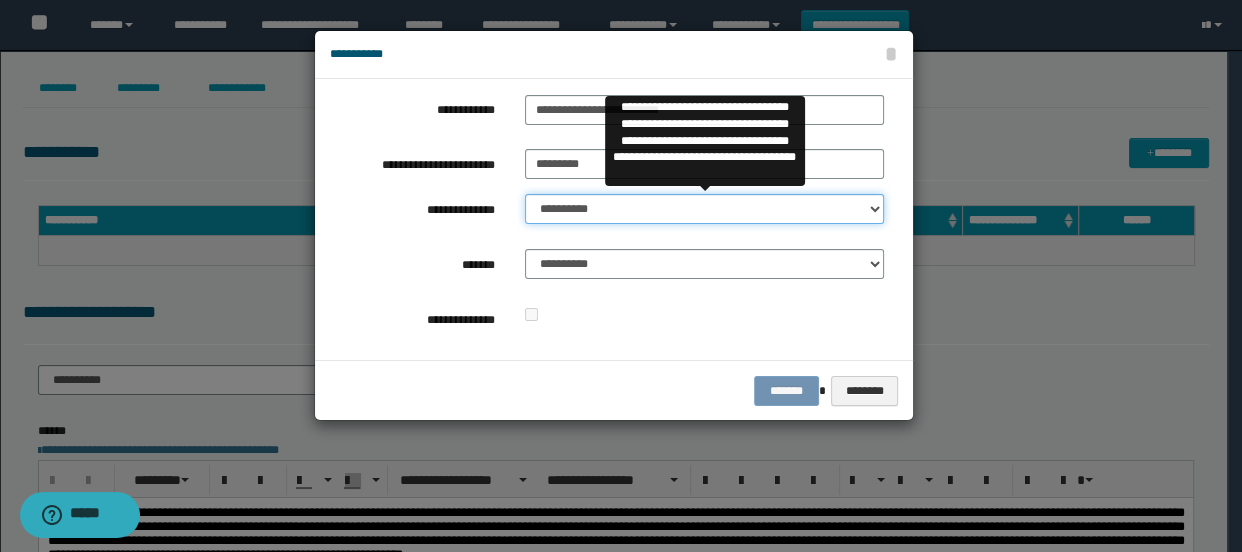 click on "**********" at bounding box center (705, 209) 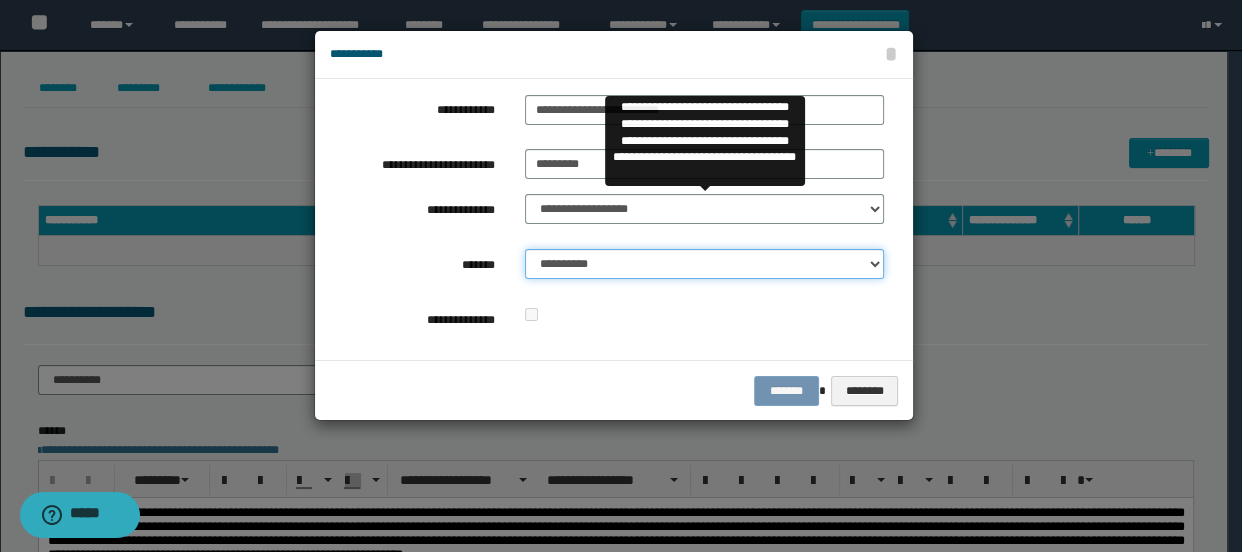 click on "**********" at bounding box center (705, 264) 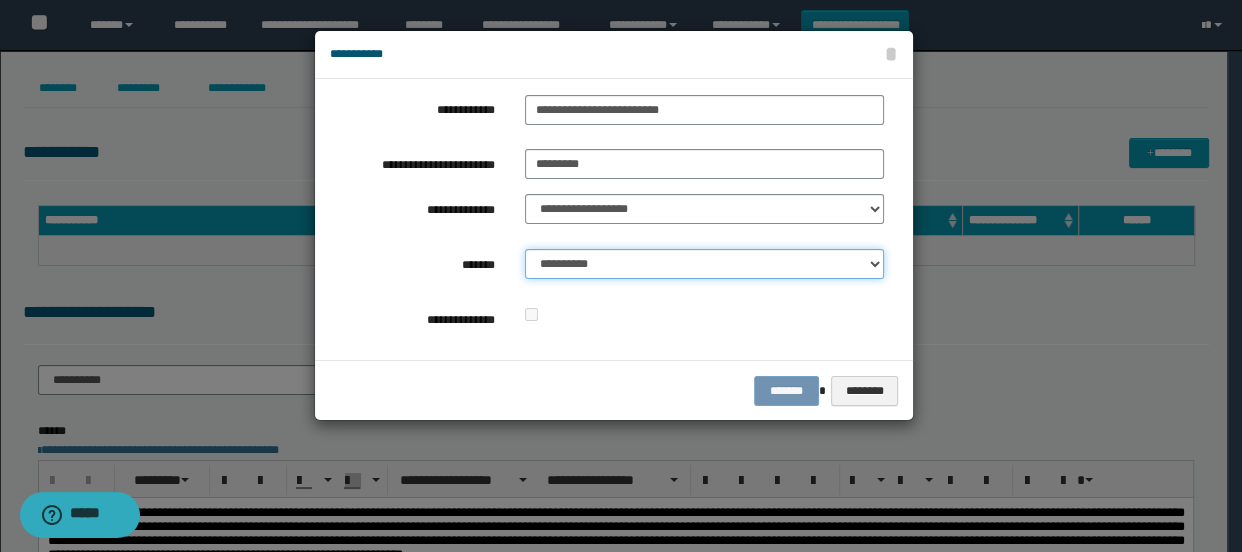 select on "*" 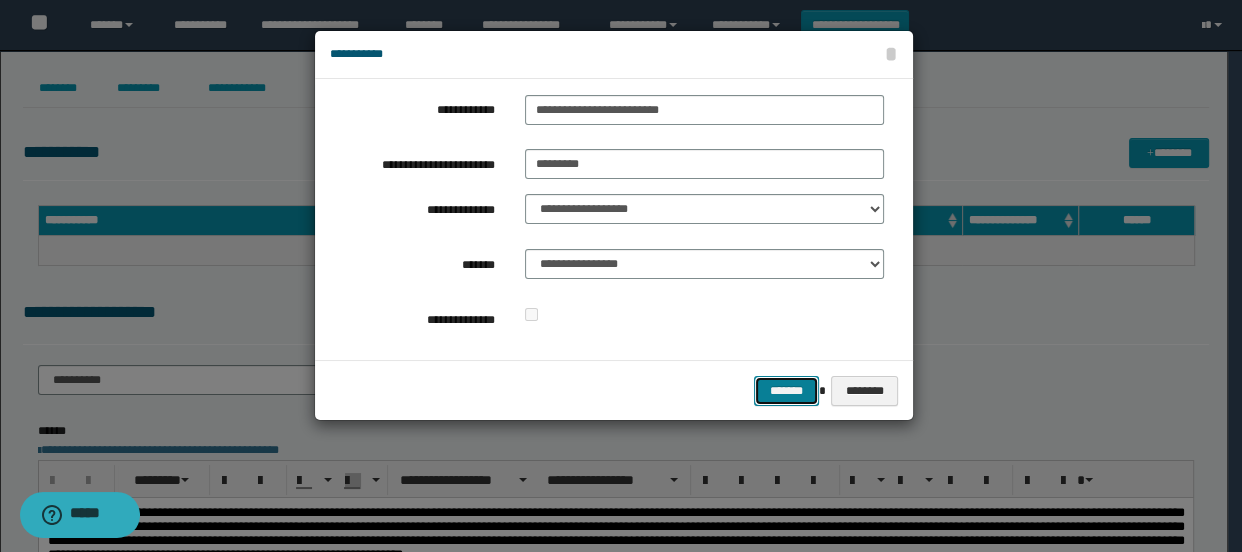 click on "*******" at bounding box center [786, 391] 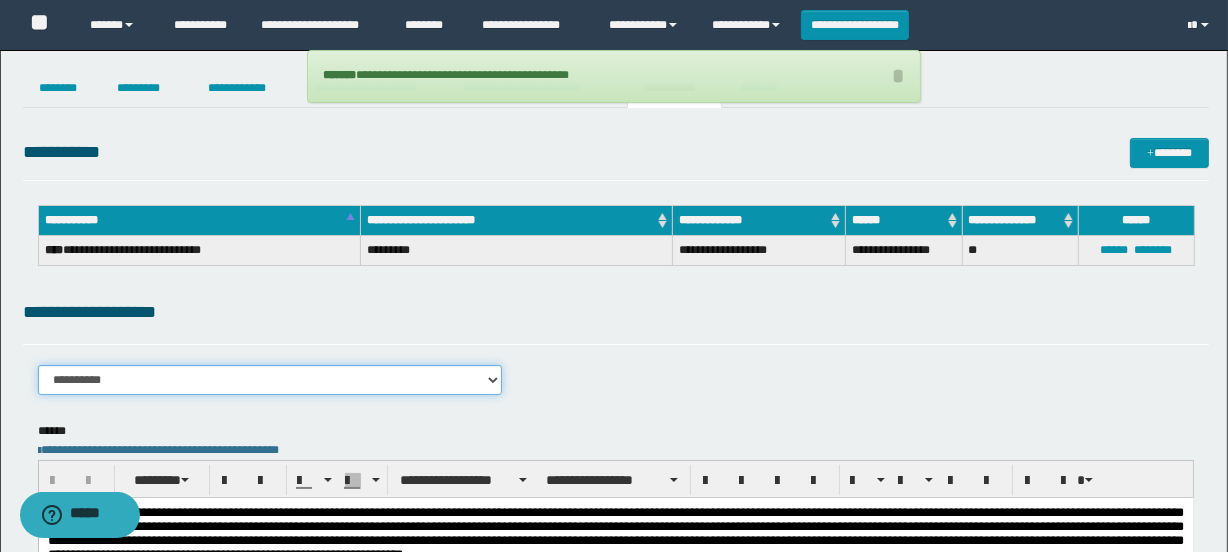 click on "**********" at bounding box center (270, 380) 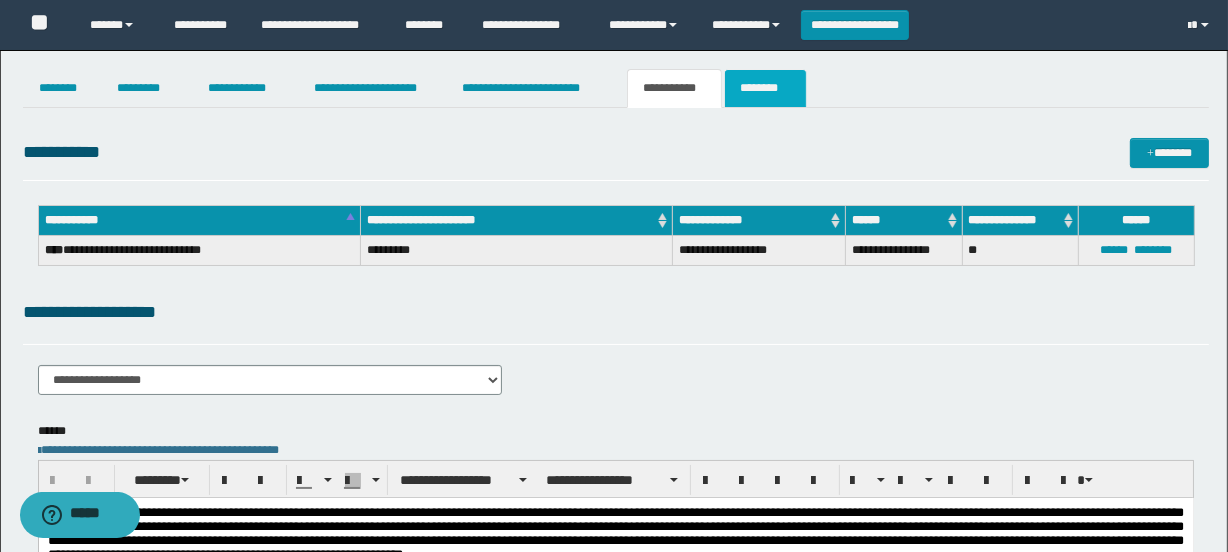 click on "********" at bounding box center [765, 88] 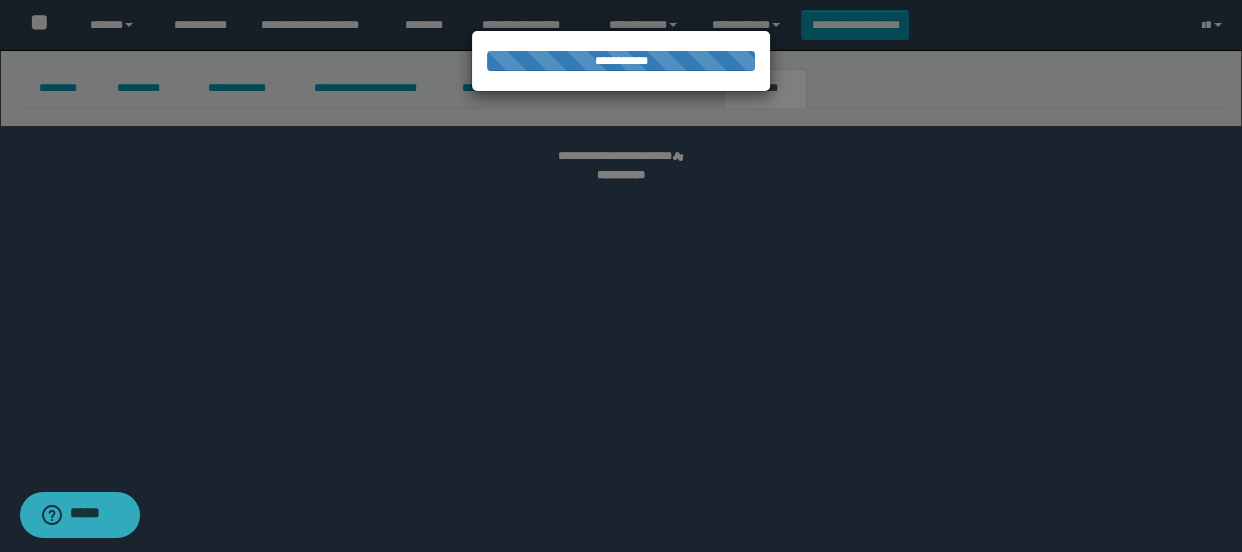 select 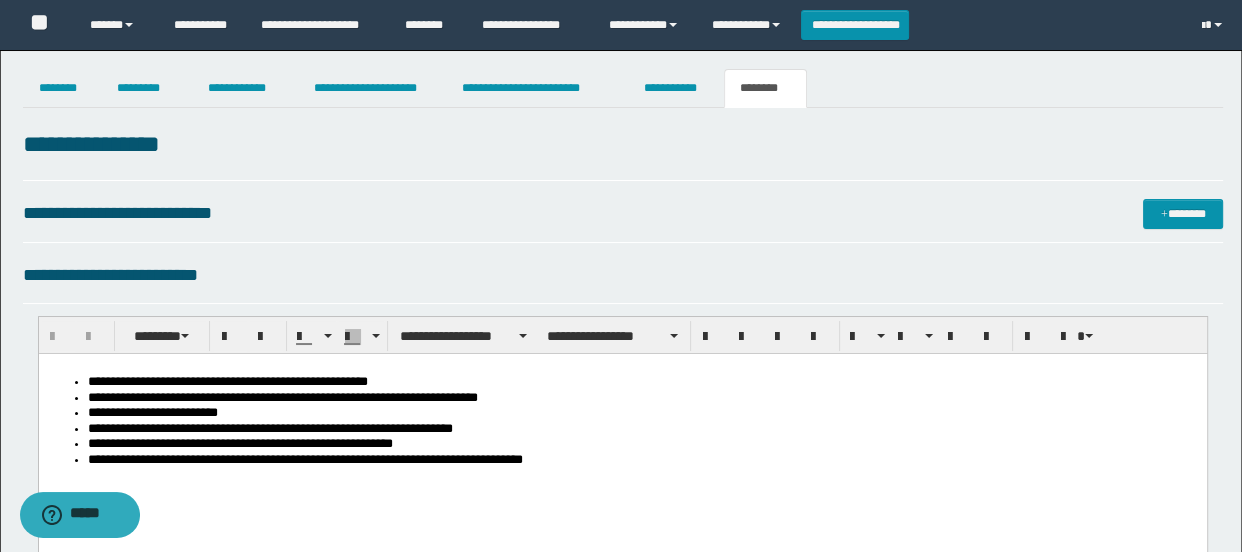 scroll, scrollTop: 0, scrollLeft: 0, axis: both 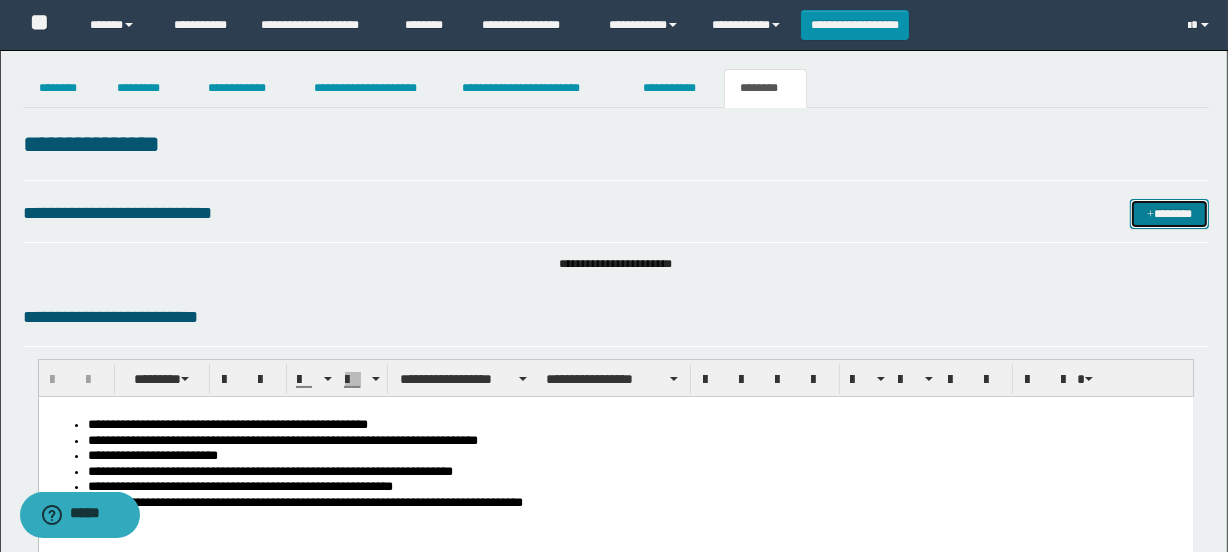 click on "*******" at bounding box center (1170, 214) 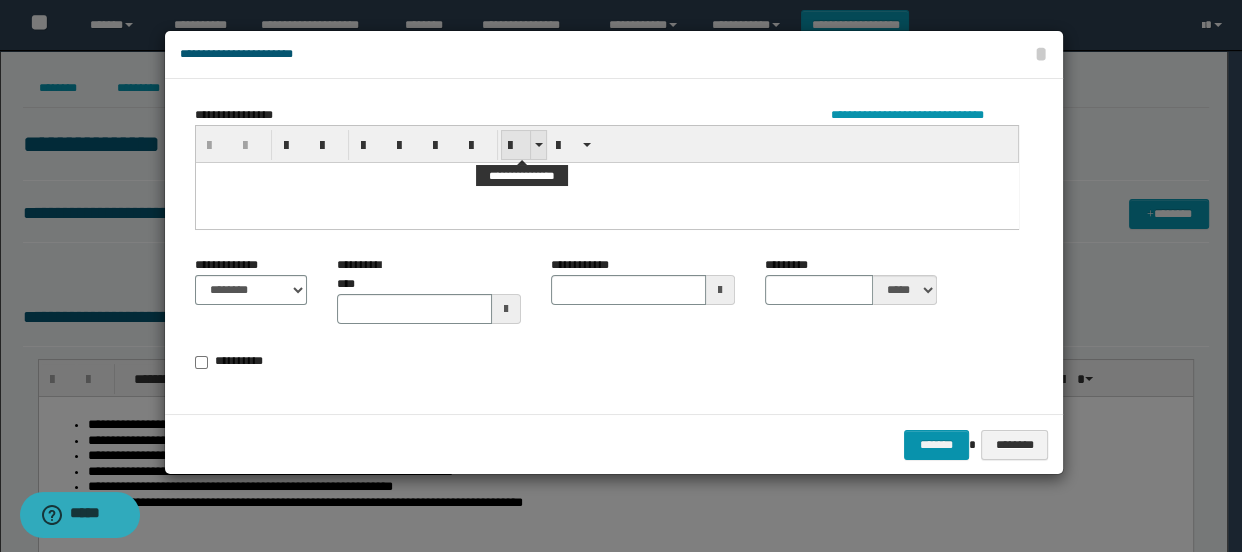 click at bounding box center [516, 146] 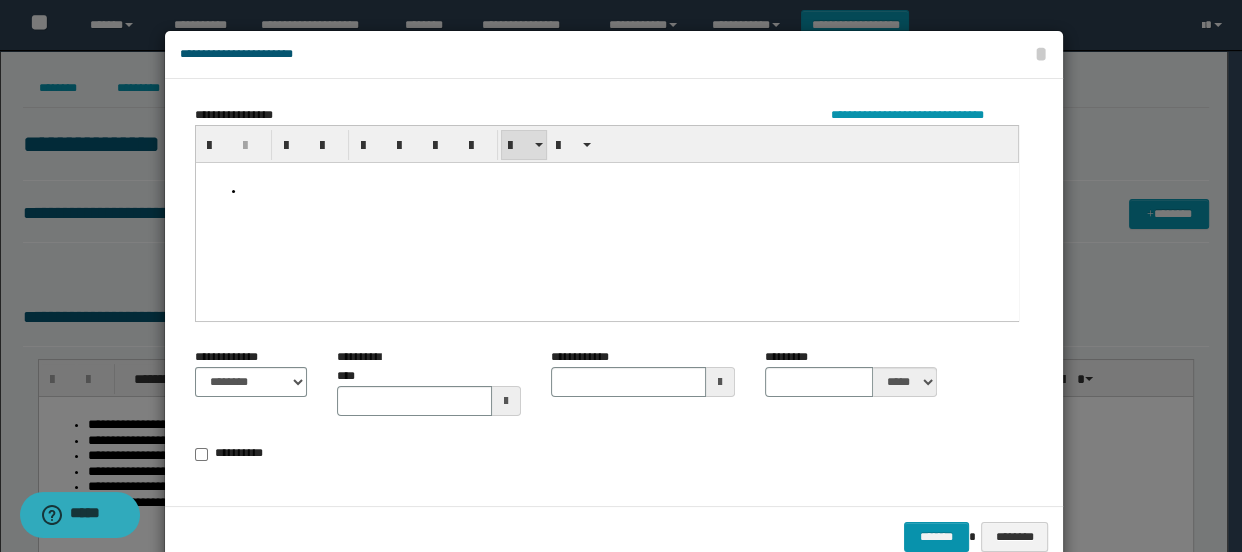 paste 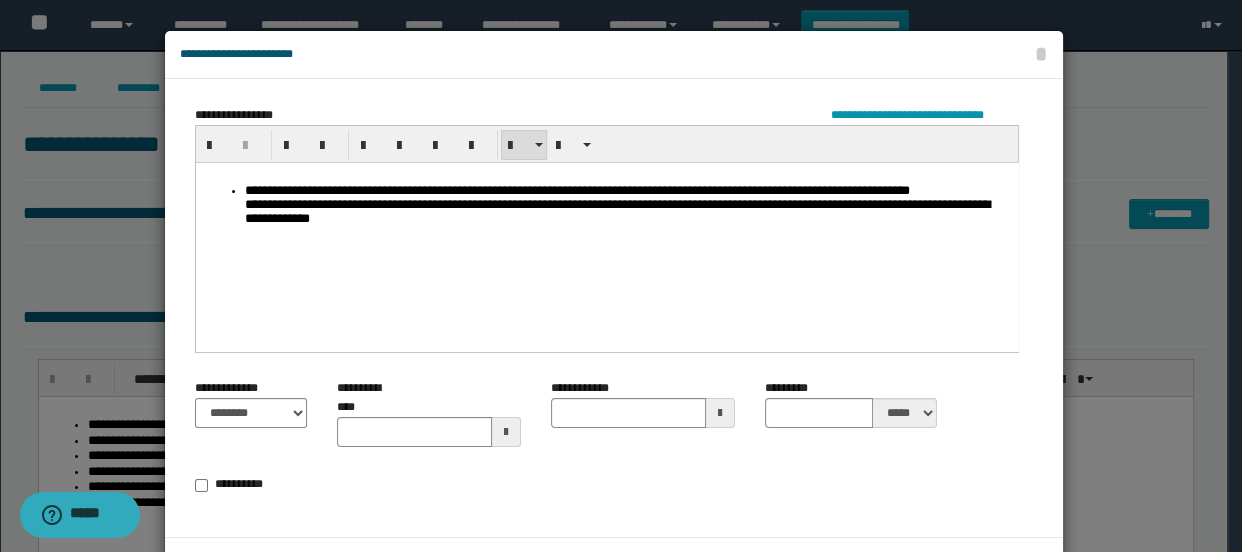 click on "**********" at bounding box center (626, 206) 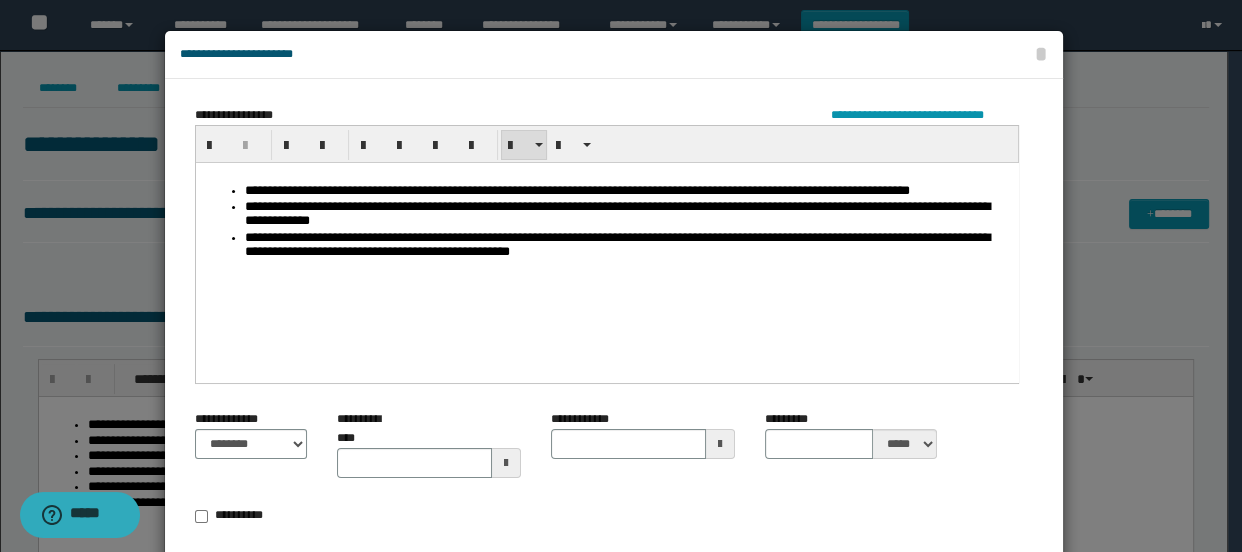 scroll, scrollTop: 8, scrollLeft: 0, axis: vertical 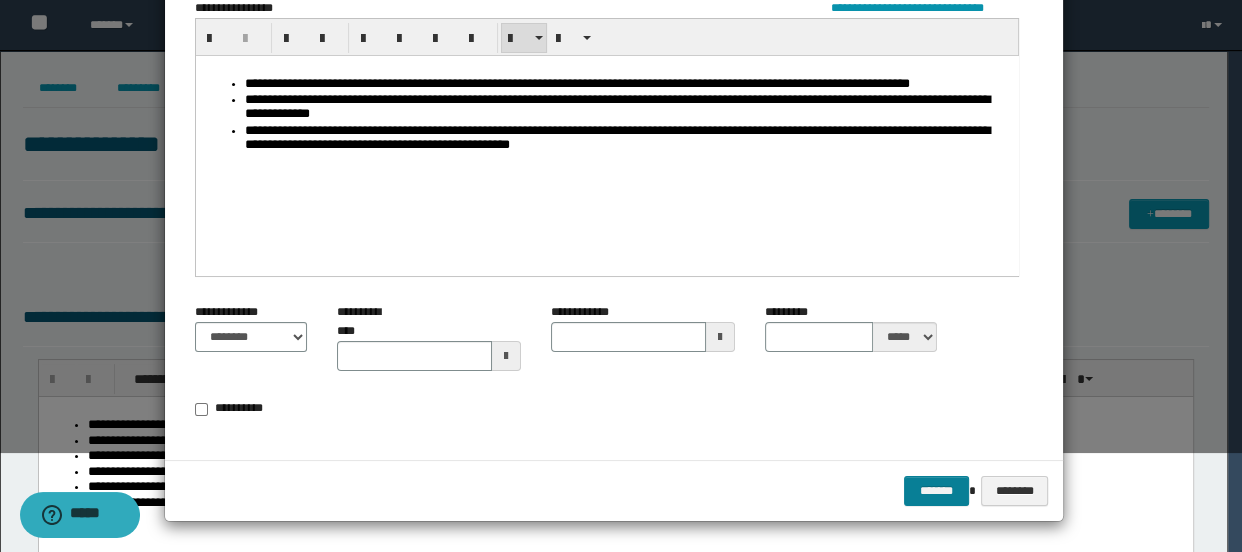 click on "*******" at bounding box center [936, 491] 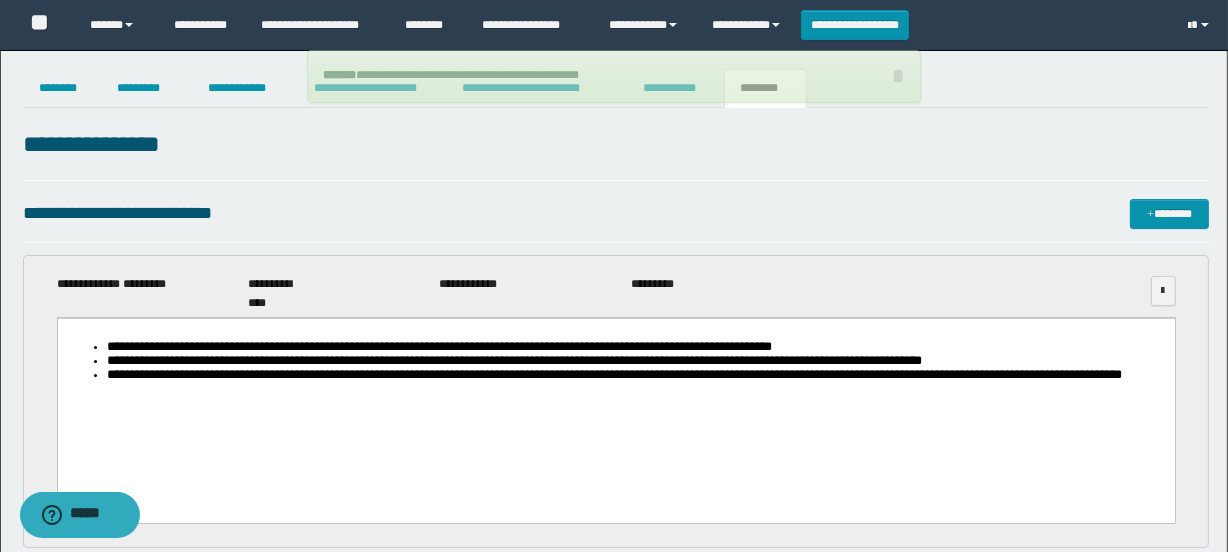 scroll, scrollTop: 0, scrollLeft: 0, axis: both 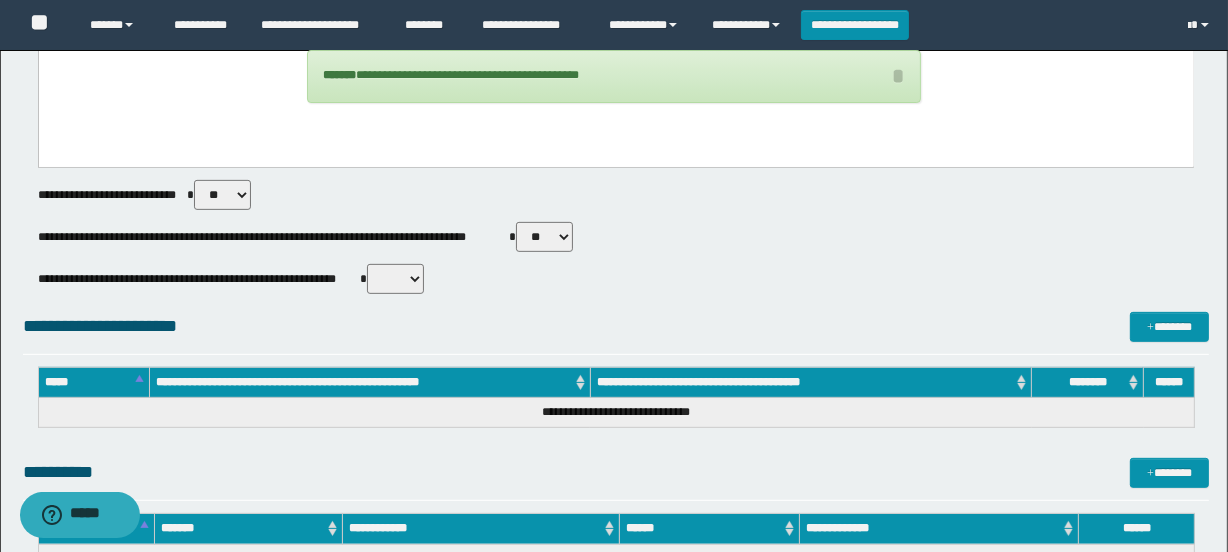 click on "**
**" at bounding box center [395, 279] 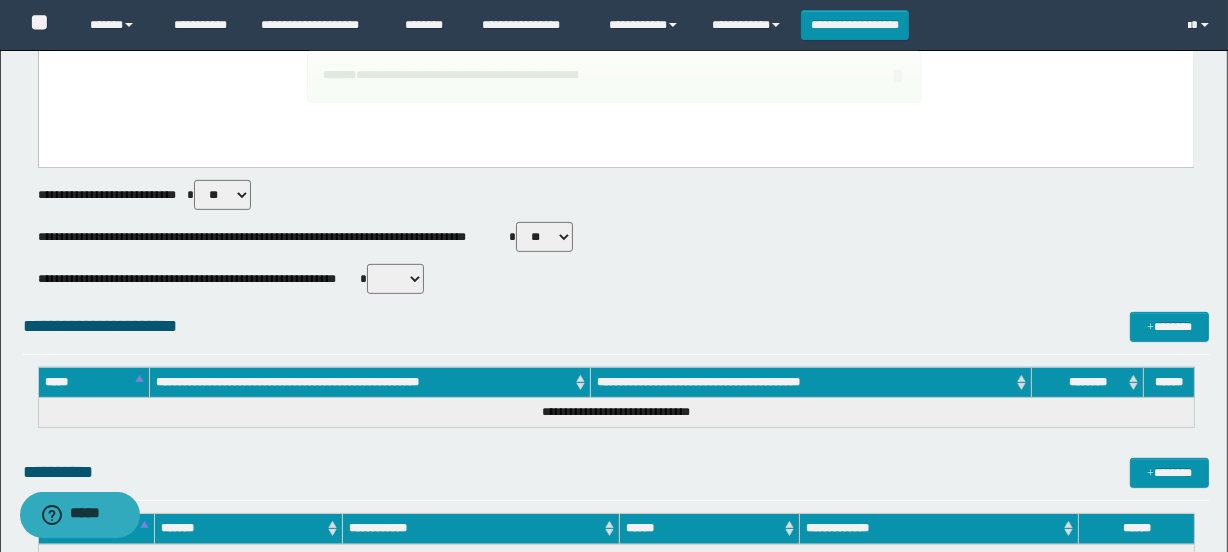 select on "*****" 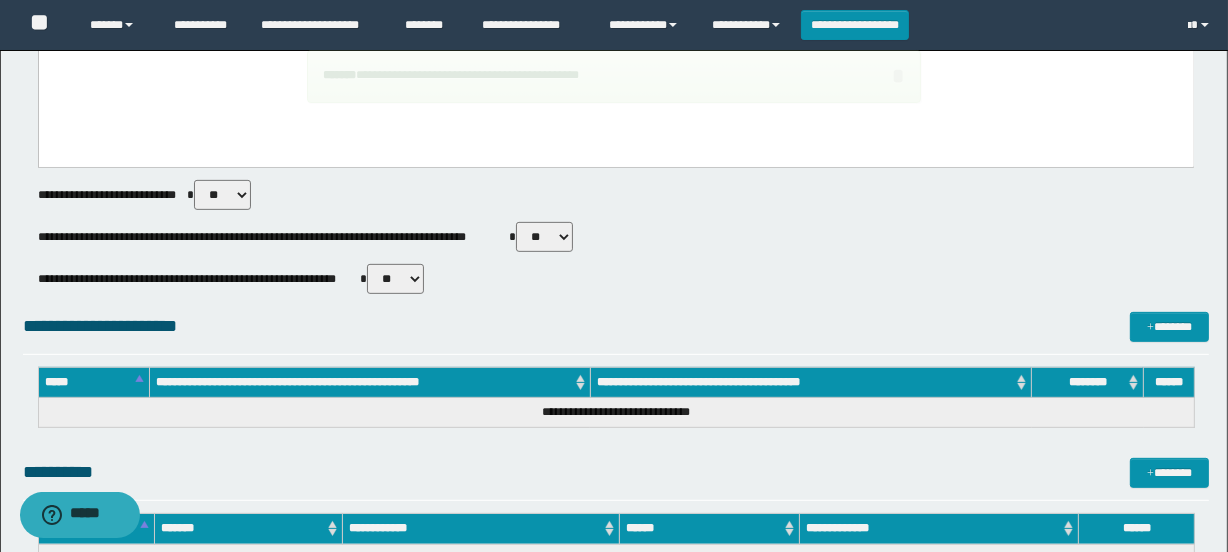 click on "**
**" at bounding box center [395, 279] 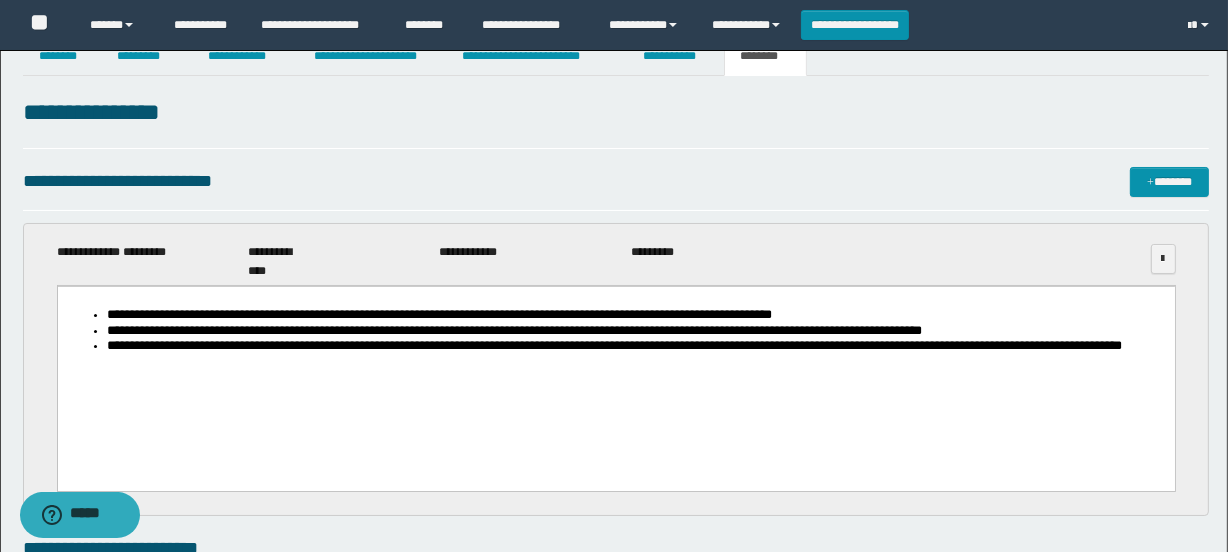 scroll, scrollTop: 0, scrollLeft: 0, axis: both 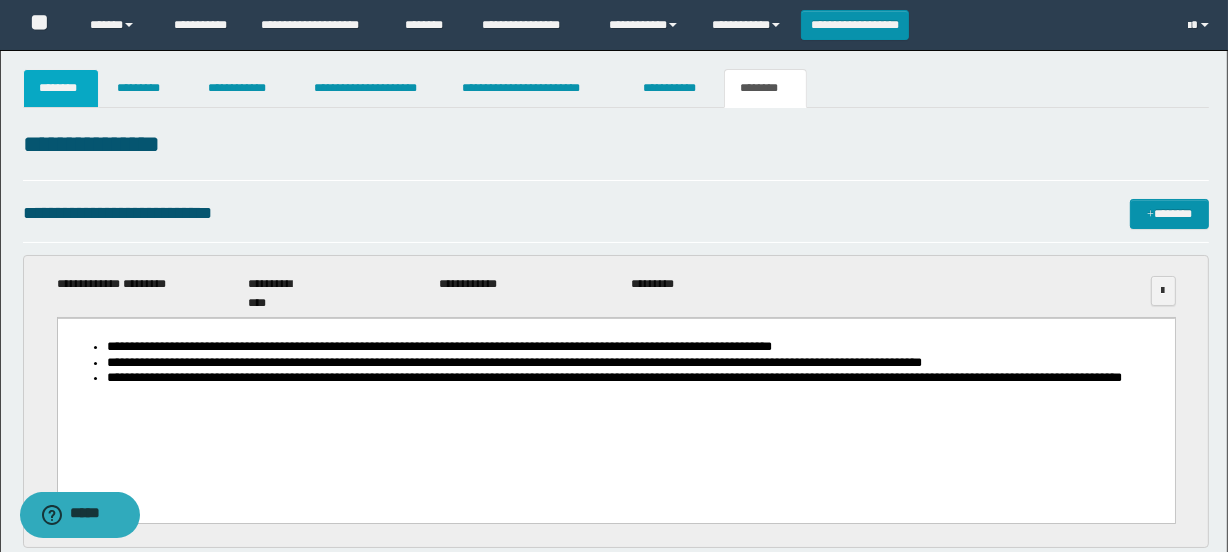 click on "********" at bounding box center [61, 88] 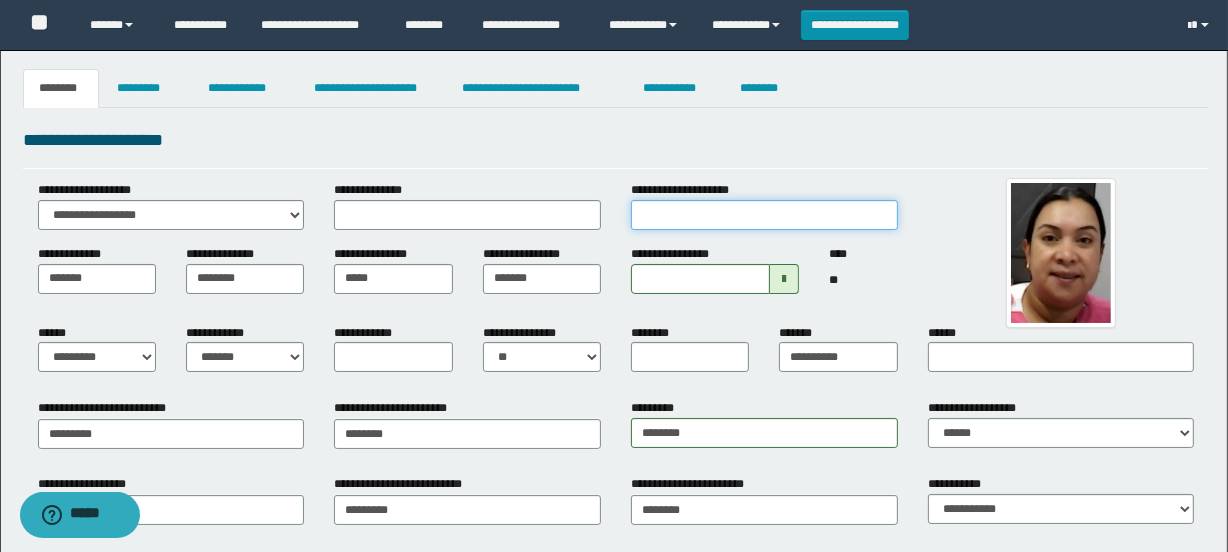 click on "**********" at bounding box center [764, 215] 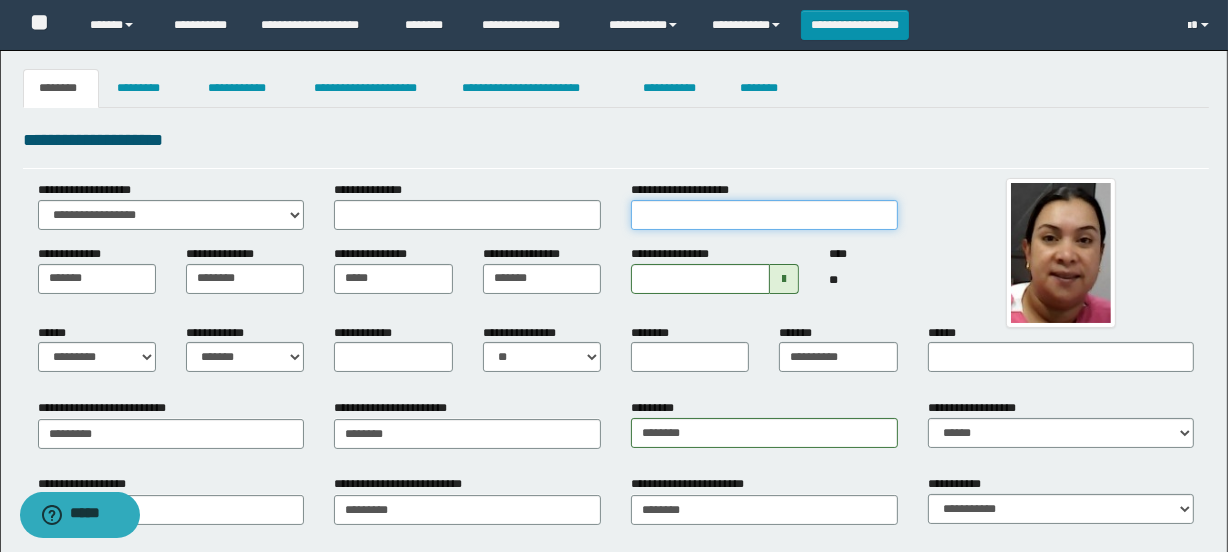type on "**********" 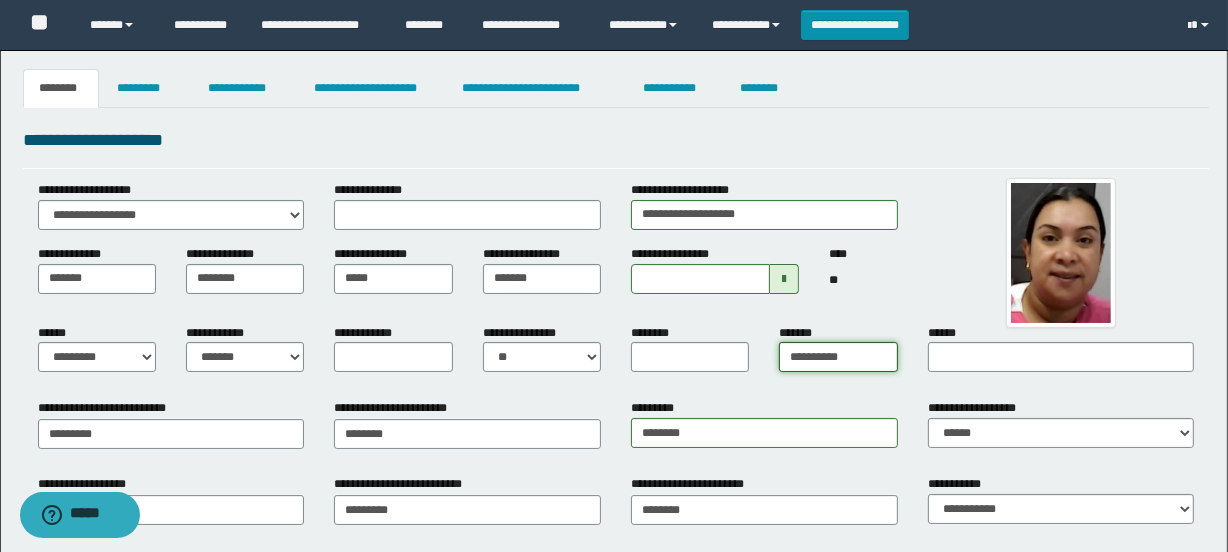 drag, startPoint x: 863, startPoint y: 354, endPoint x: 776, endPoint y: 357, distance: 87.05171 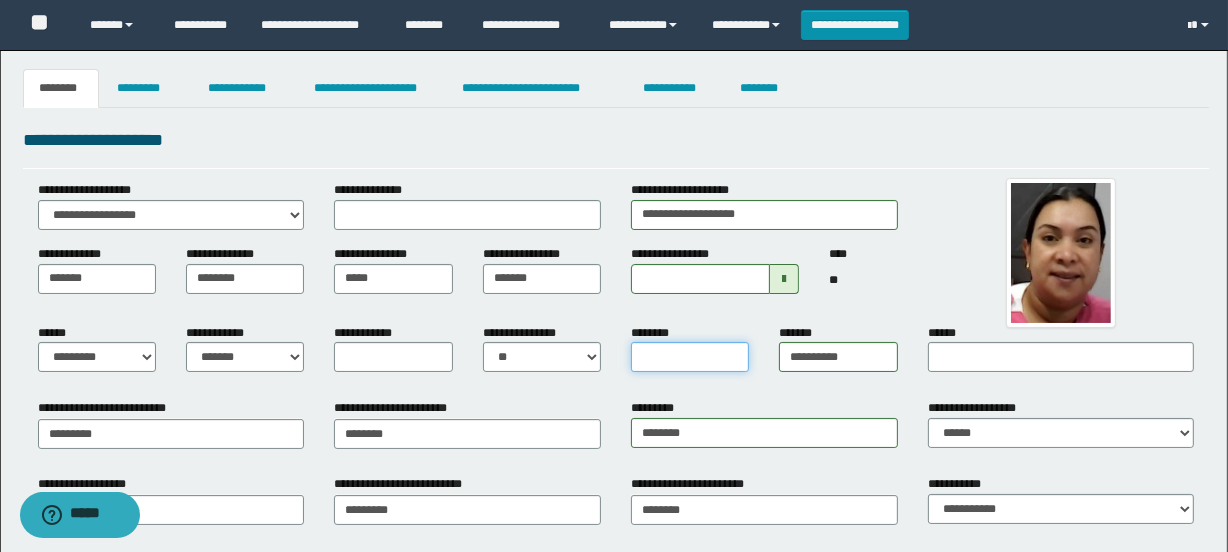 click on "********" at bounding box center (690, 357) 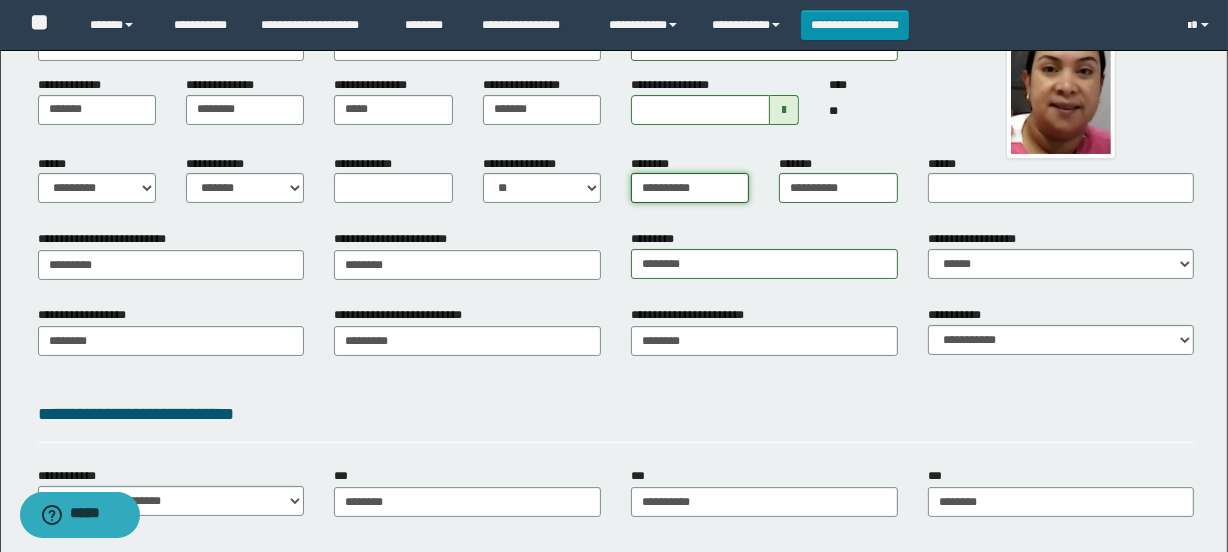 scroll, scrollTop: 0, scrollLeft: 0, axis: both 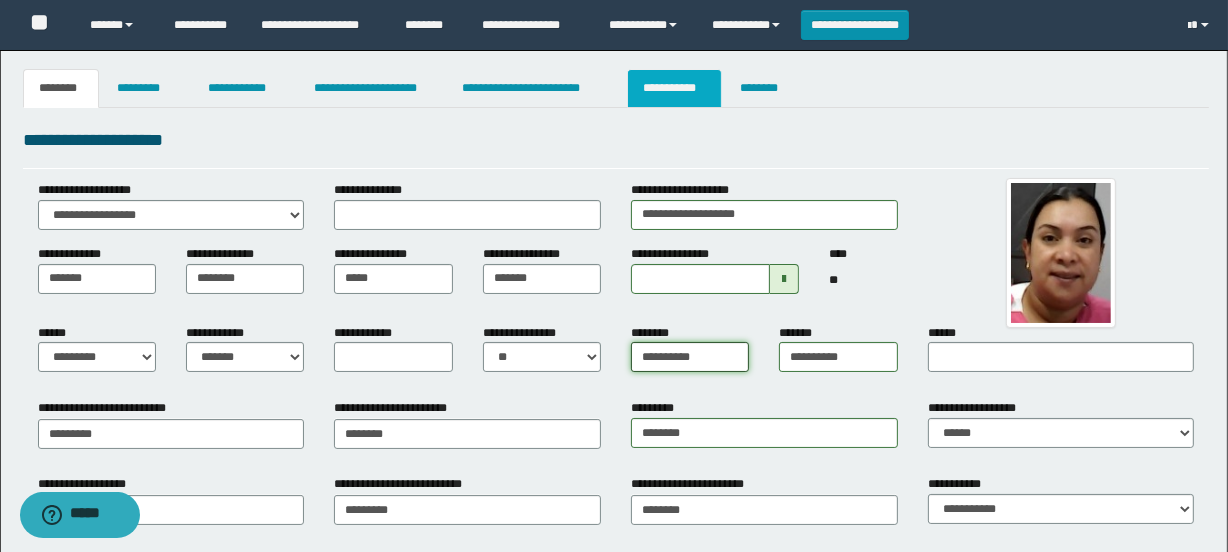 type on "**********" 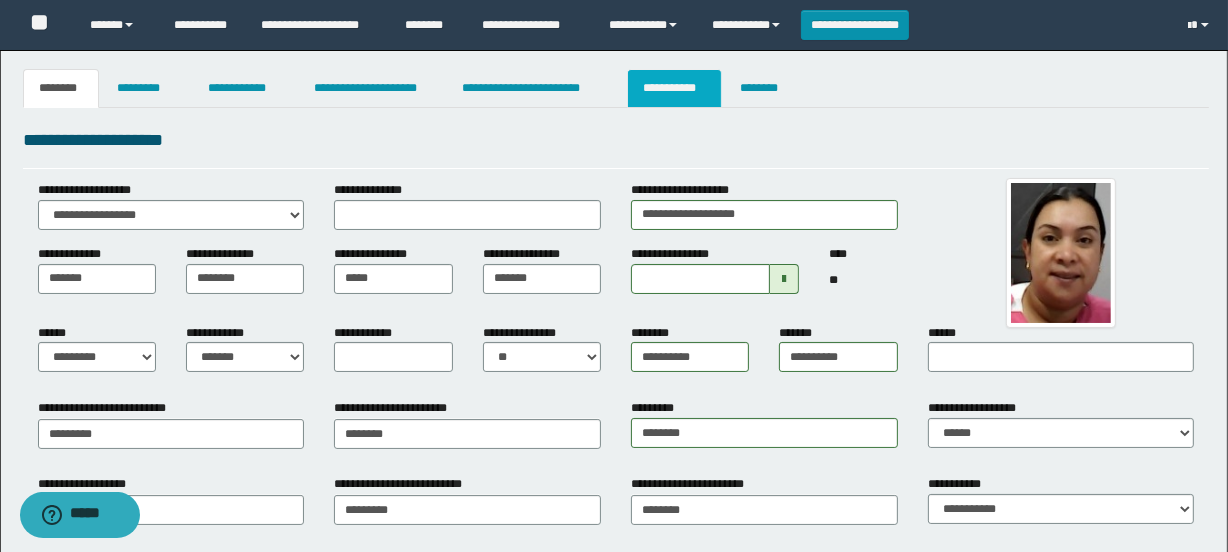 click on "**********" at bounding box center (674, 88) 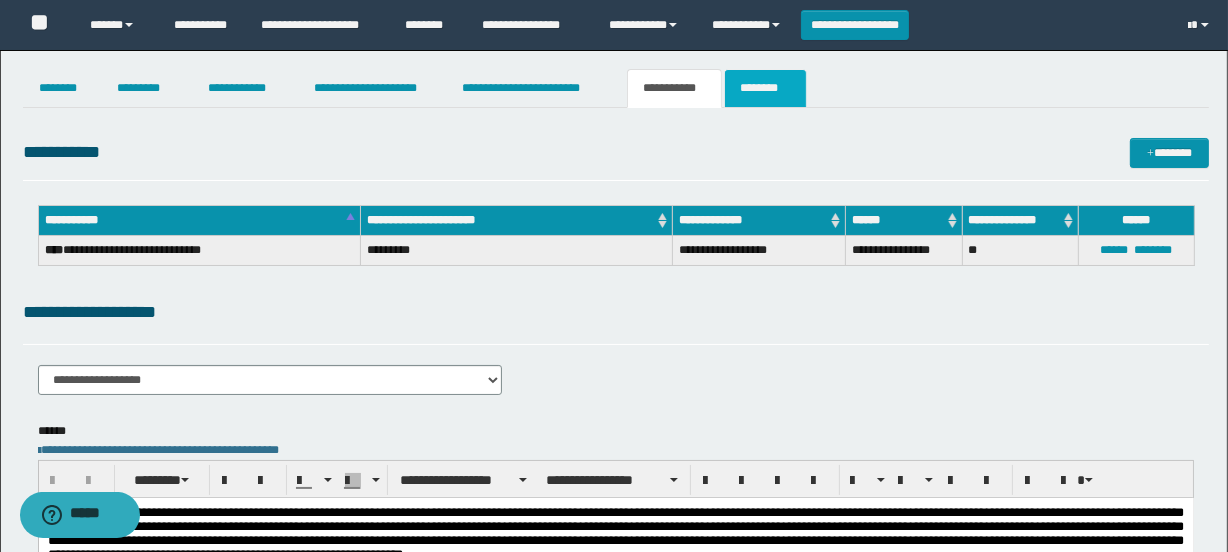 click on "********" at bounding box center [765, 88] 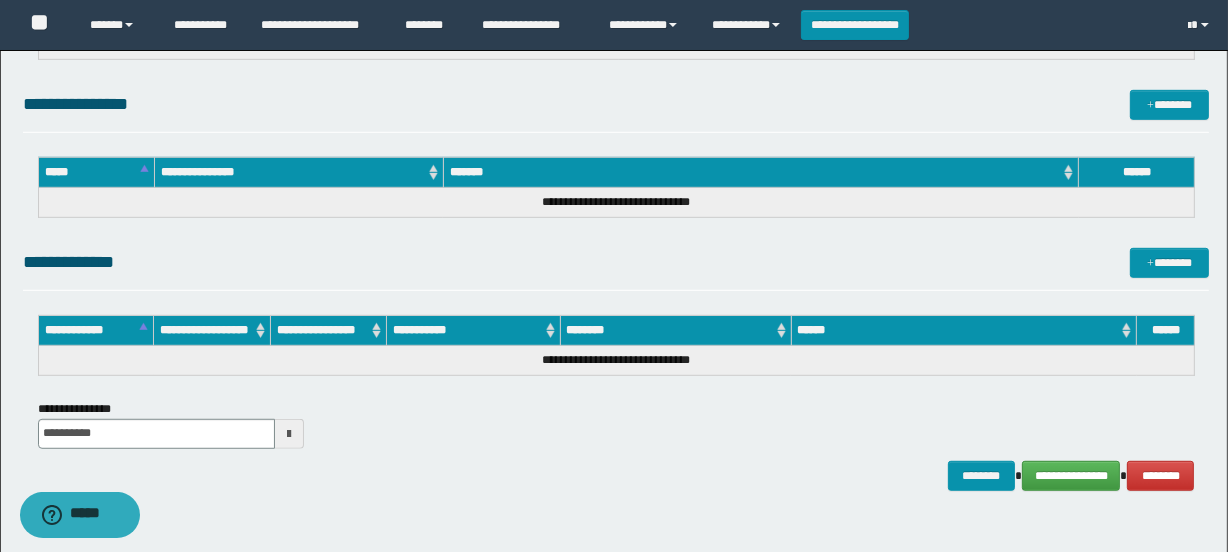 scroll, scrollTop: 1196, scrollLeft: 0, axis: vertical 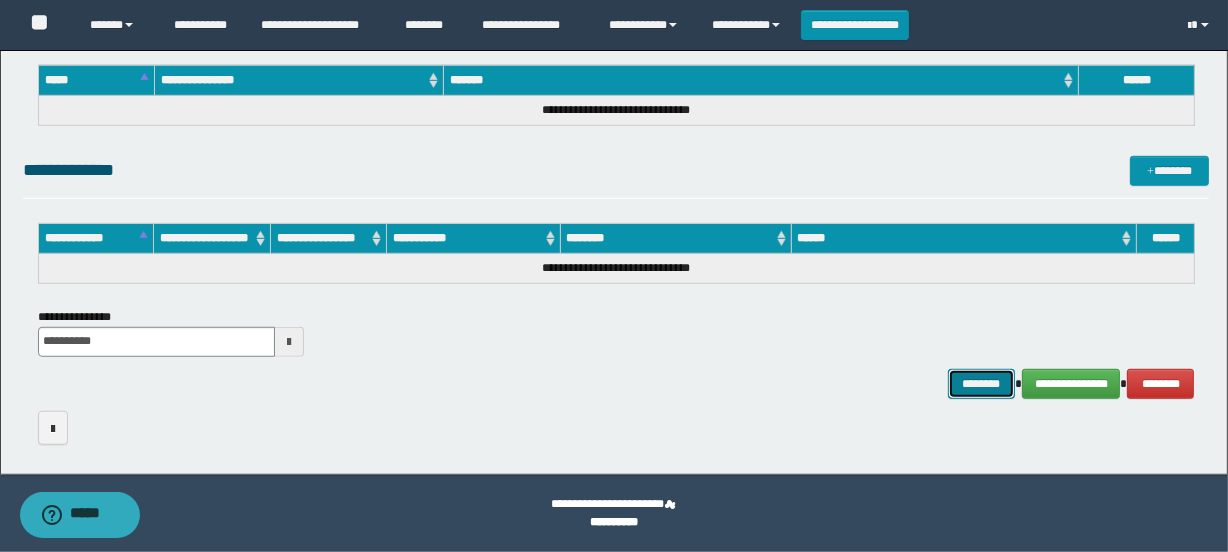 click on "********" at bounding box center (982, 384) 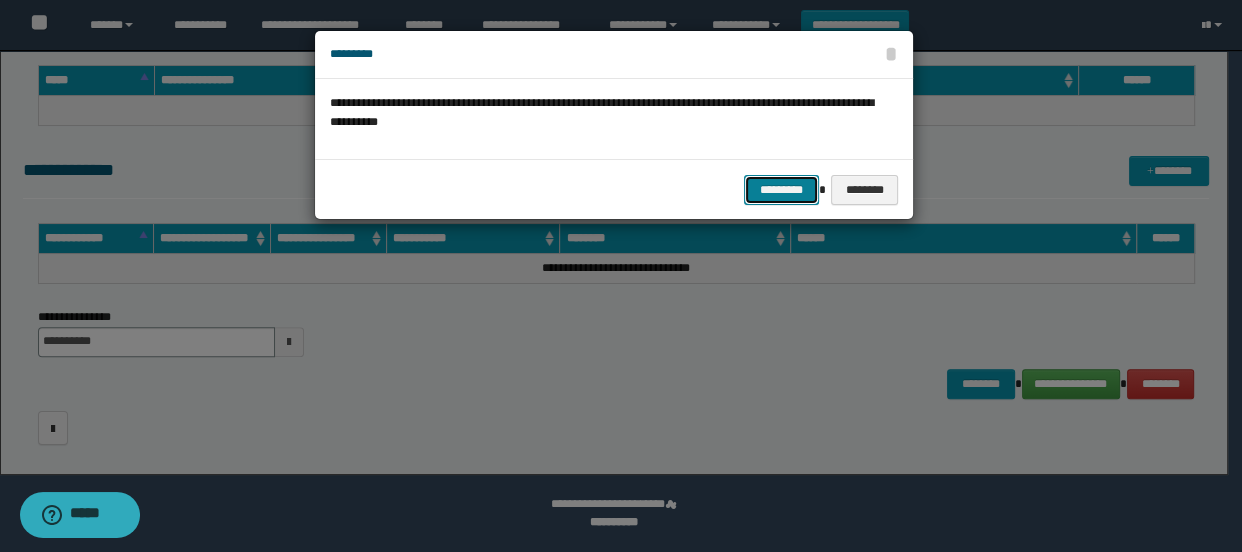 click on "*********" at bounding box center [781, 190] 